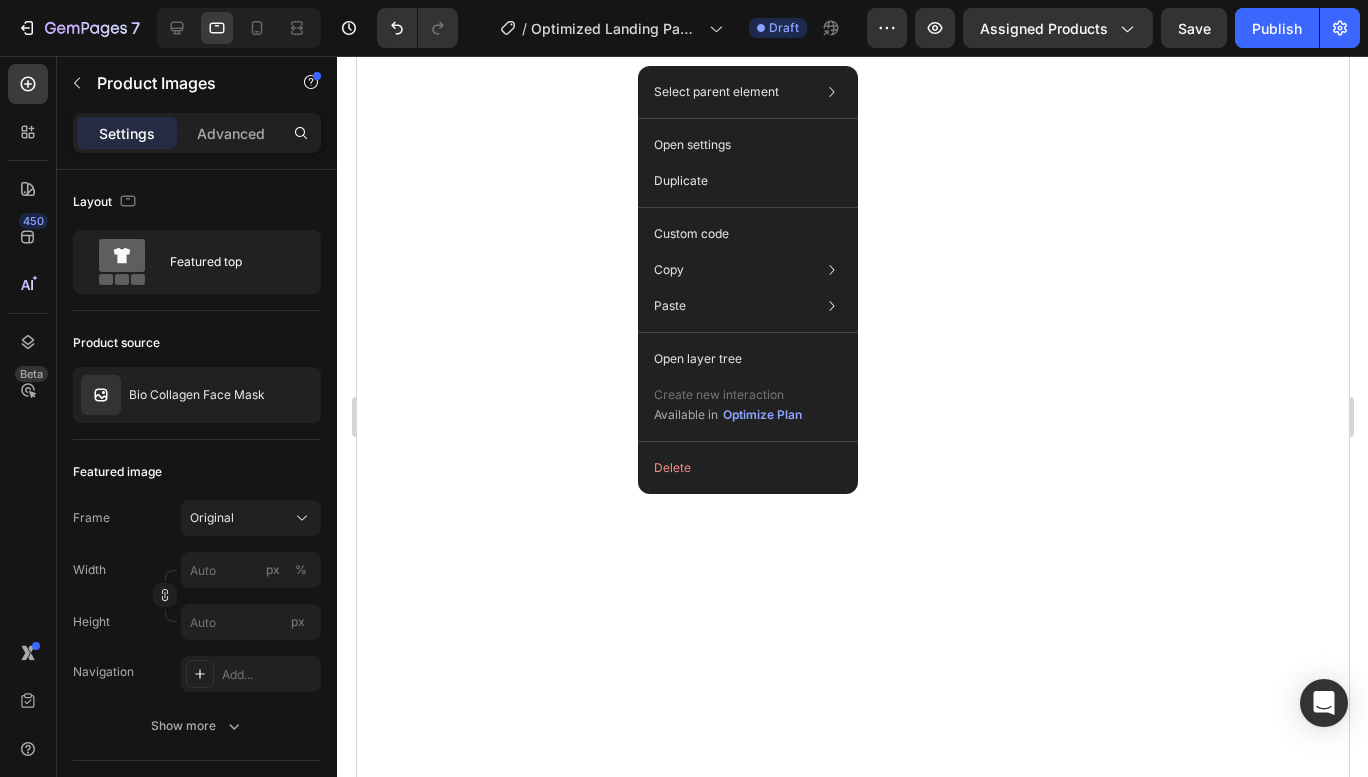 scroll, scrollTop: 0, scrollLeft: 0, axis: both 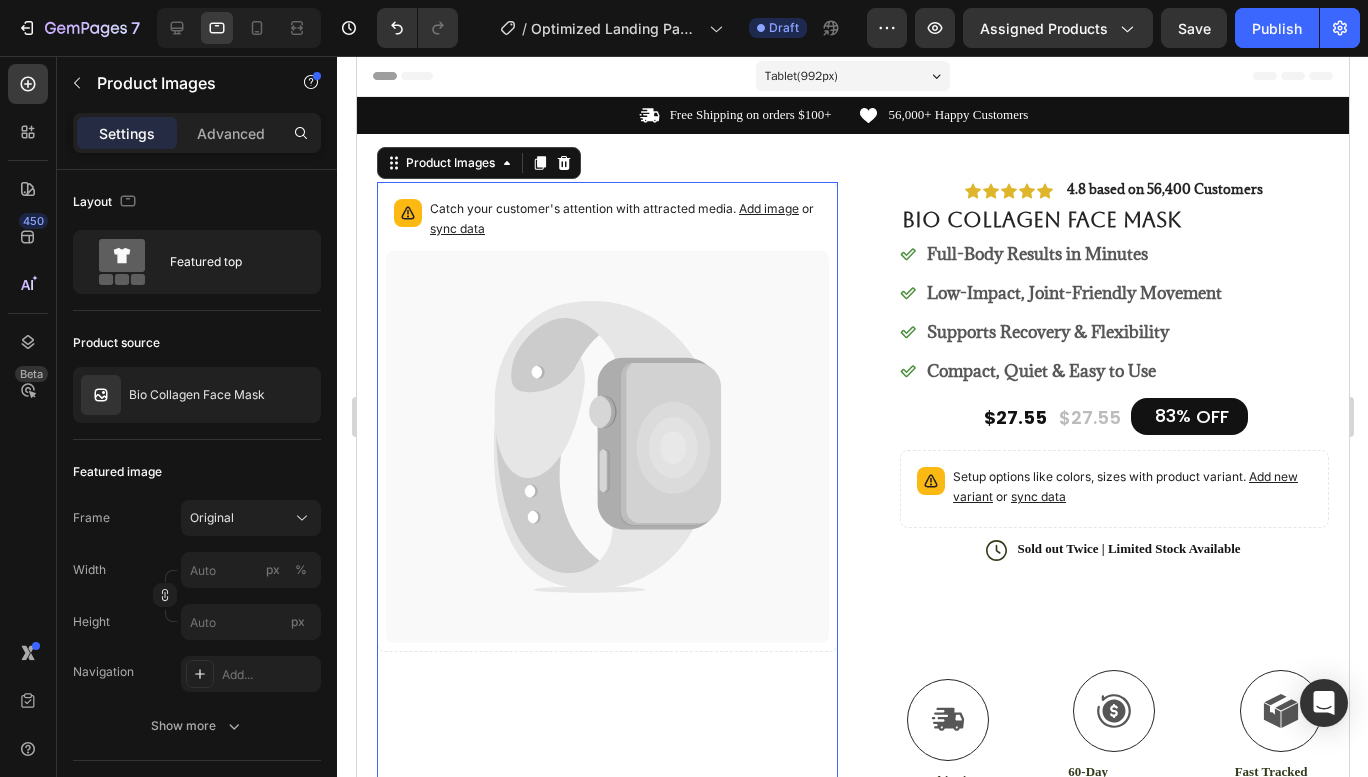 click on "Product Images" at bounding box center (449, 163) 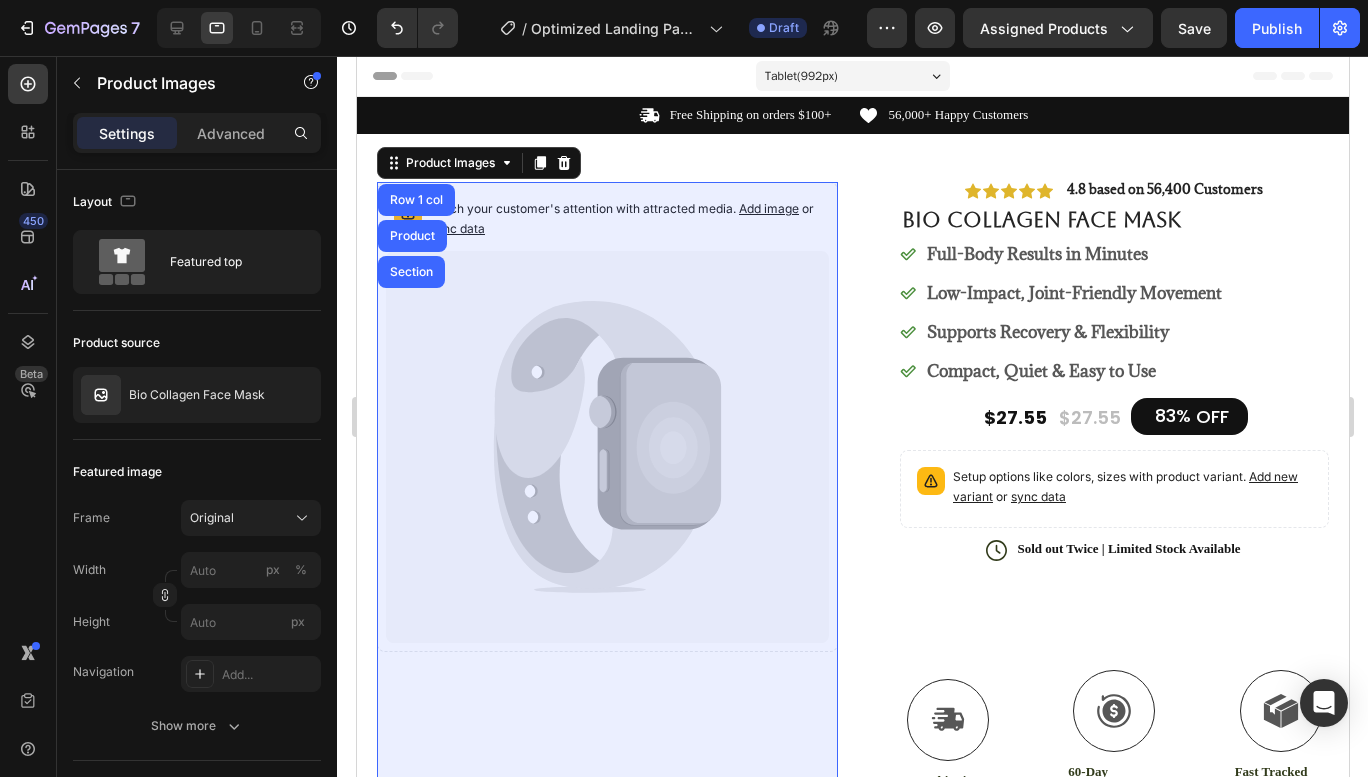 click on "Row 1 col" at bounding box center (415, 200) 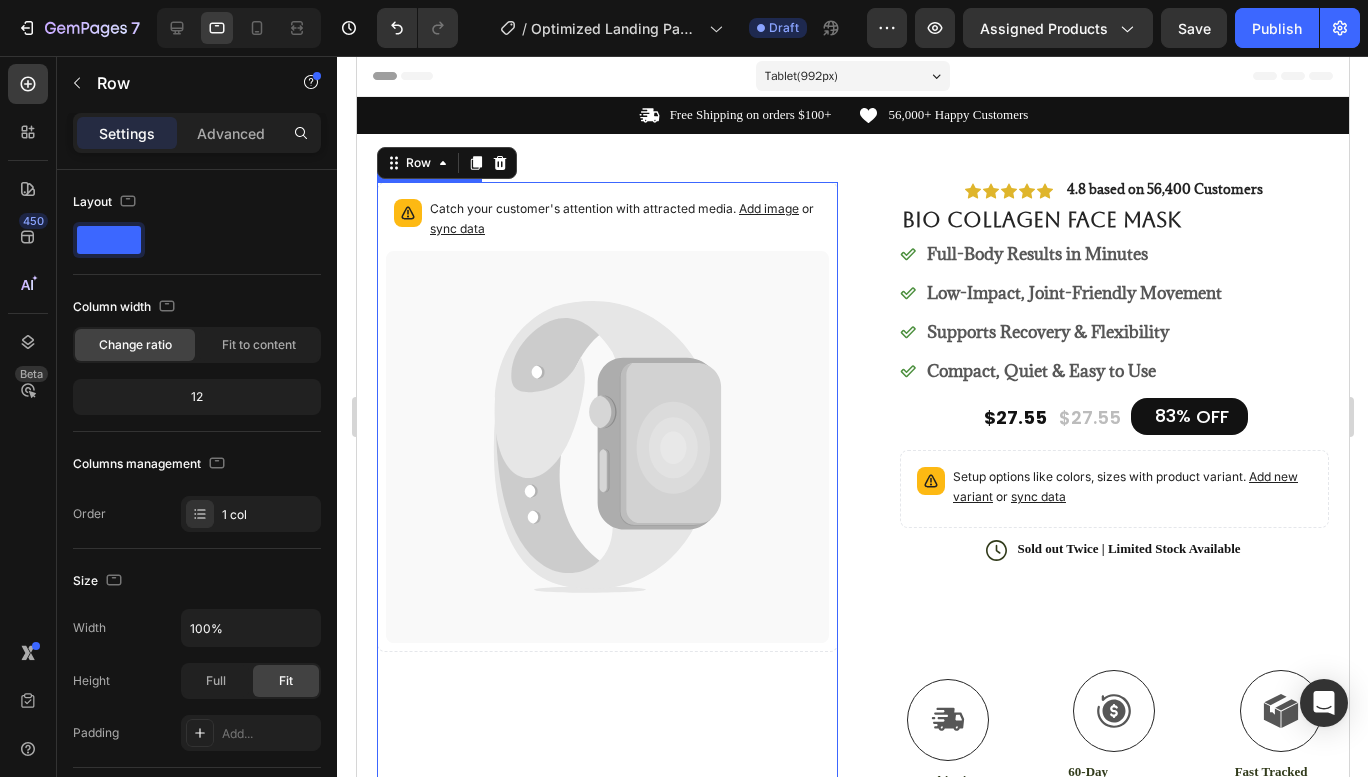 click on "Add image" at bounding box center (768, 208) 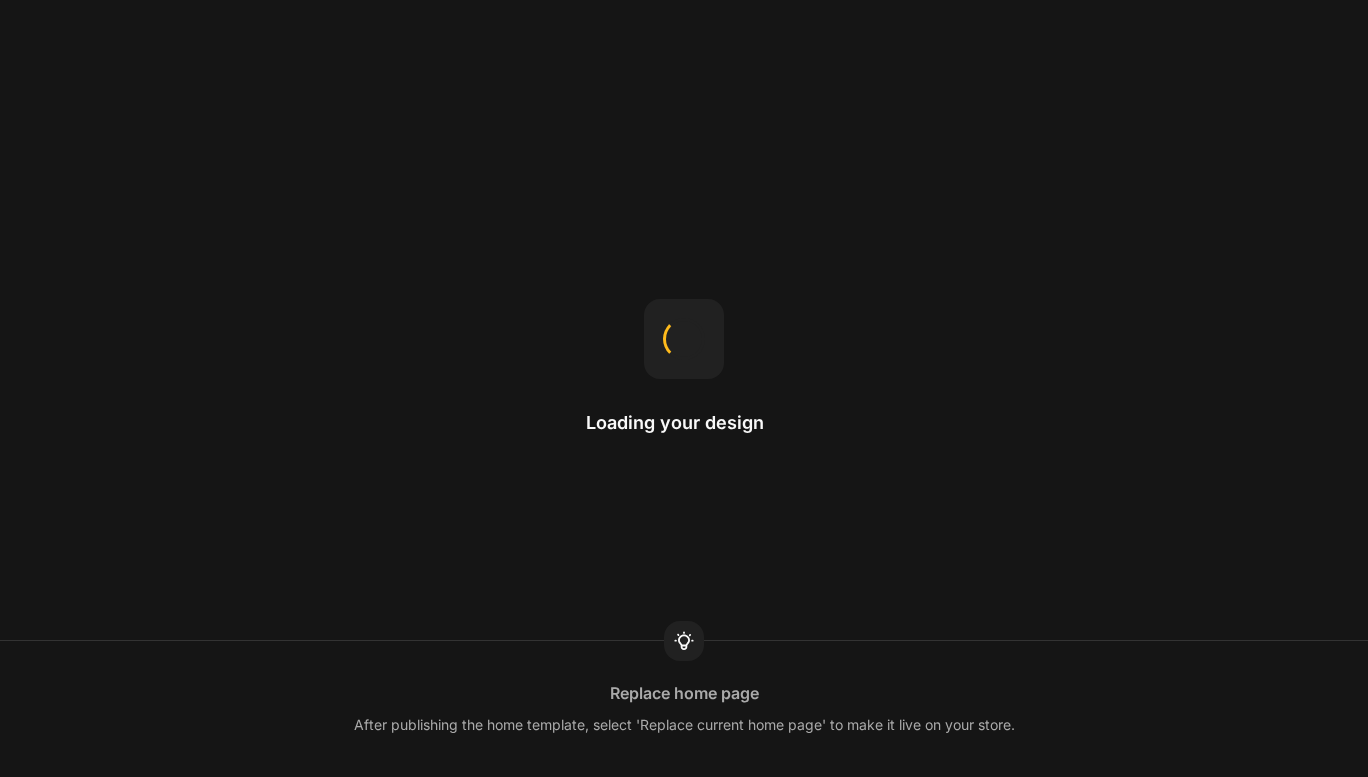 scroll, scrollTop: 0, scrollLeft: 0, axis: both 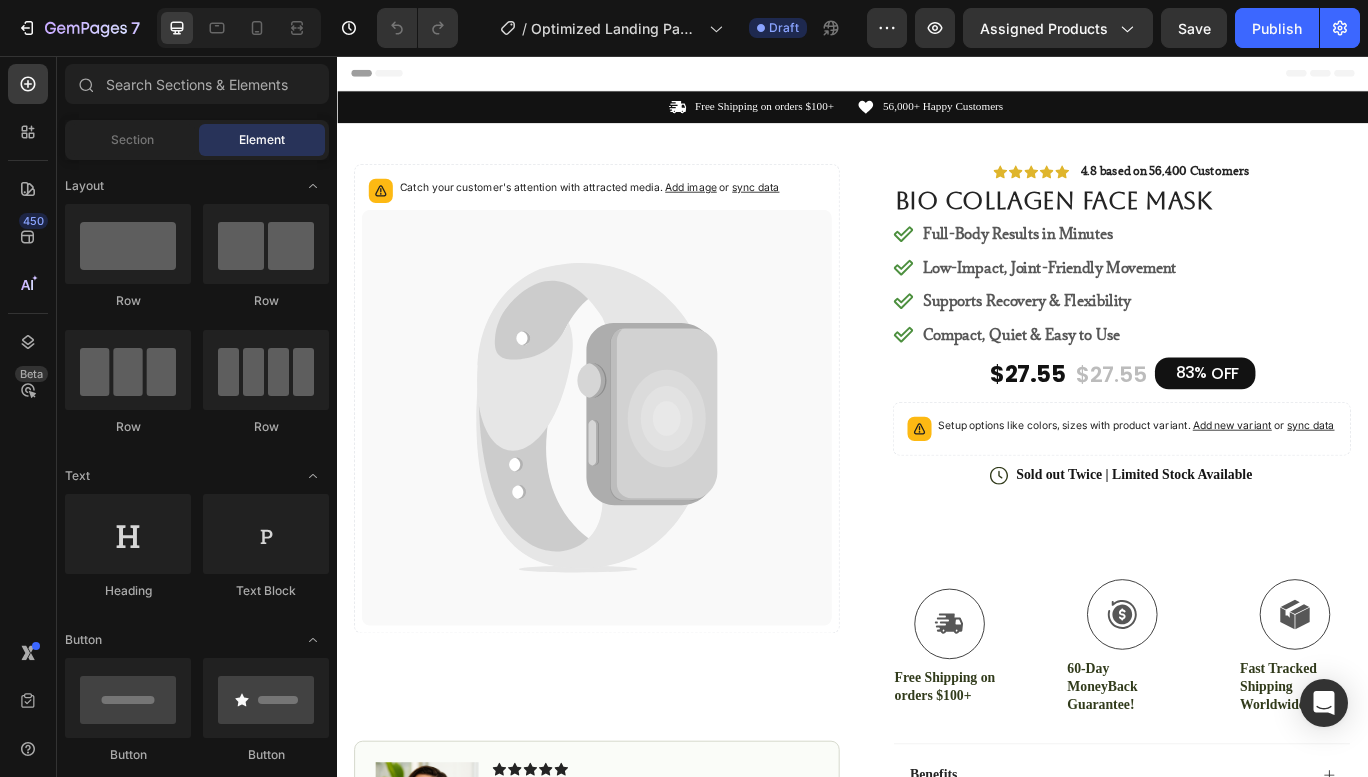 click 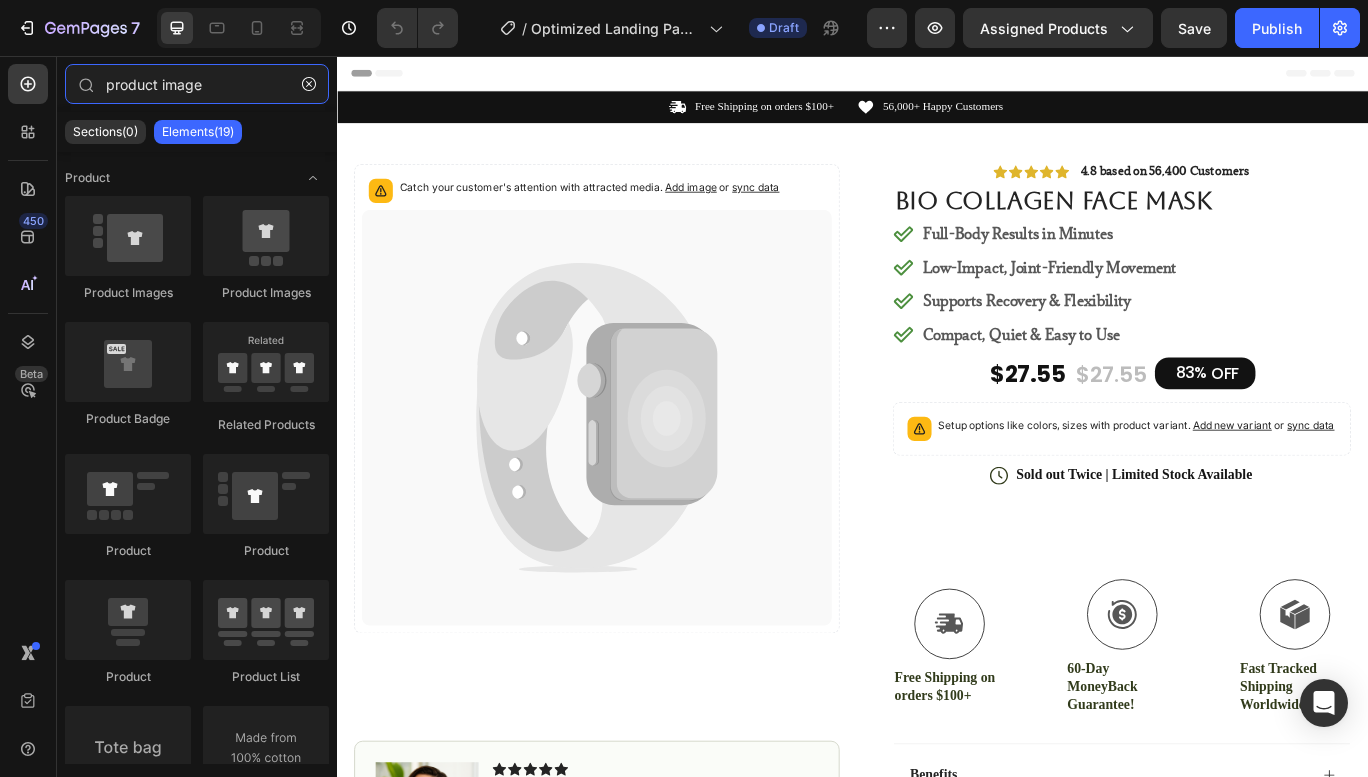 type on "product image" 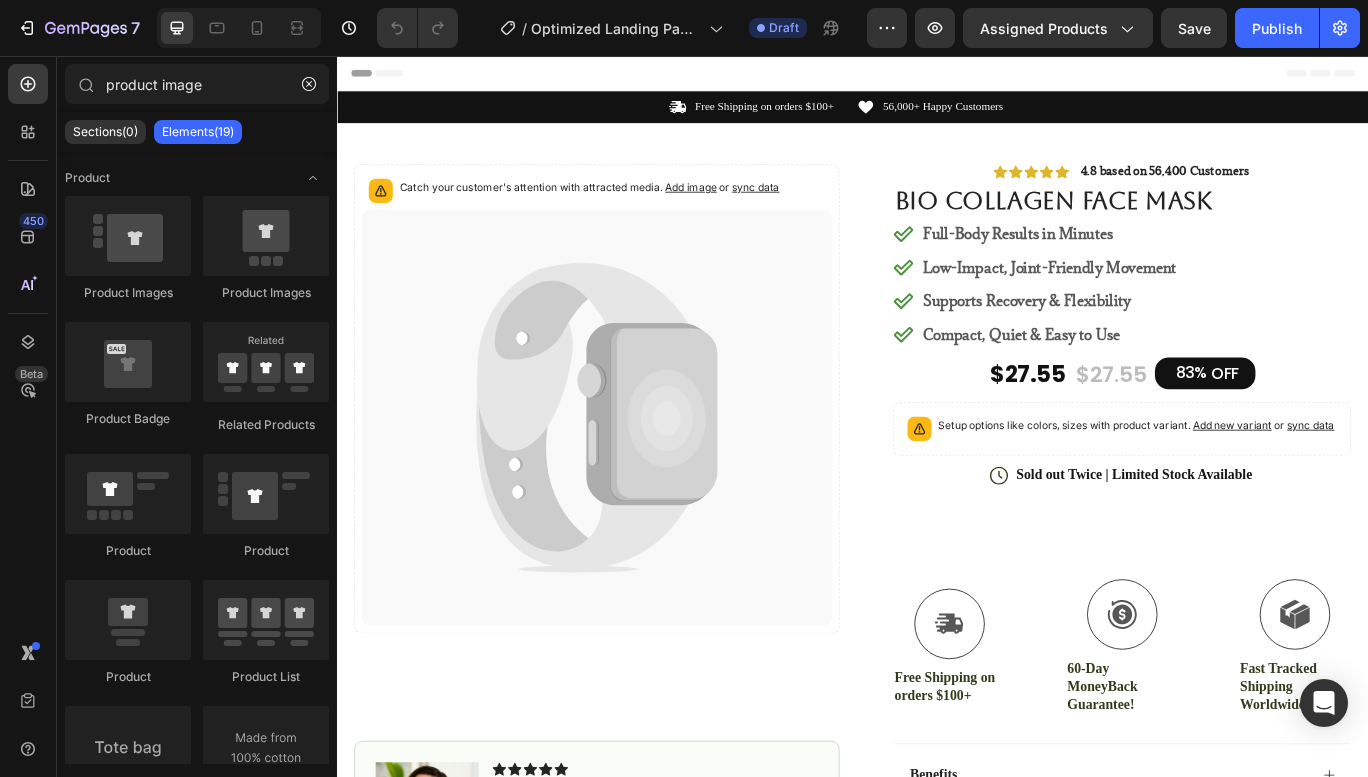 click at bounding box center (128, 236) 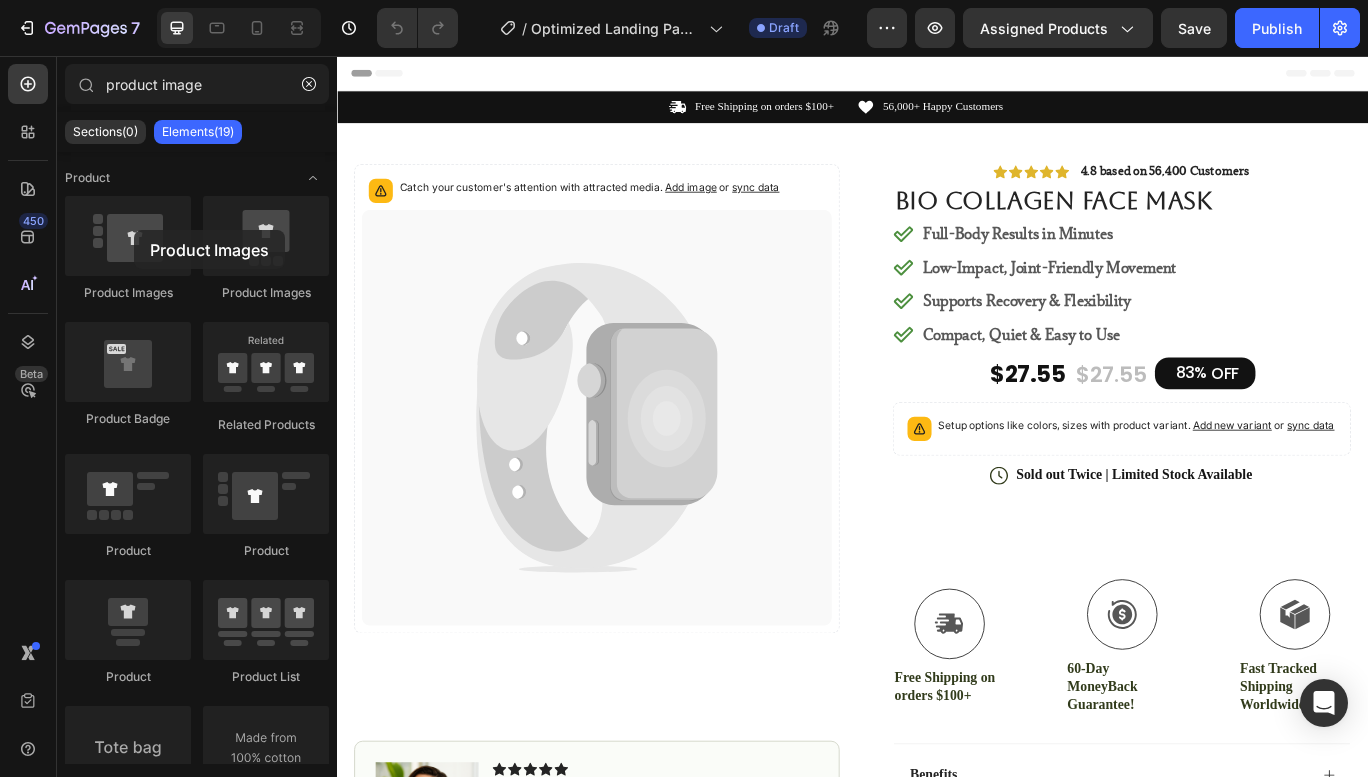 click at bounding box center [128, 236] 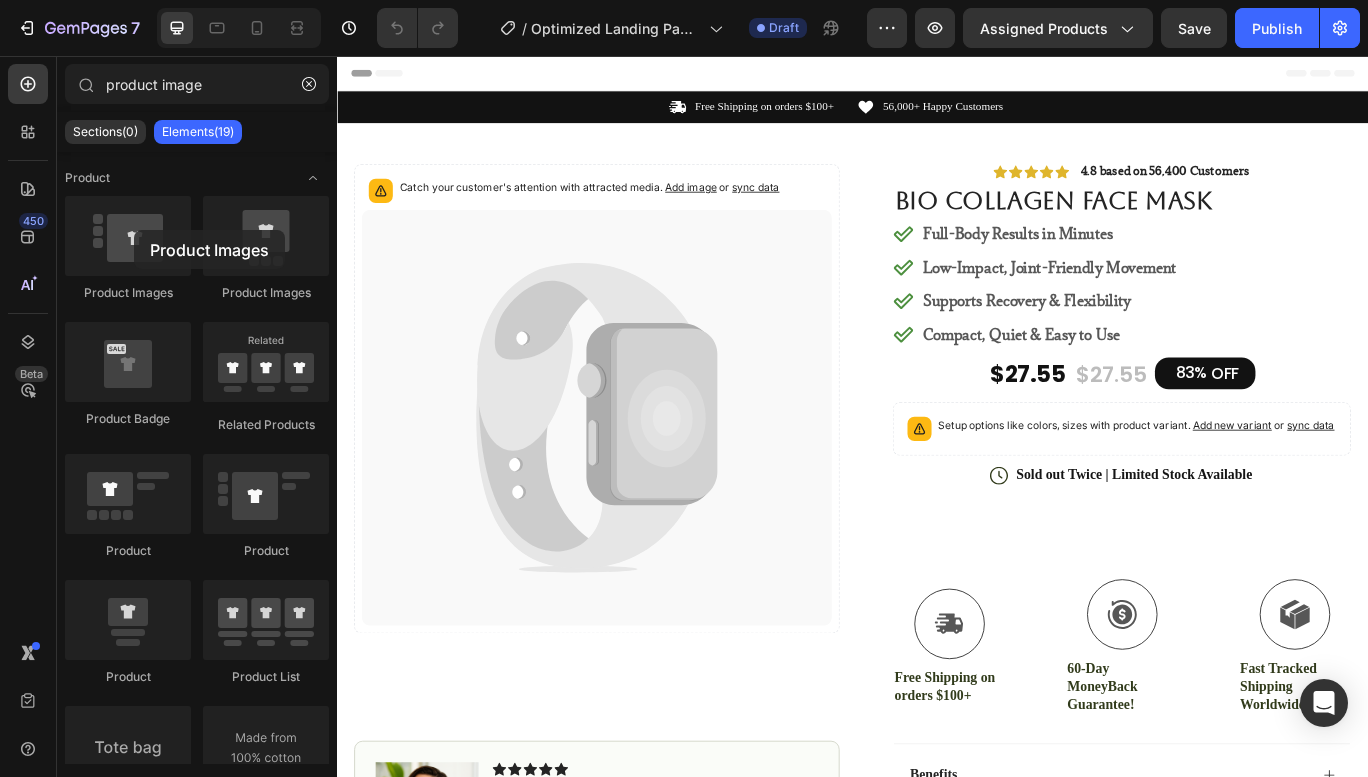 click at bounding box center (128, 236) 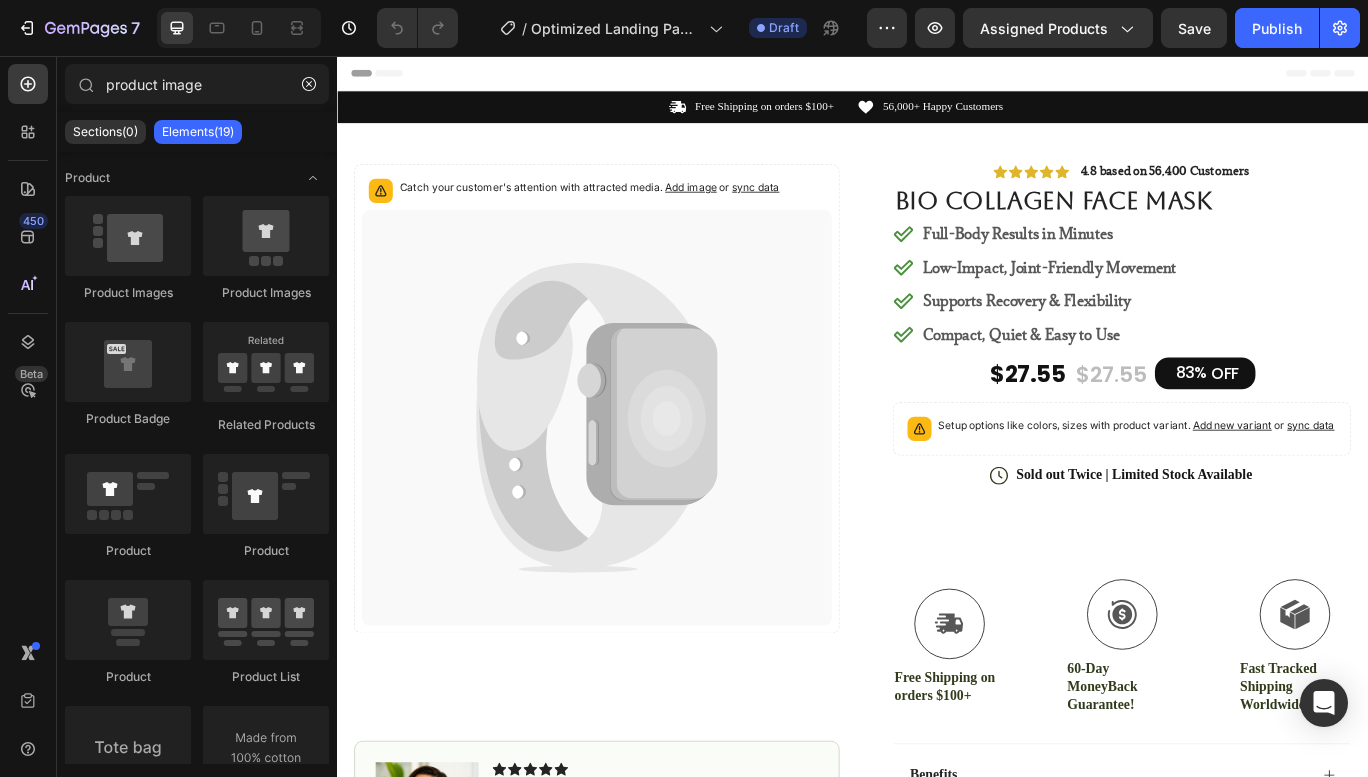 click on "Sections(0)" at bounding box center [105, 132] 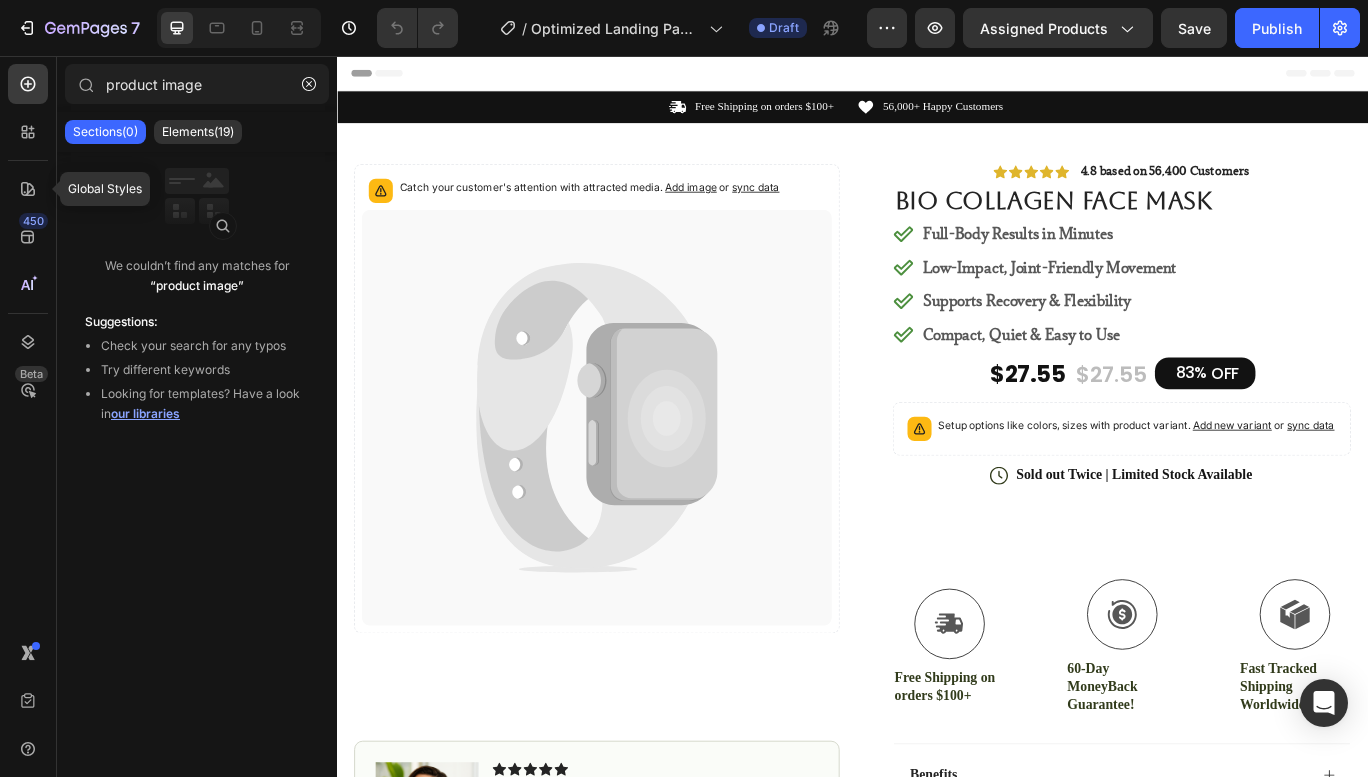 click 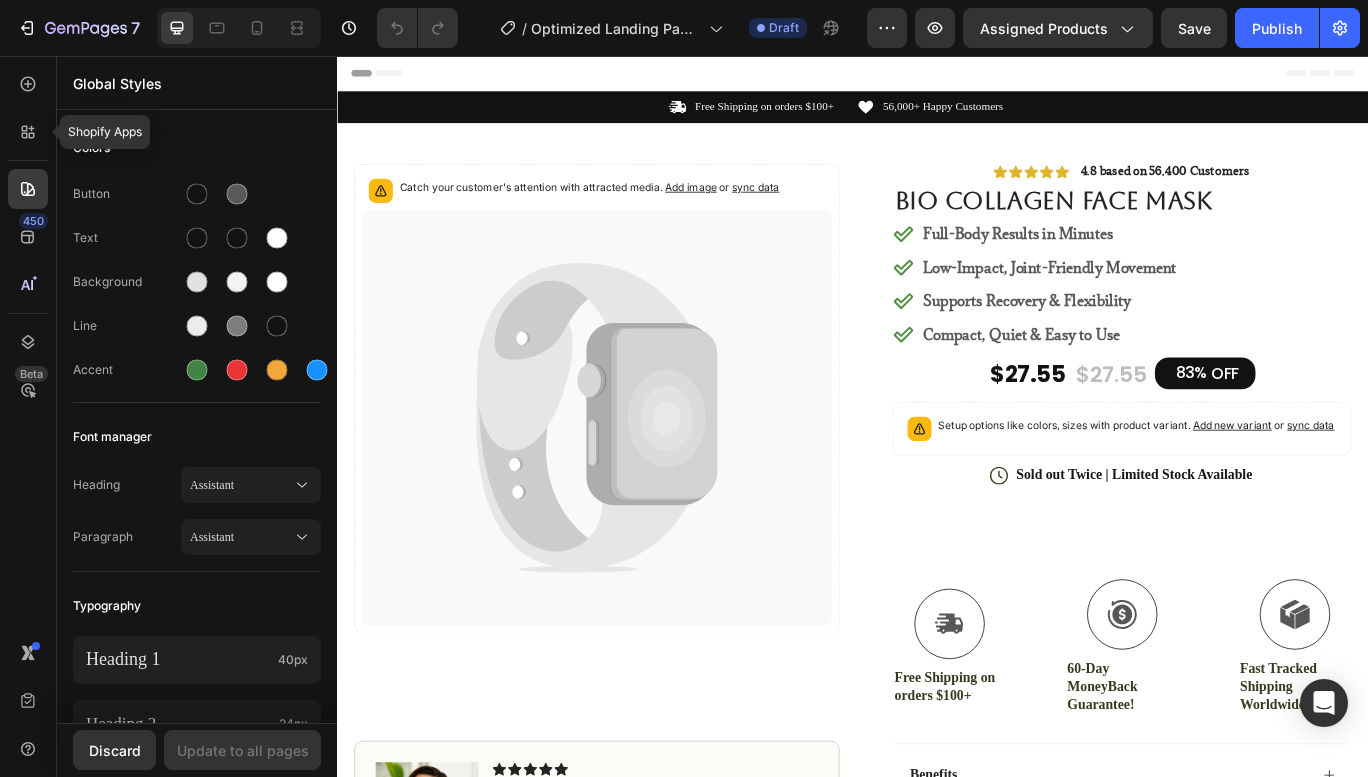click 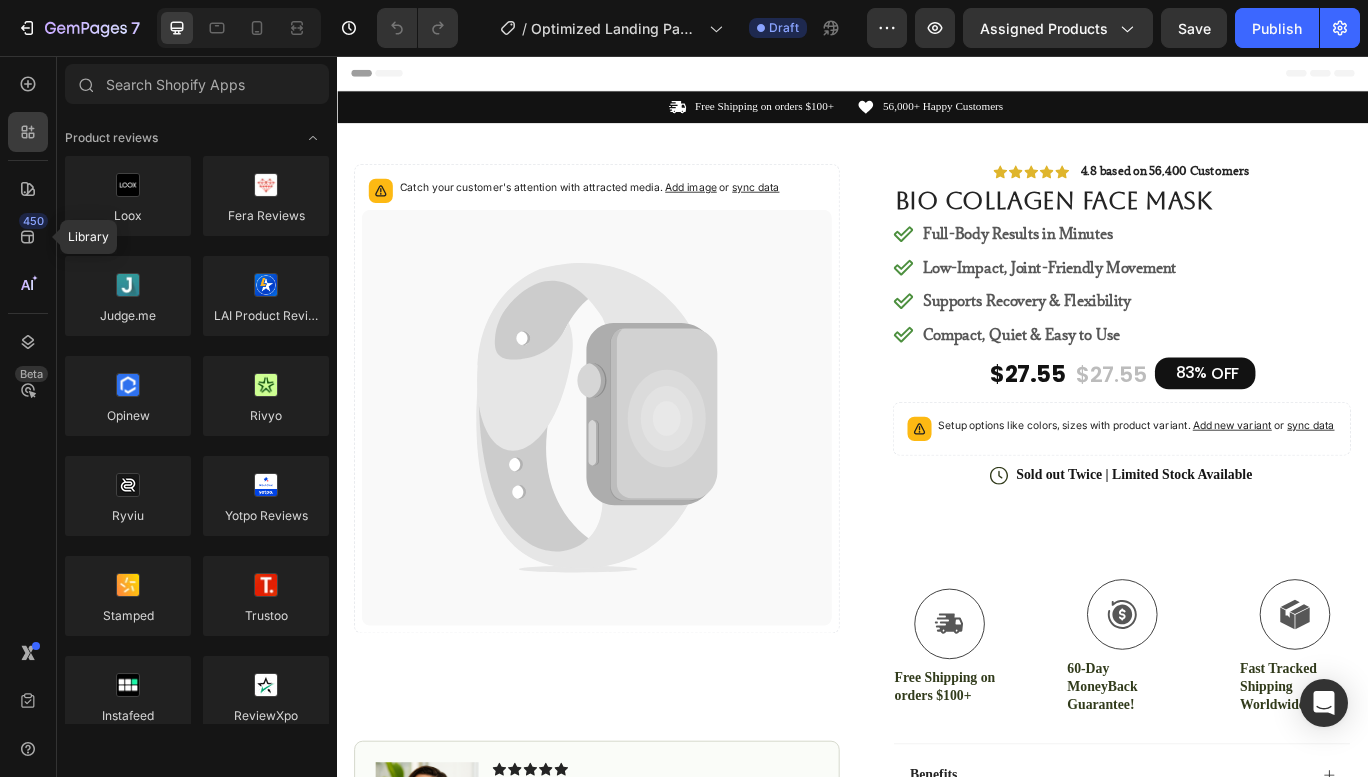 click on "450" 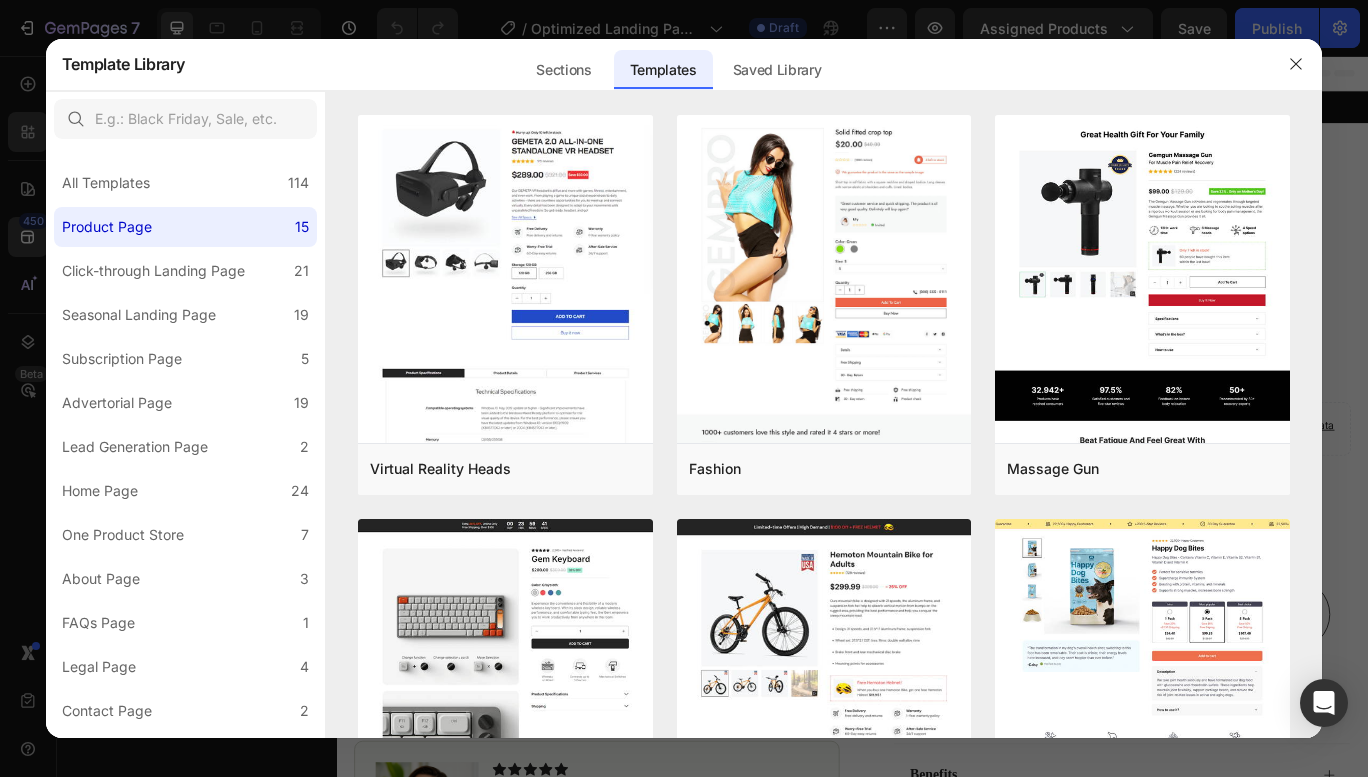 click at bounding box center (684, 388) 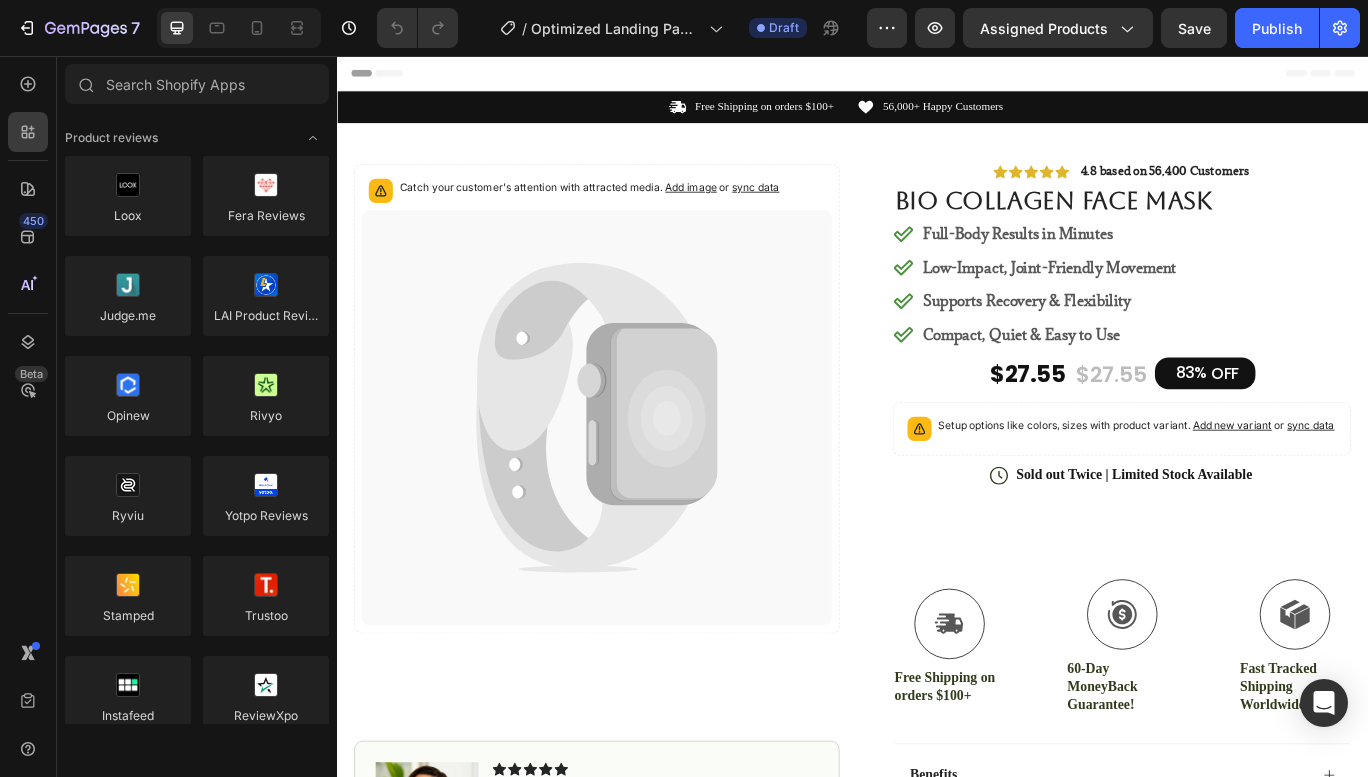 click on "450 Beta" at bounding box center (28, 348) 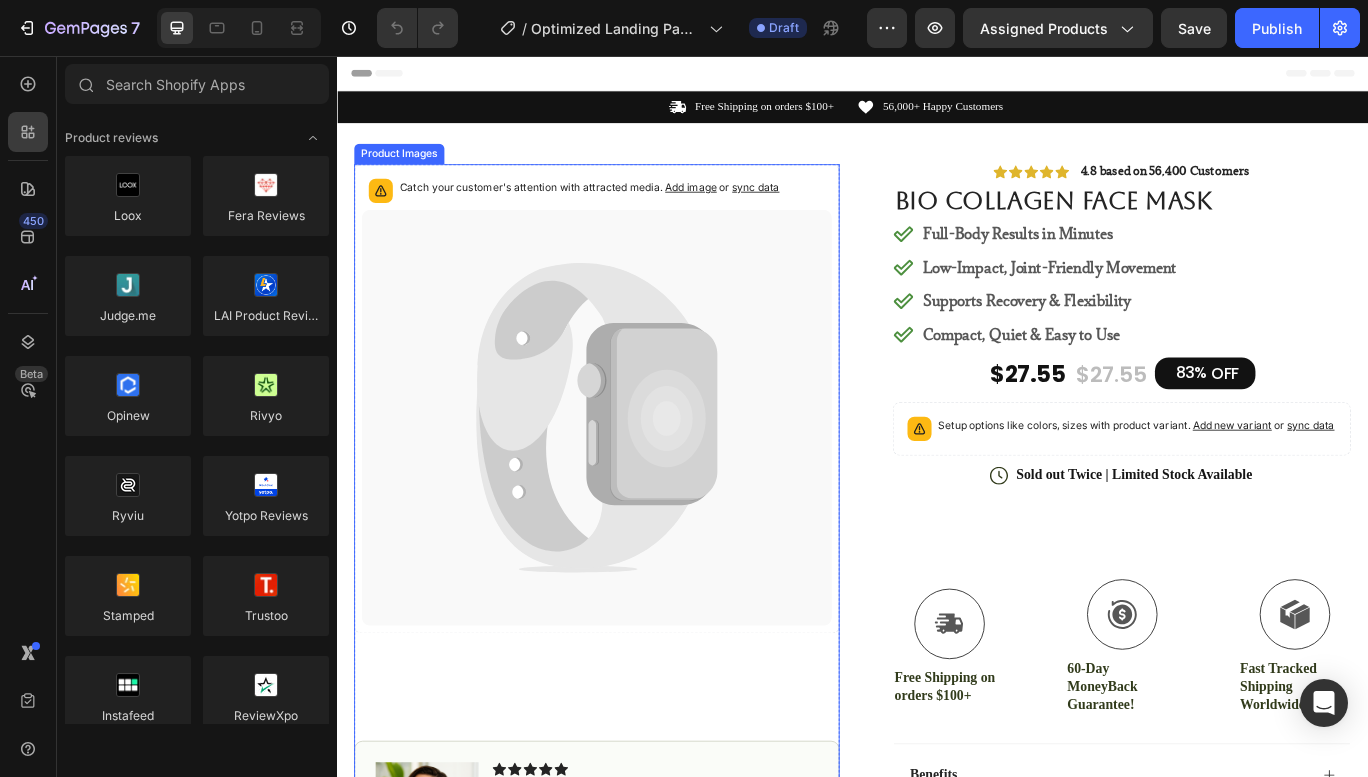 click 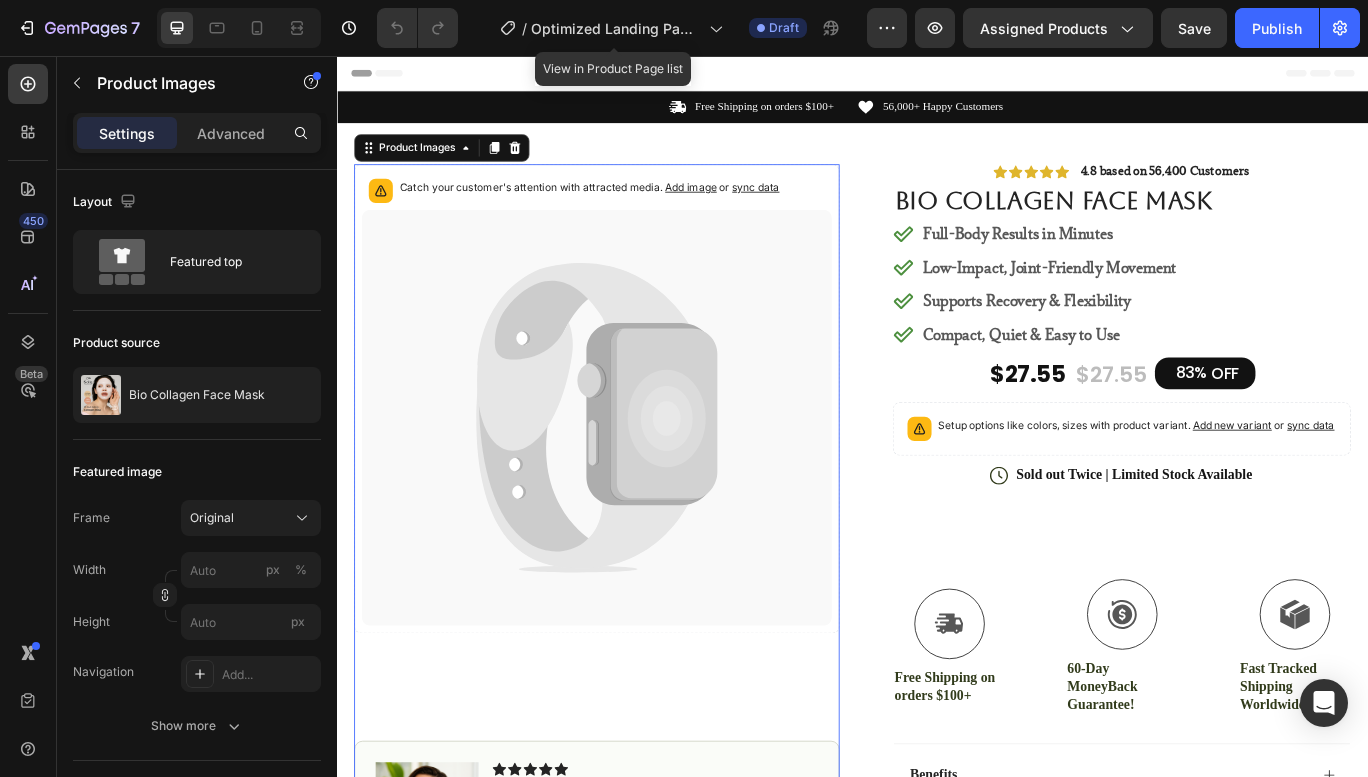 click 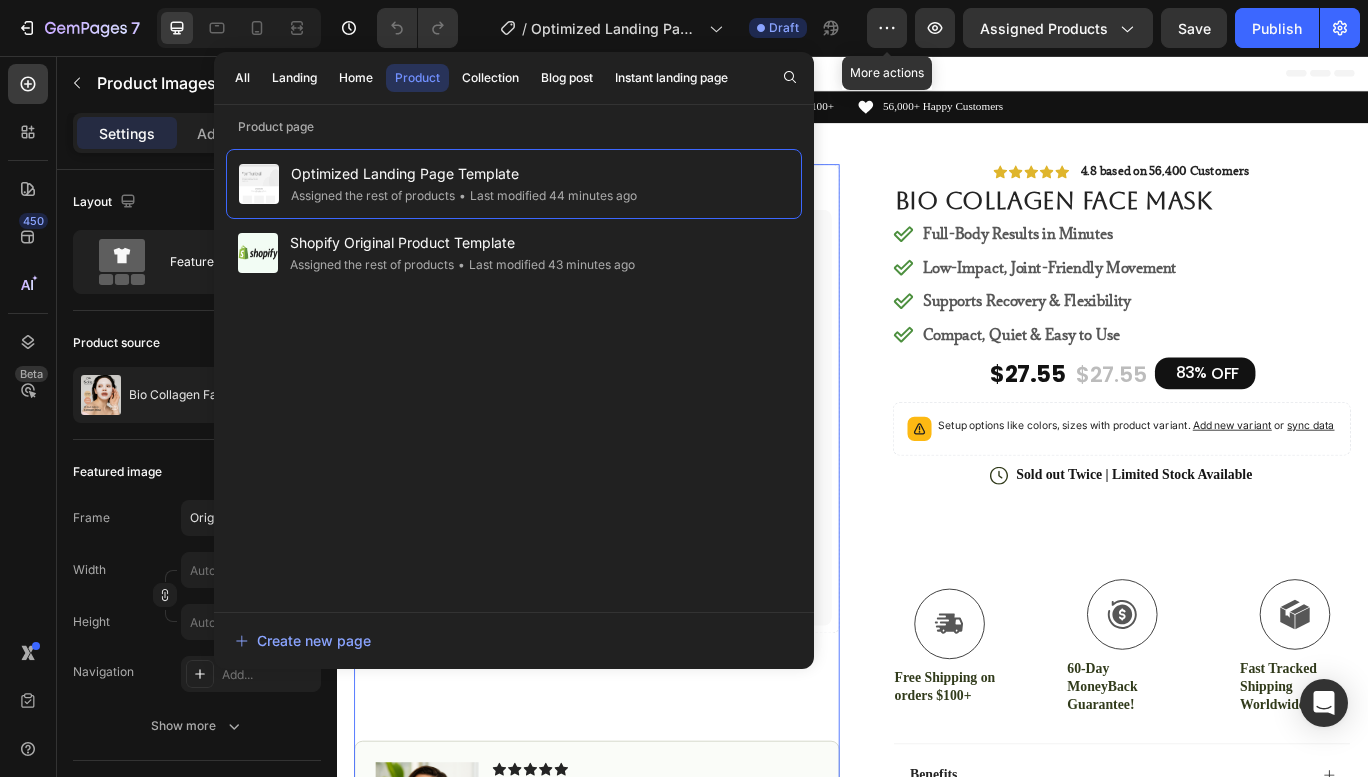 click 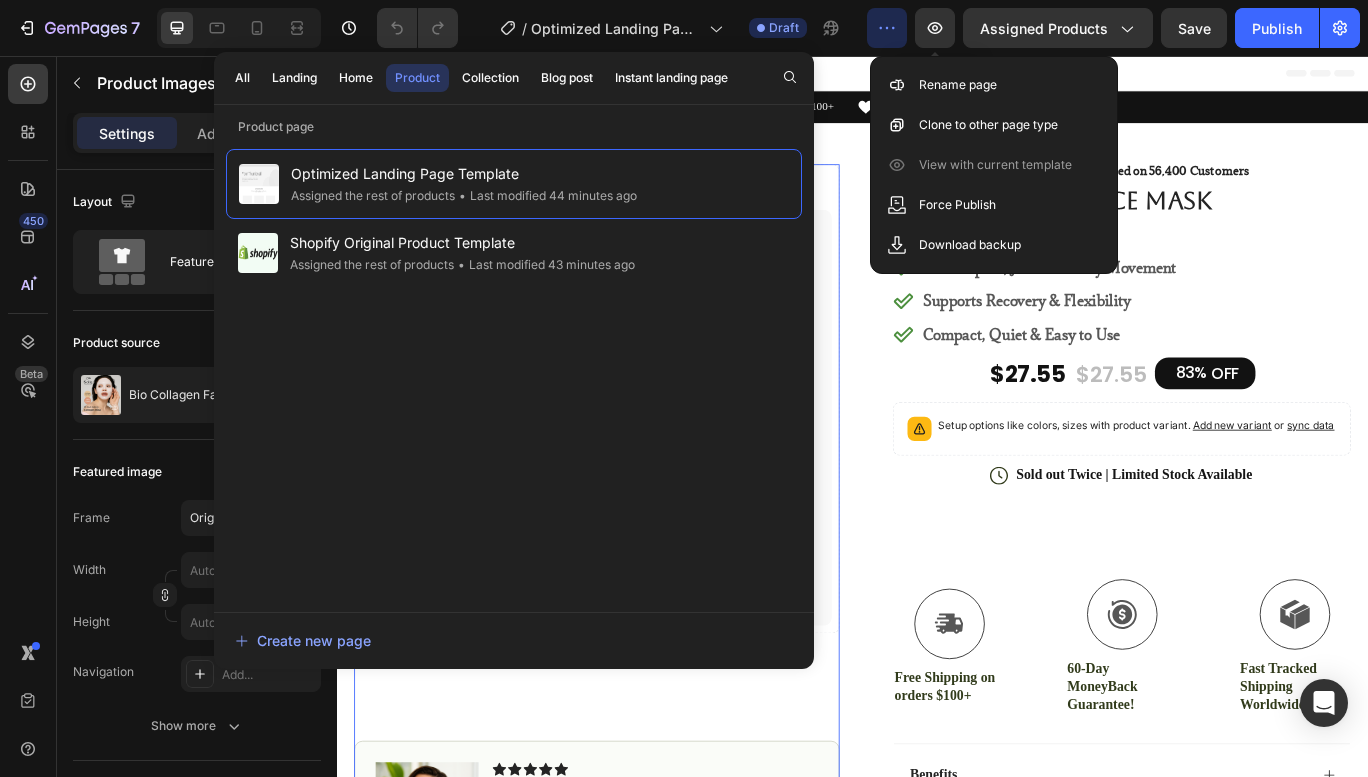 click 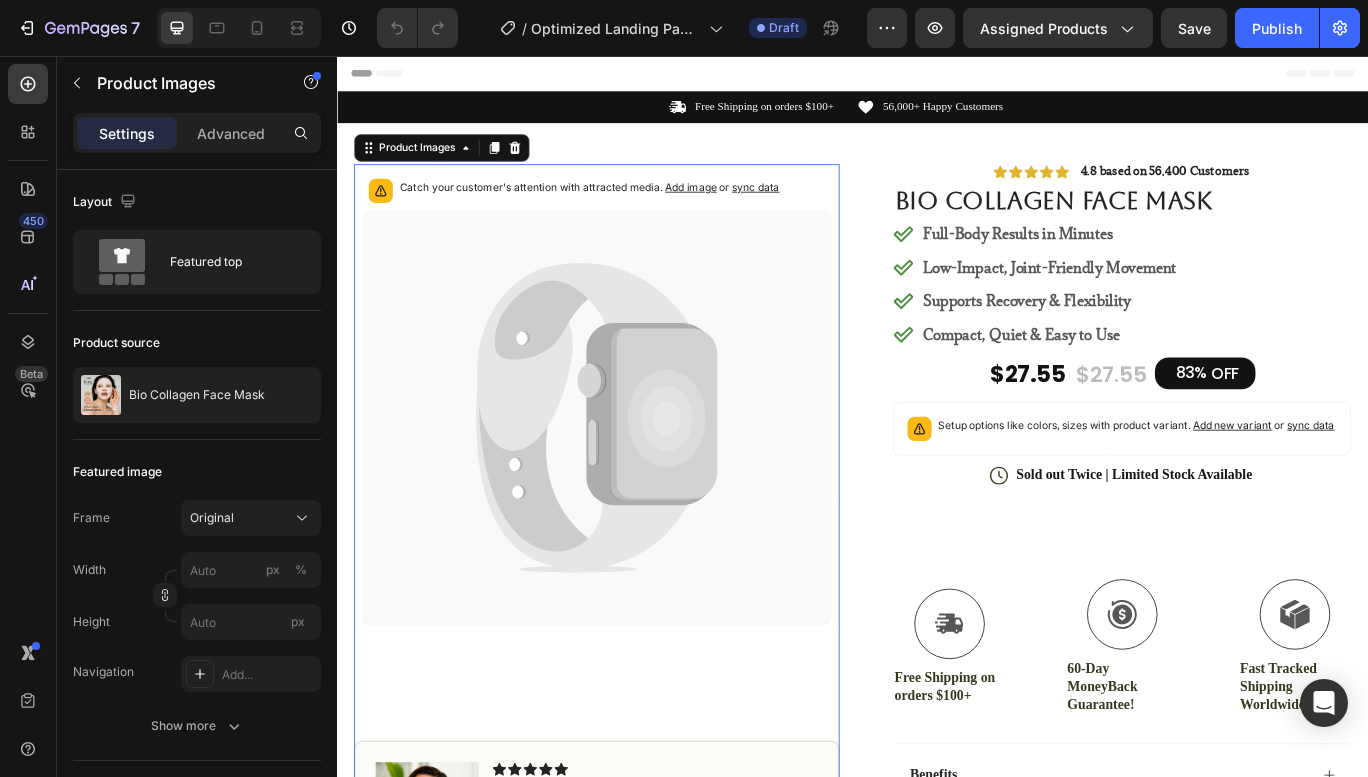 click 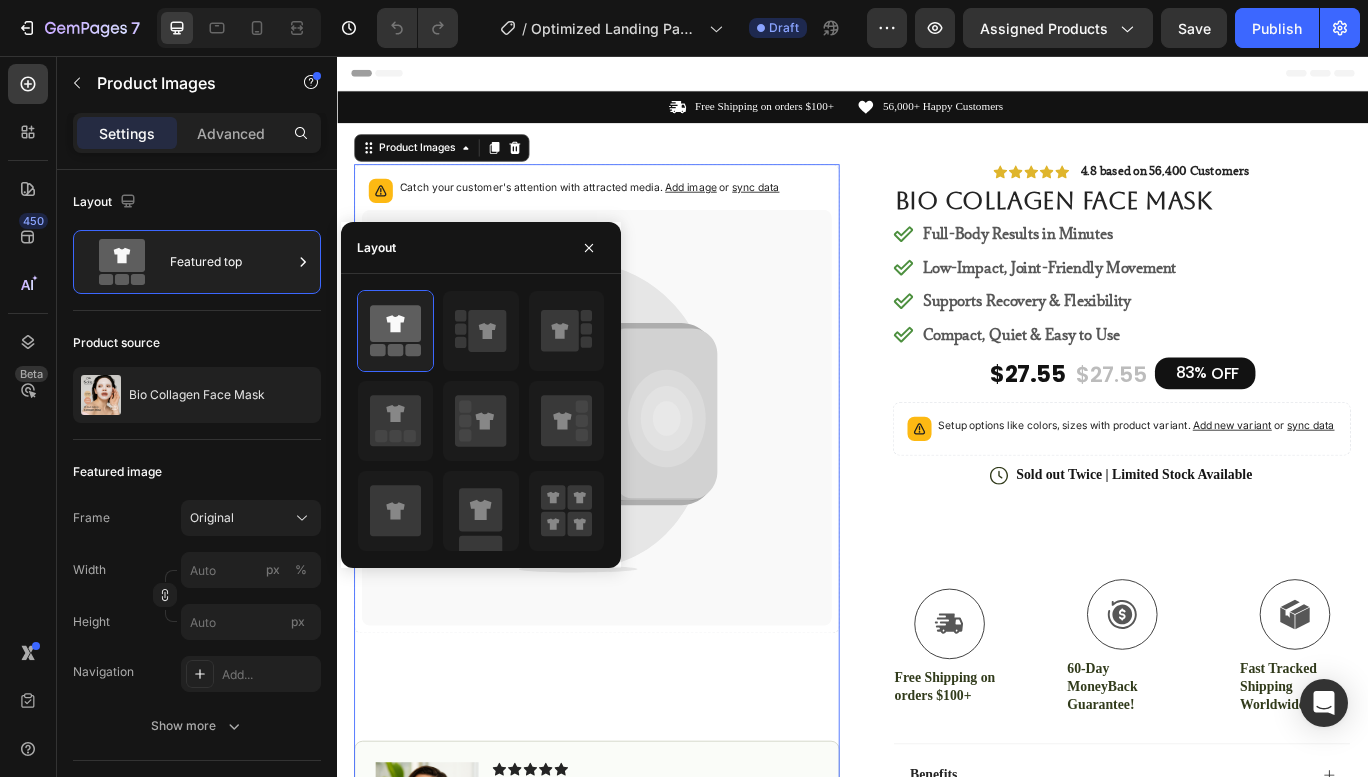 click 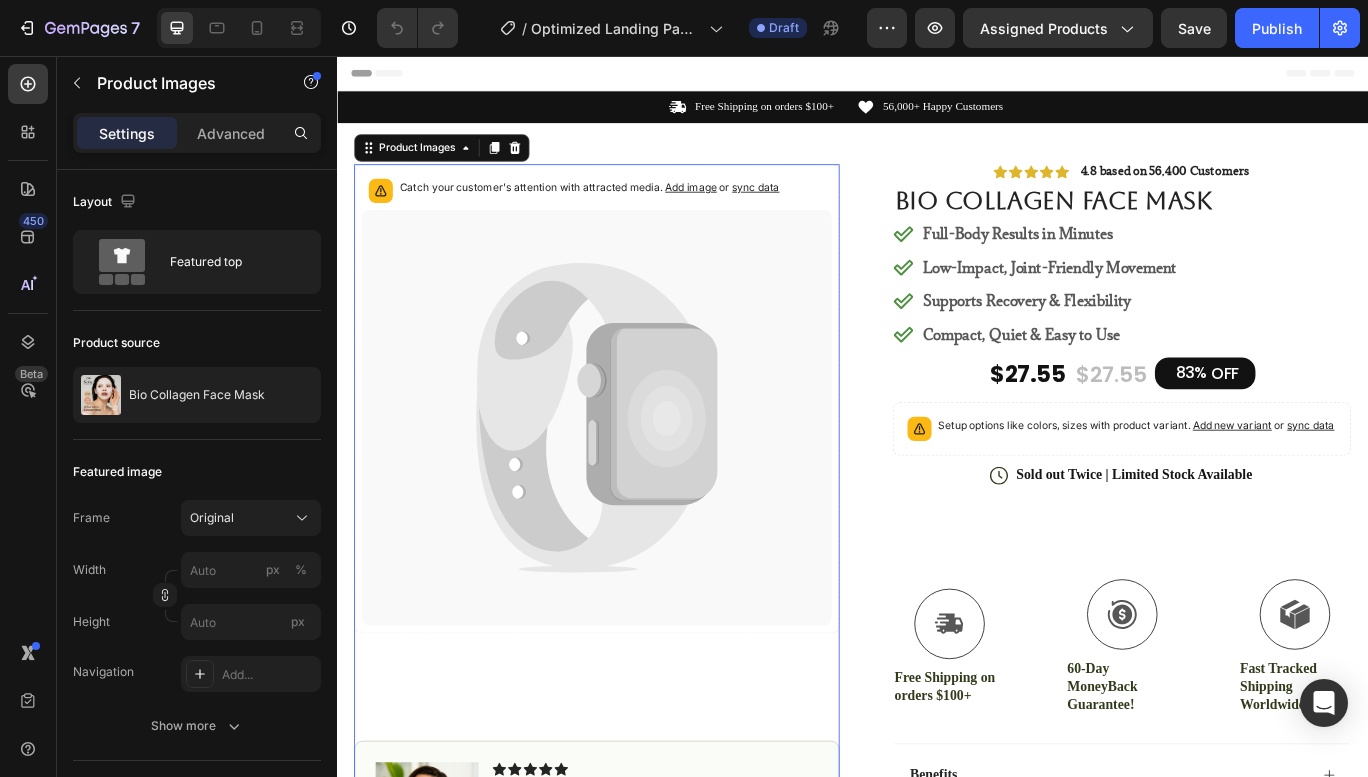 click 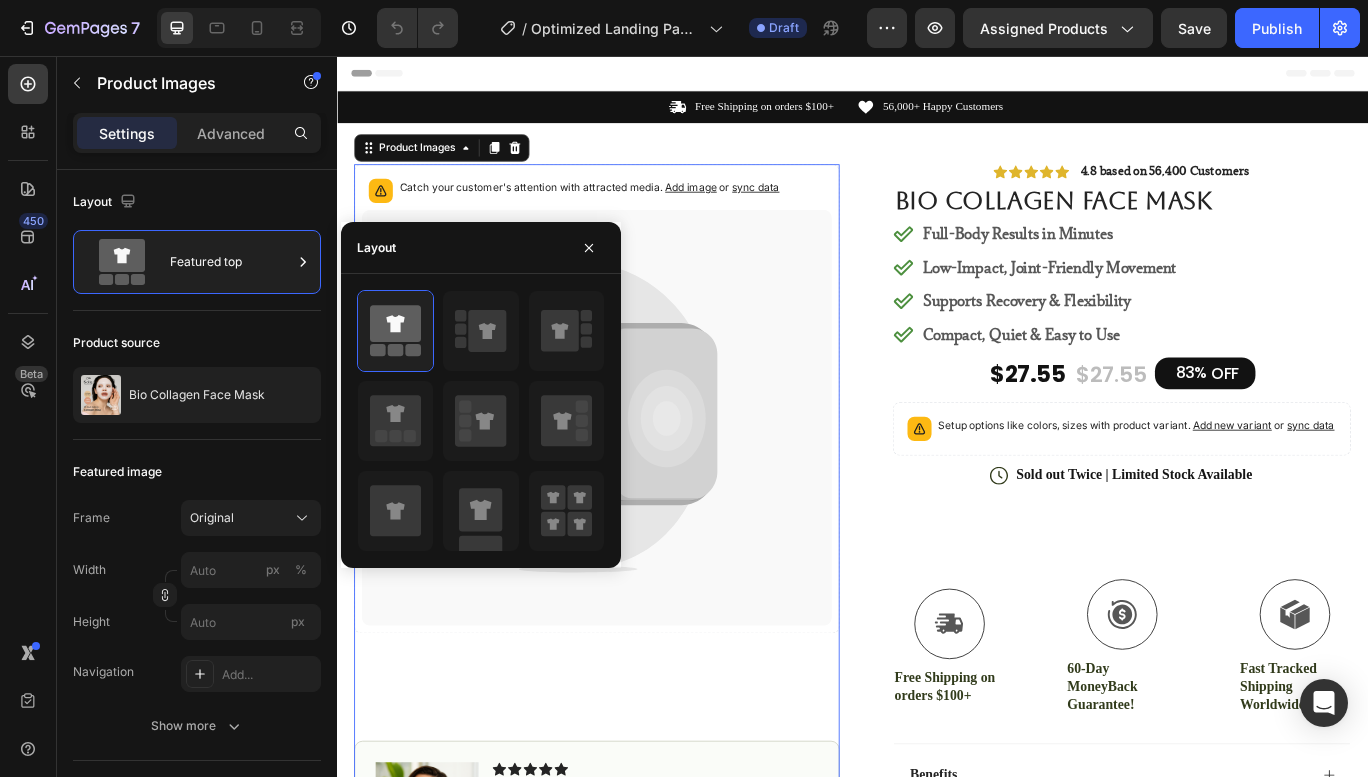 click 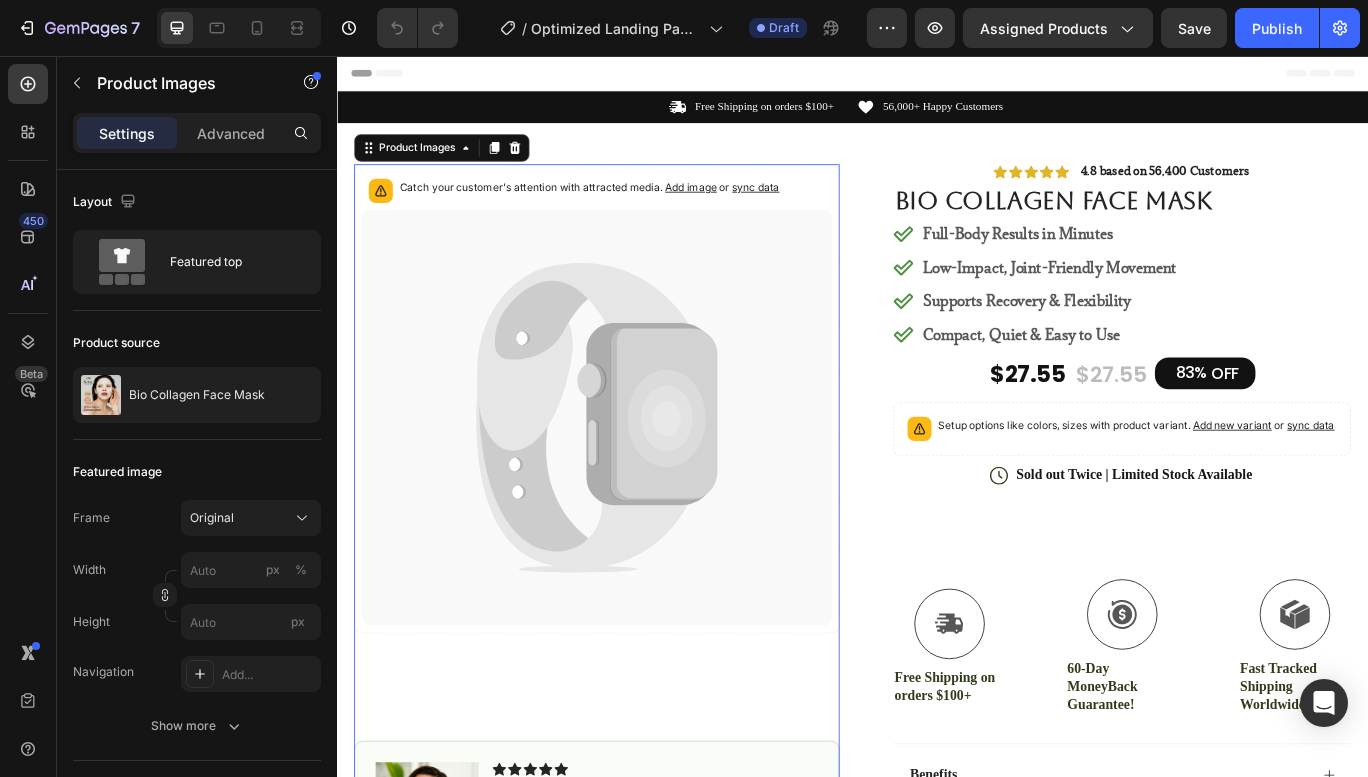 click on "Add image" at bounding box center (749, 208) 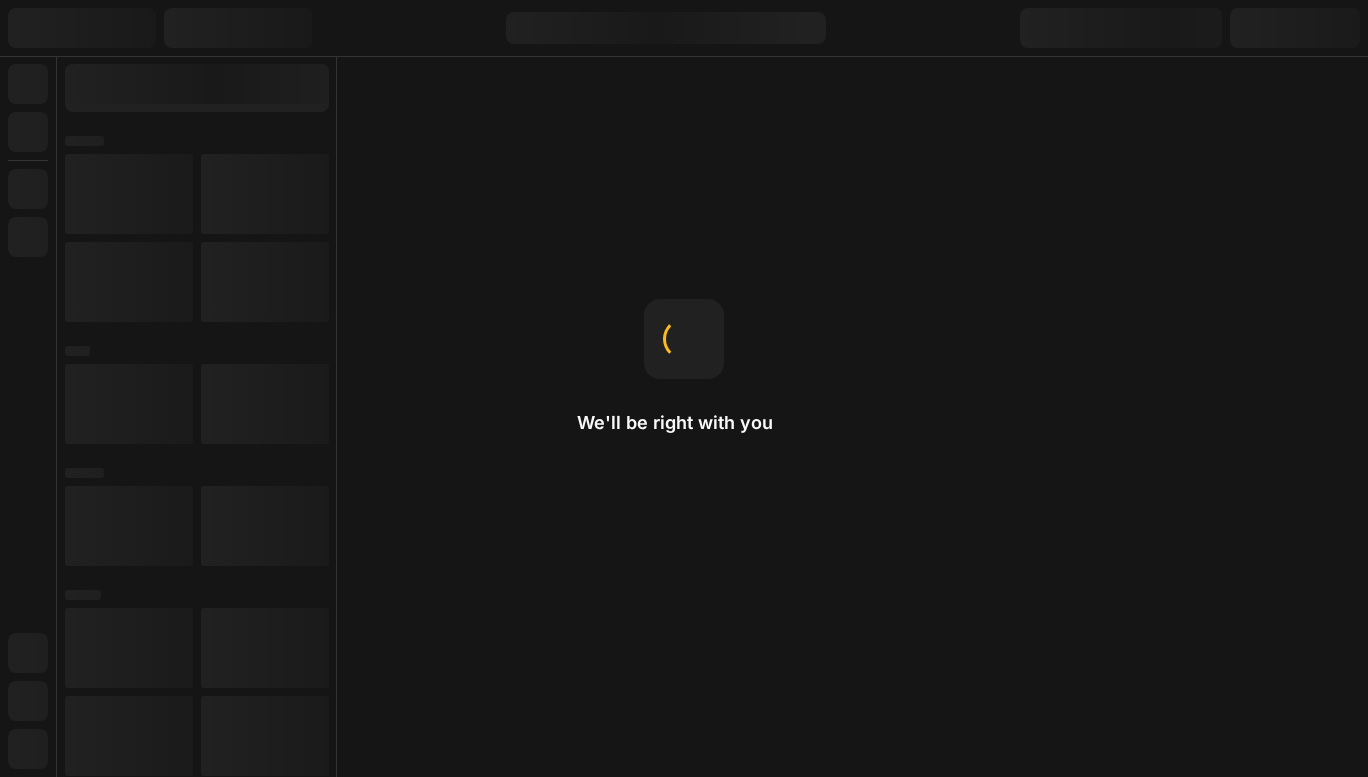 scroll, scrollTop: 0, scrollLeft: 0, axis: both 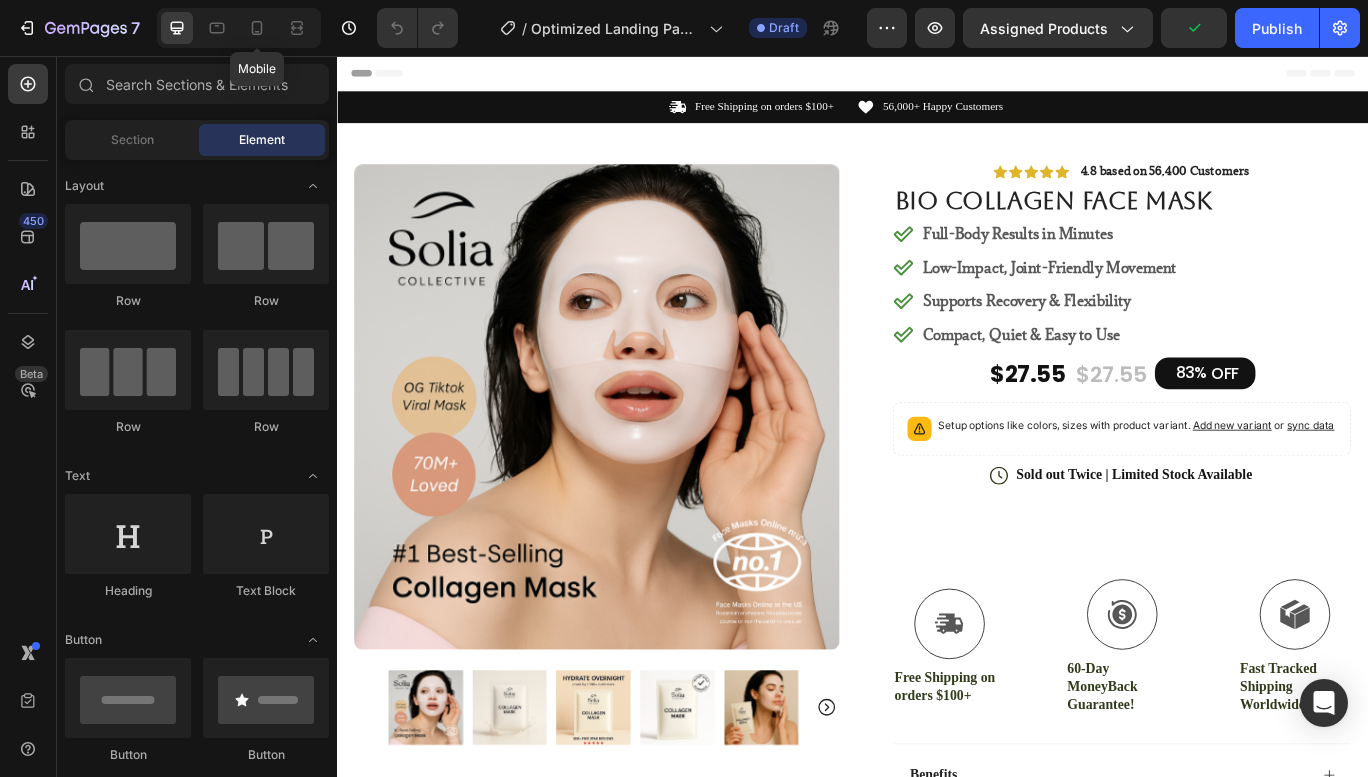 click 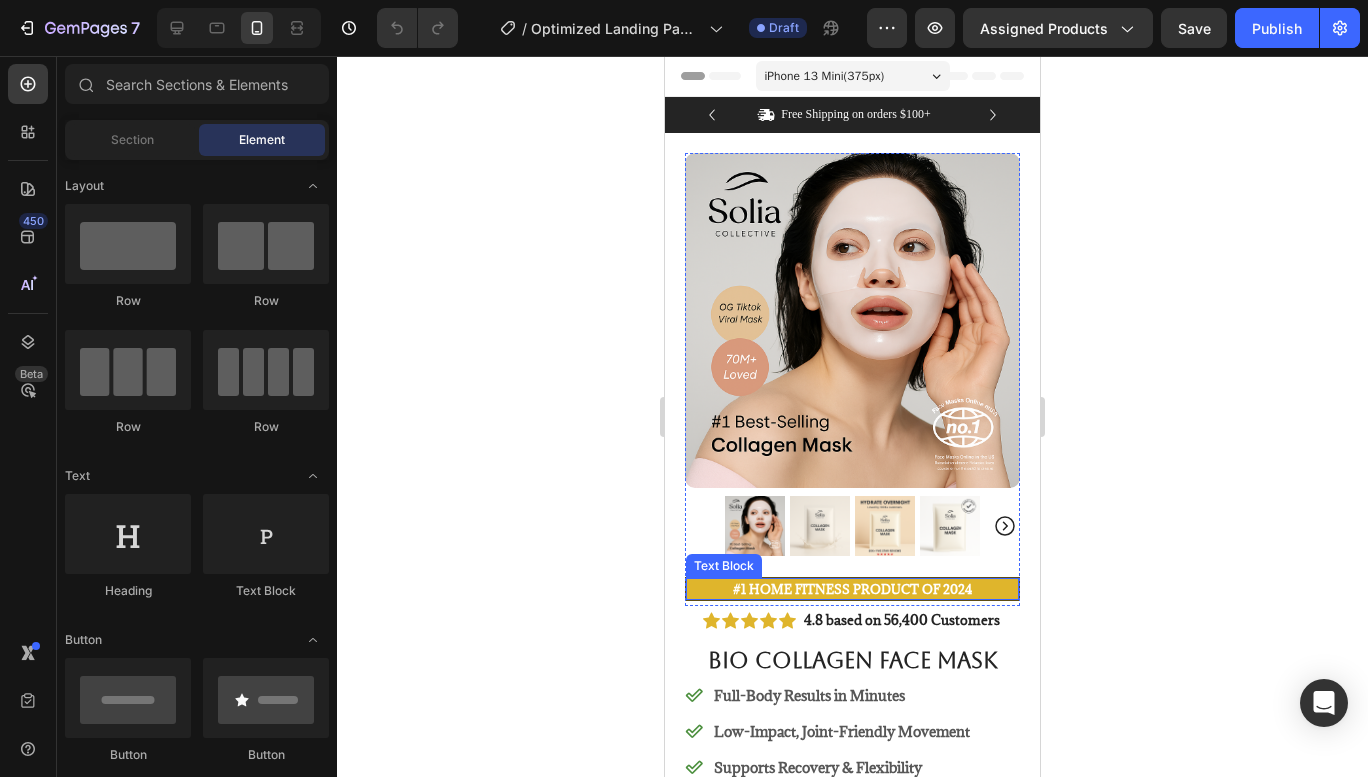 click on "#1 Home fitness Product of 2024" at bounding box center [852, 589] 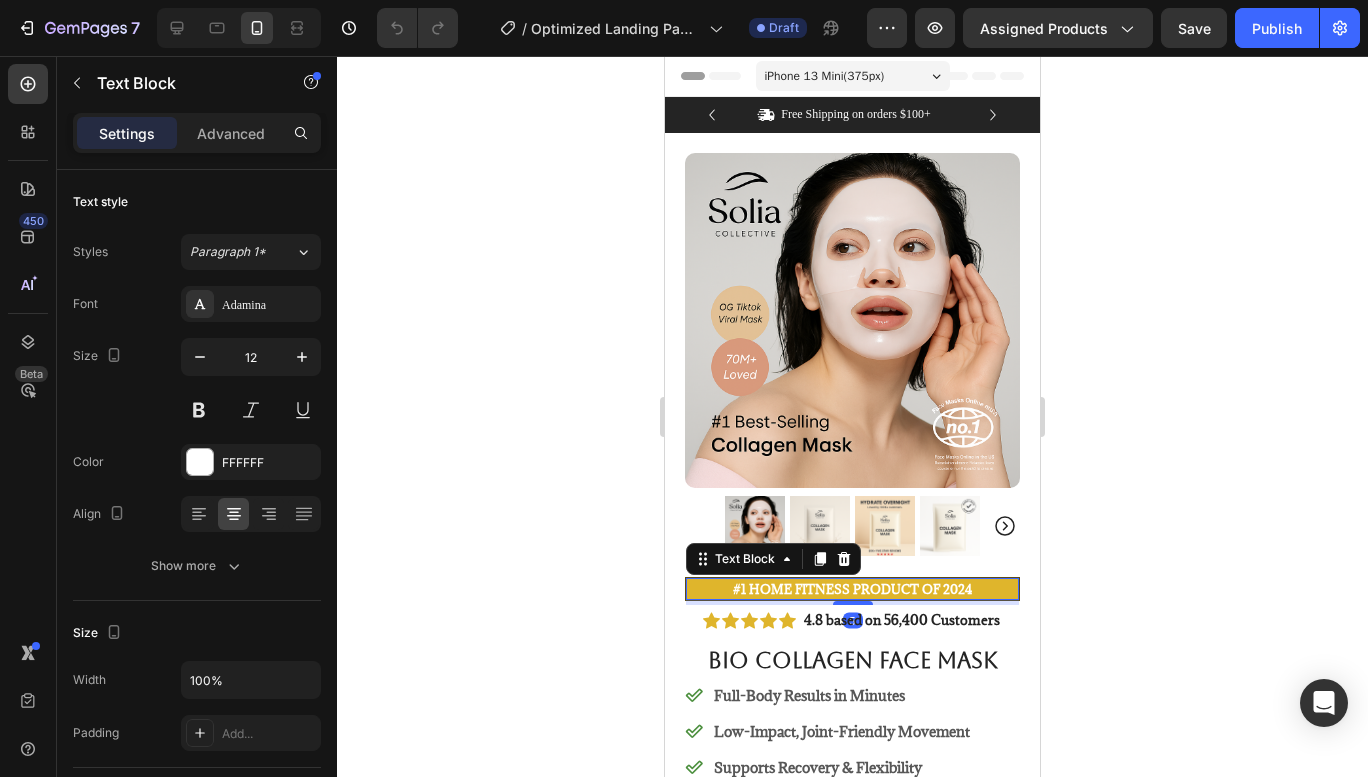 click on "#1 Home fitness Product of 2024" at bounding box center (852, 589) 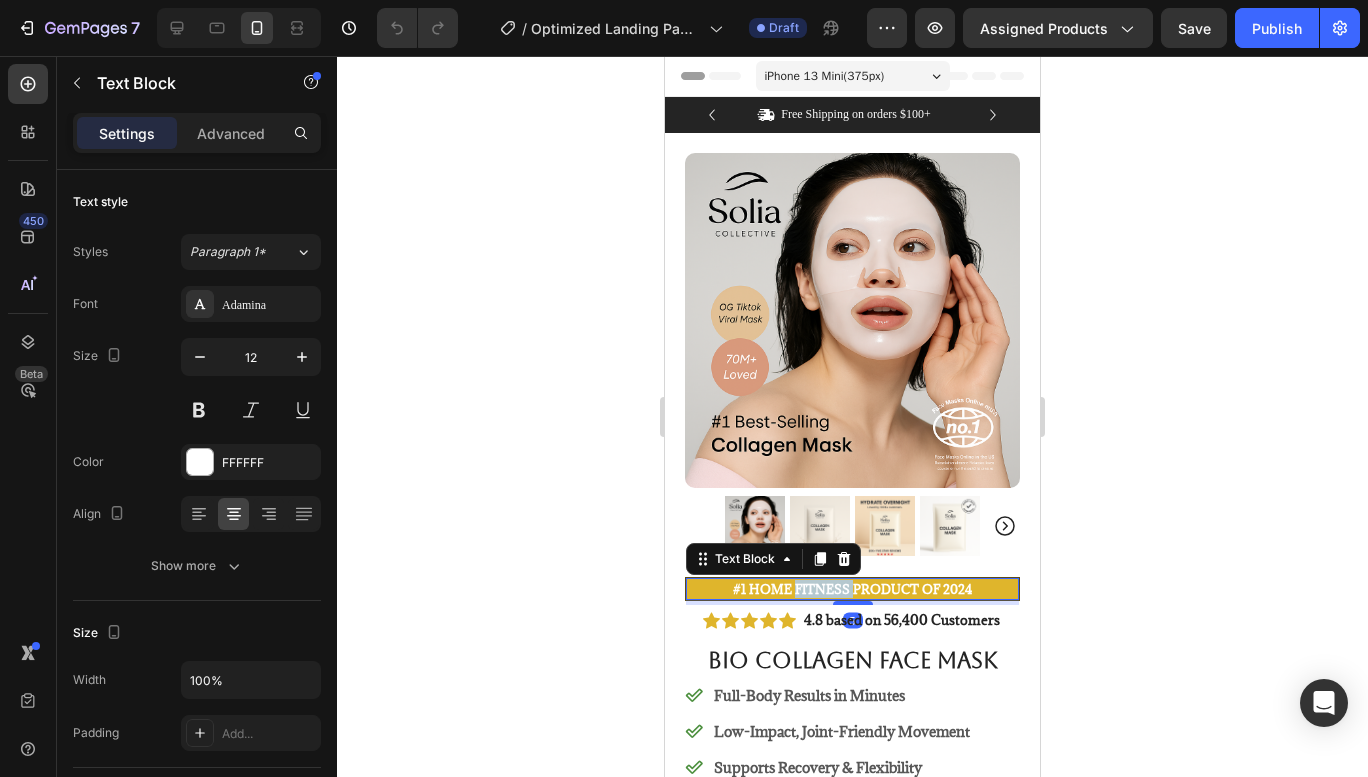 click on "#1 Home fitness Product of 2024" at bounding box center [852, 589] 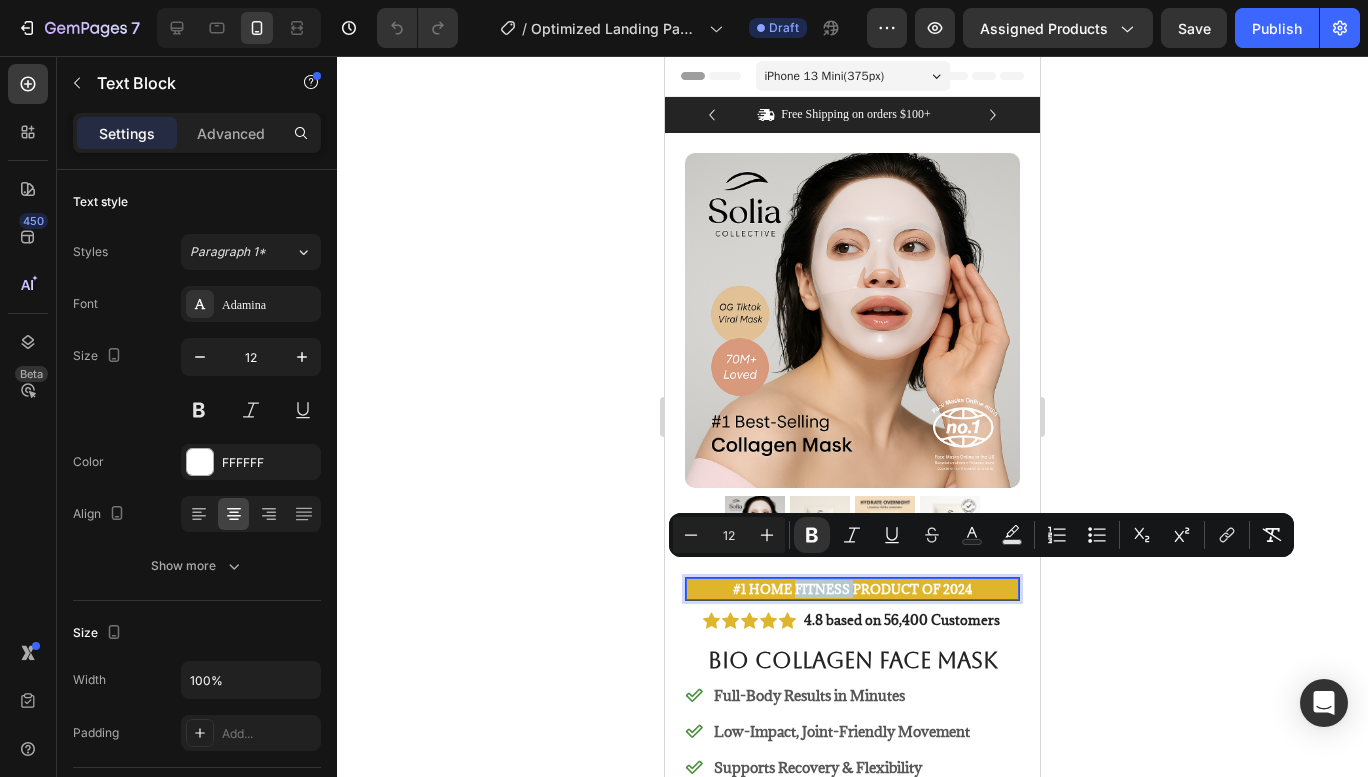 click on "#1 Home fitness Product of 2024" at bounding box center (852, 589) 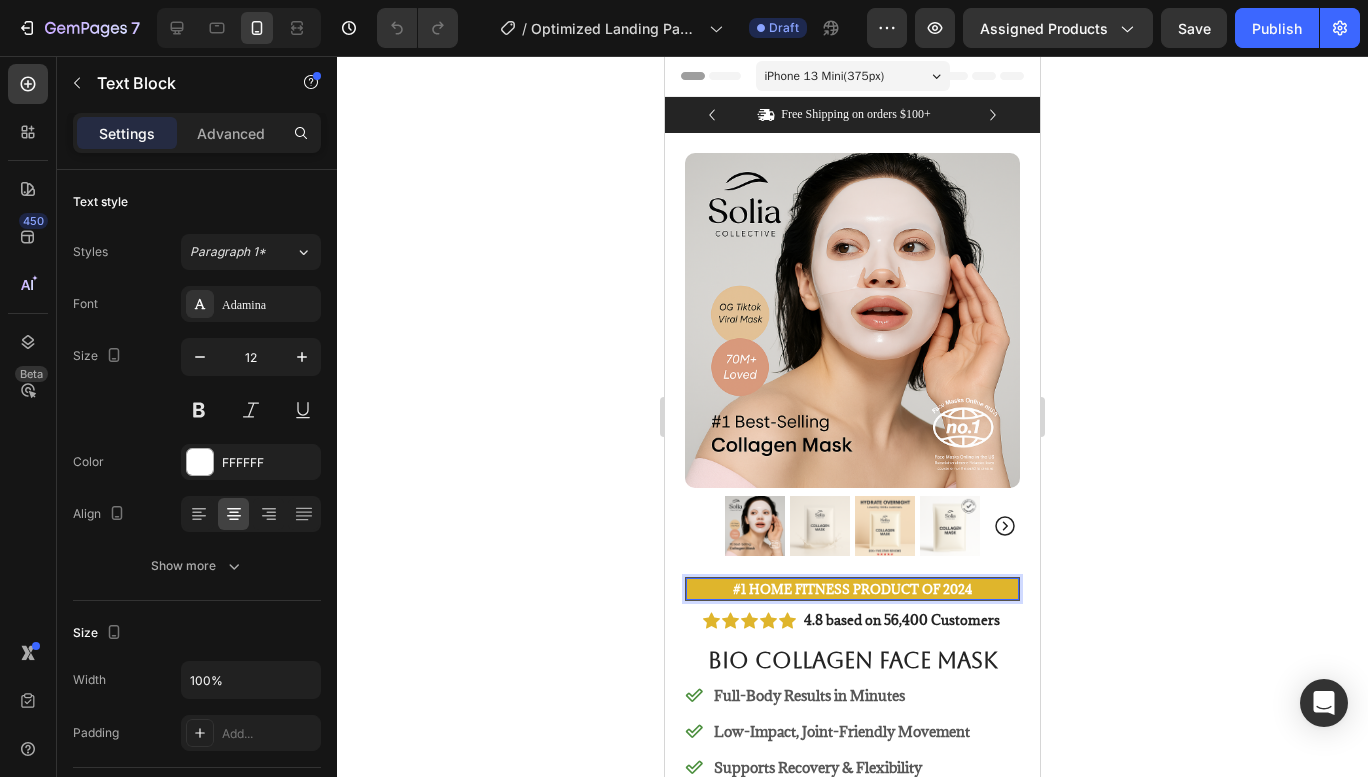 click on "#1 Home fitness Product of 2024" at bounding box center (852, 589) 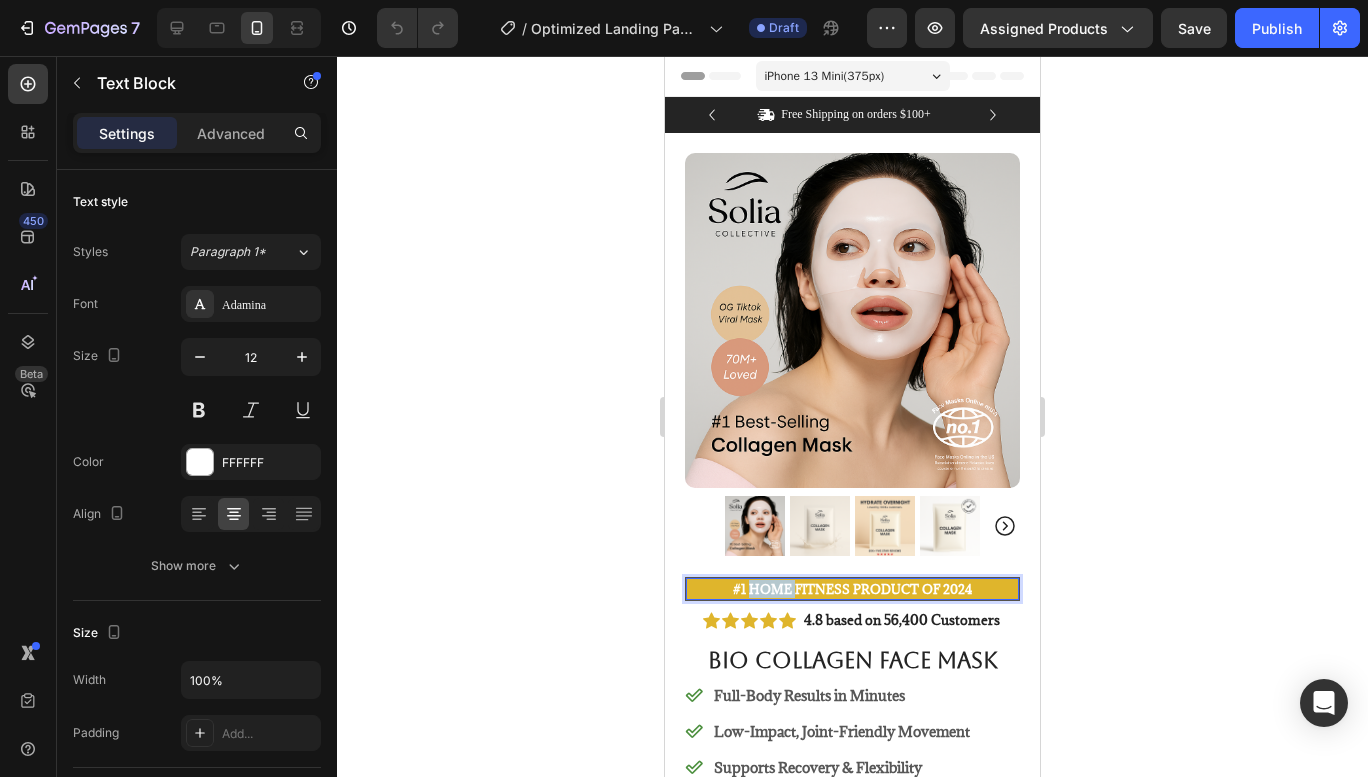 click on "#1 Home fitness Product of 2024" at bounding box center (852, 589) 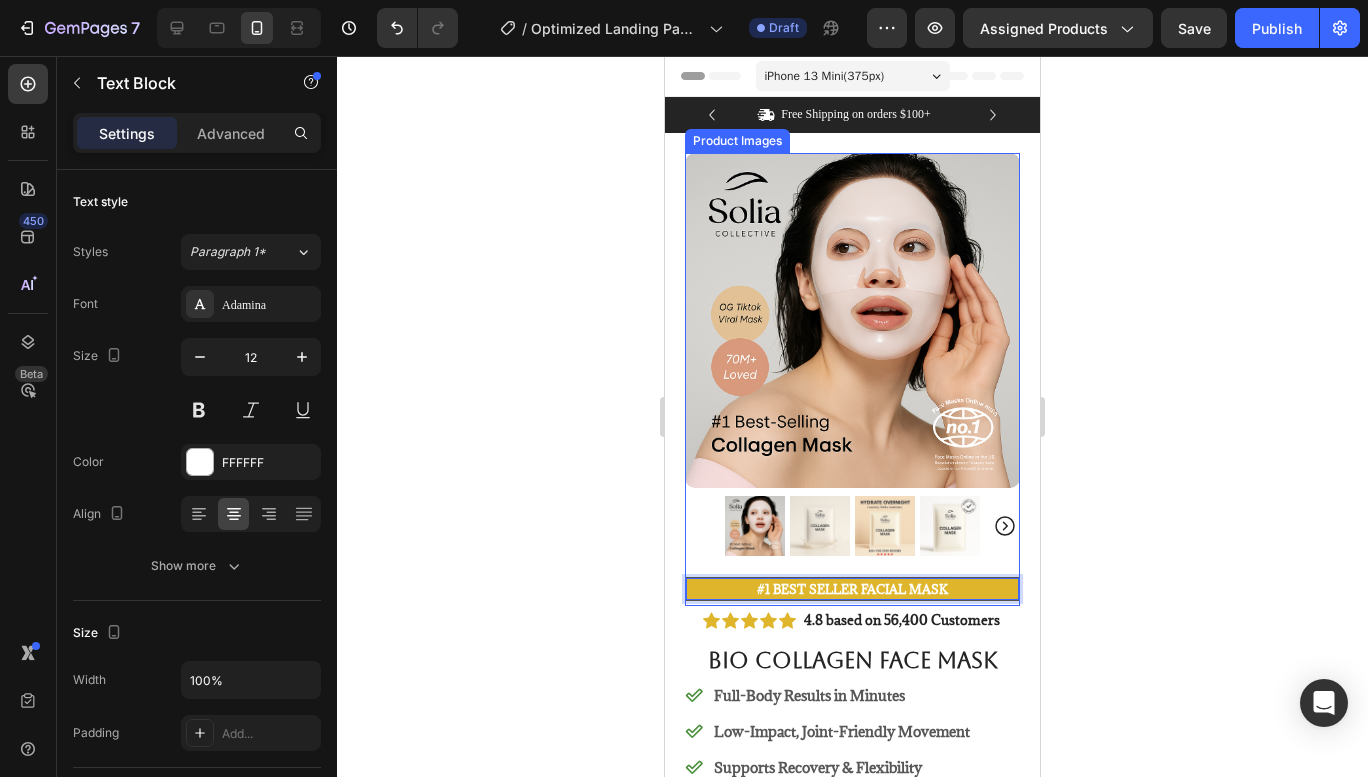 click at bounding box center (852, 320) 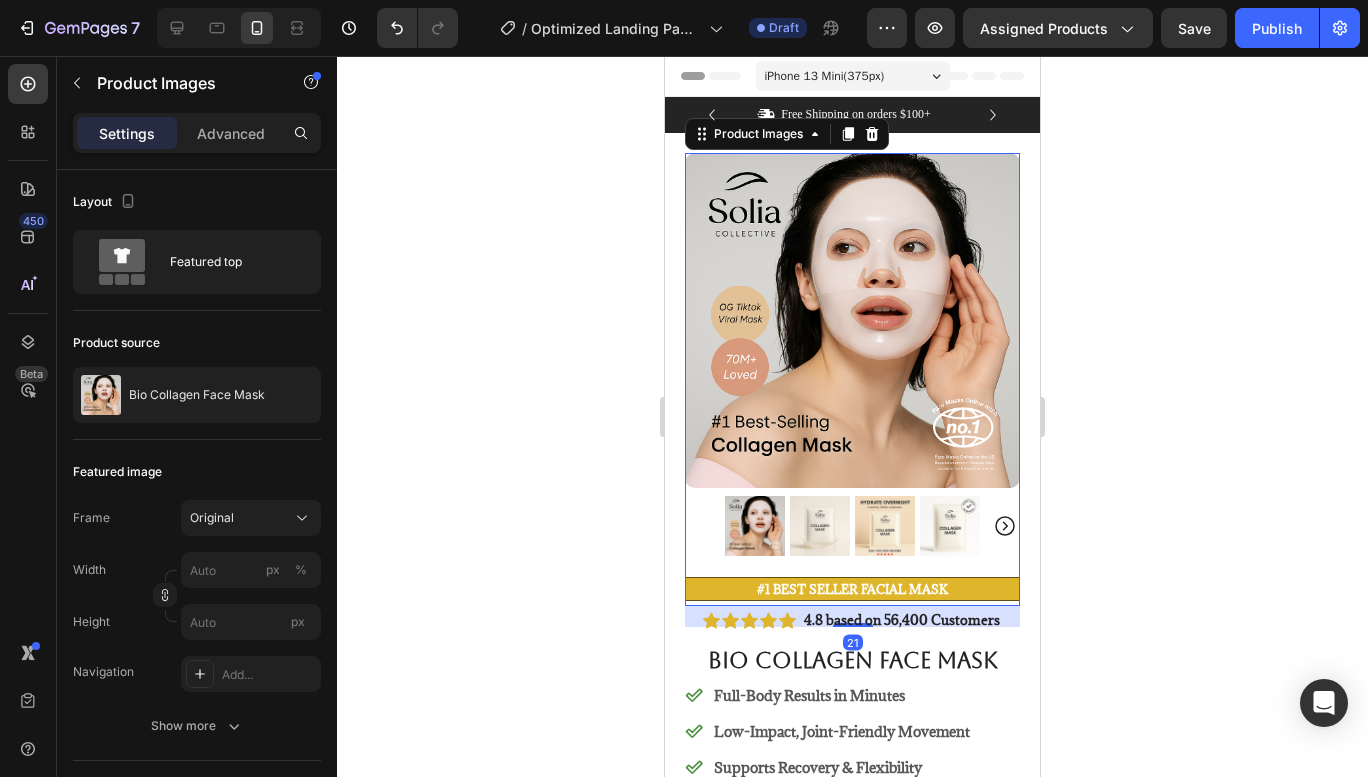 click at bounding box center (852, 320) 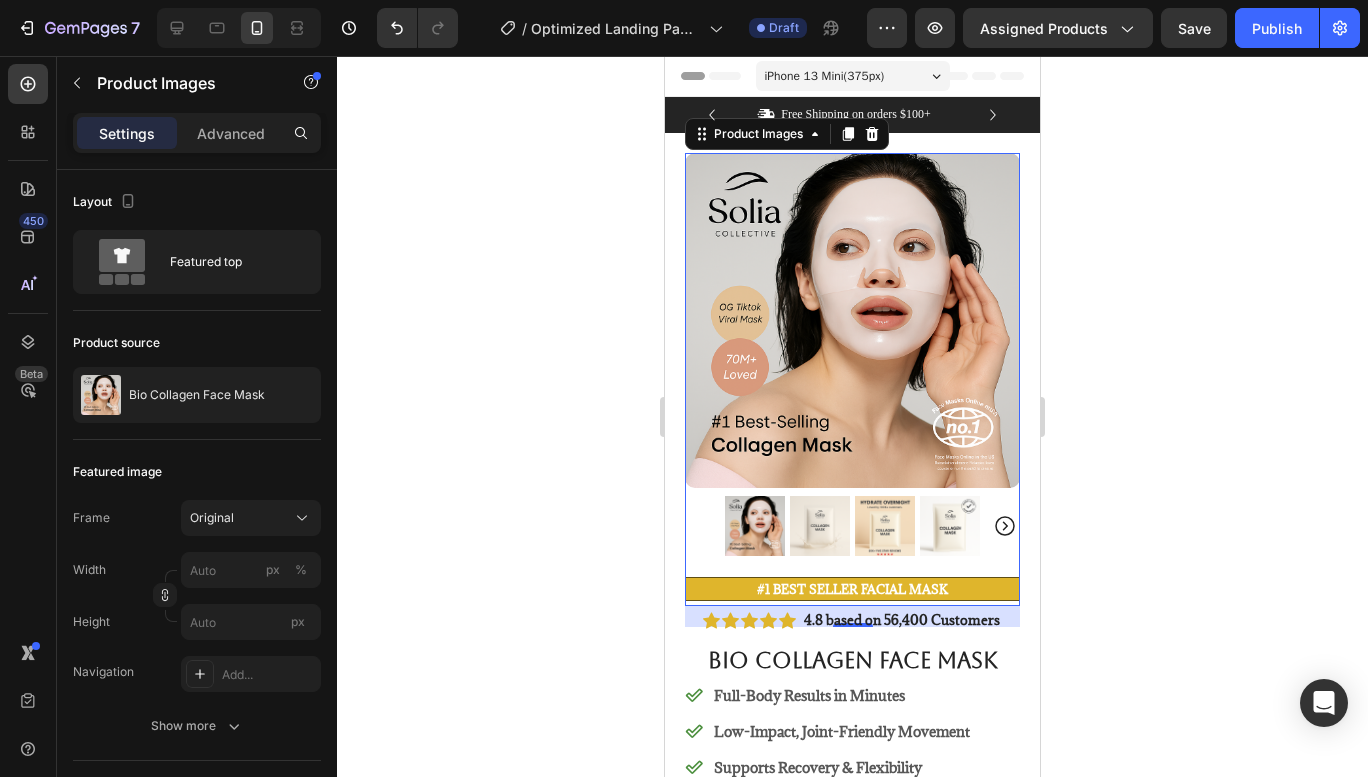 click at bounding box center [852, 320] 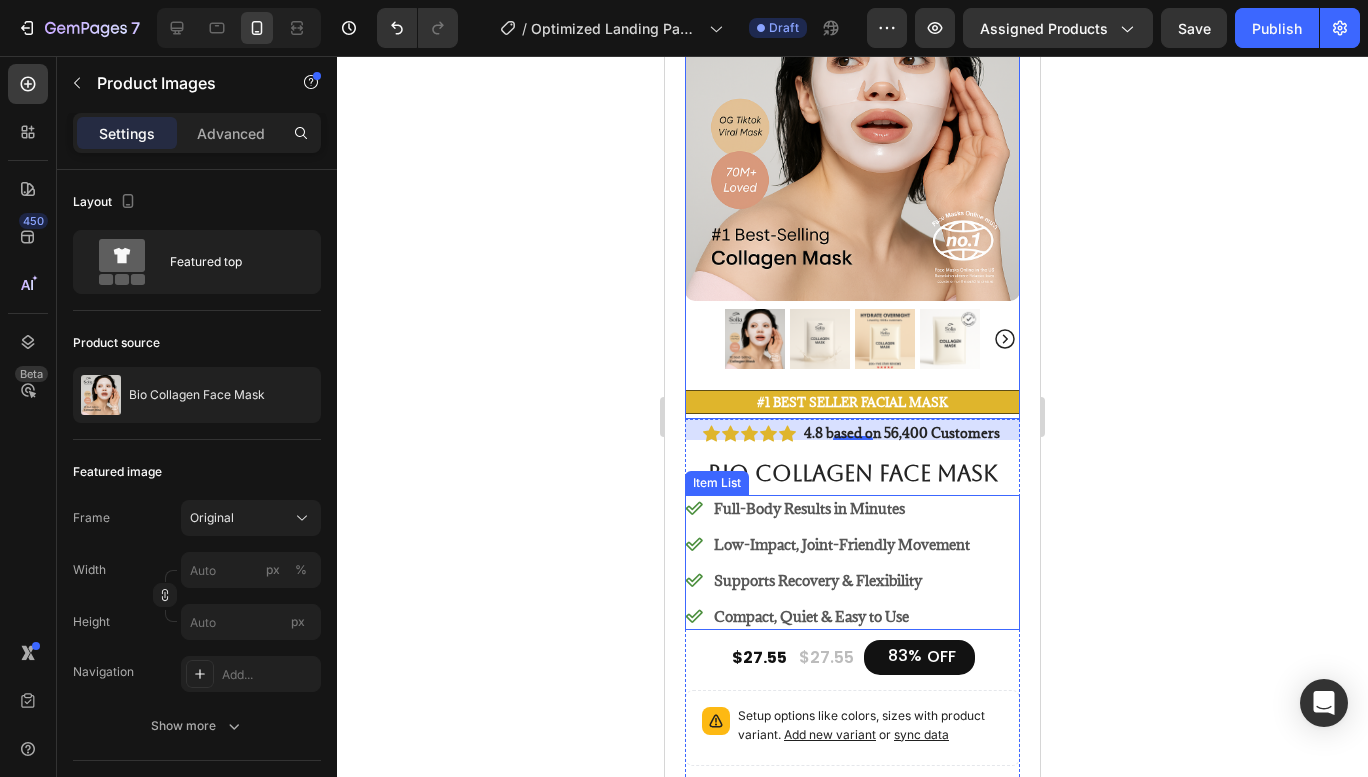 scroll, scrollTop: 200, scrollLeft: 0, axis: vertical 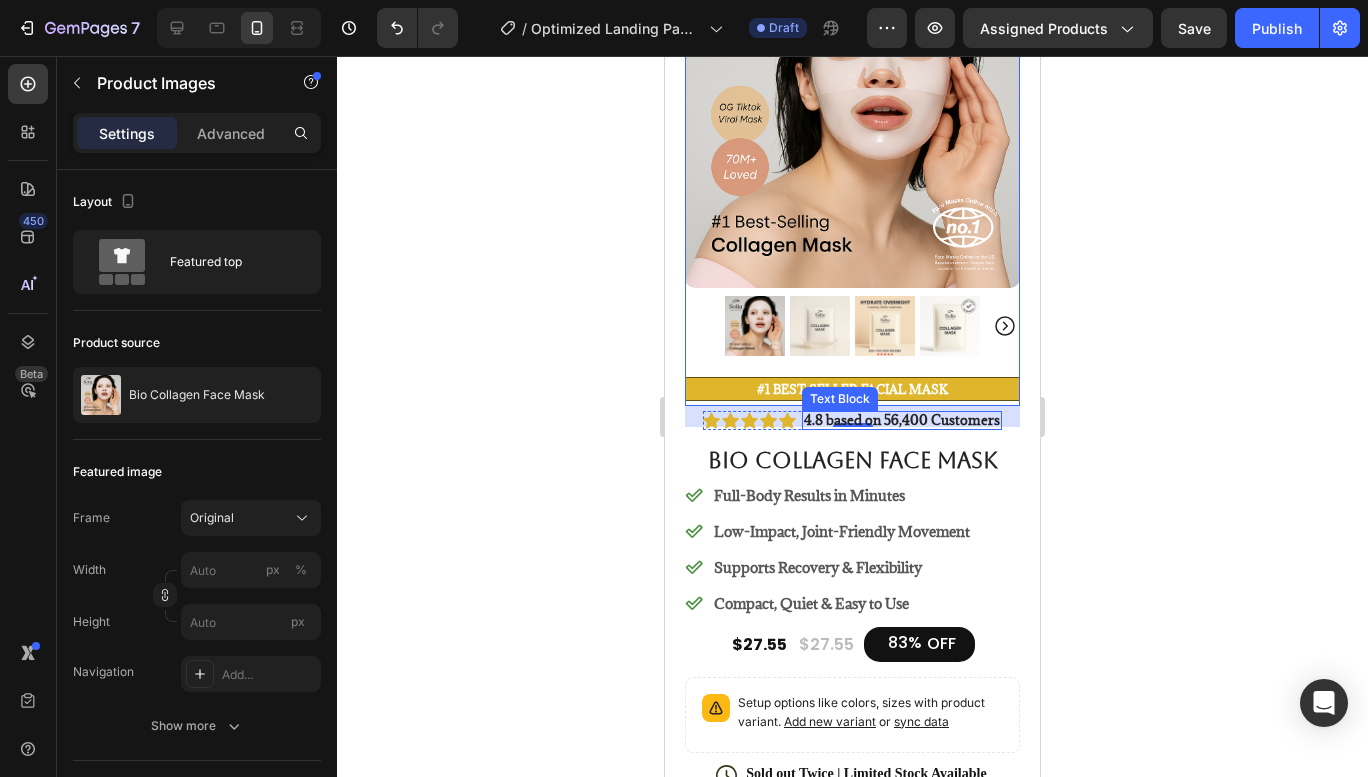 click on "4.8 based on 56,400 Customers" at bounding box center [902, 420] 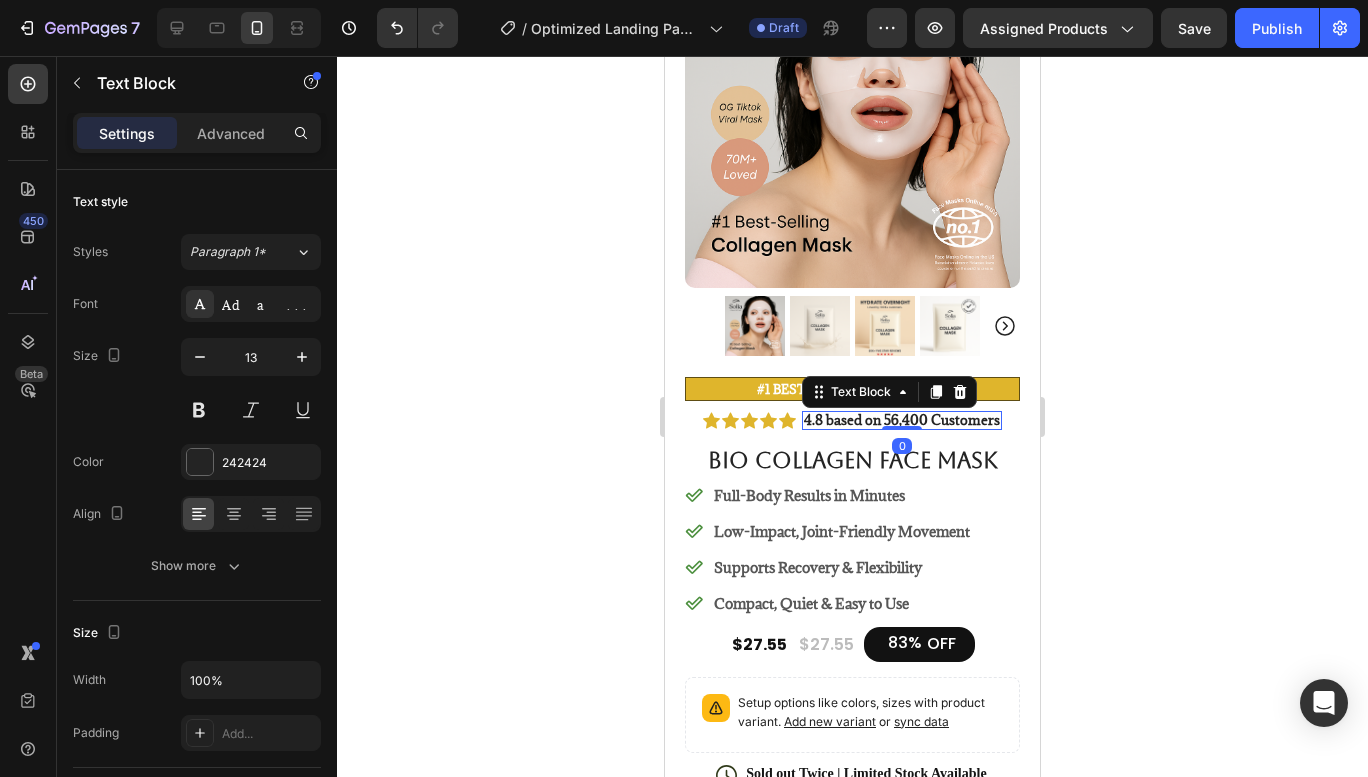 click on "4.8 based on 56,400 Customers" at bounding box center [902, 420] 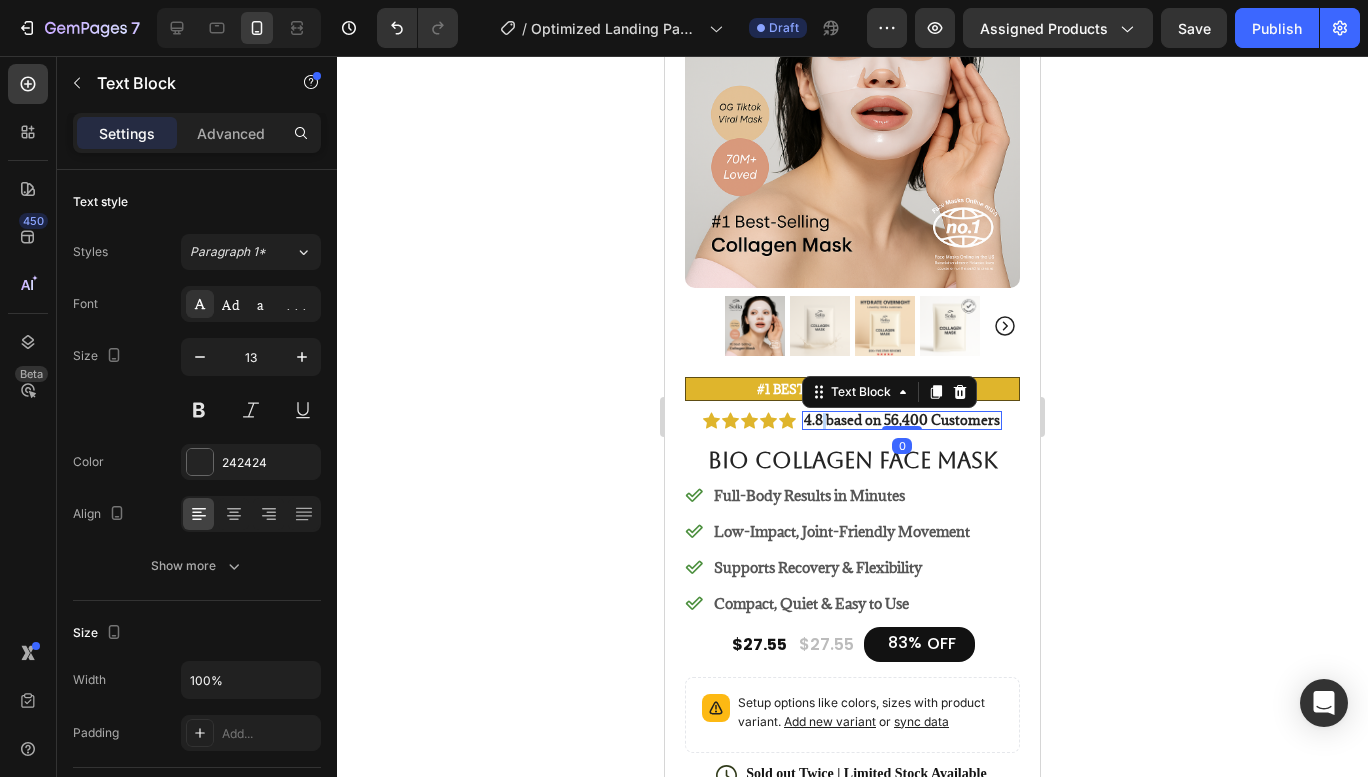 click on "4.8 based on 56,400 Customers" at bounding box center (902, 420) 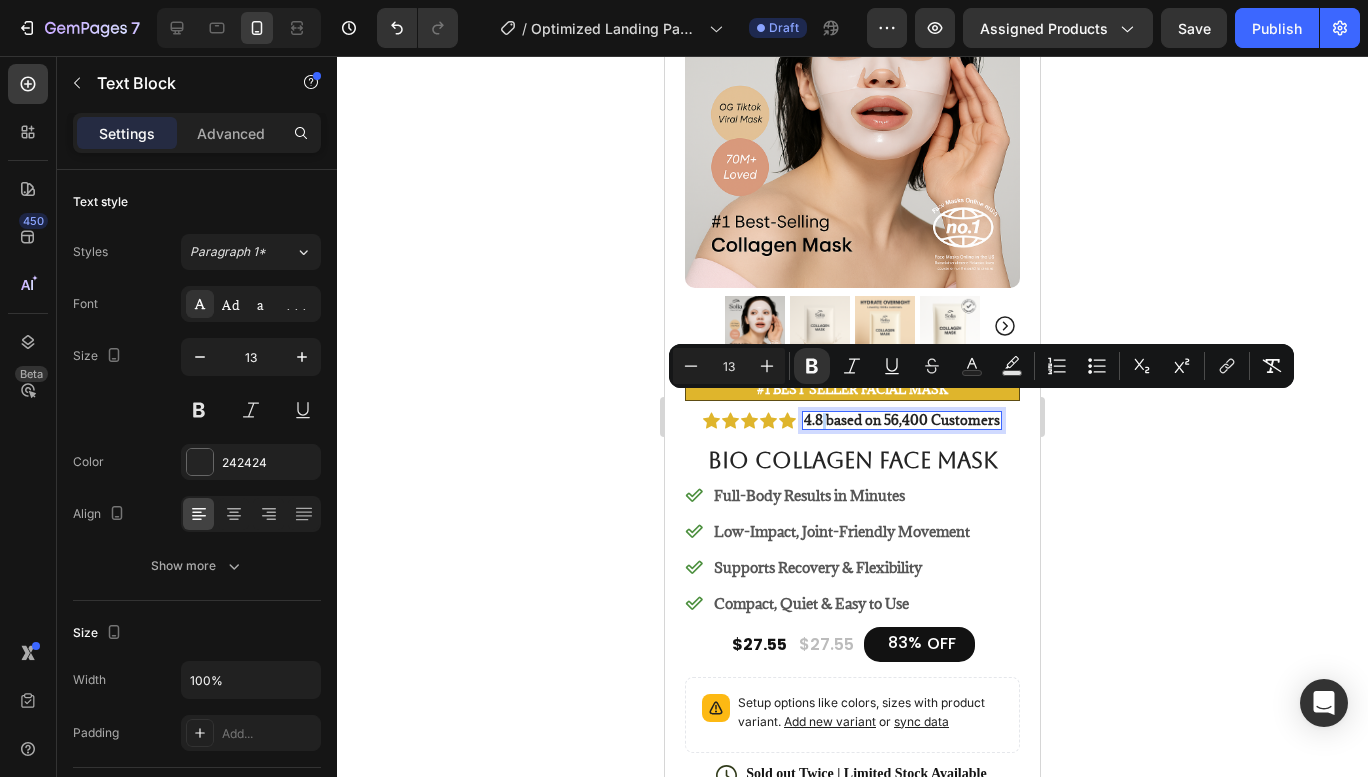 click on "4.8 based on 56,400 Customers" at bounding box center [902, 420] 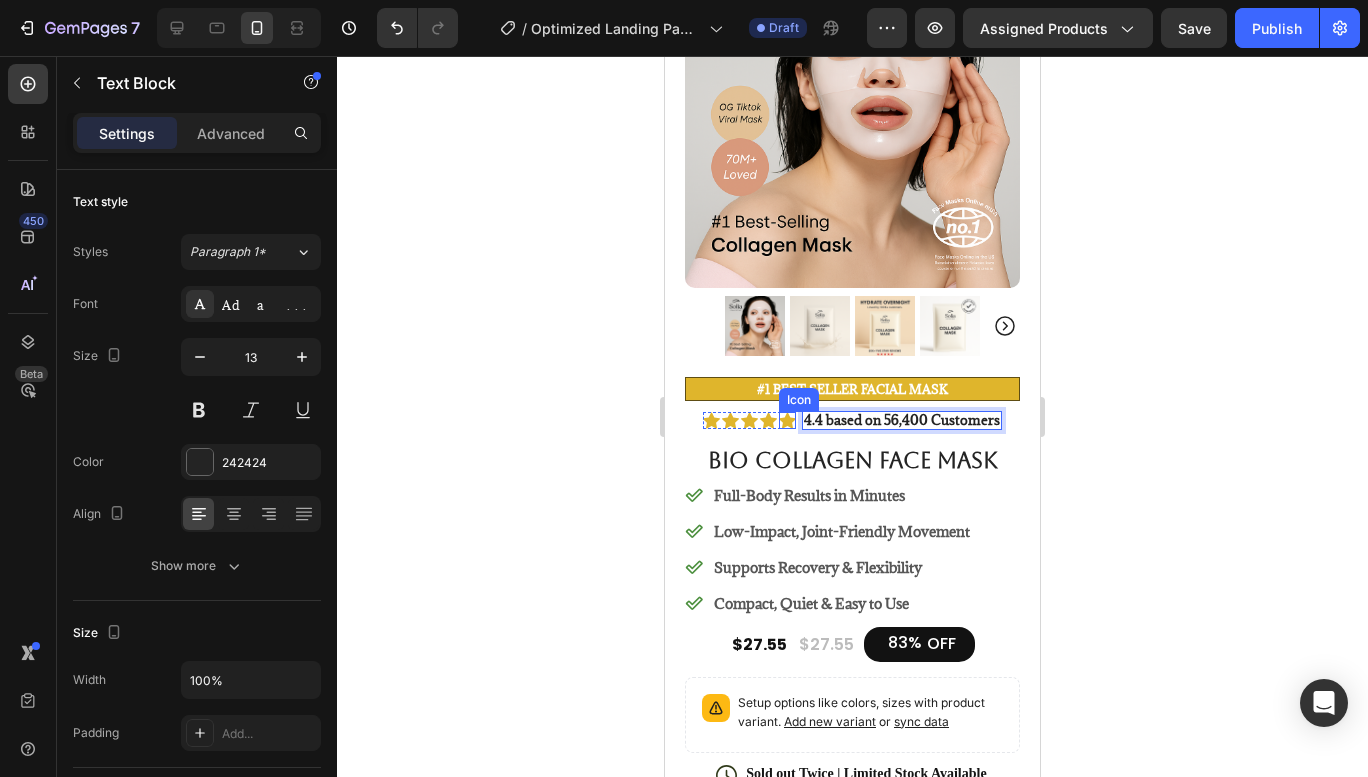 click 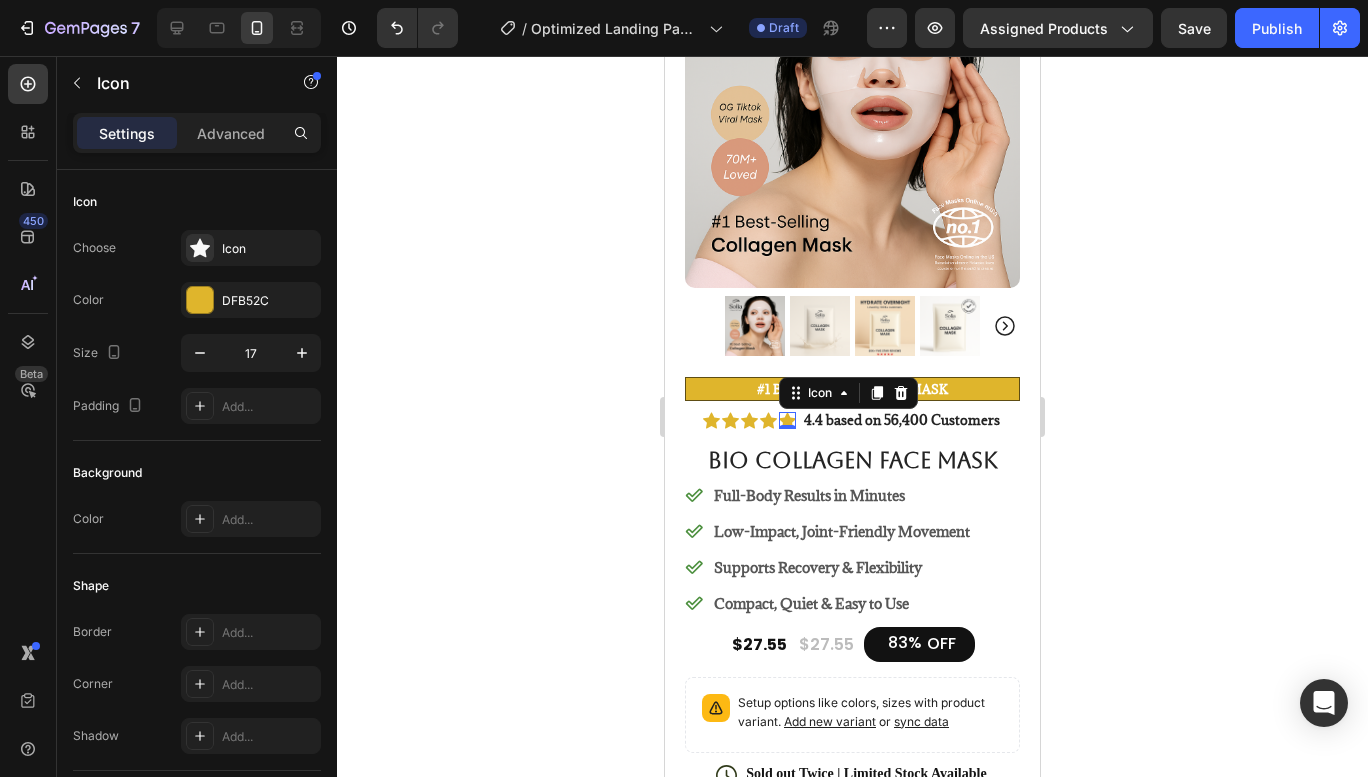 click on "0" at bounding box center [788, 429] 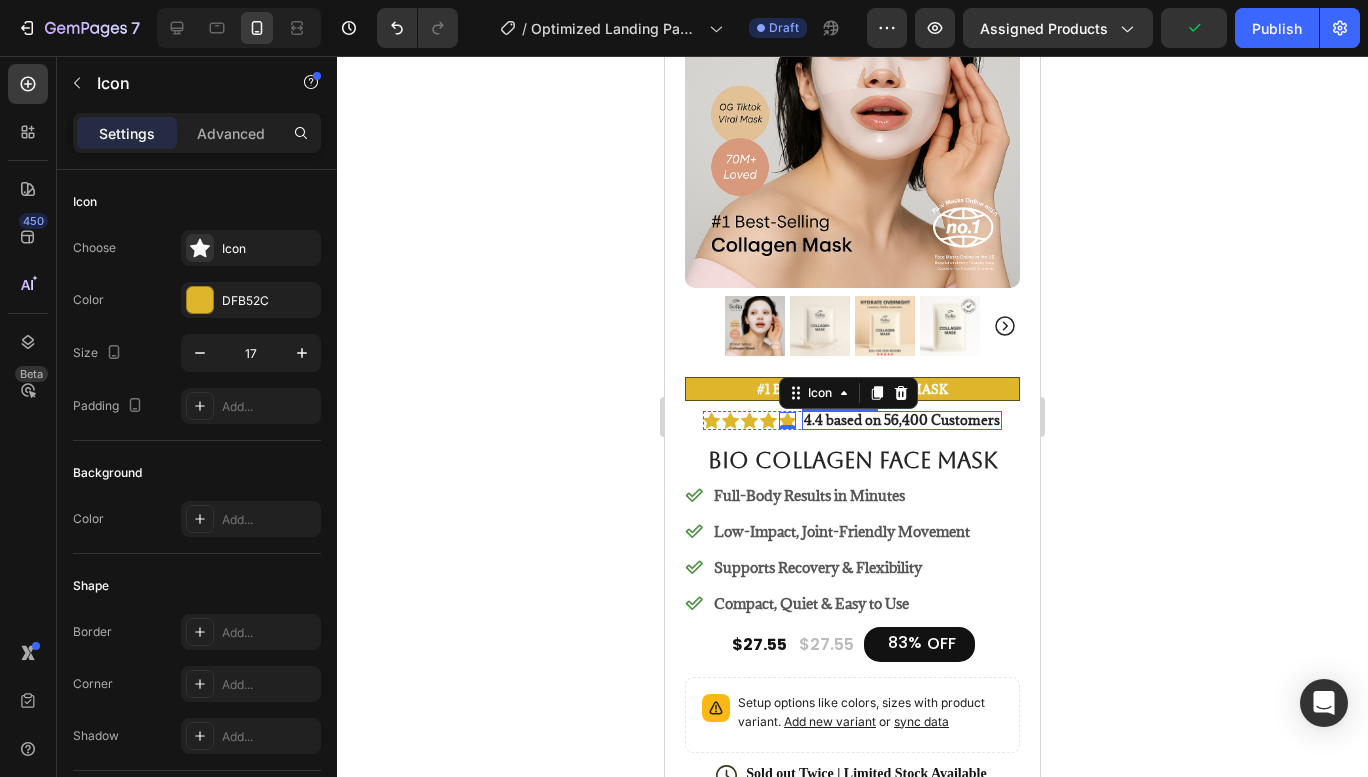 click on "4.4 based on 56,400 Customers" at bounding box center [902, 420] 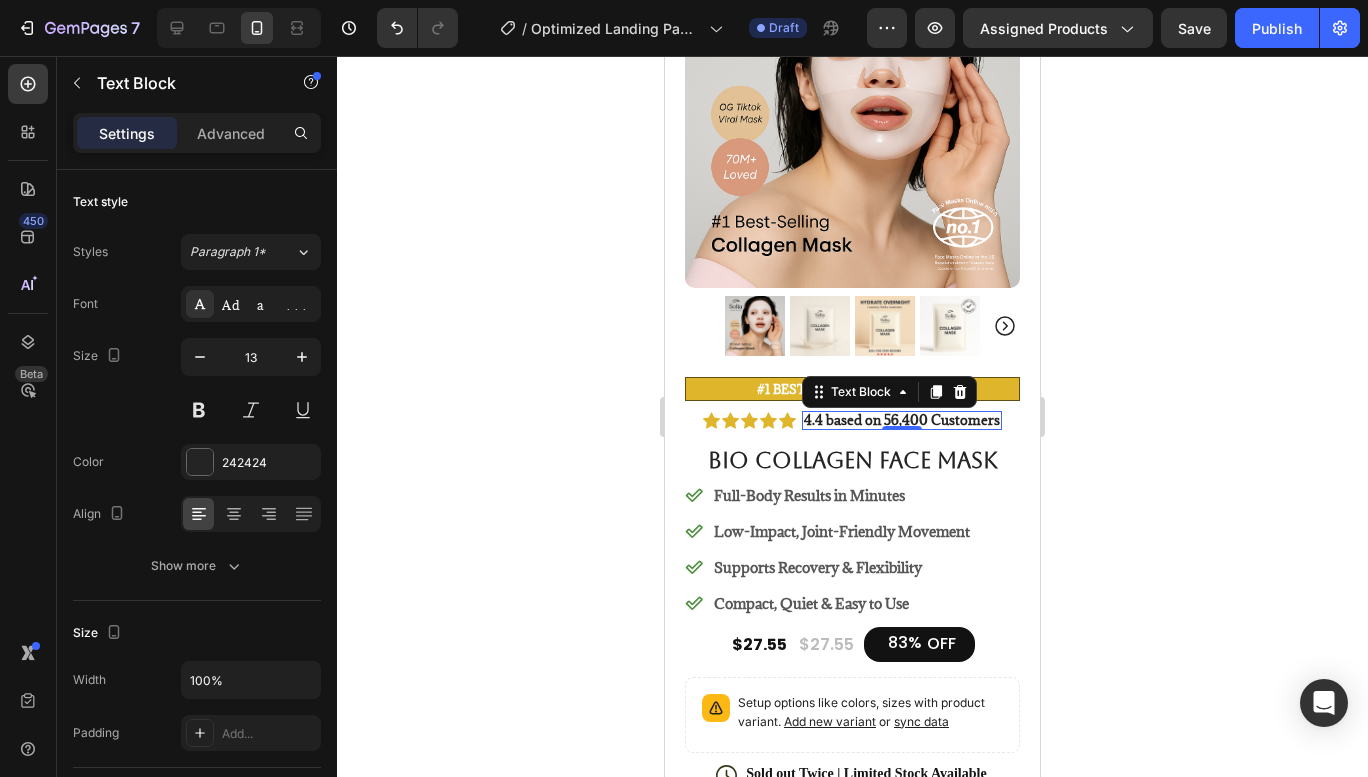 click at bounding box center (902, 428) 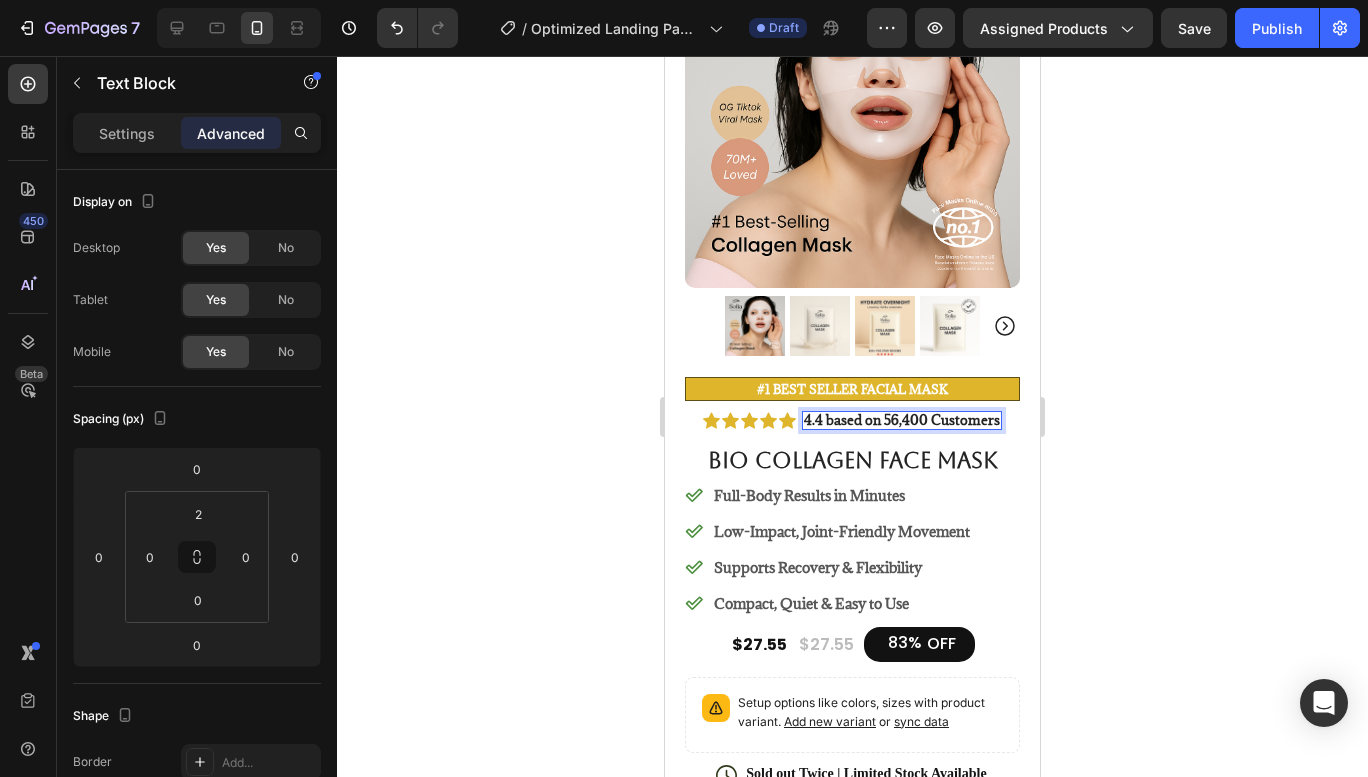 click on "4.4 based on 56,400 Customers" at bounding box center (902, 420) 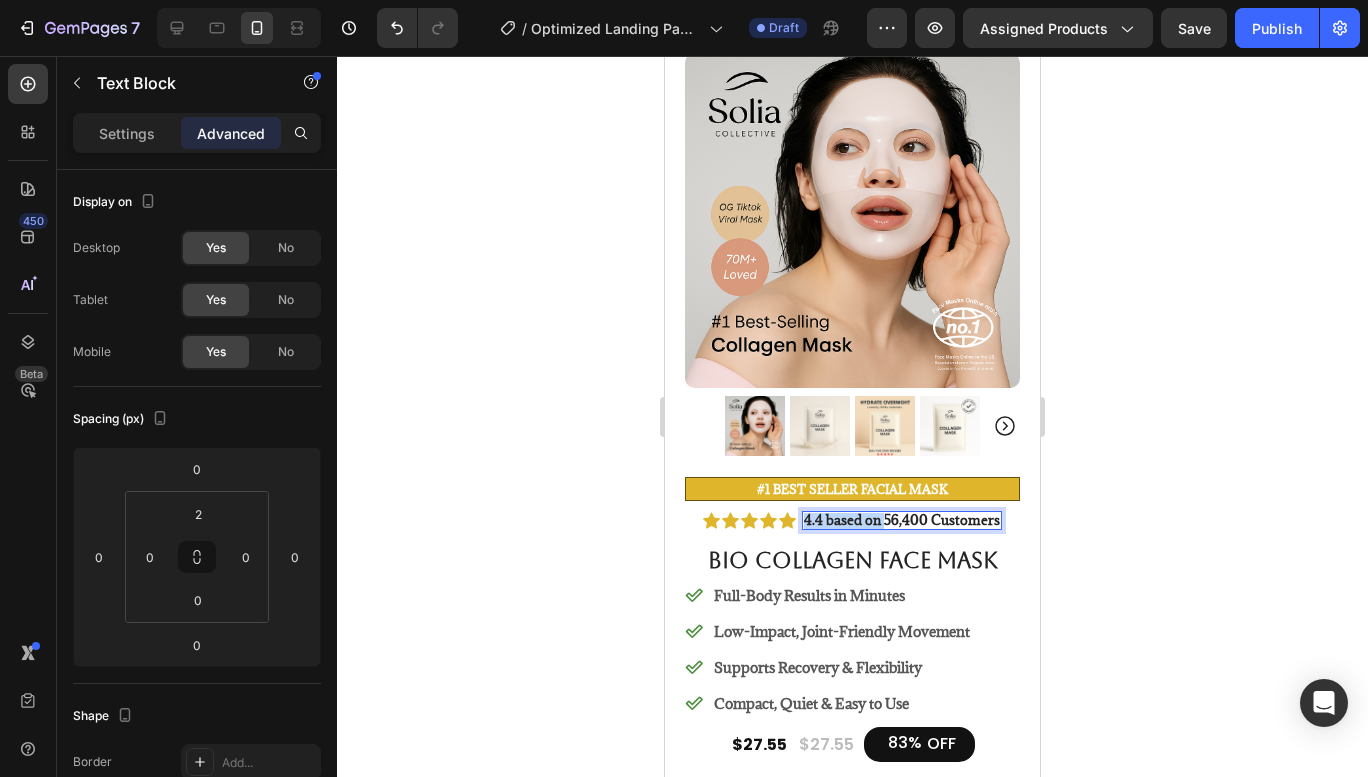 scroll, scrollTop: 0, scrollLeft: 0, axis: both 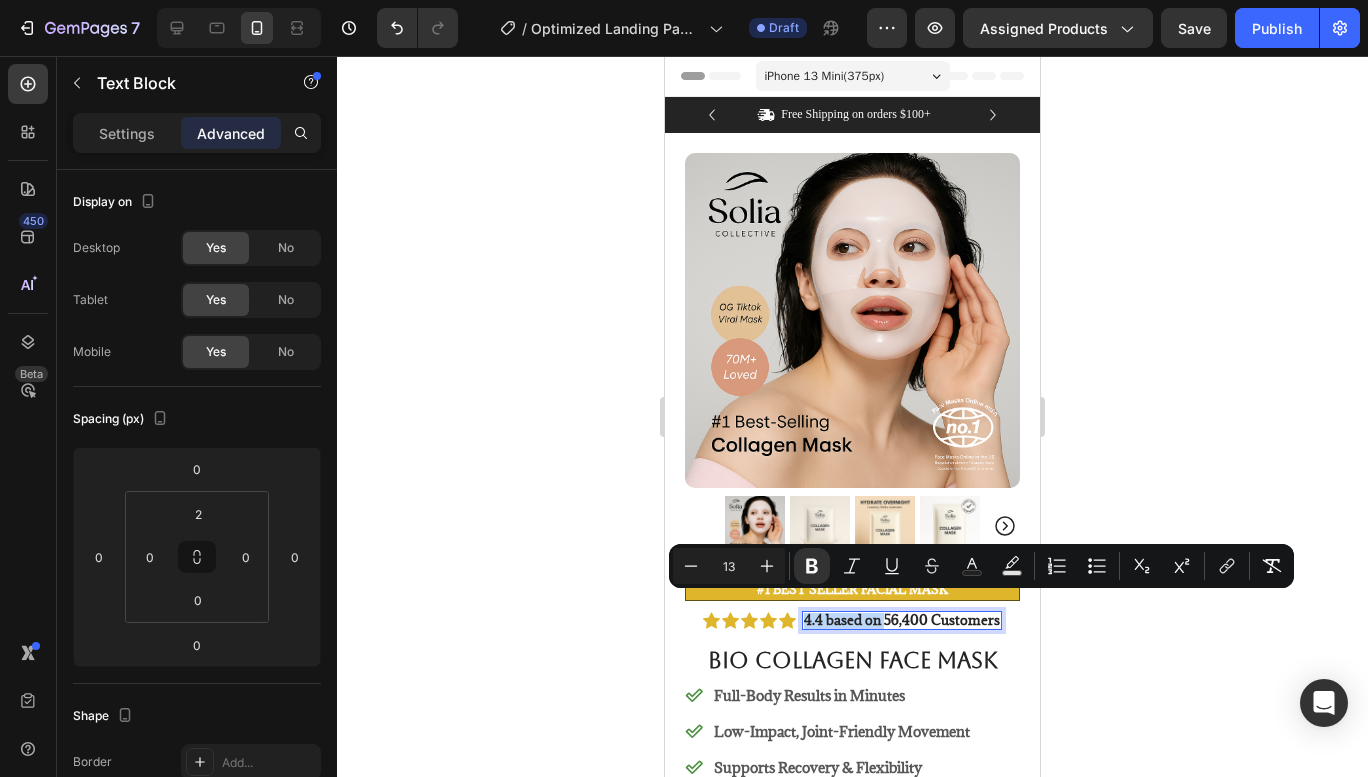 drag, startPoint x: 880, startPoint y: 403, endPoint x: 571, endPoint y: -57, distance: 554.1489 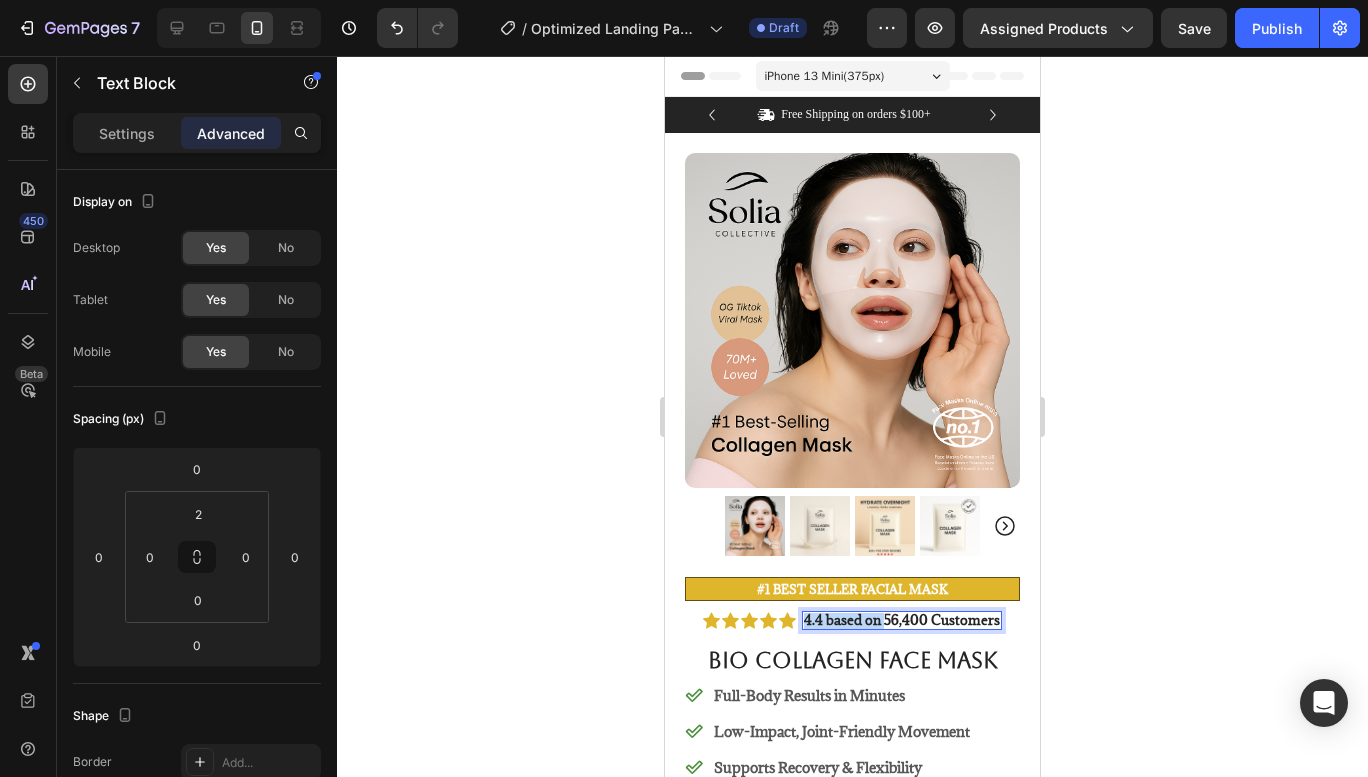 click on "4.4 based on 56,400 Customers" at bounding box center (902, 620) 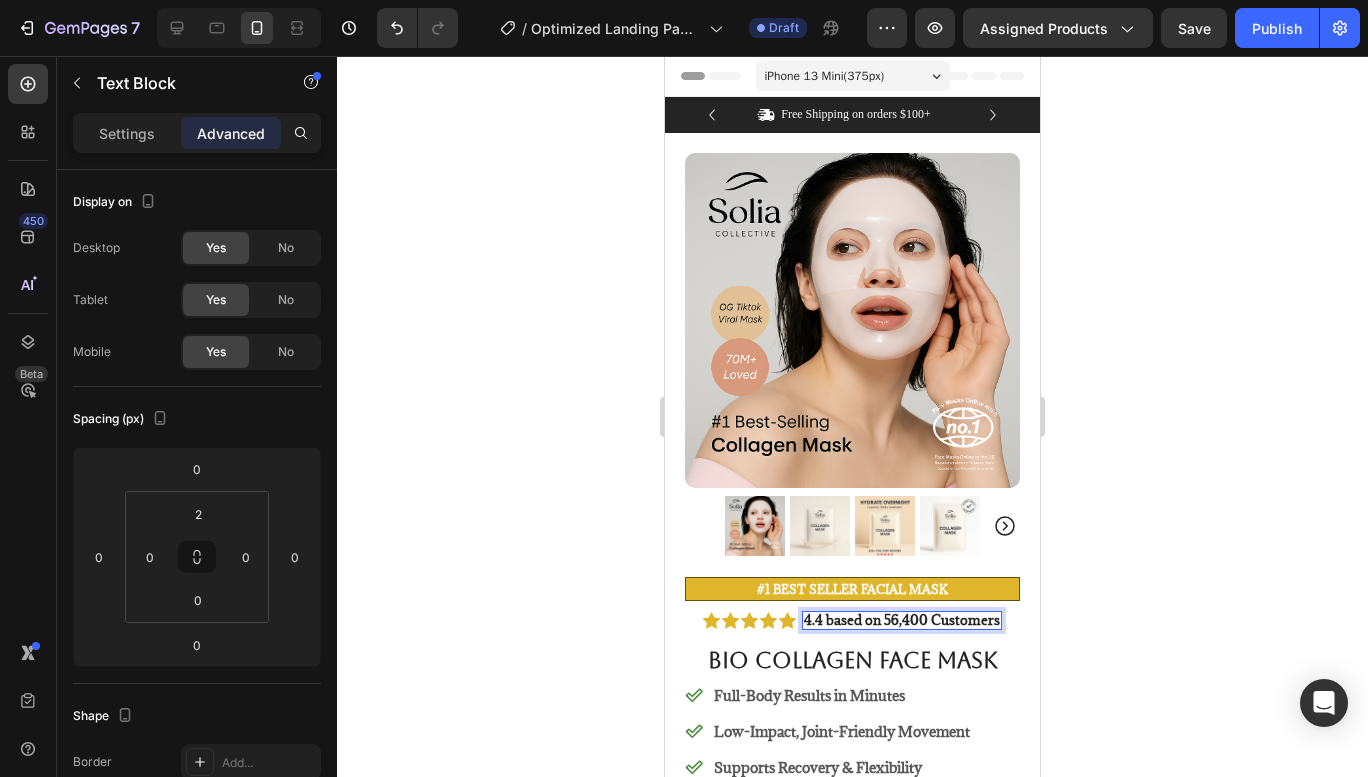 click on "4.4 based on 56,400 Customers" at bounding box center (902, 620) 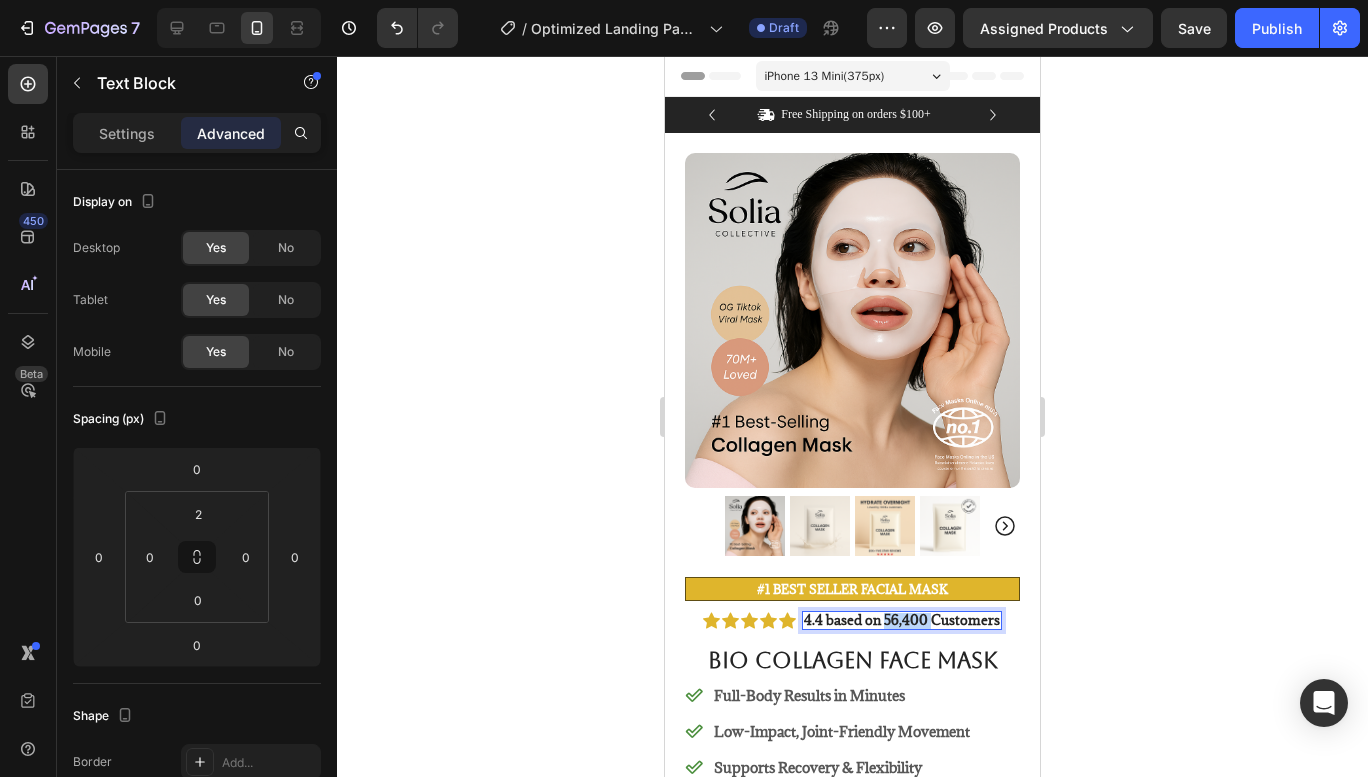 click on "4.4 based on 56,400 Customers" at bounding box center (902, 620) 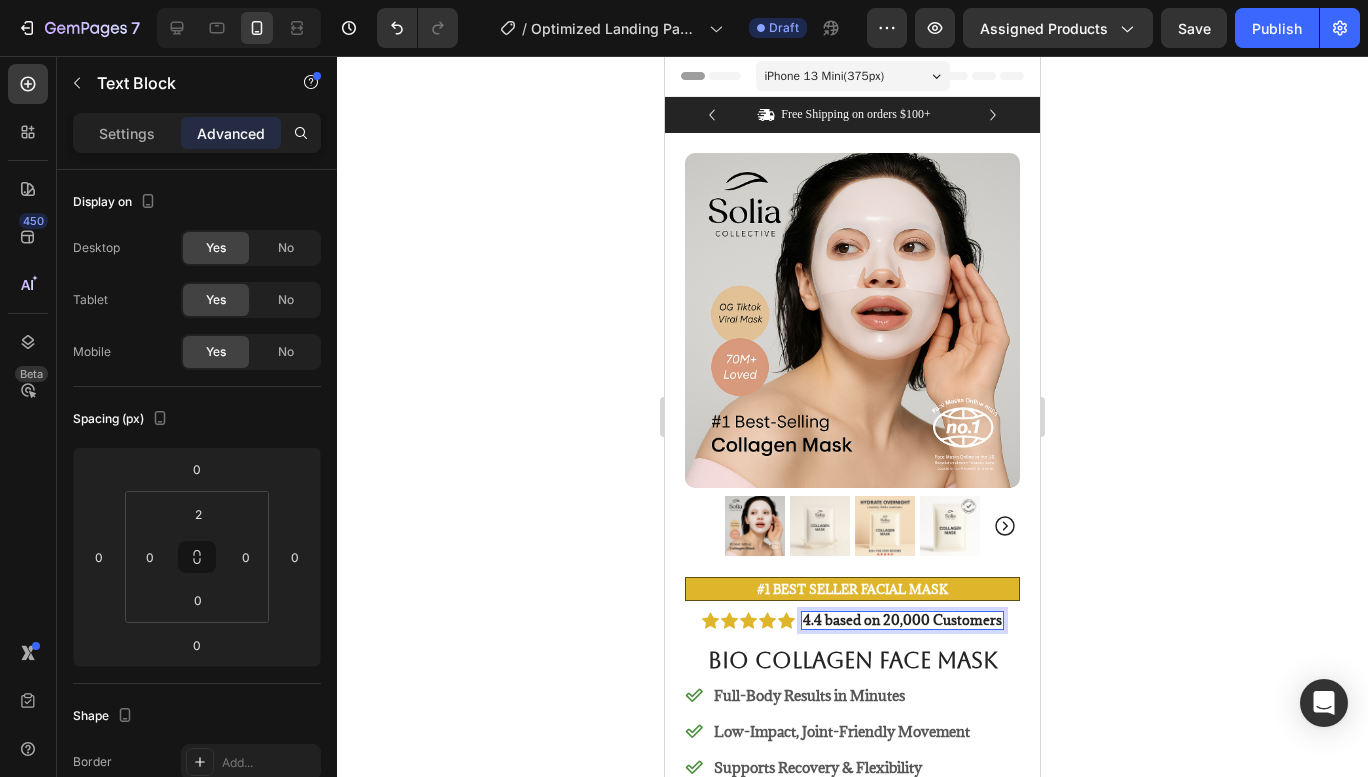 click 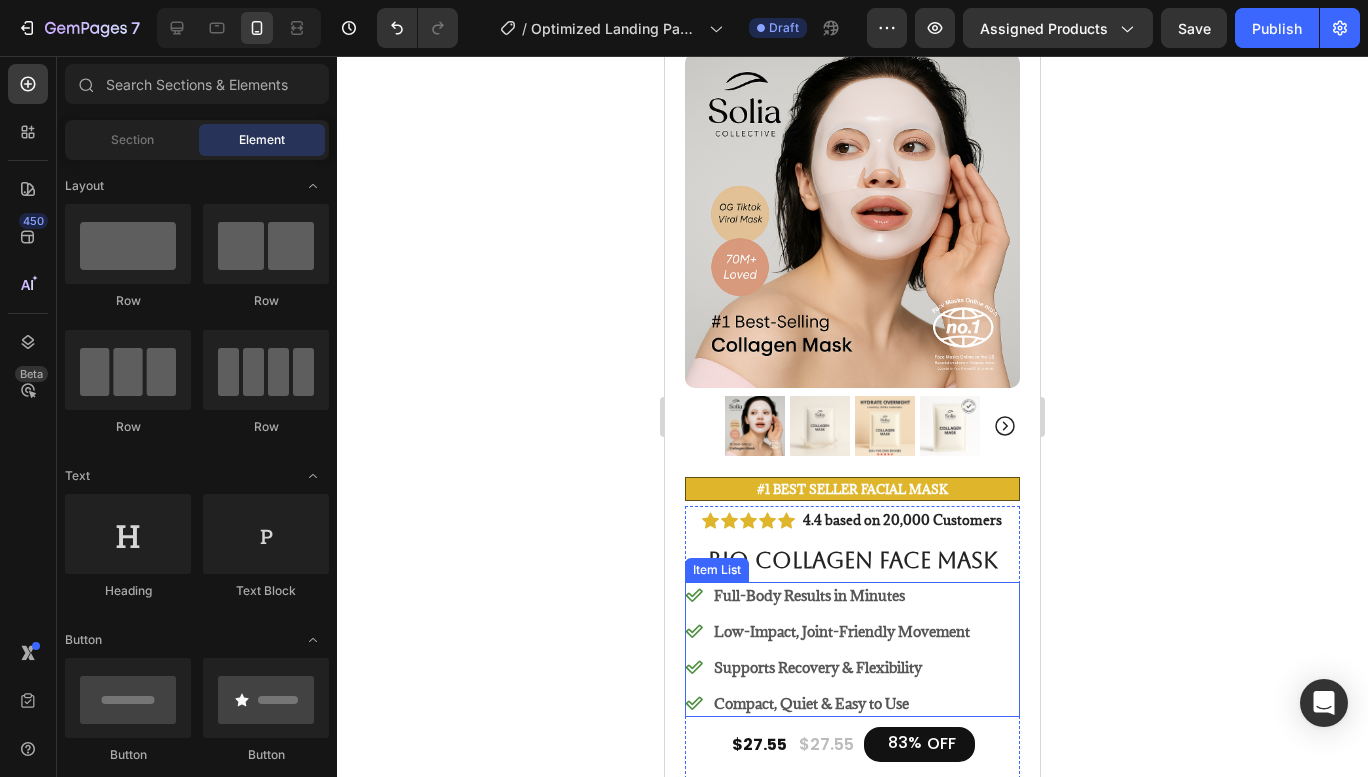 scroll, scrollTop: 200, scrollLeft: 0, axis: vertical 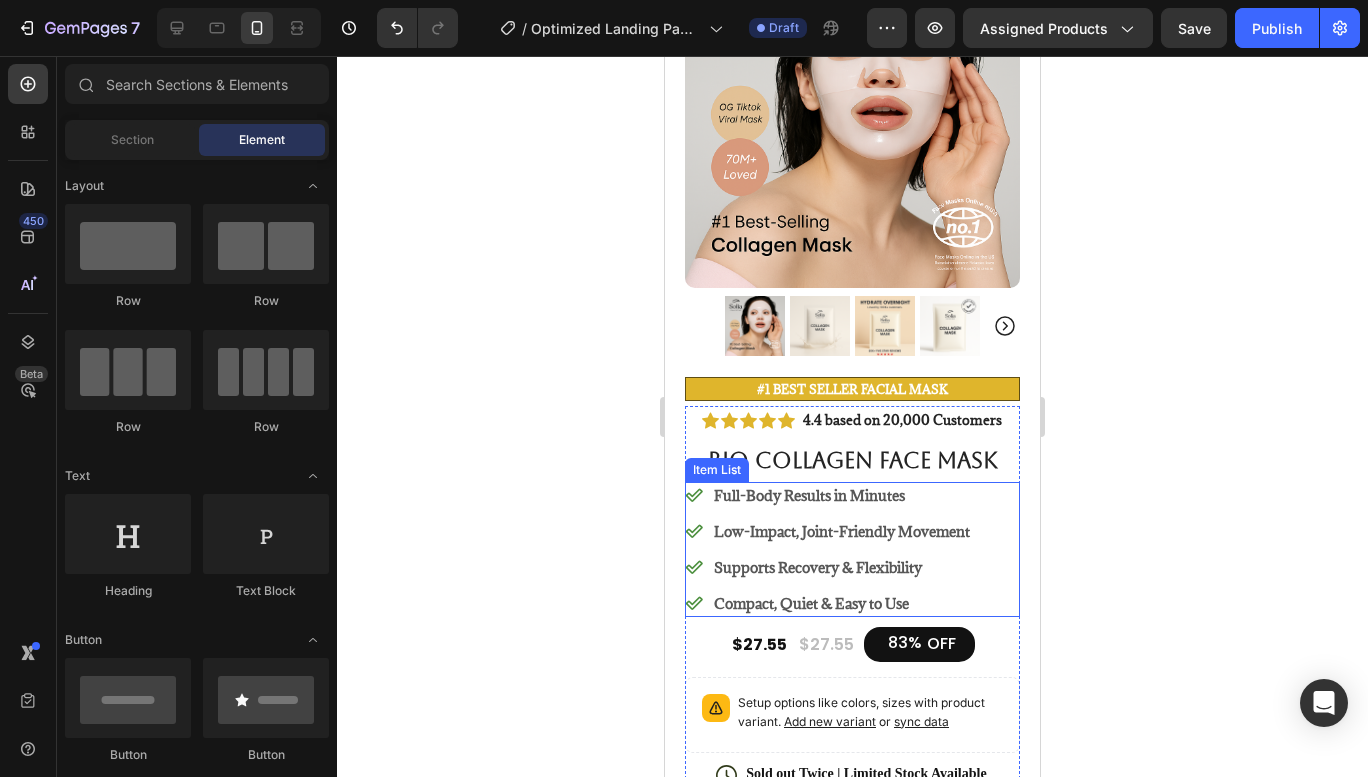 click on "Full-Body Results in Minutes" at bounding box center (842, 495) 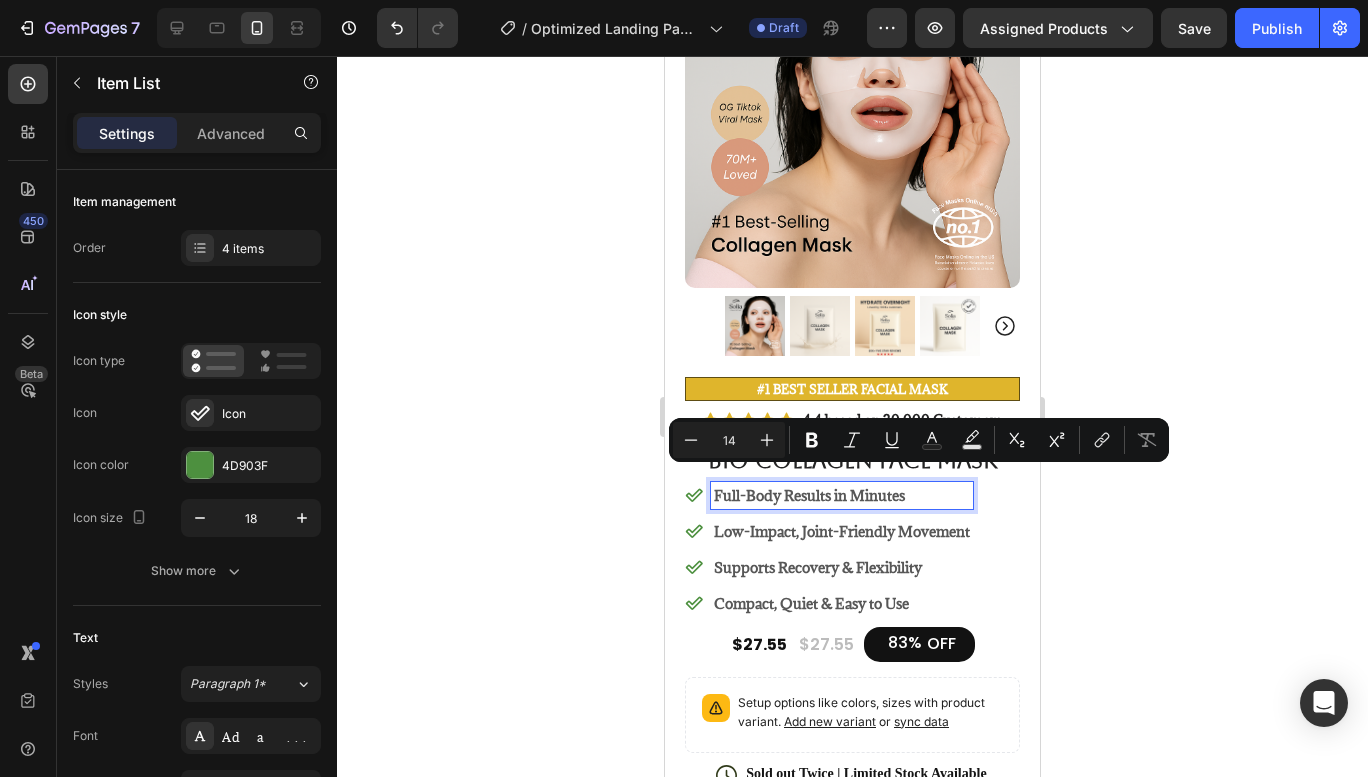 click on "Full-Body Results in Minutes" at bounding box center [842, 495] 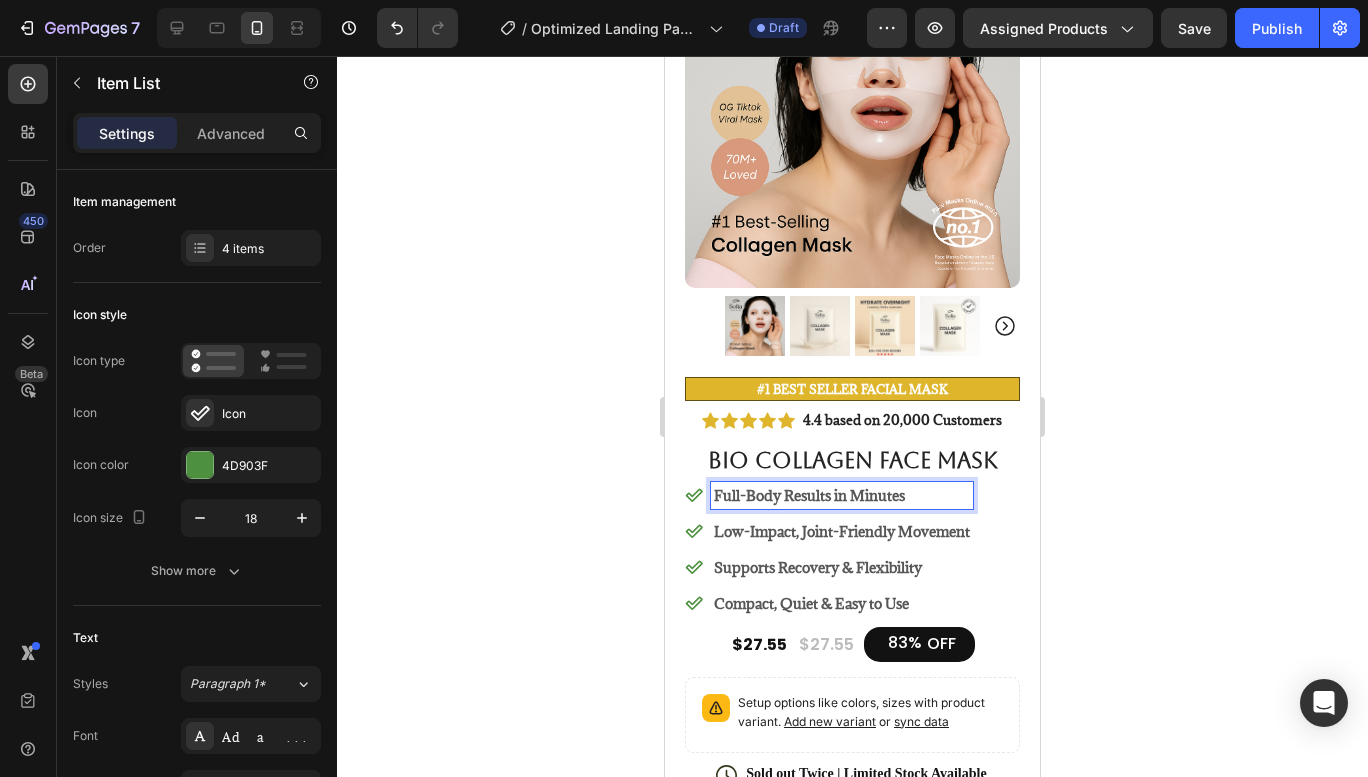 click on "Full-Body Results in Minutes" at bounding box center (842, 495) 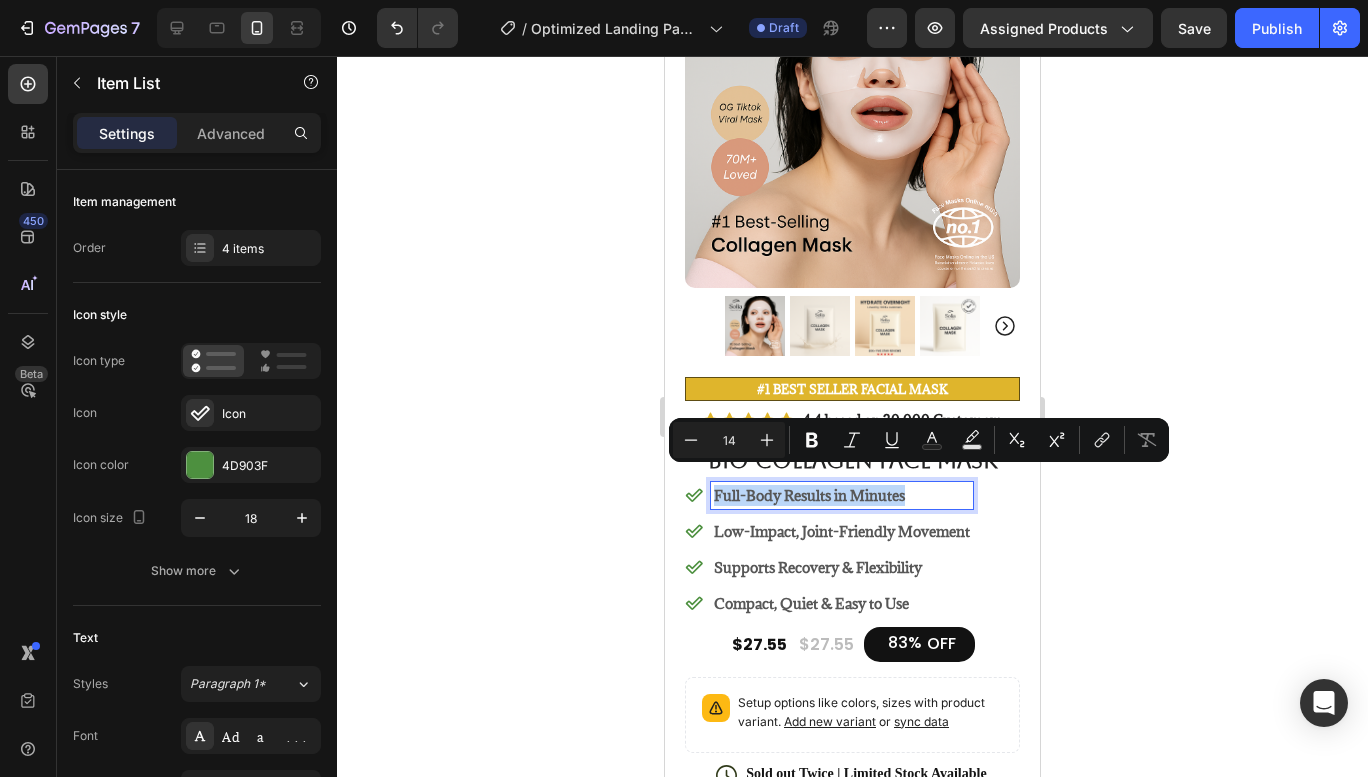drag, startPoint x: 910, startPoint y: 479, endPoint x: 685, endPoint y: 478, distance: 225.00223 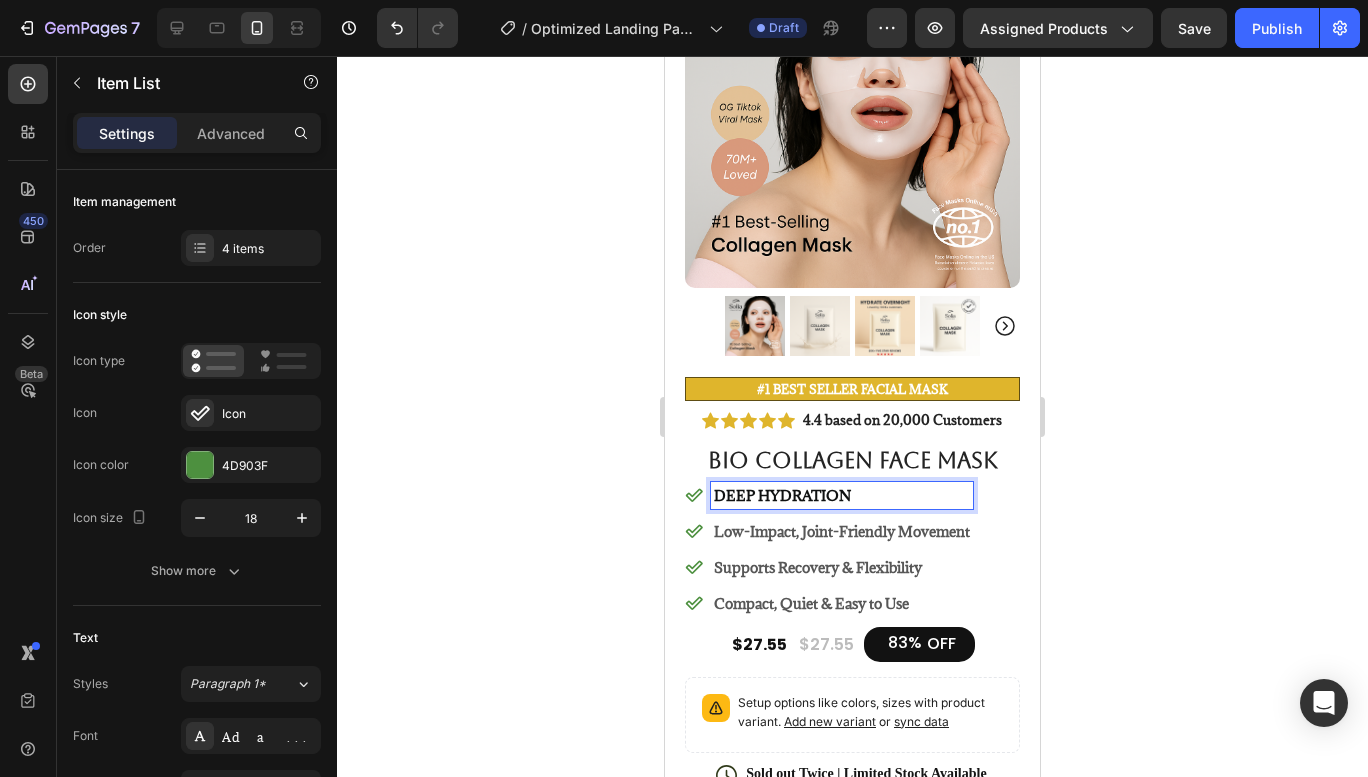 click on "DEEP HYDRATION" at bounding box center [782, 495] 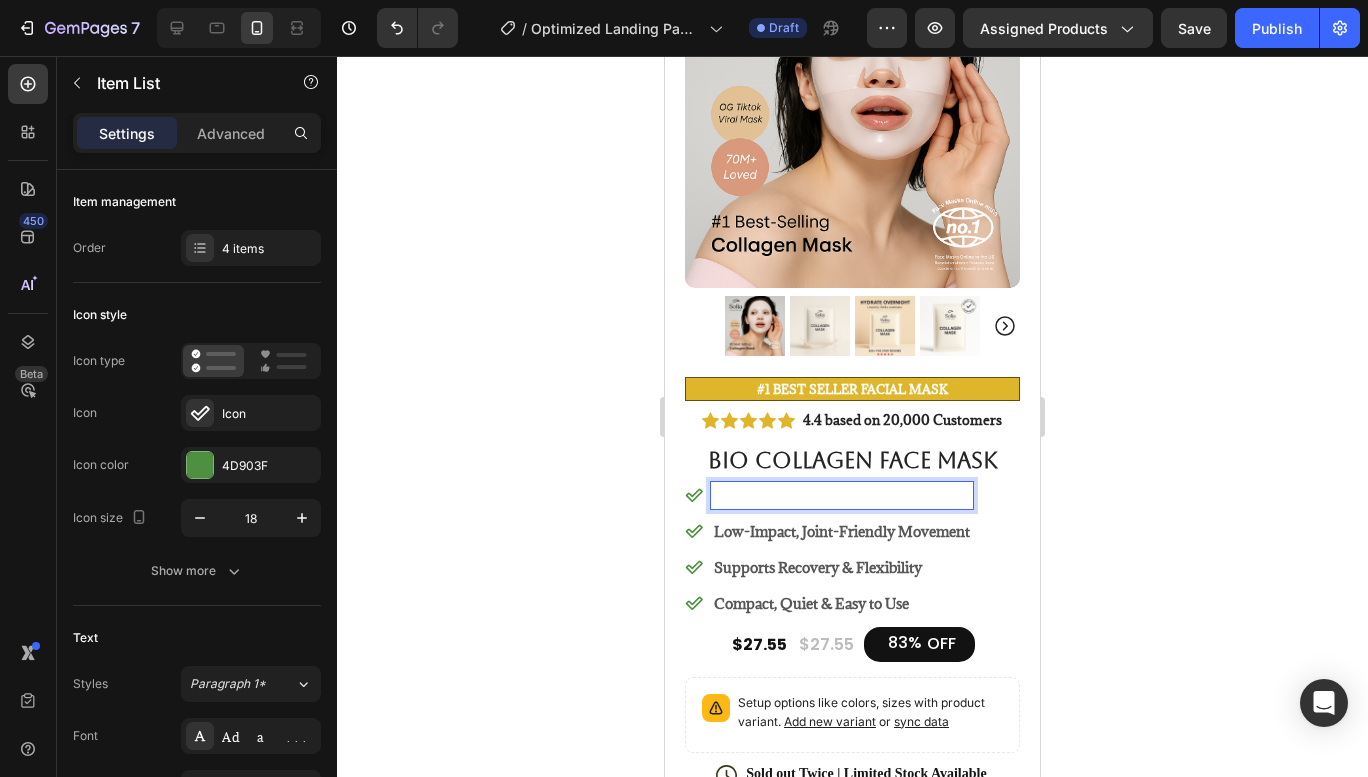 scroll, scrollTop: 194, scrollLeft: 0, axis: vertical 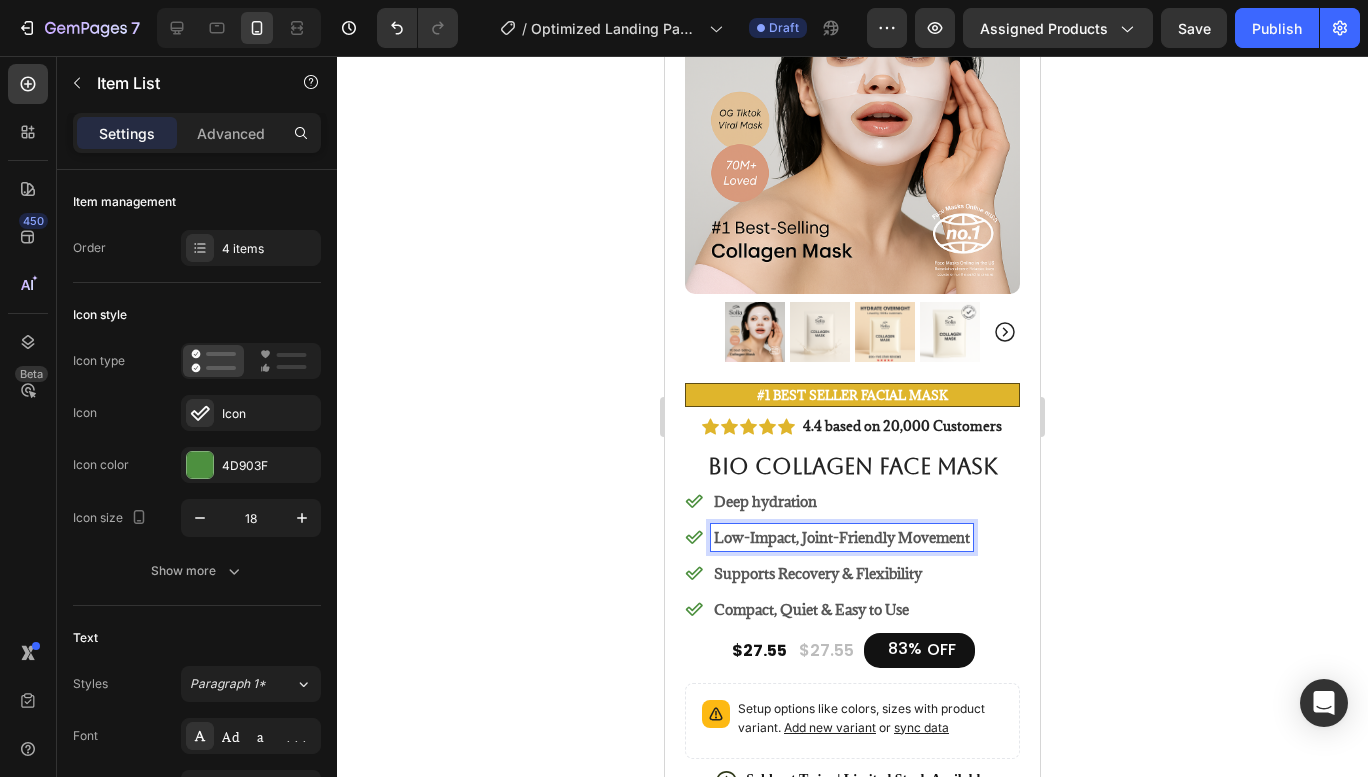 click on "Low-Impact, Joint-Friendly Movement" at bounding box center [842, 537] 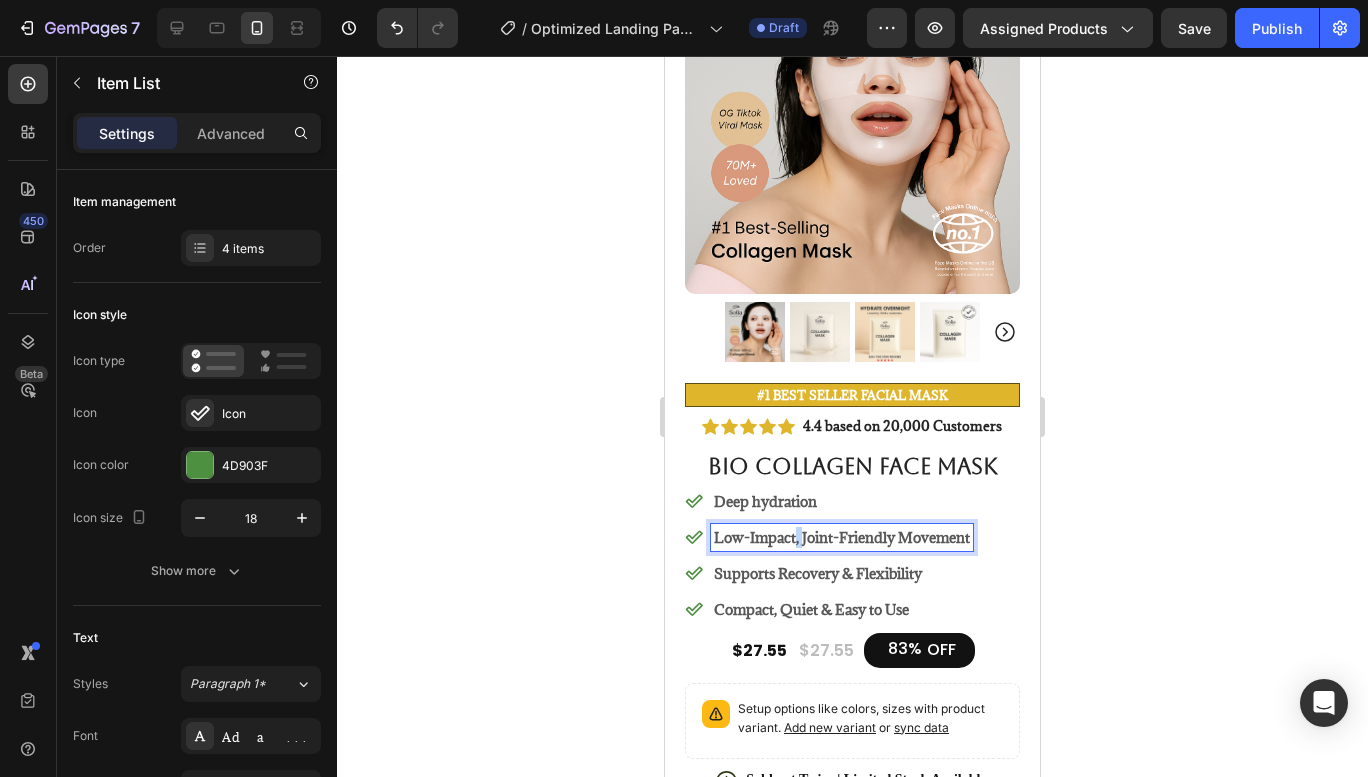 click on "Low-Impact, Joint-Friendly Movement" at bounding box center [842, 537] 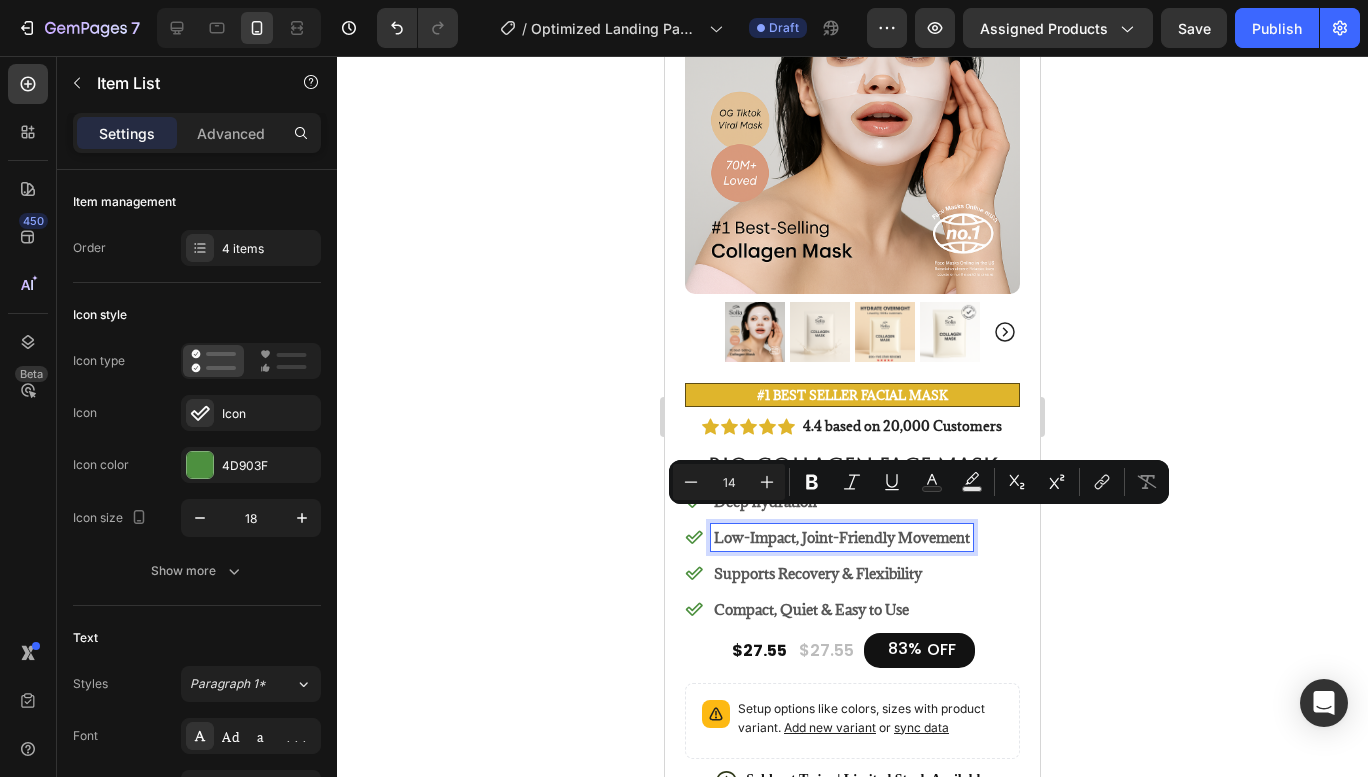 click on "Low-Impact, Joint-Friendly Movement" at bounding box center [842, 537] 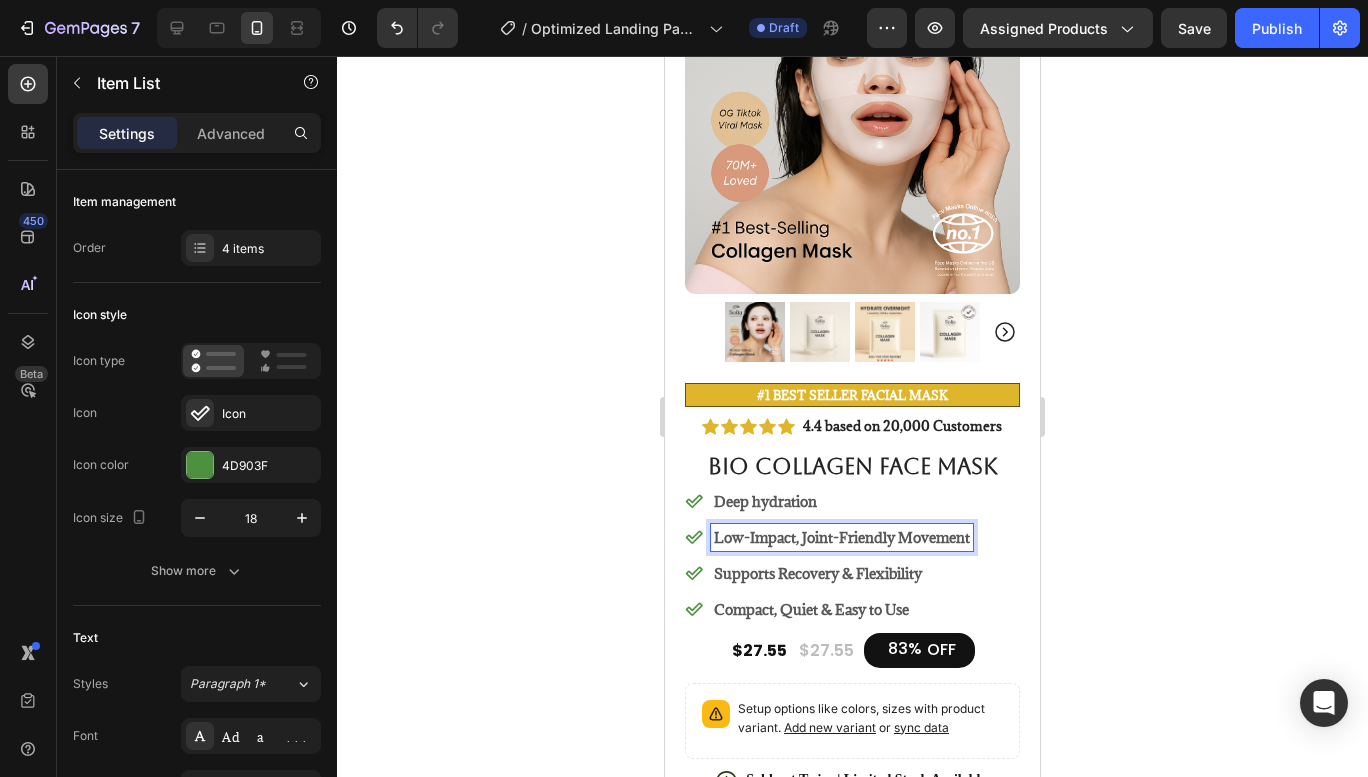 click on "Low-Impact, Joint-Friendly Movement" at bounding box center [842, 537] 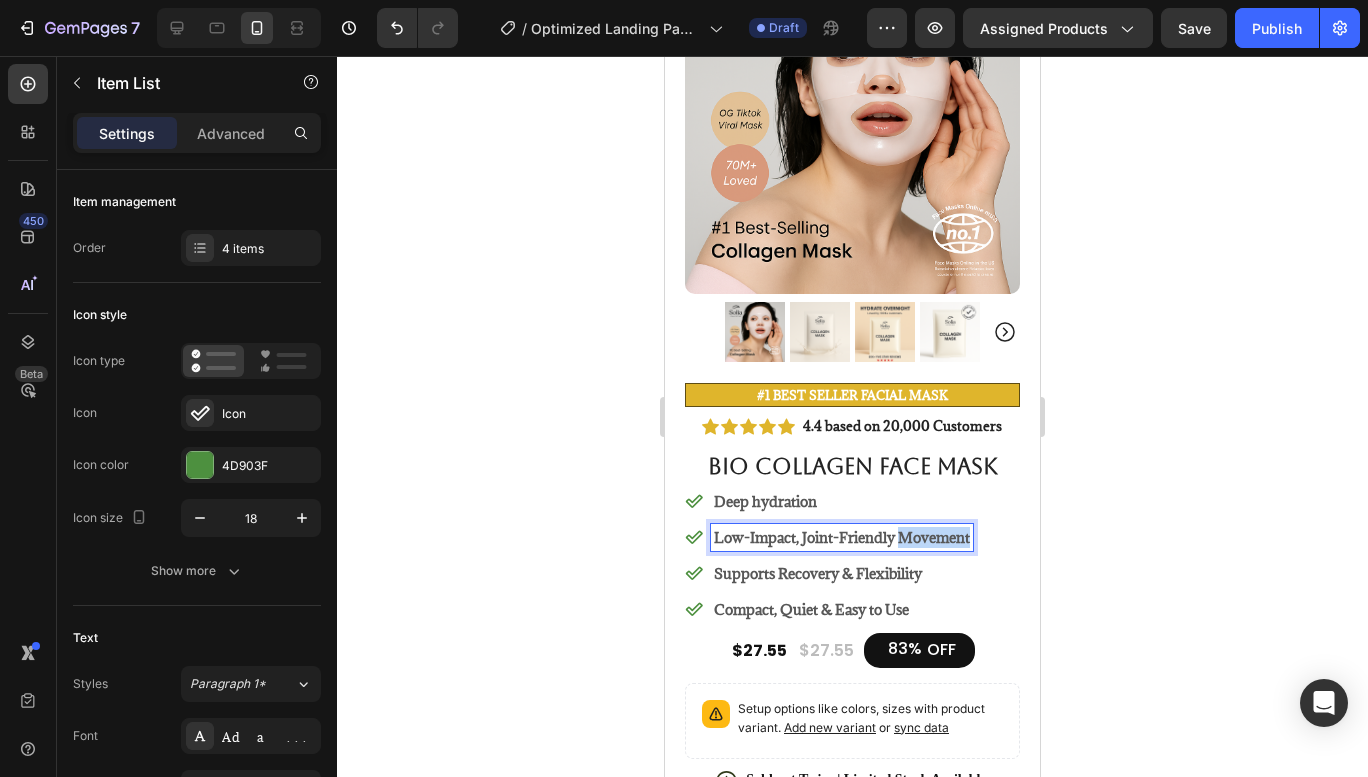 click on "Low-Impact, Joint-Friendly Movement" at bounding box center (842, 537) 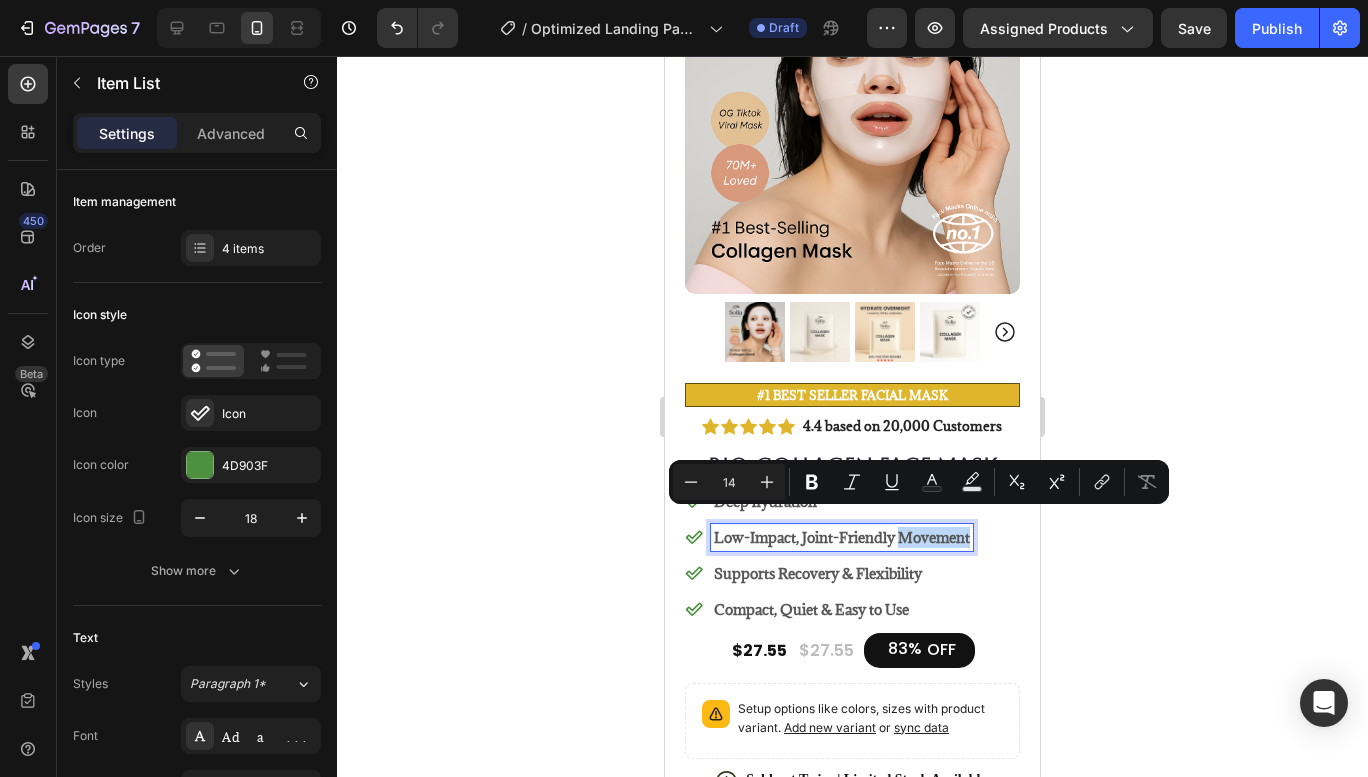 click on "Low-Impact, Joint-Friendly Movement" at bounding box center (842, 537) 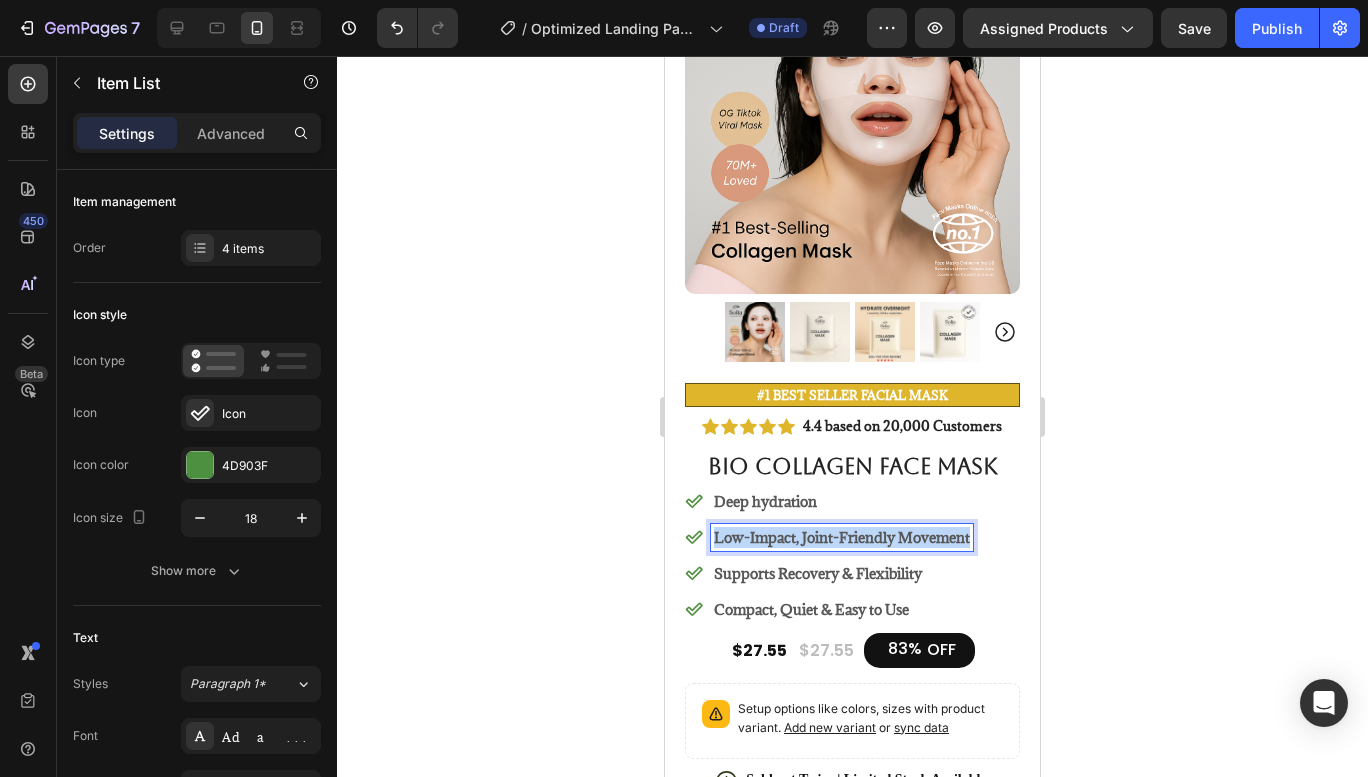 click on "Low-Impact, Joint-Friendly Movement" at bounding box center [842, 537] 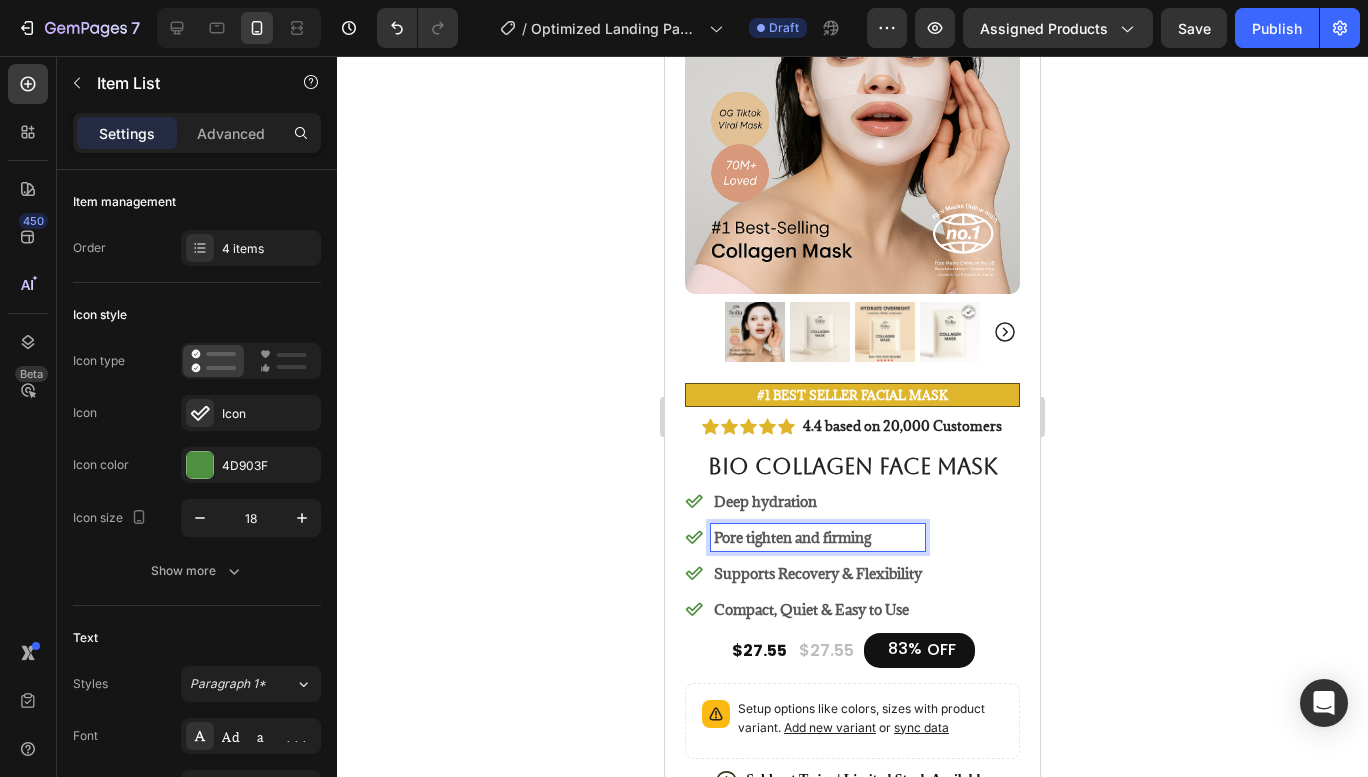 click on "Supports Recovery & Flexibility" at bounding box center [818, 573] 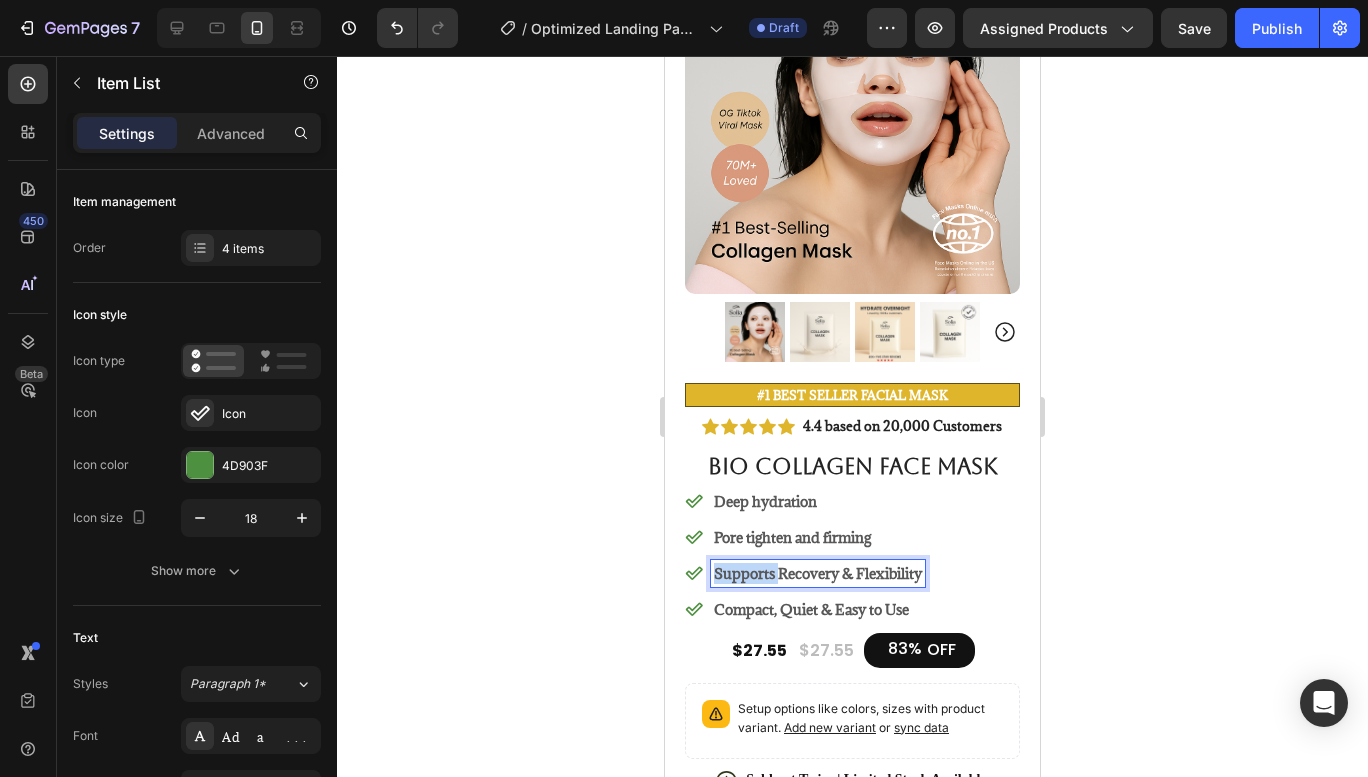 click on "Supports Recovery & Flexibility" at bounding box center (818, 573) 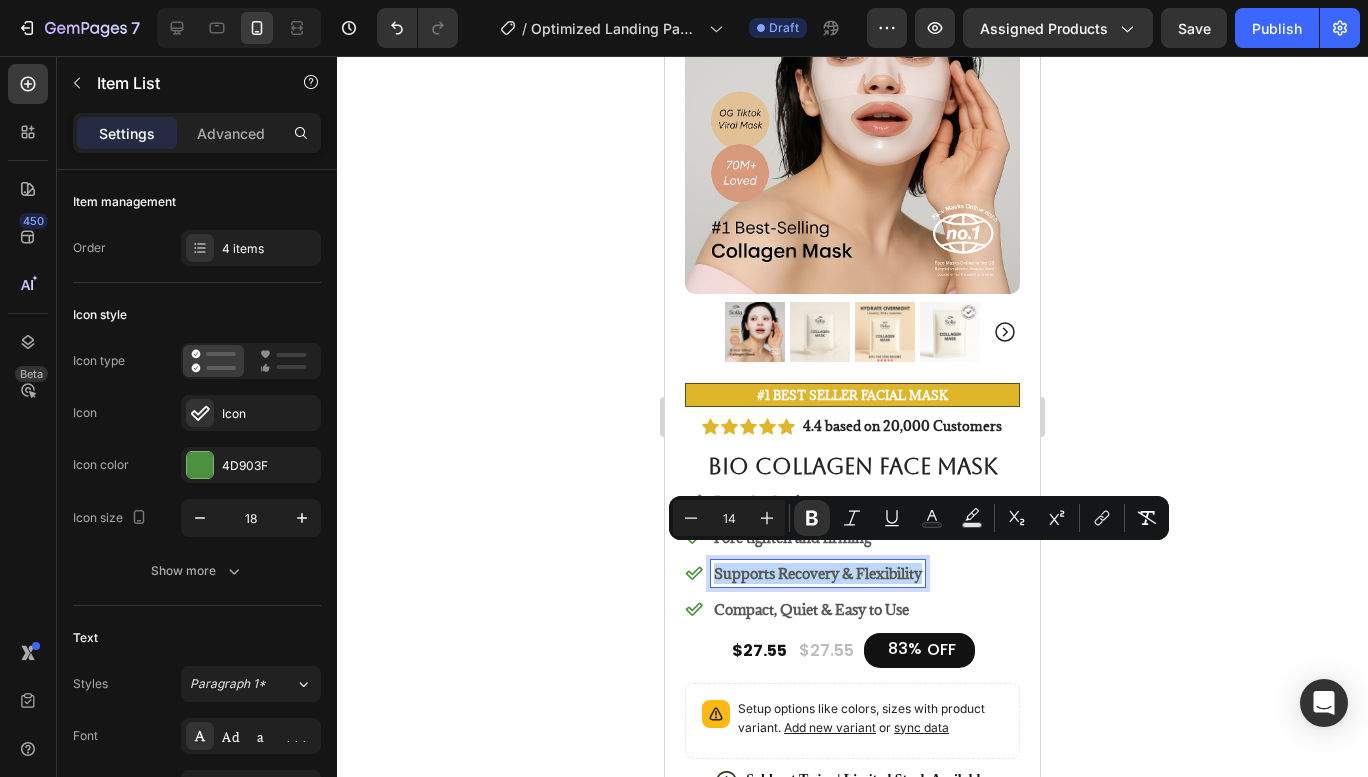 click on "Supports Recovery & Flexibility" at bounding box center (818, 573) 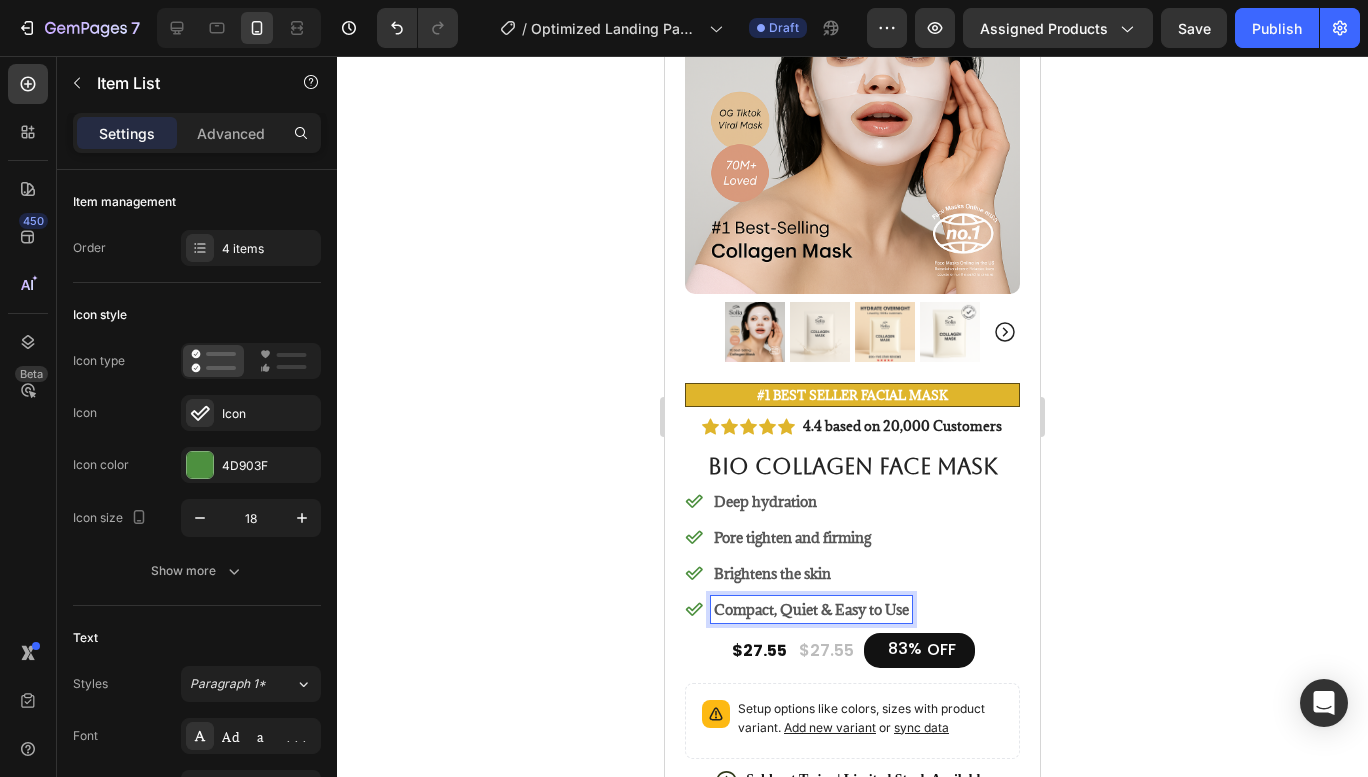 click on "Compact, Quiet & Easy to Use" at bounding box center [811, 609] 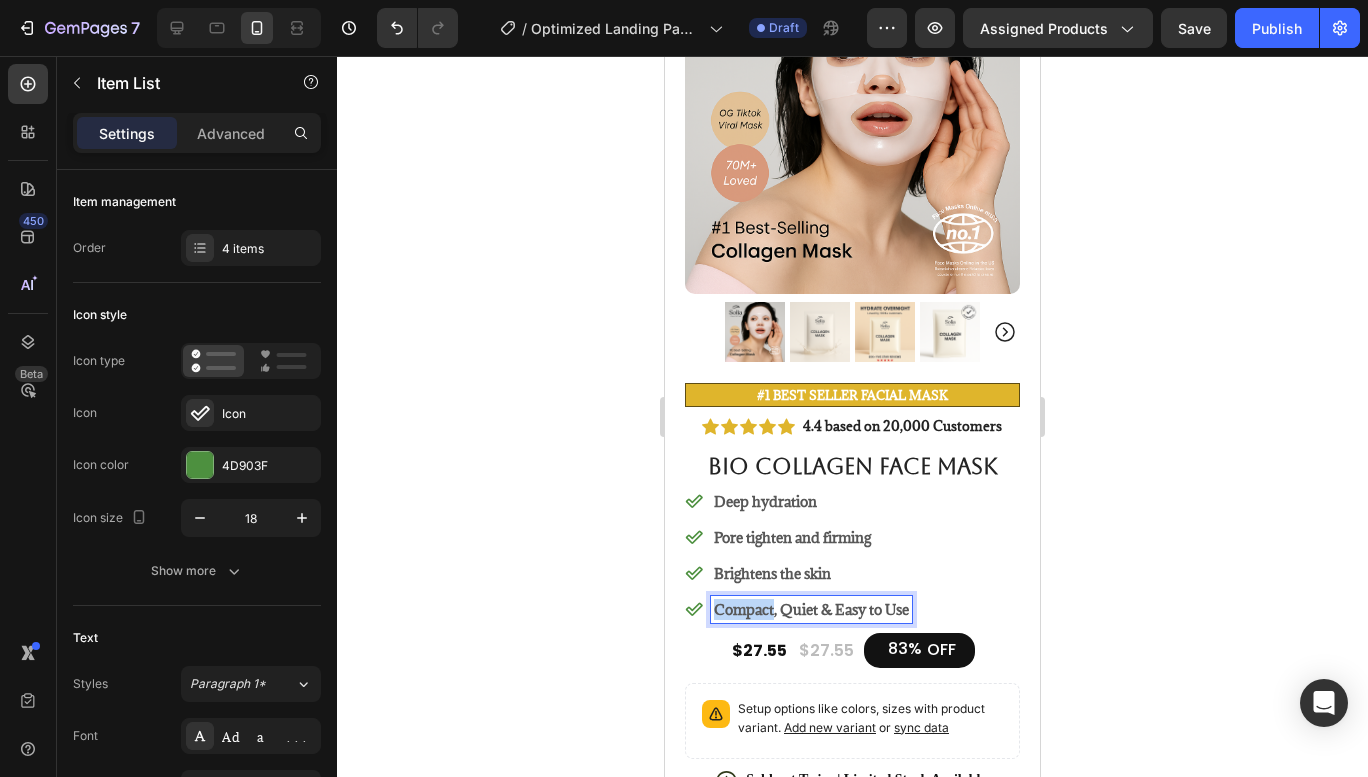 click on "Compact, Quiet & Easy to Use" at bounding box center (811, 609) 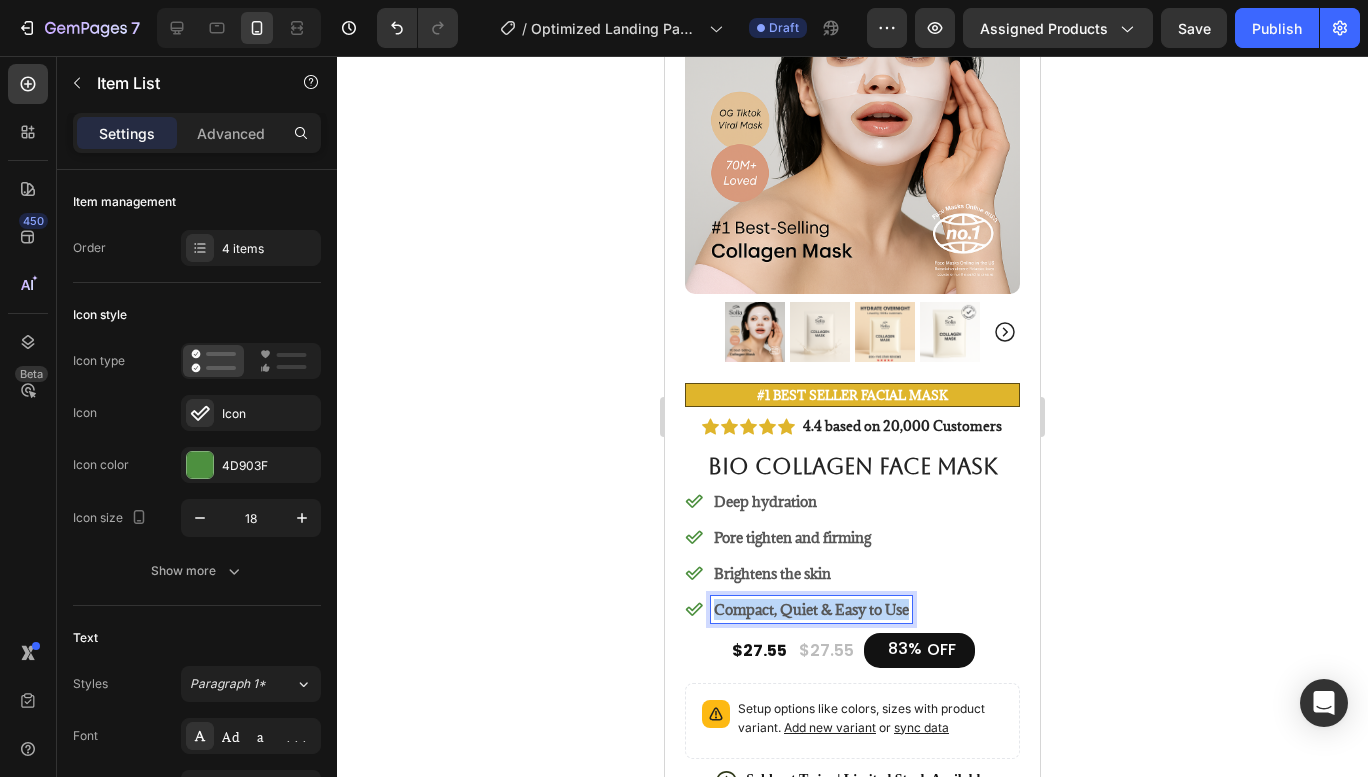 click on "Compact, Quiet & Easy to Use" at bounding box center [811, 609] 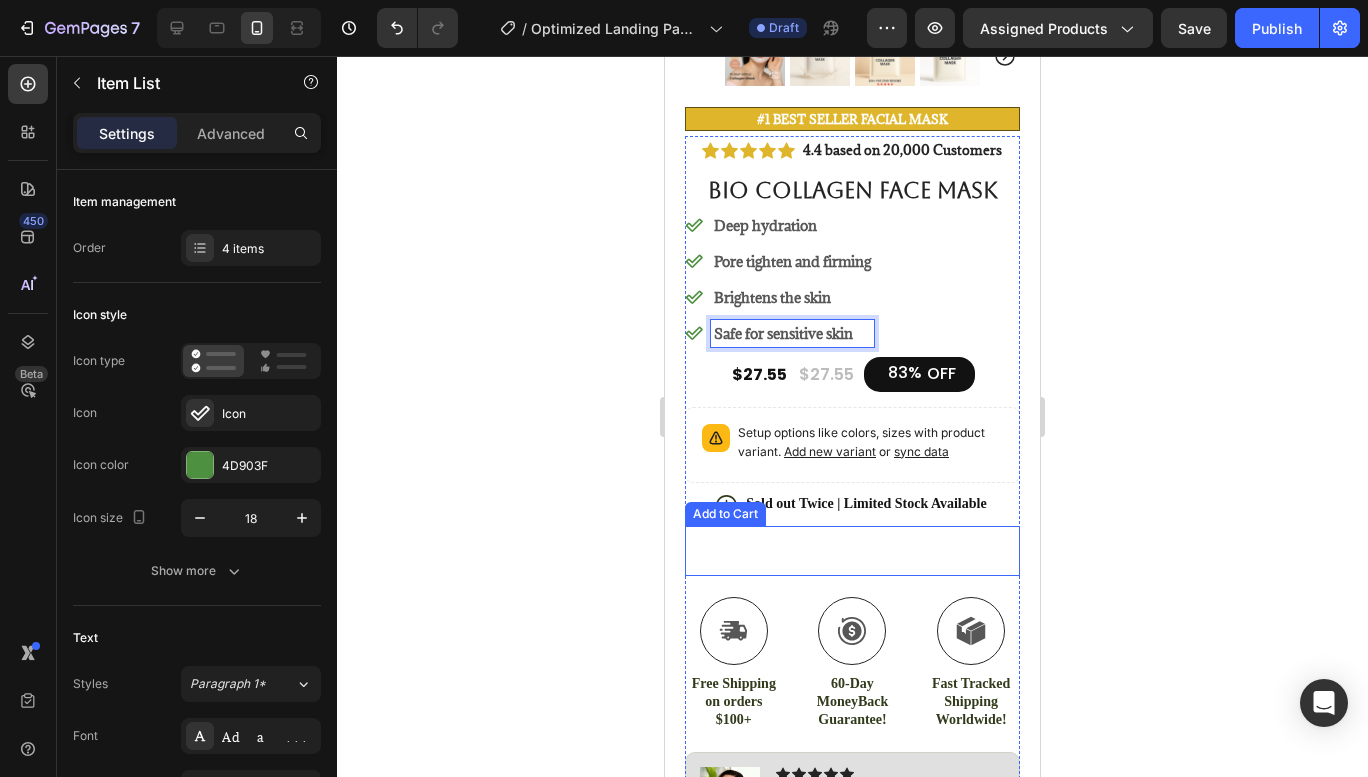 scroll, scrollTop: 494, scrollLeft: 0, axis: vertical 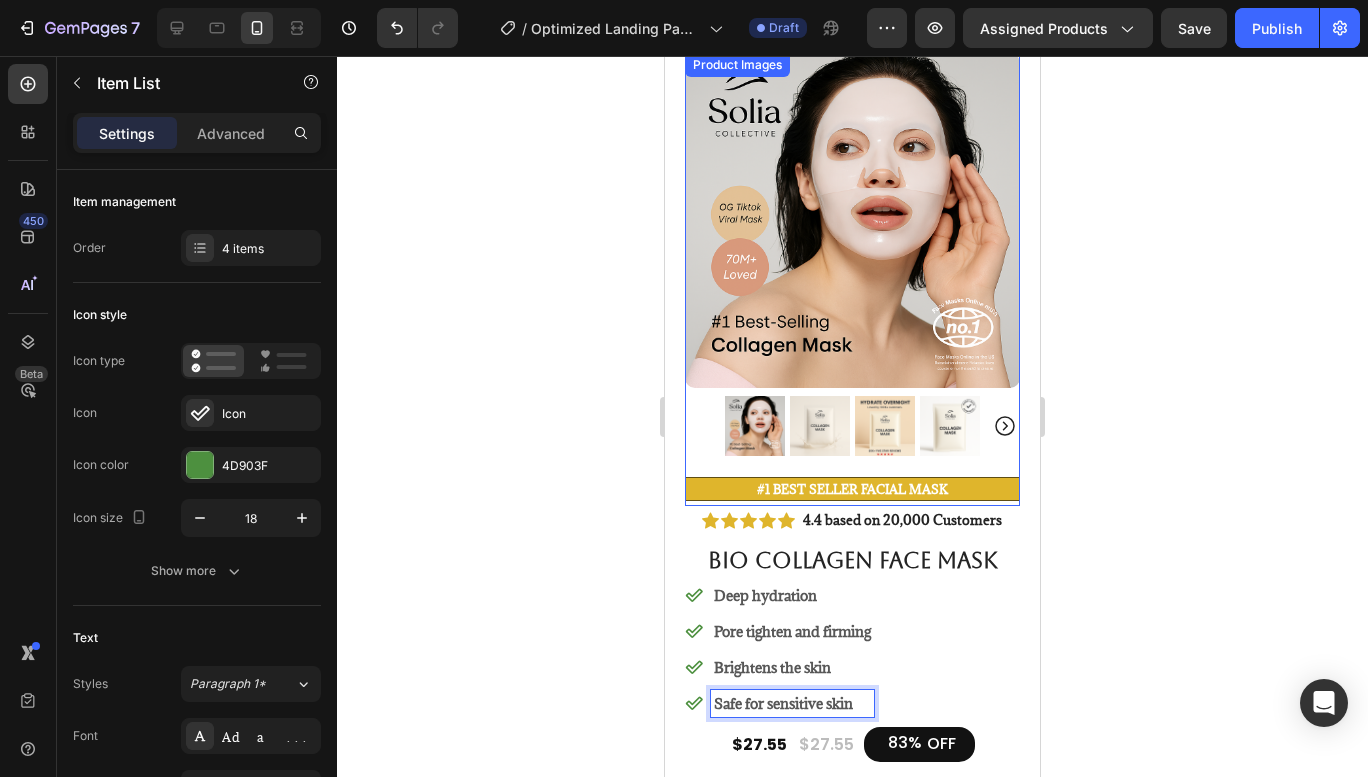 click 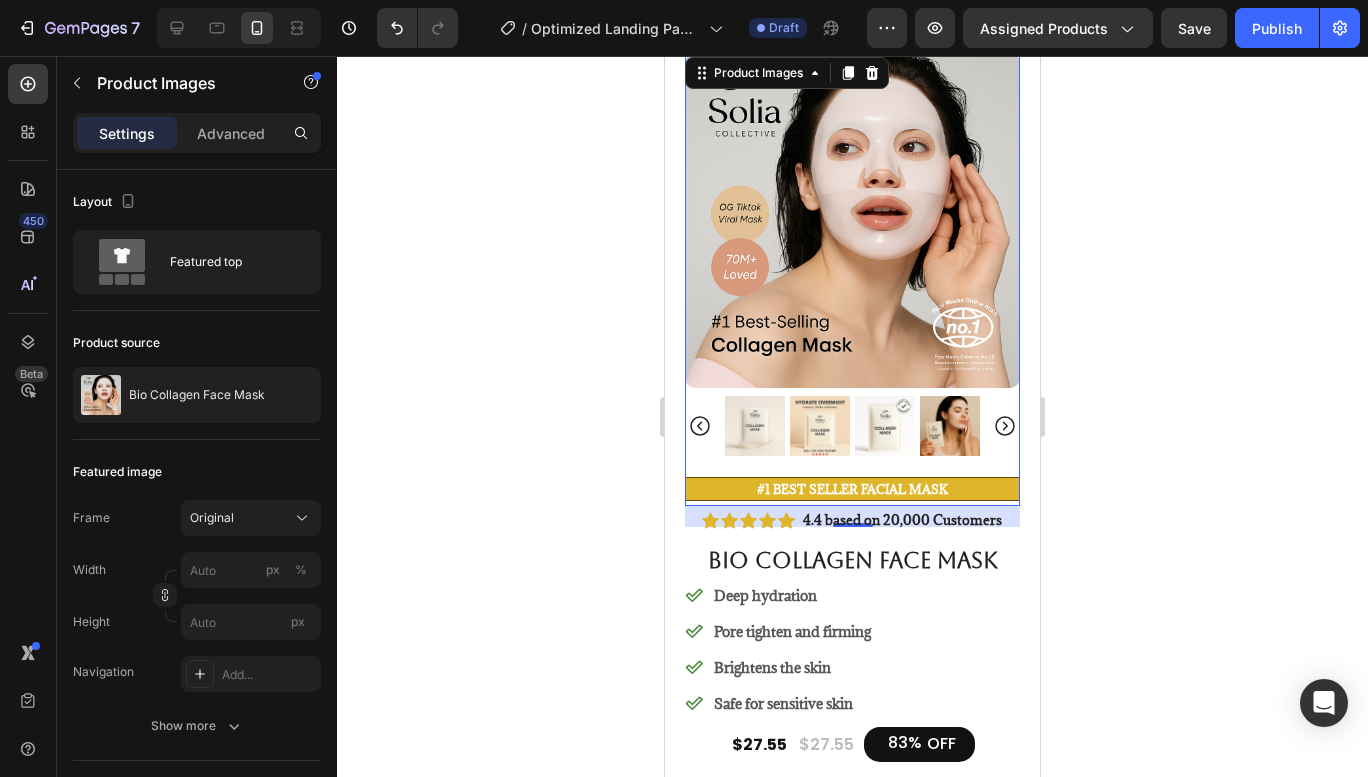 click 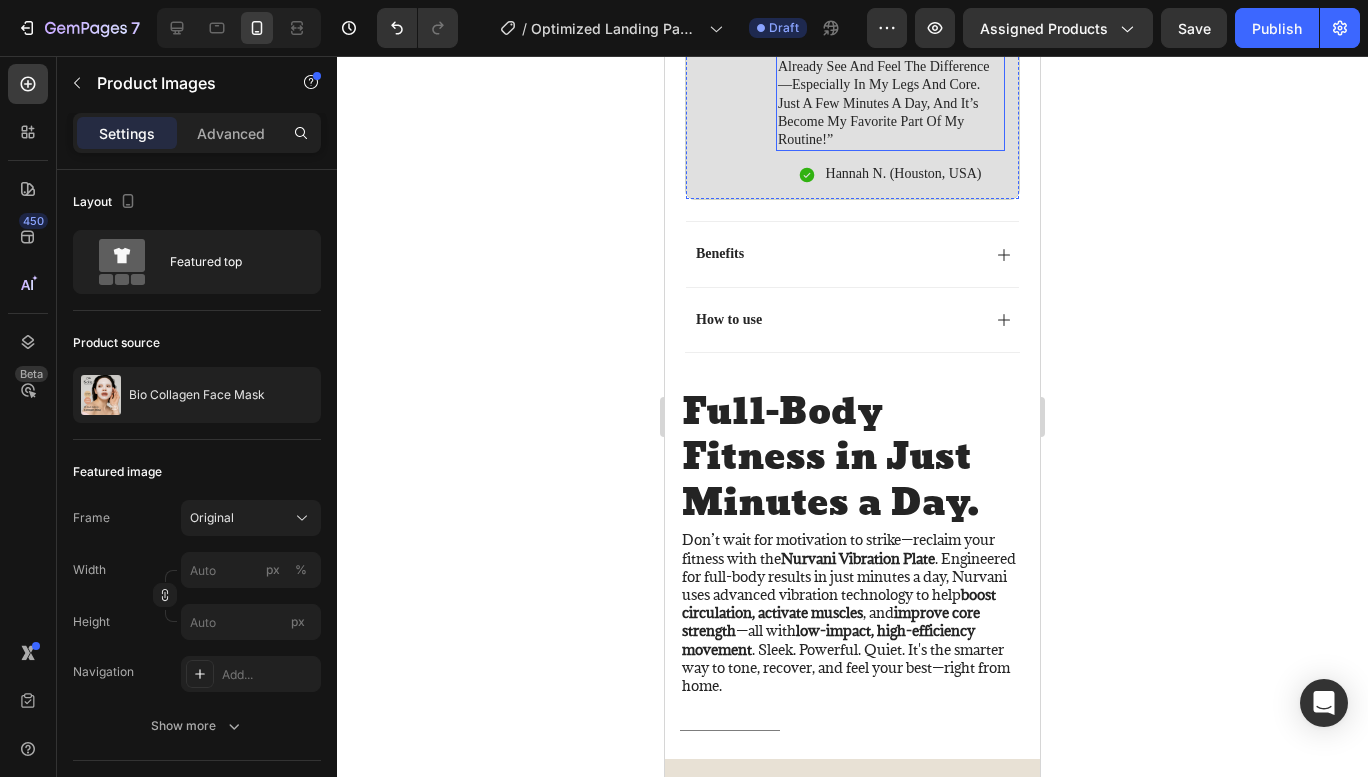 scroll, scrollTop: 1200, scrollLeft: 0, axis: vertical 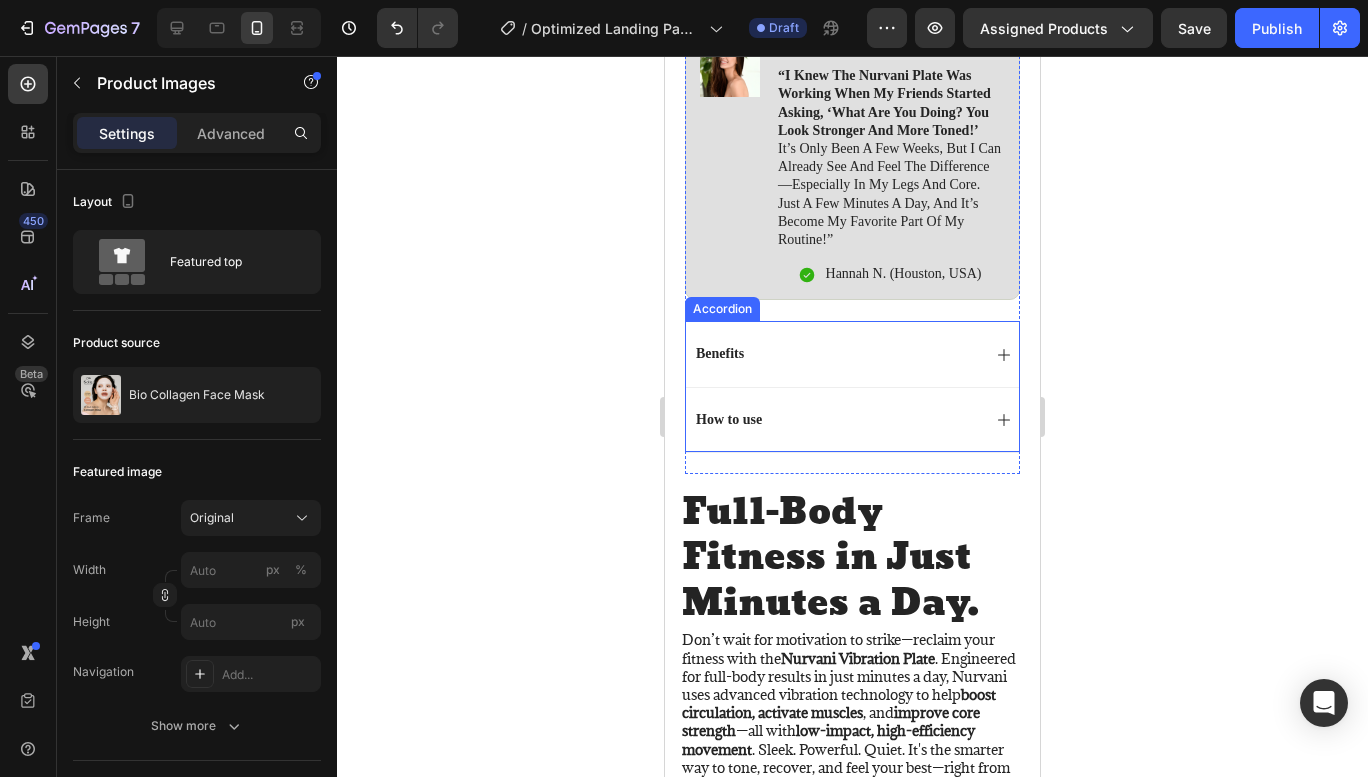 click 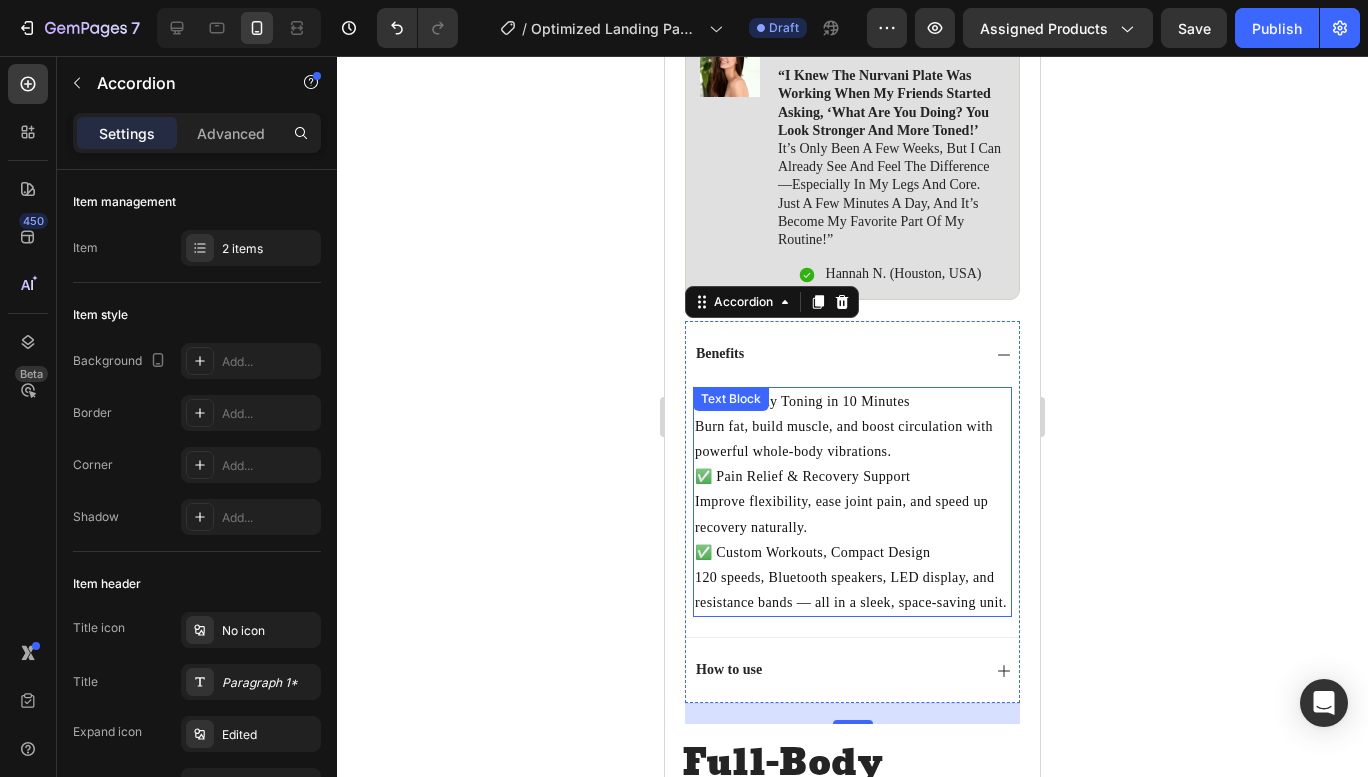 scroll, scrollTop: 1300, scrollLeft: 0, axis: vertical 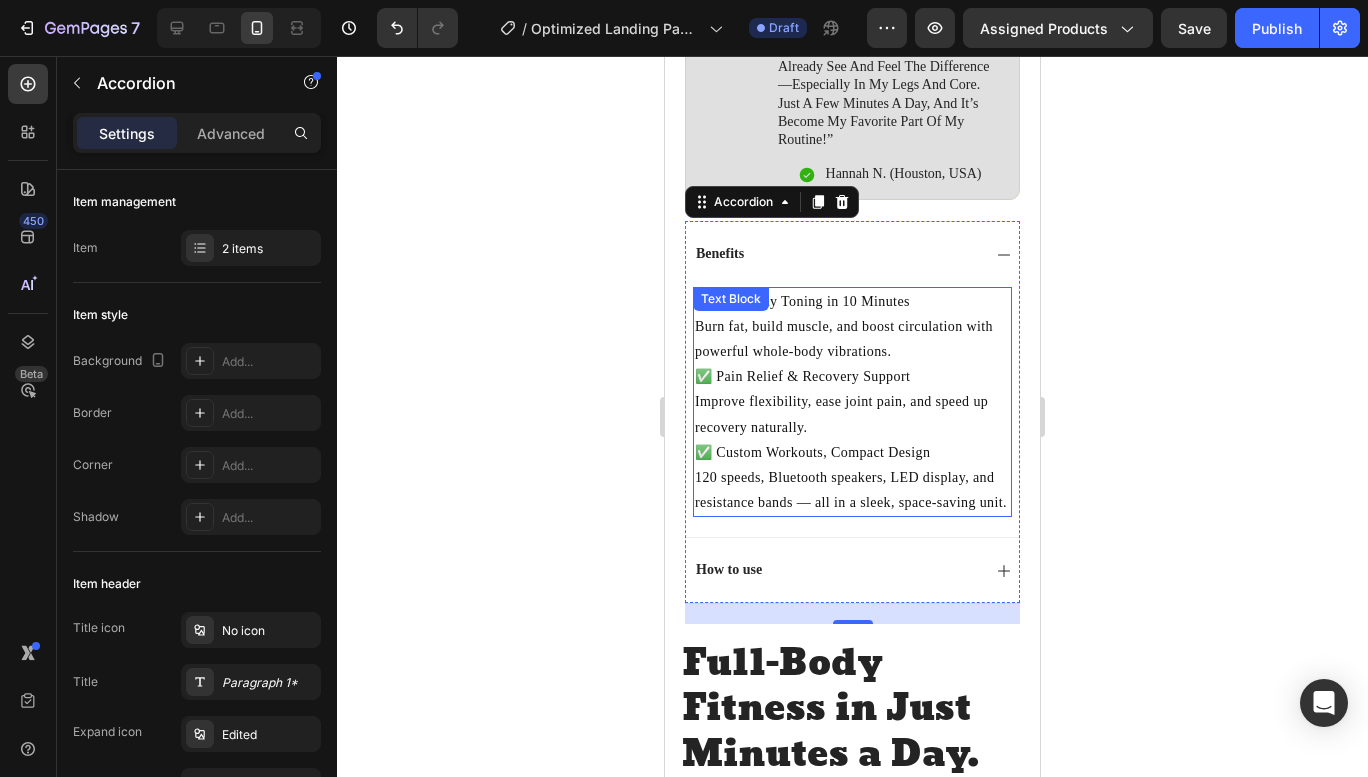 click on "Burn fat, build muscle, and boost circulation with powerful whole-body vibrations." at bounding box center [852, 339] 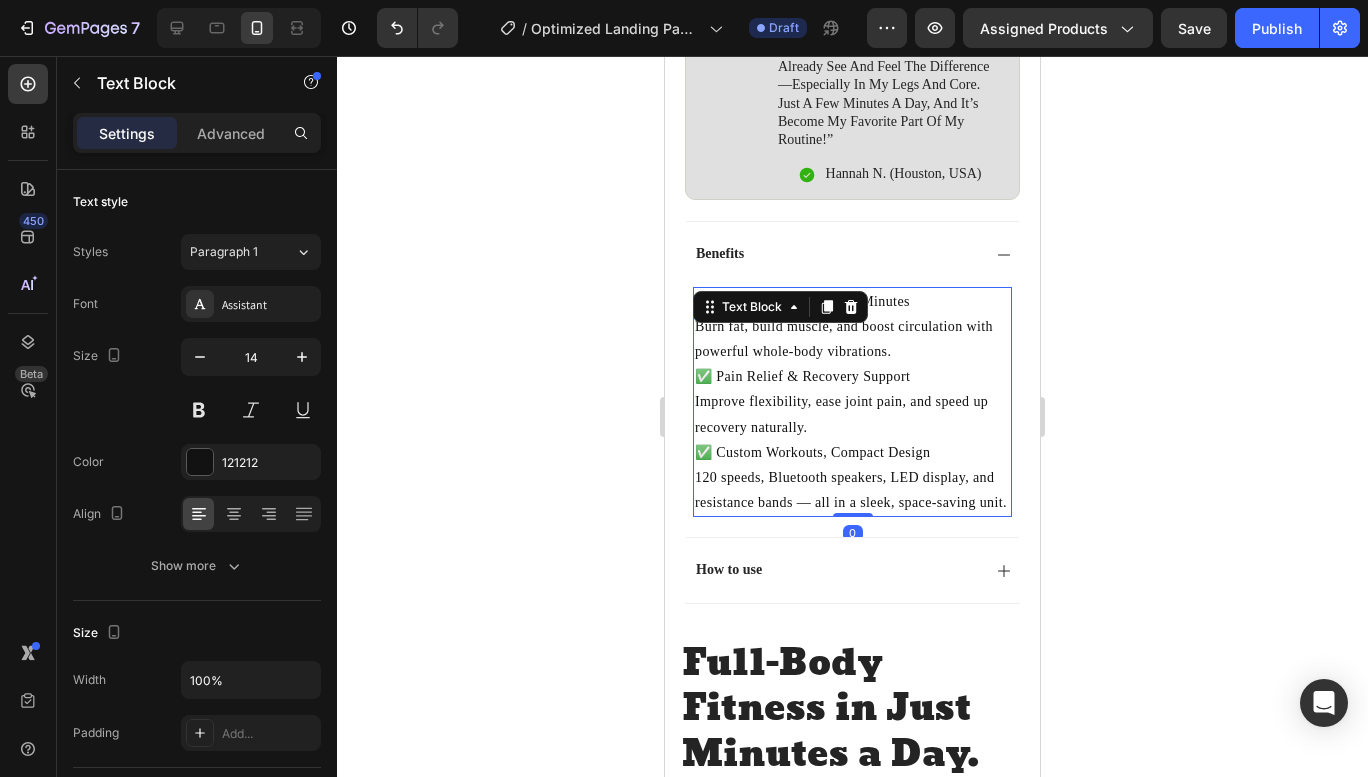 click on "Burn fat, build muscle, and boost circulation with powerful whole-body vibrations." at bounding box center (852, 339) 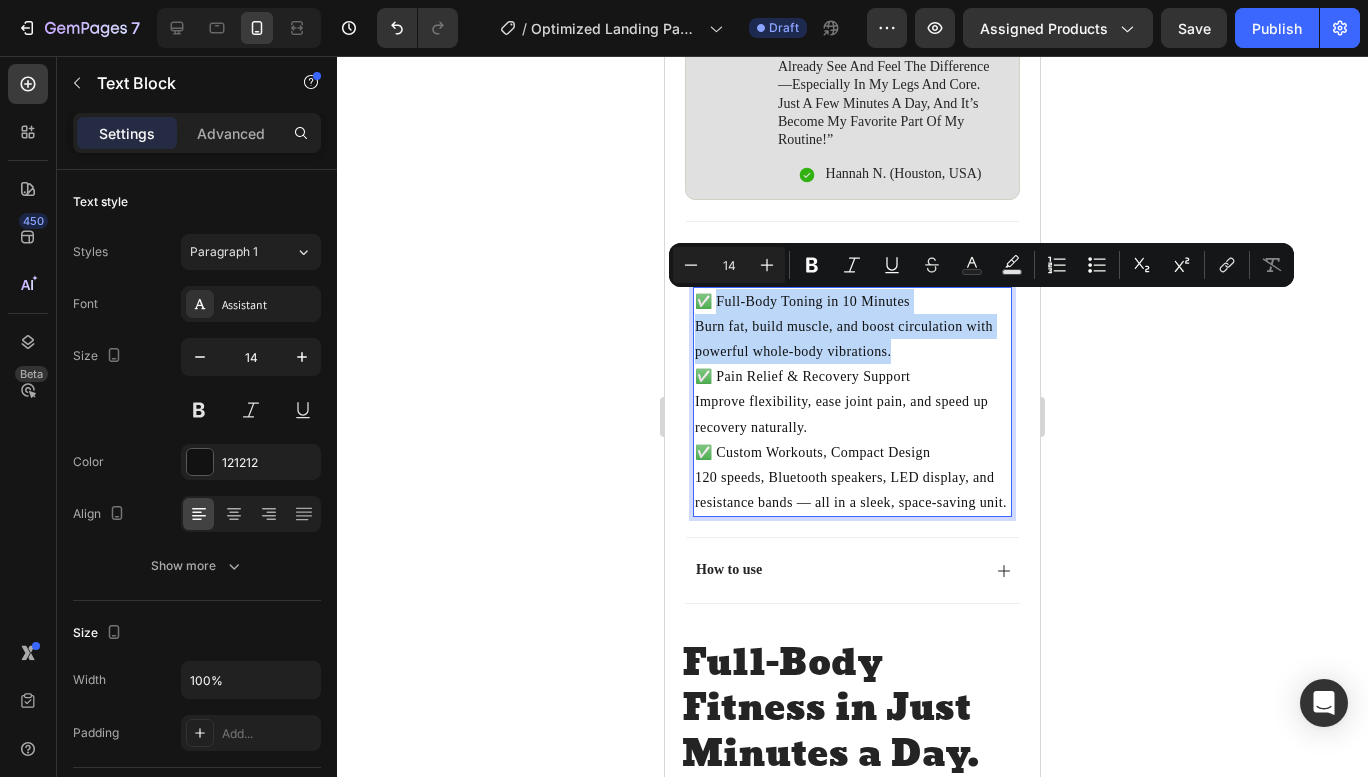 drag, startPoint x: 893, startPoint y: 356, endPoint x: 720, endPoint y: 300, distance: 181.83784 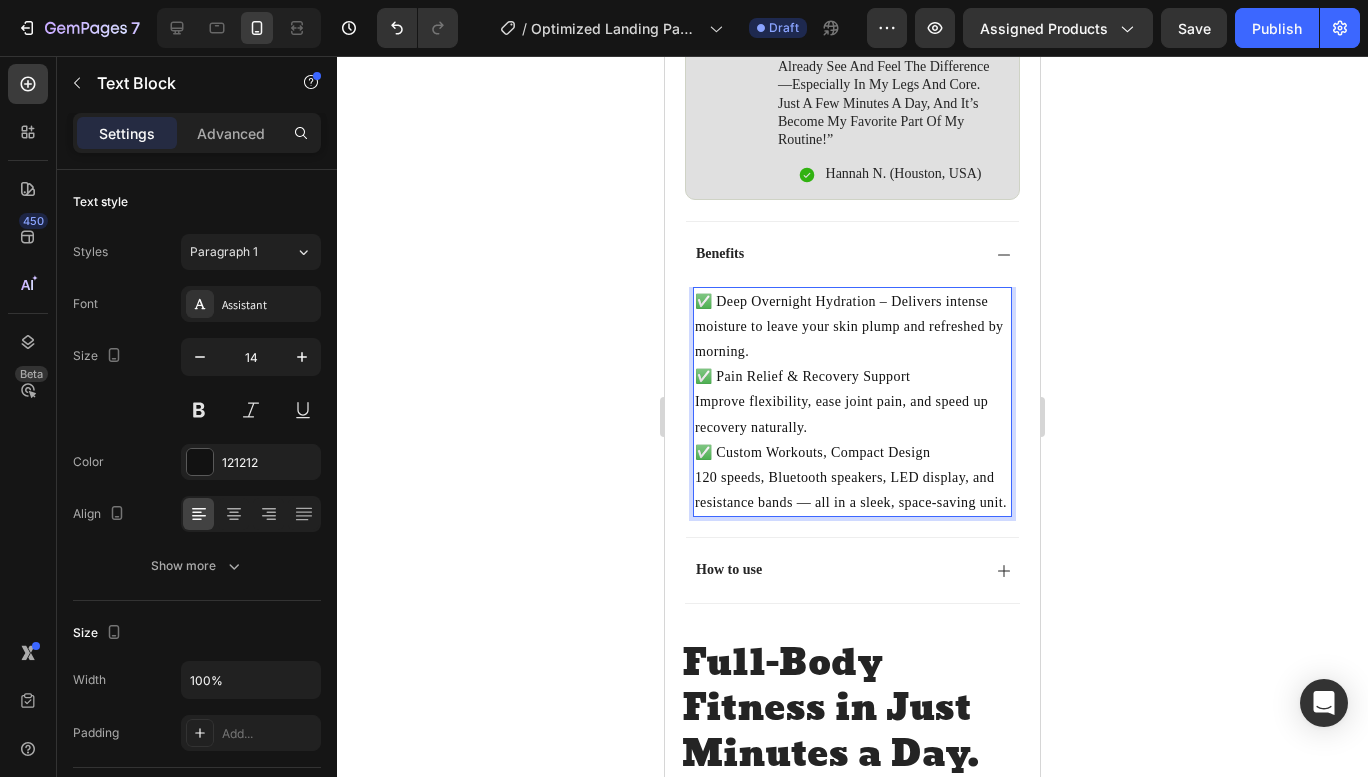 click on "✅ Deep Overnight Hydration – Delivers intense moisture to leave your skin plump and refreshed by morning." at bounding box center [852, 327] 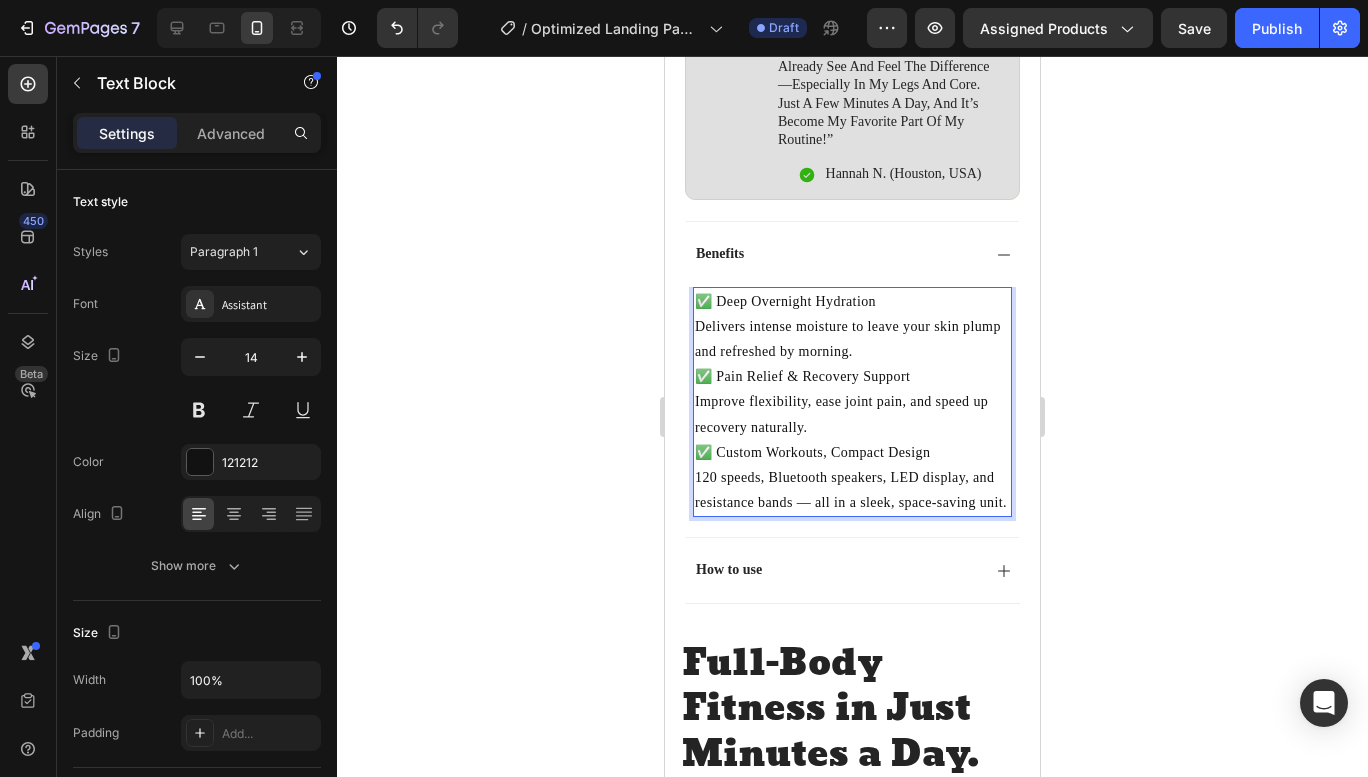 click on "✅ Pain Relief & Recovery Support" at bounding box center (852, 376) 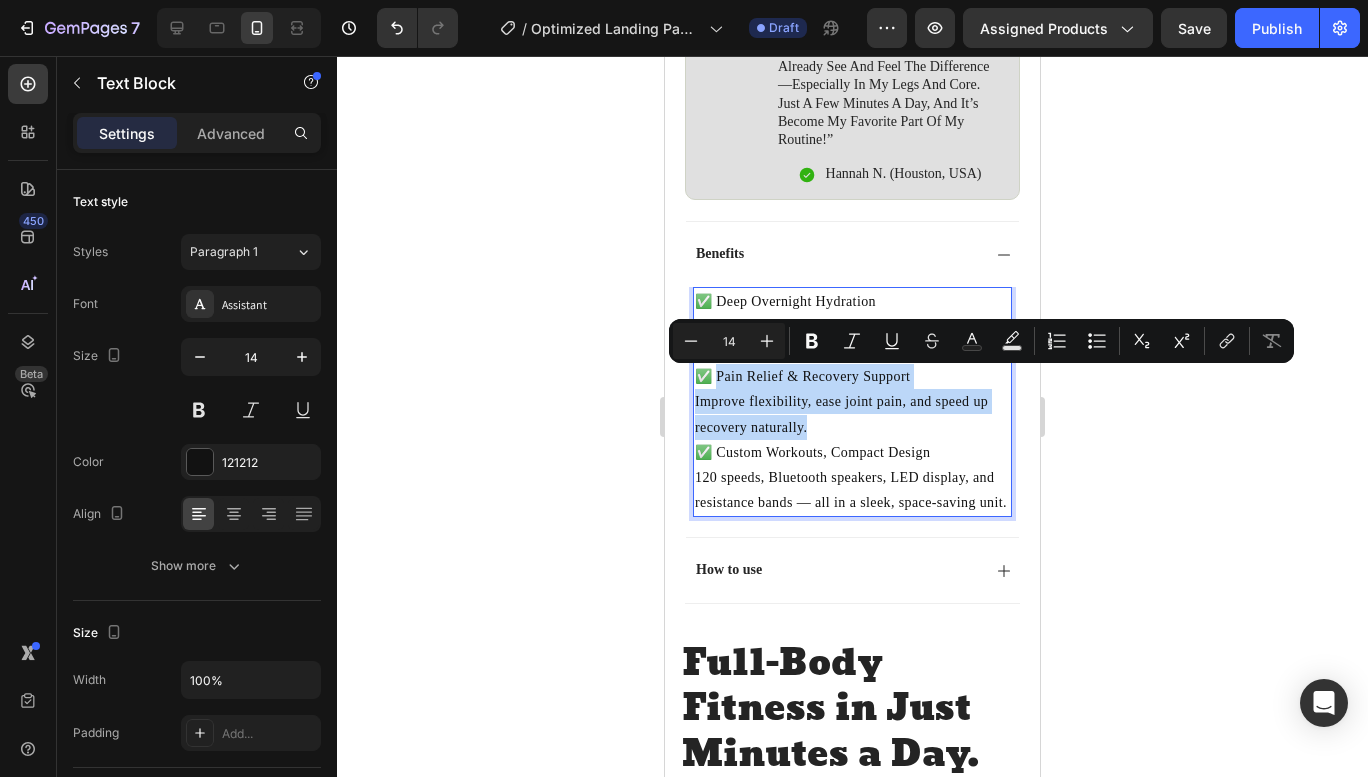 drag, startPoint x: 787, startPoint y: 423, endPoint x: 717, endPoint y: 381, distance: 81.63332 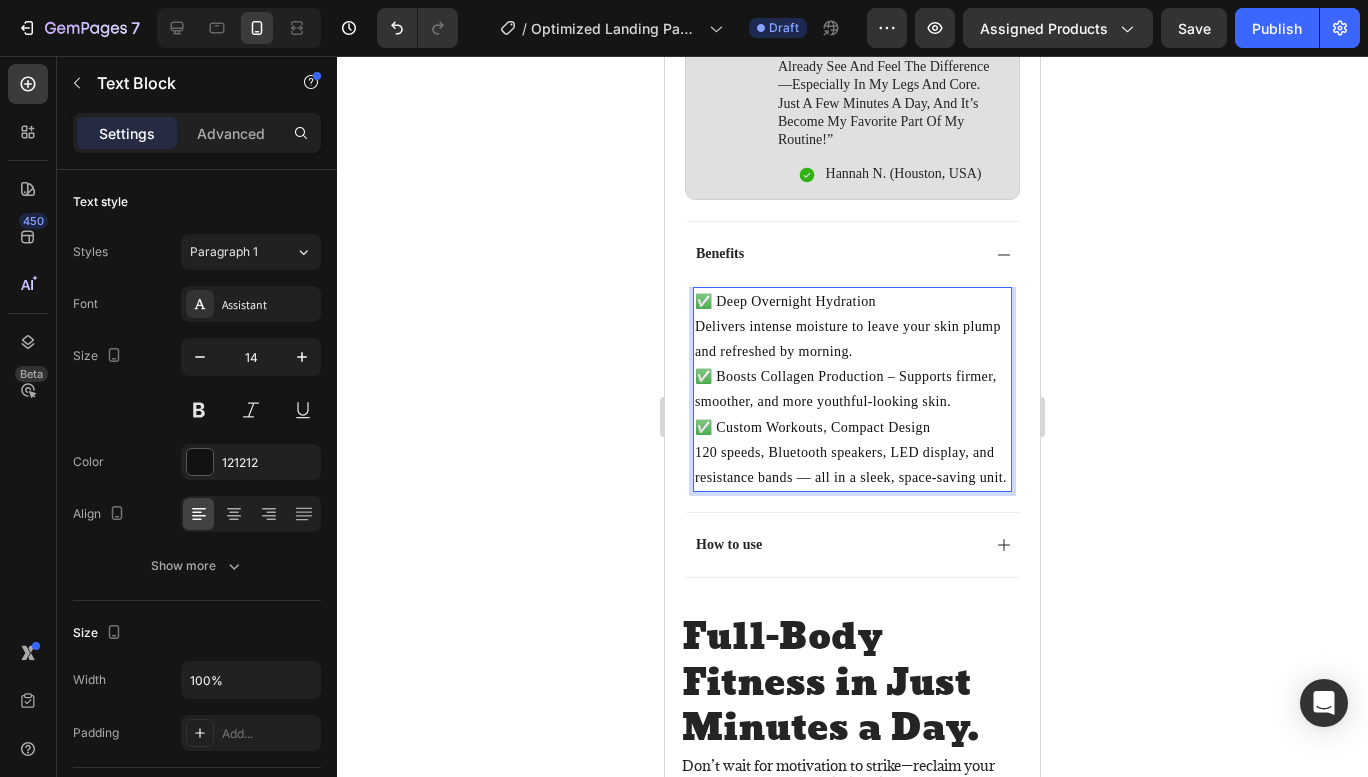 click on "✅ Boosts Collagen Production – Supports firmer, smoother, and more youthful-looking skin." at bounding box center (852, 389) 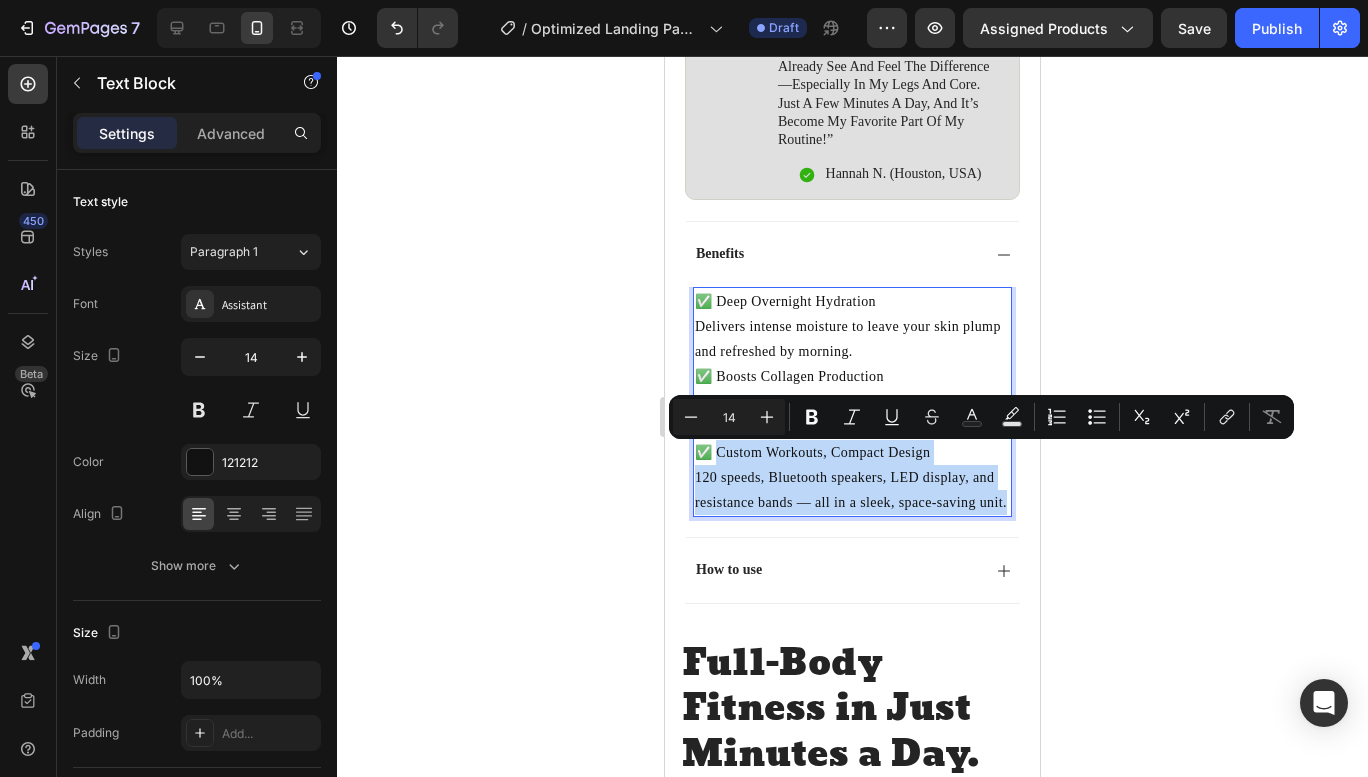 drag, startPoint x: 725, startPoint y: 531, endPoint x: 721, endPoint y: 458, distance: 73.109505 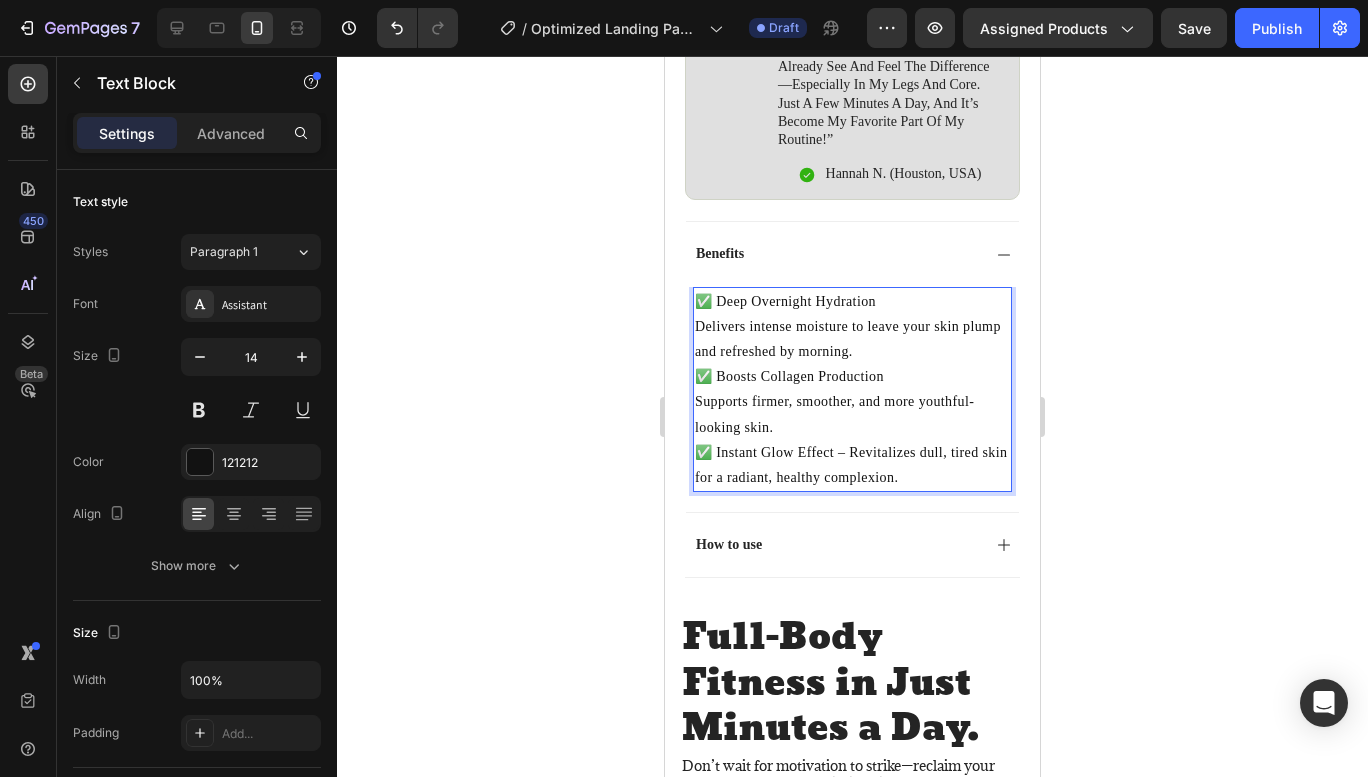 click on "✅ Instant Glow Effect – Revitalizes dull, tired skin for a radiant, healthy complexion." at bounding box center (852, 465) 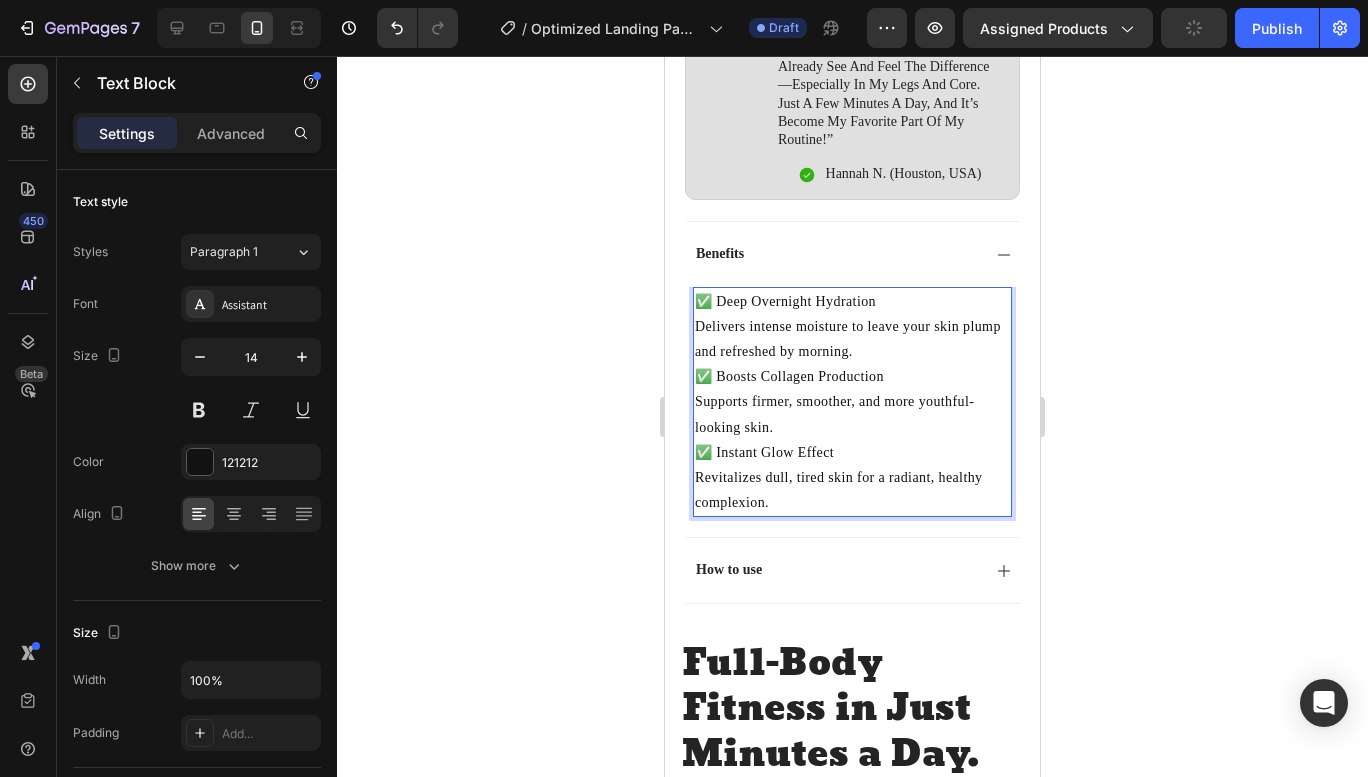 click on "Revitalizes dull, tired skin for a radiant, healthy complexion." at bounding box center (852, 490) 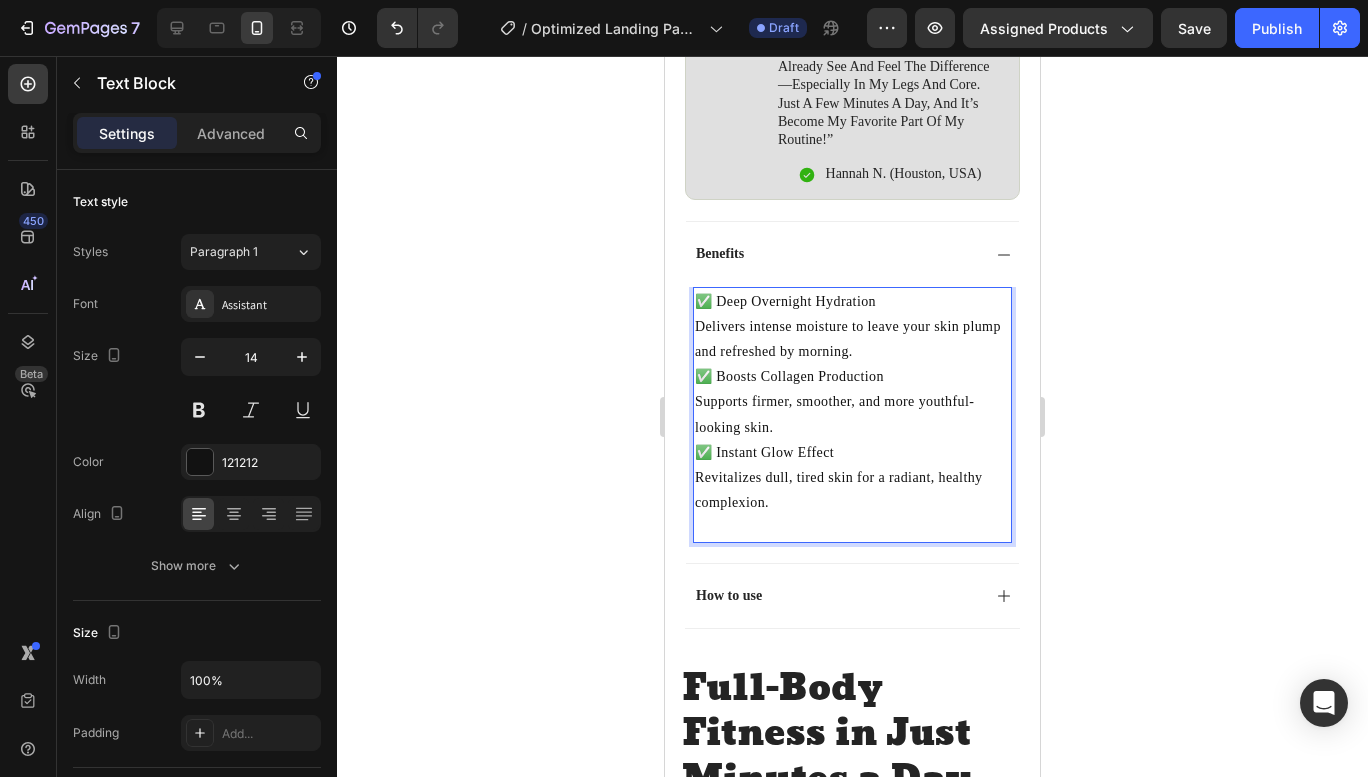 click on "✅ Instant Glow Effect" at bounding box center [852, 452] 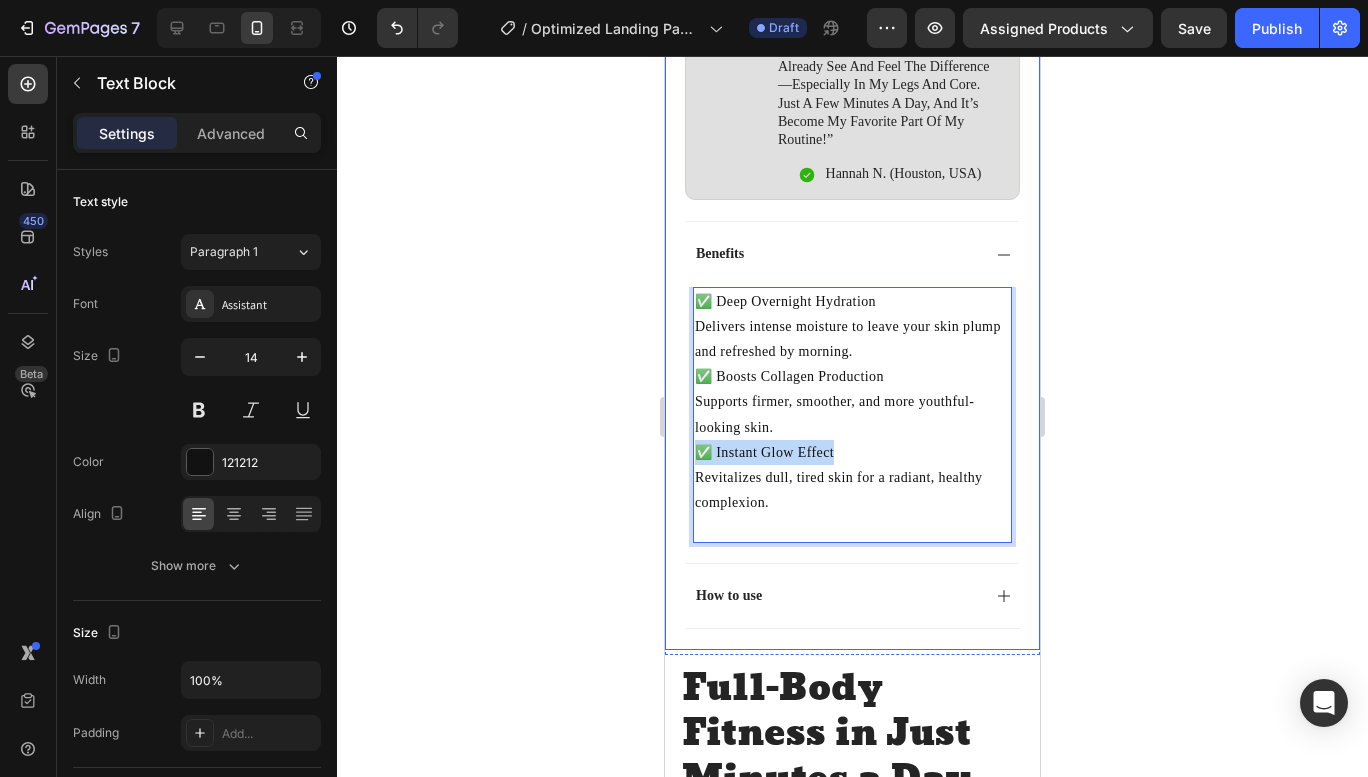 drag, startPoint x: 852, startPoint y: 458, endPoint x: 683, endPoint y: 459, distance: 169.00296 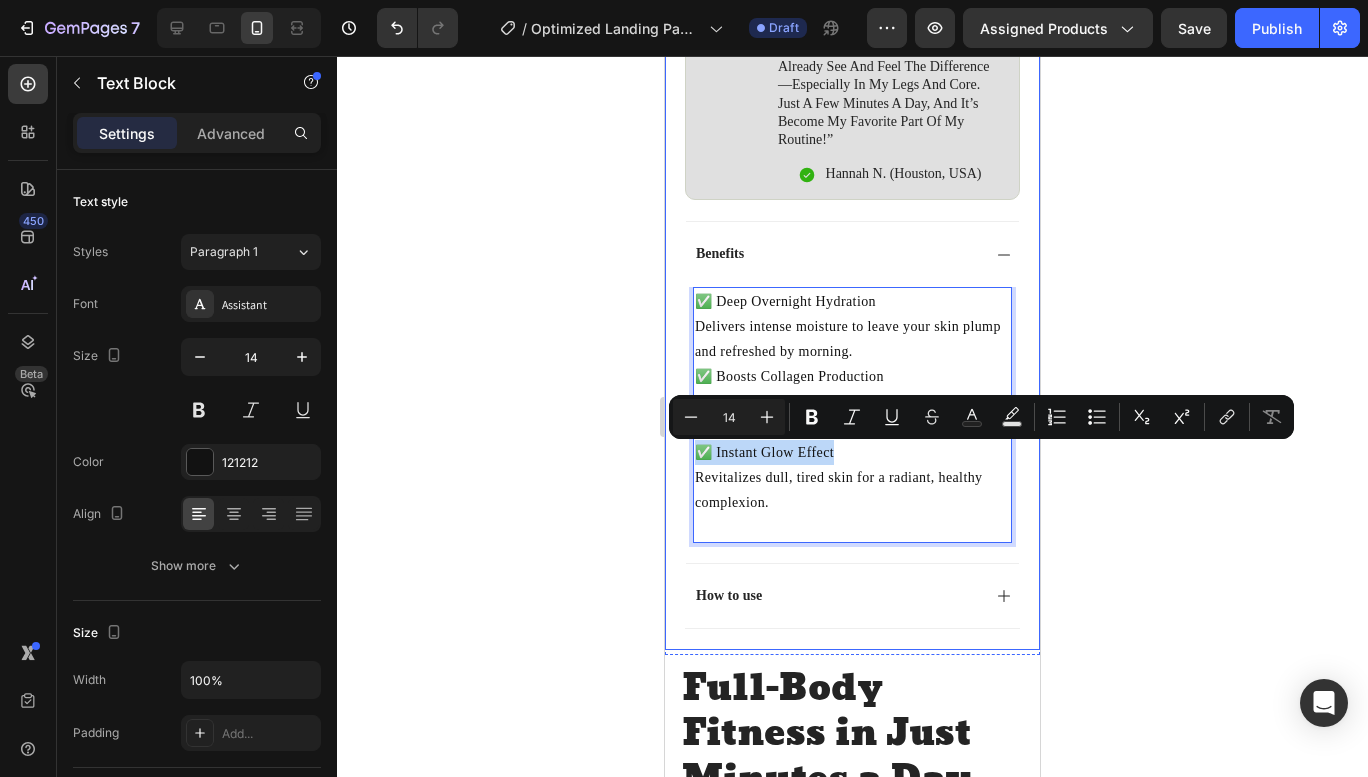 copy on "✅ Instant Glow Effect" 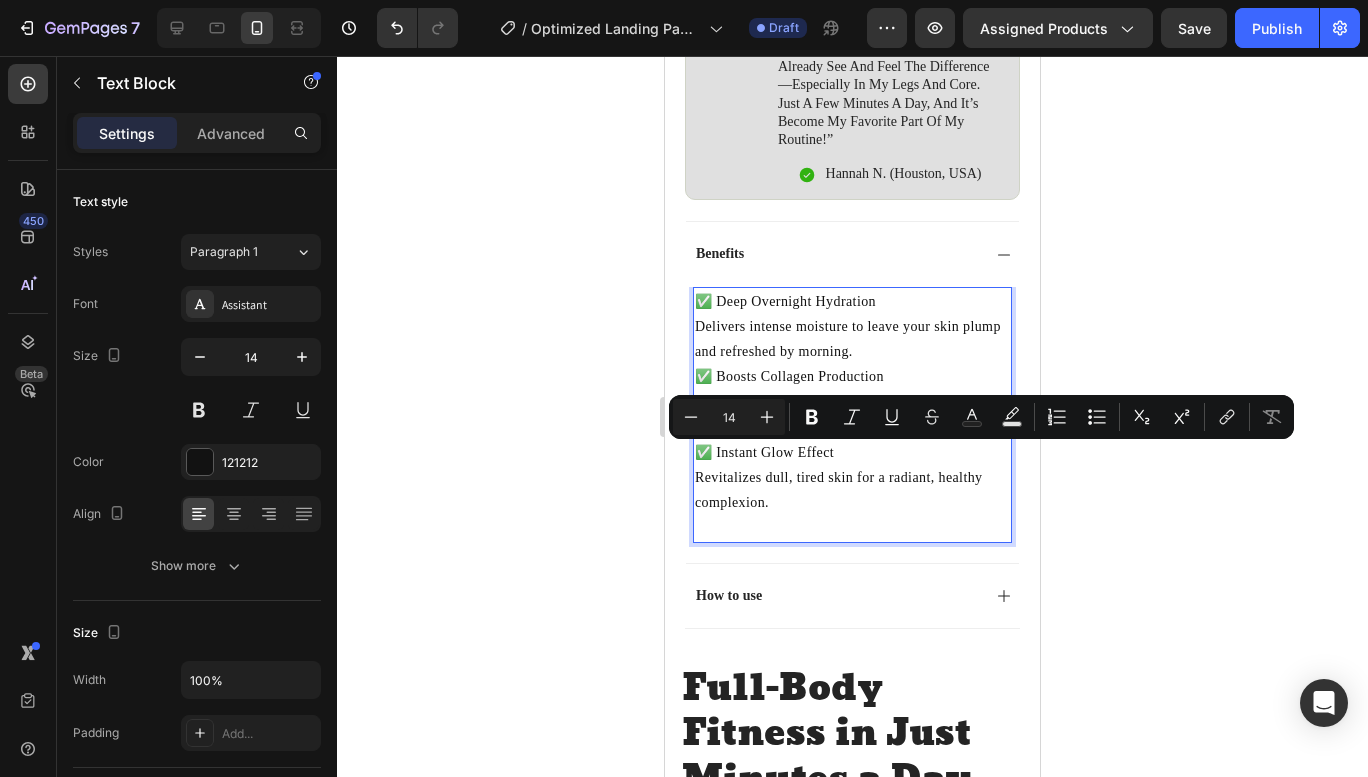 click at bounding box center (852, 527) 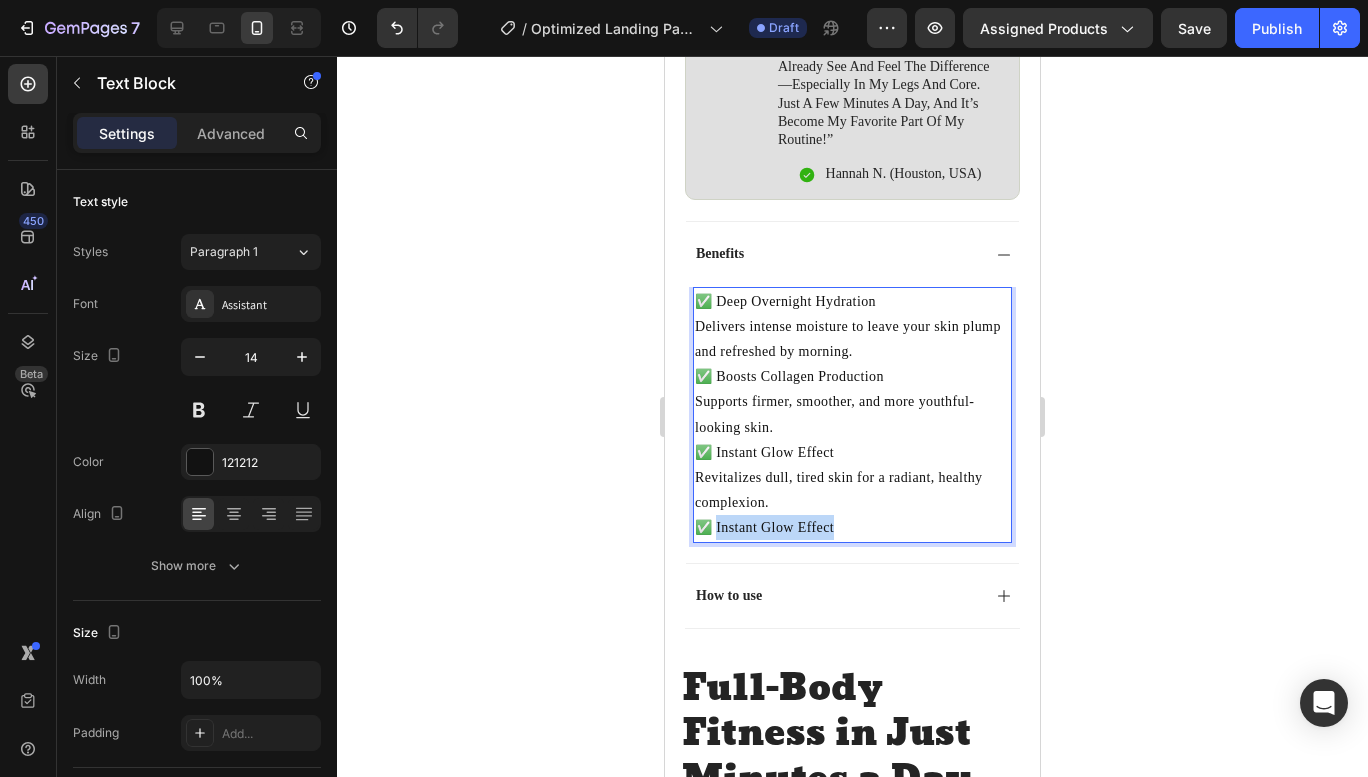 drag, startPoint x: 807, startPoint y: 525, endPoint x: 718, endPoint y: 525, distance: 89 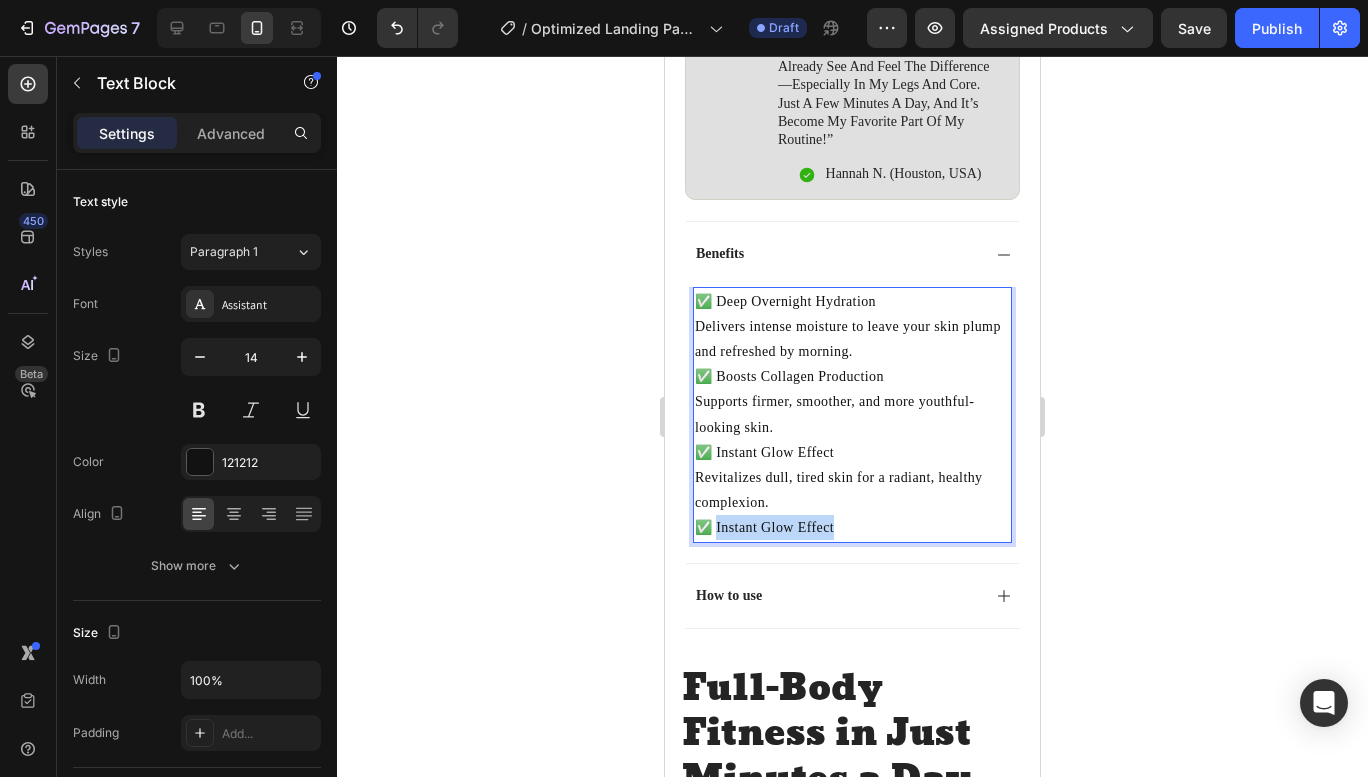 click on "✅ Instant Glow Effect" at bounding box center (852, 527) 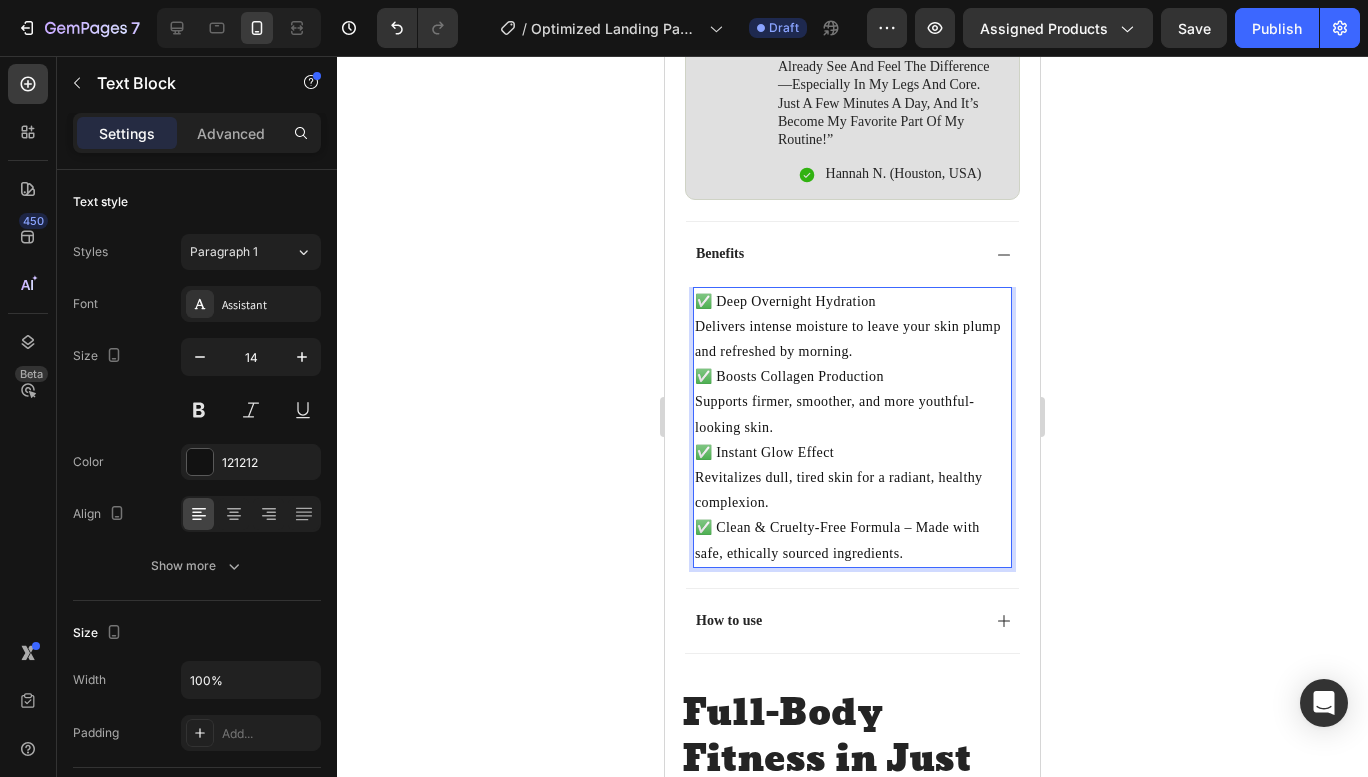 click on "✅ Clean & Cruelty-Free Formula – Made with safe, ethically sourced ingredients." at bounding box center [852, 540] 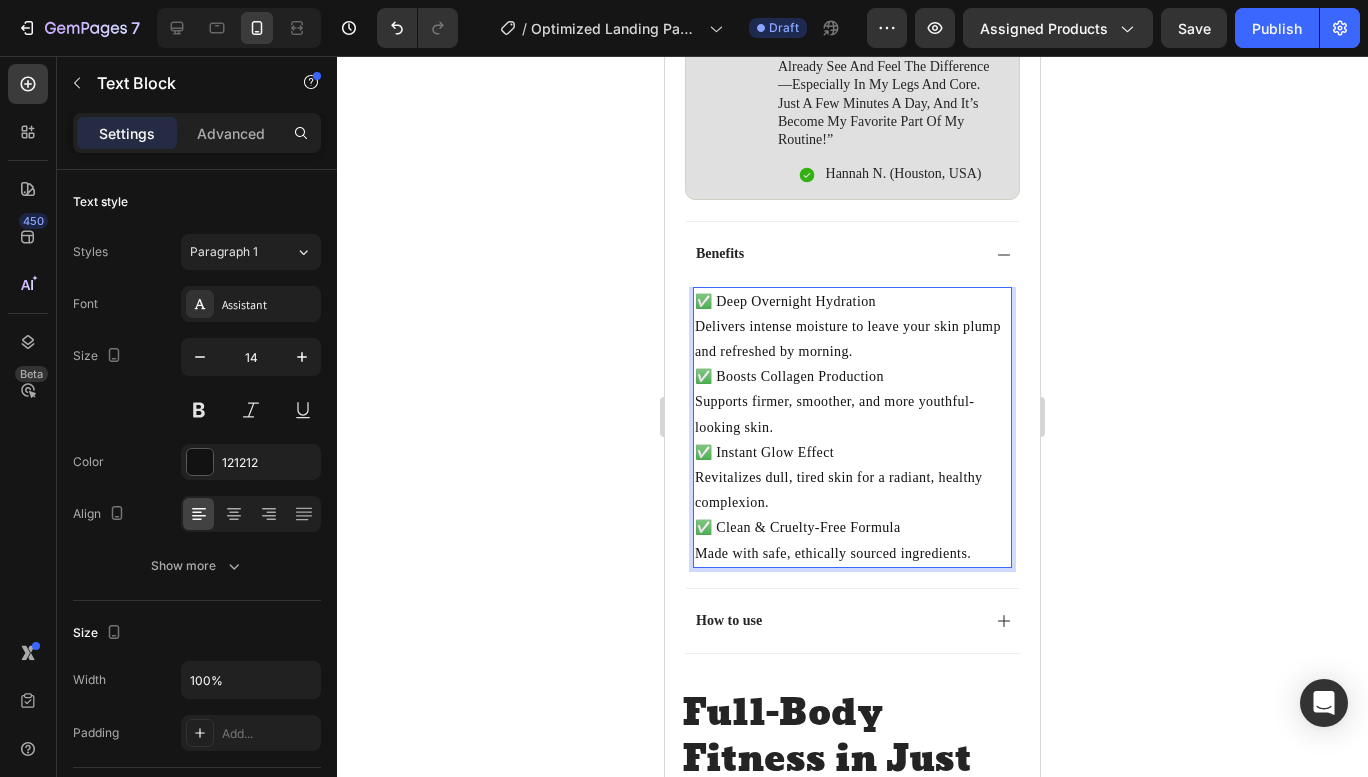 scroll, scrollTop: 1400, scrollLeft: 0, axis: vertical 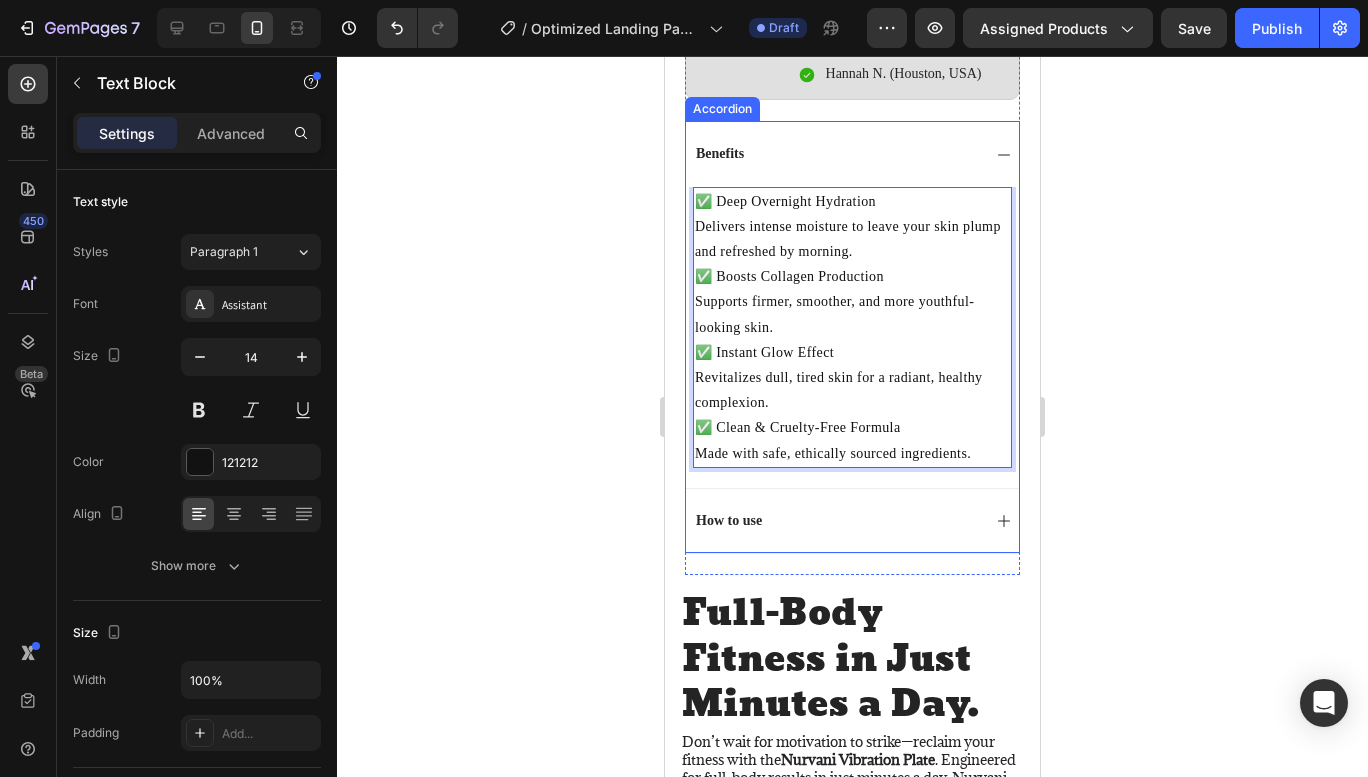 click 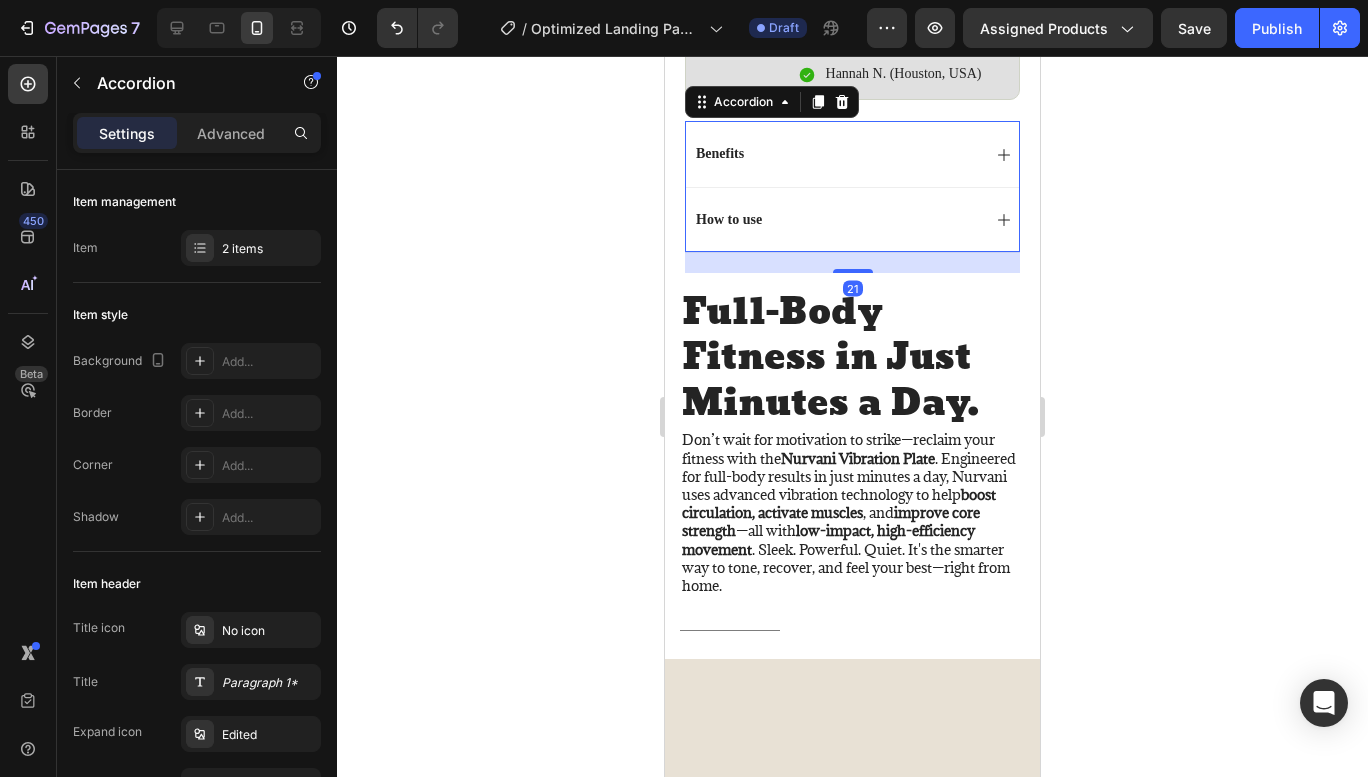 click 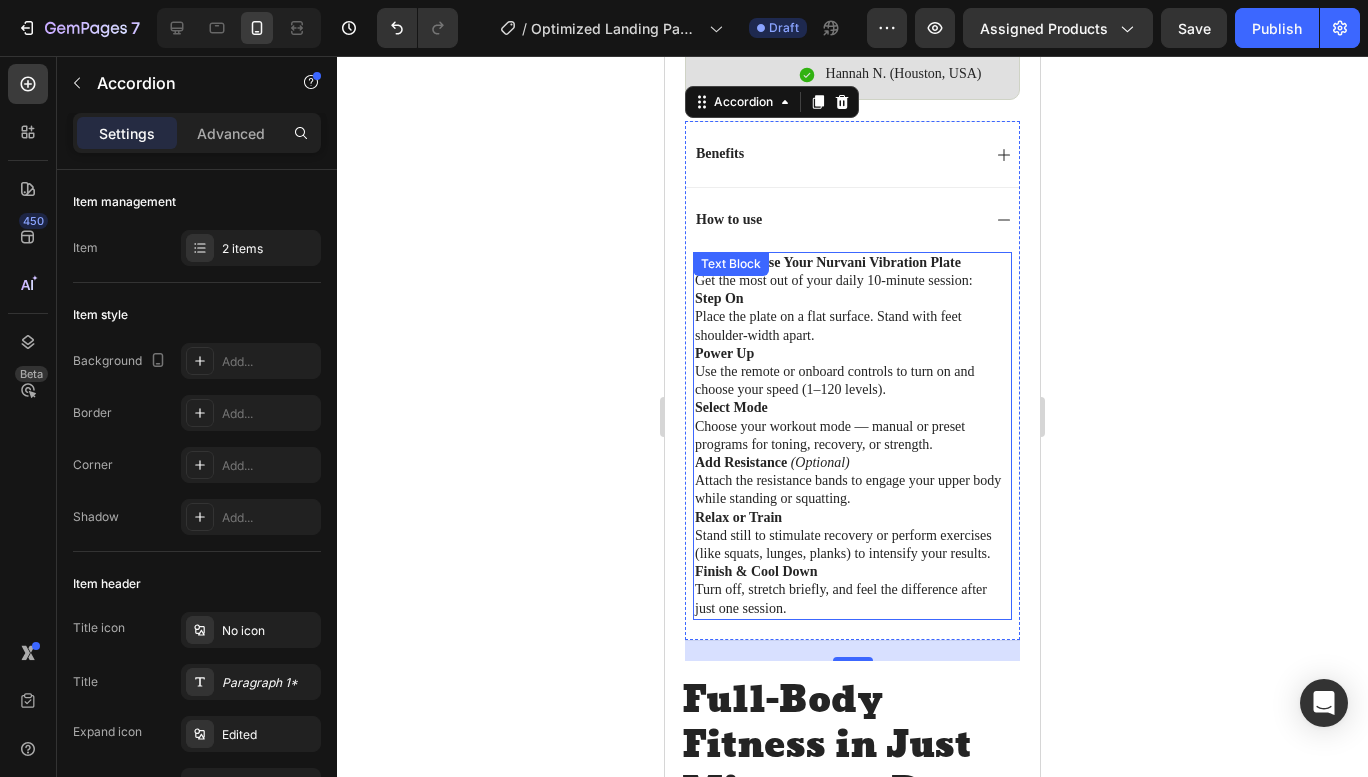 click on "How to Use Your Nurvani Vibration Plate" at bounding box center (836, 262) 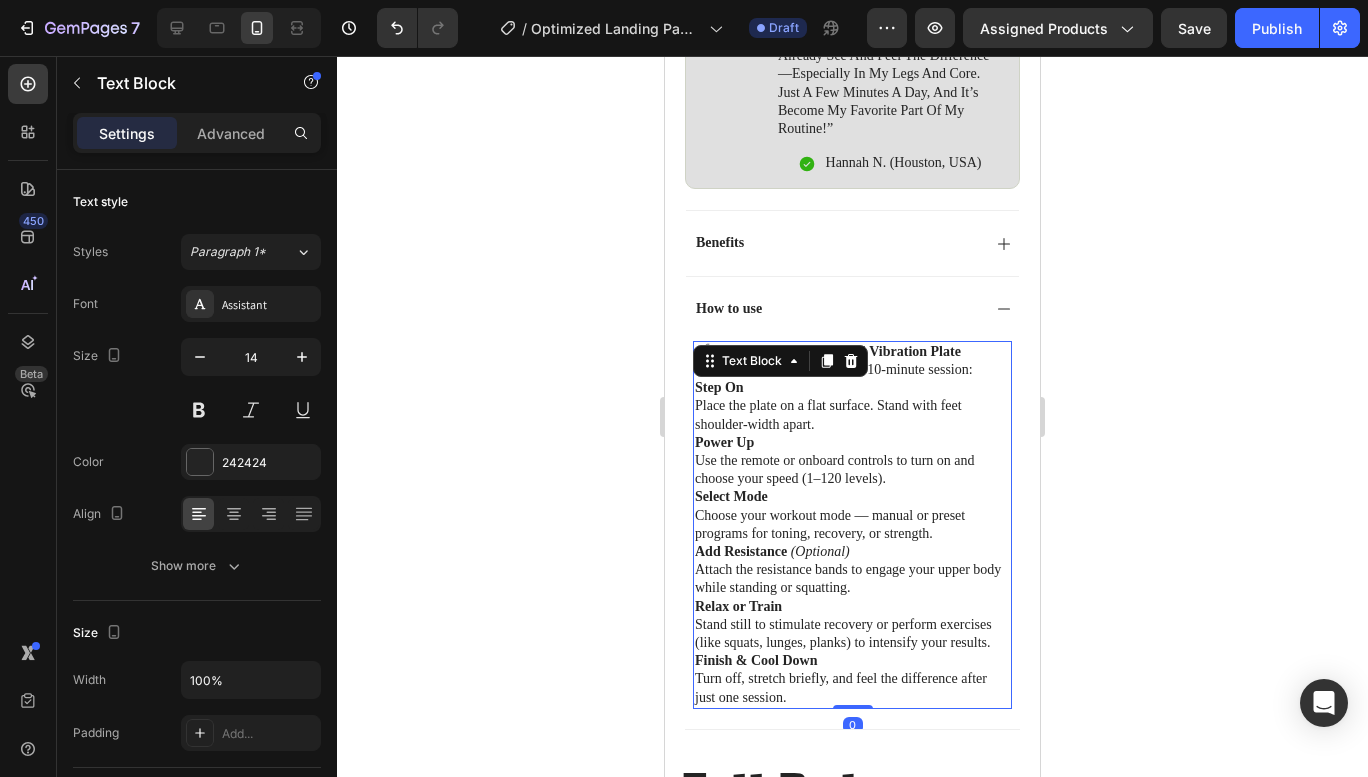 scroll, scrollTop: 1300, scrollLeft: 0, axis: vertical 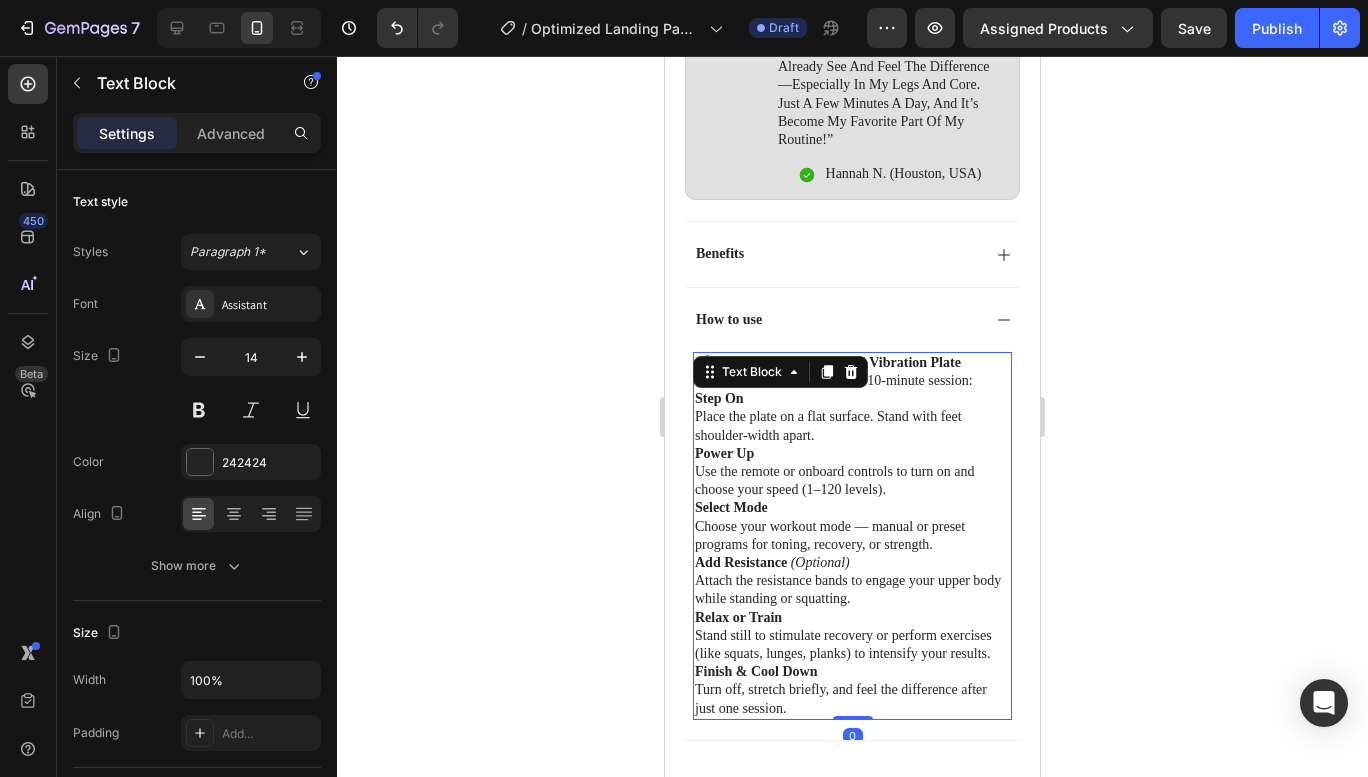 click on "Step On Place the plate on a flat surface. Stand with feet shoulder-width apart." at bounding box center [852, 417] 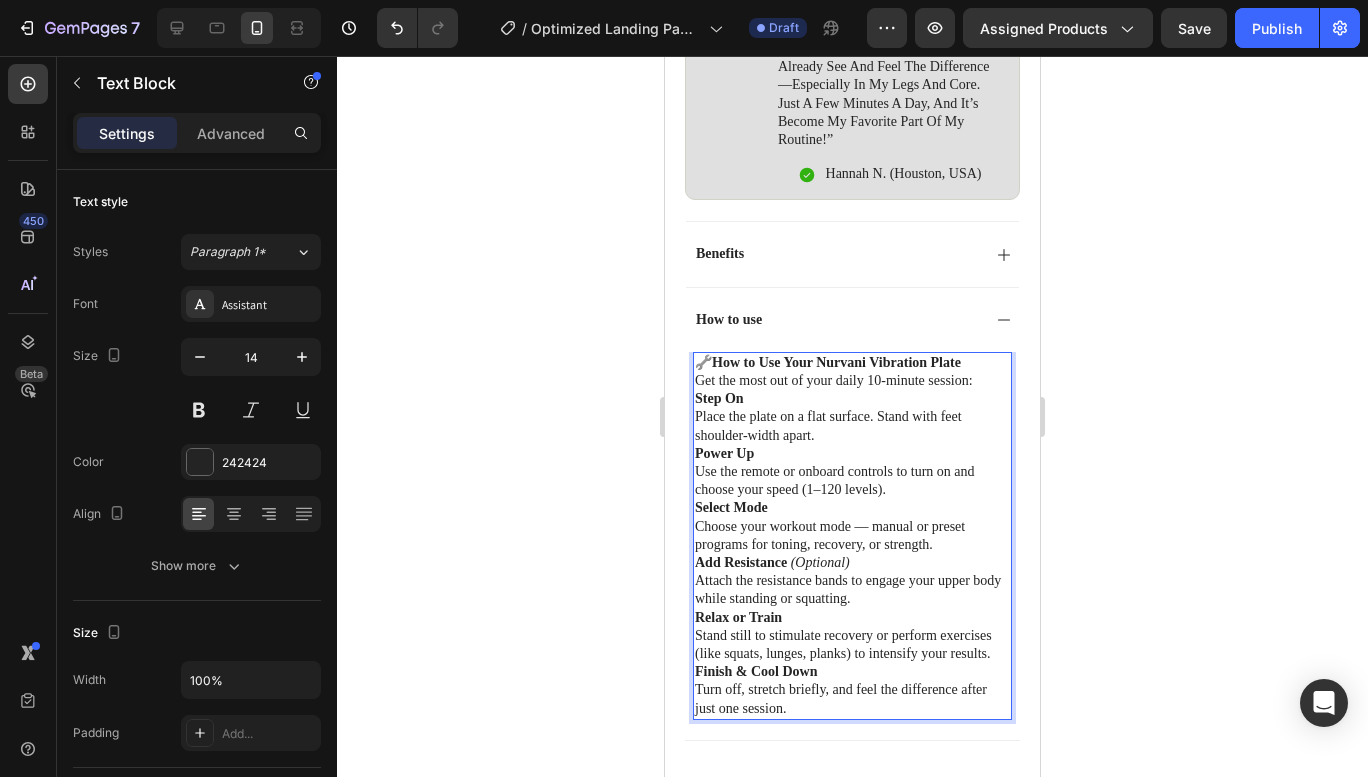 click on "How to Use Your Nurvani Vibration Plate" at bounding box center (836, 362) 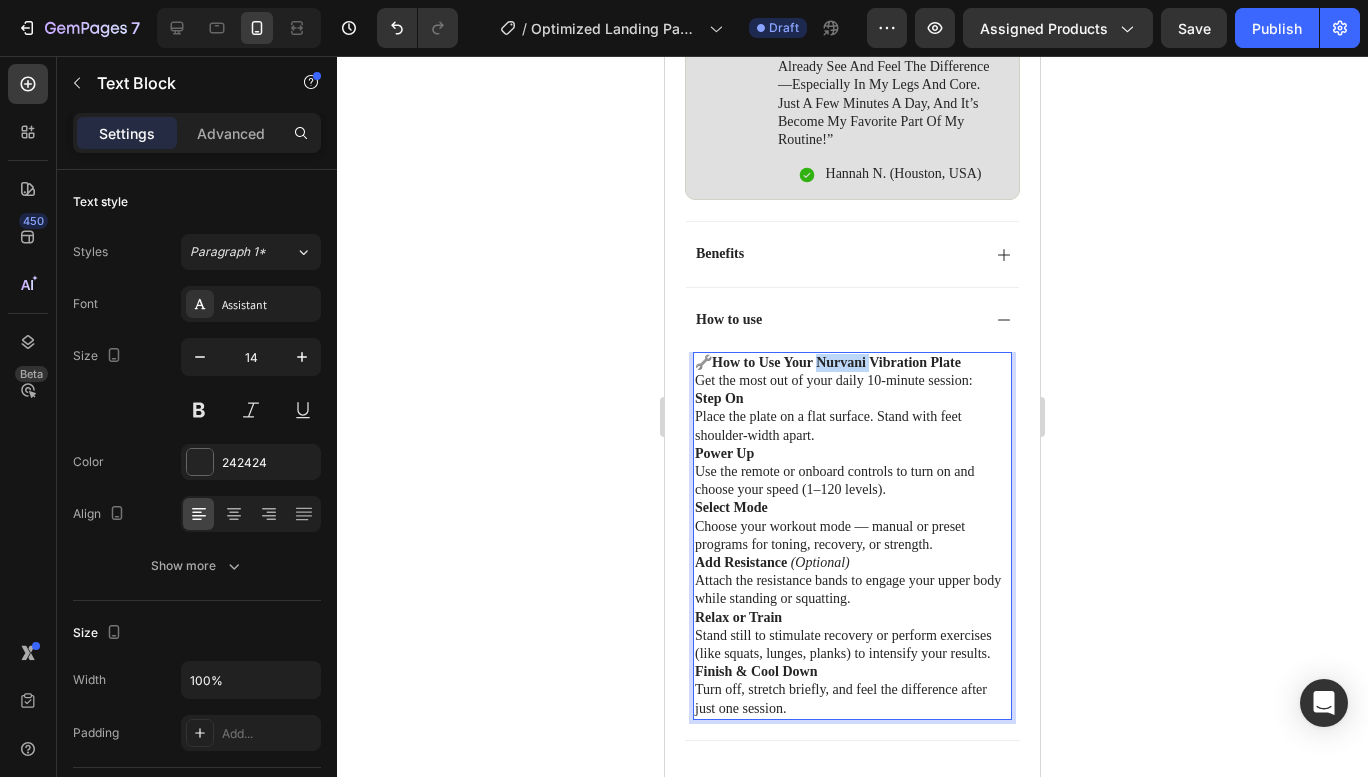 click on "How to Use Your Nurvani Vibration Plate" at bounding box center (836, 362) 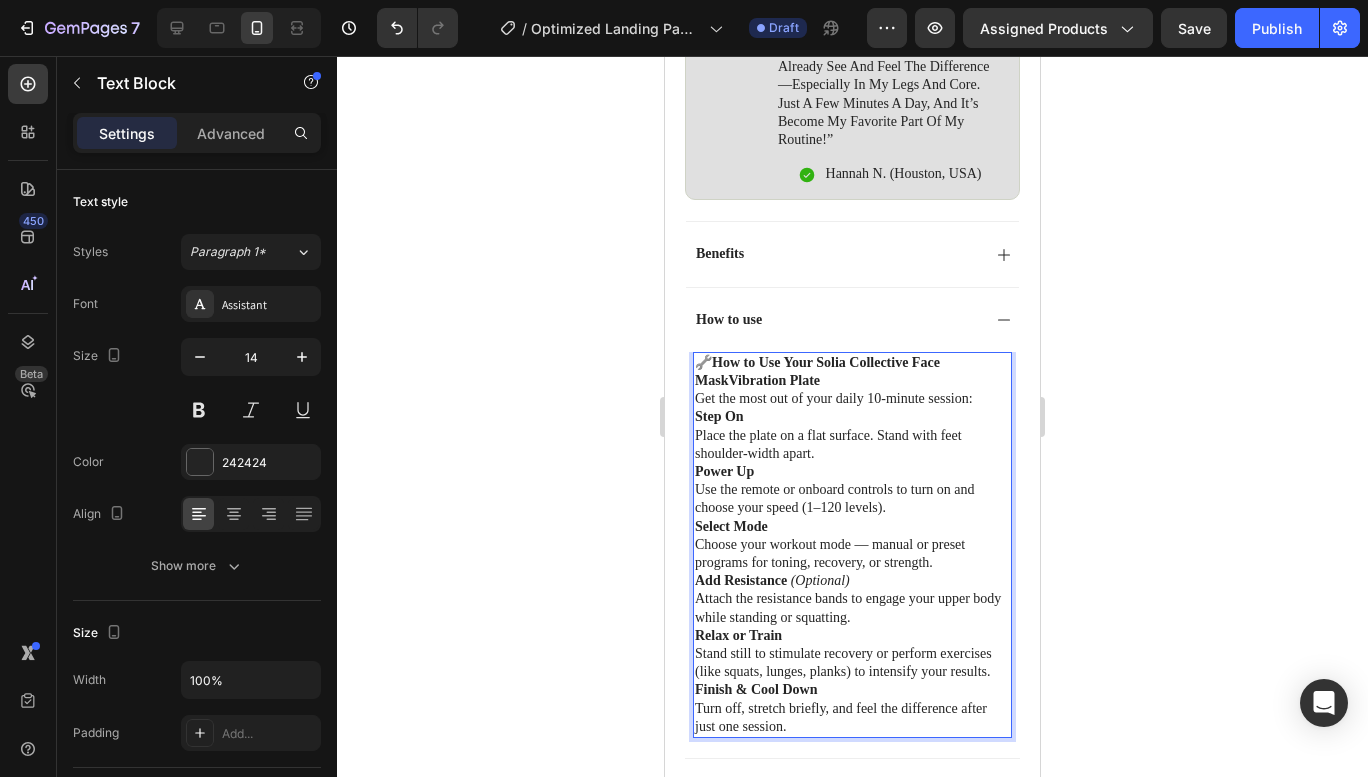click on "How to Use Your Solia Collective Face MaskVibration Plate" at bounding box center (817, 371) 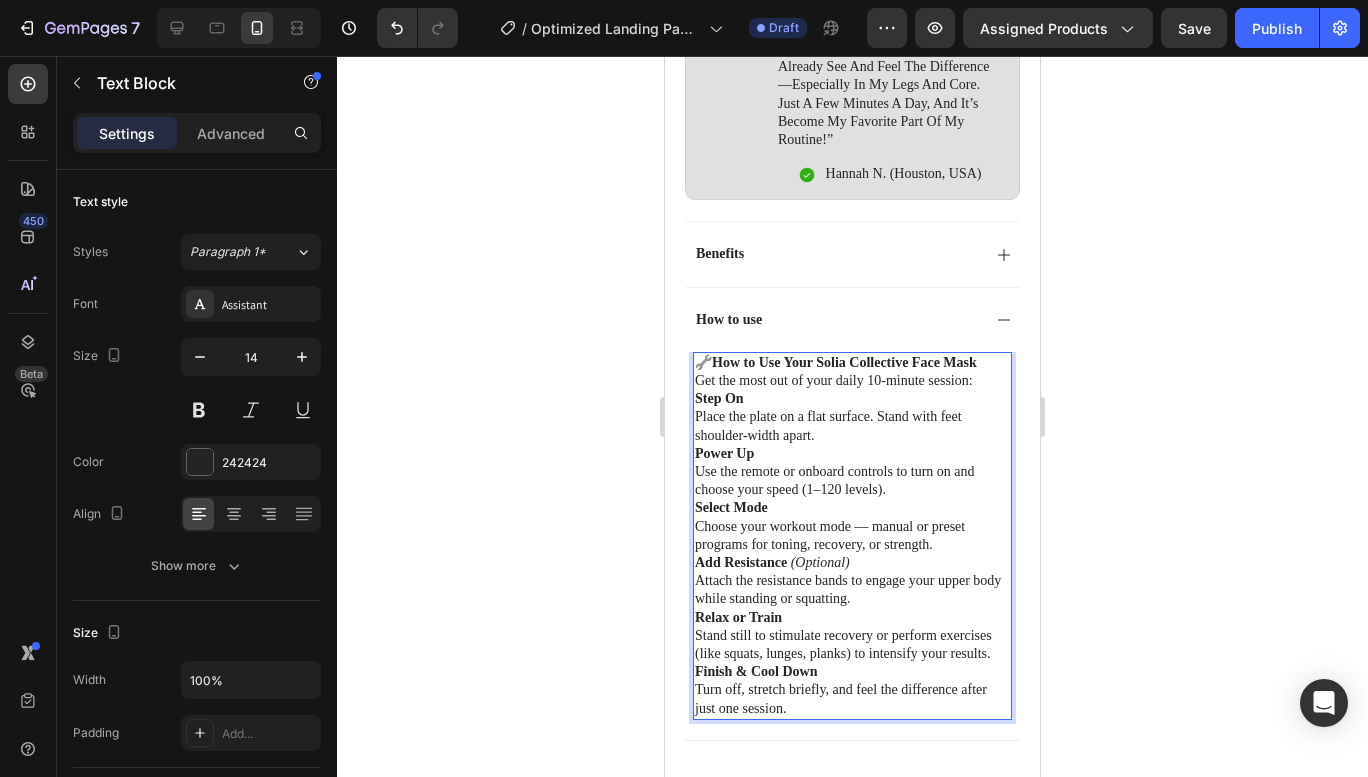 click on "How to Use Your Solia Collective Face Mask" at bounding box center [844, 362] 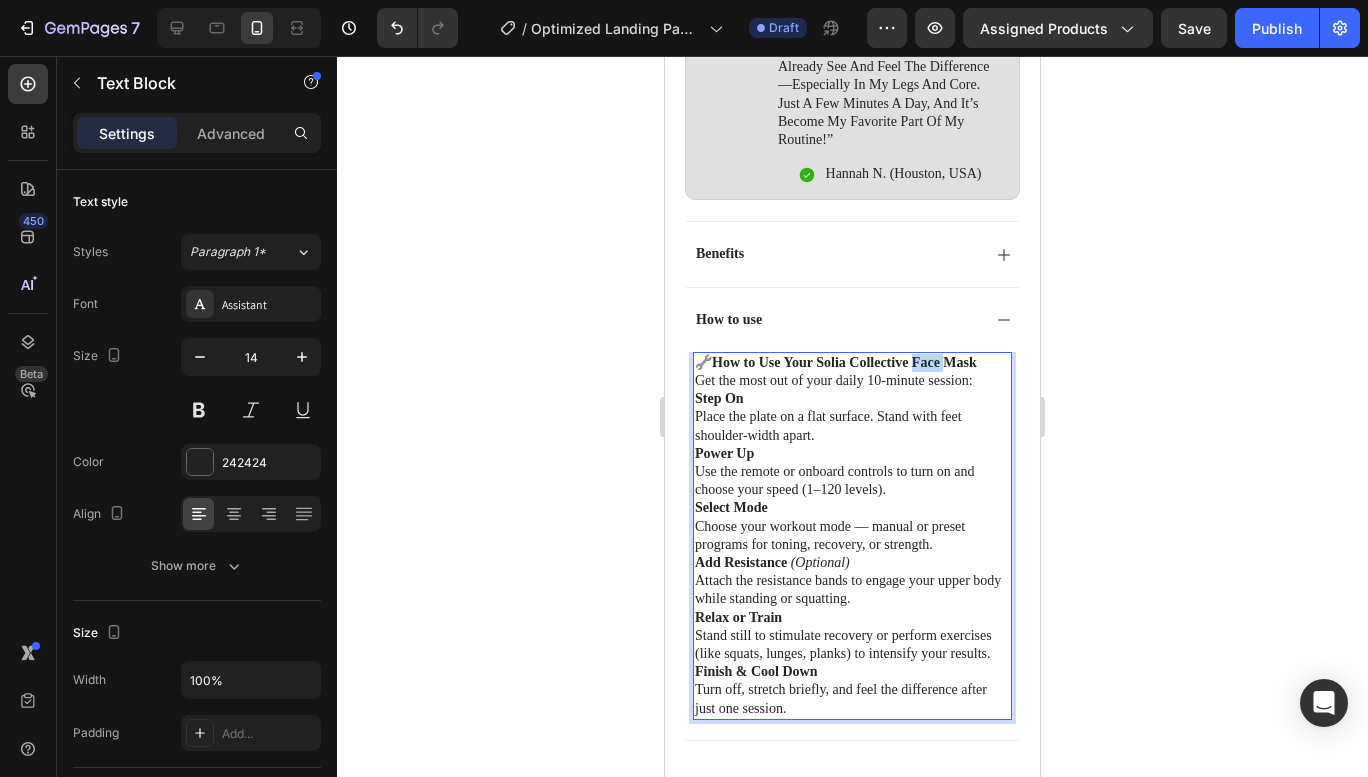 click on "How to Use Your Solia Collective Face Mask" at bounding box center [844, 362] 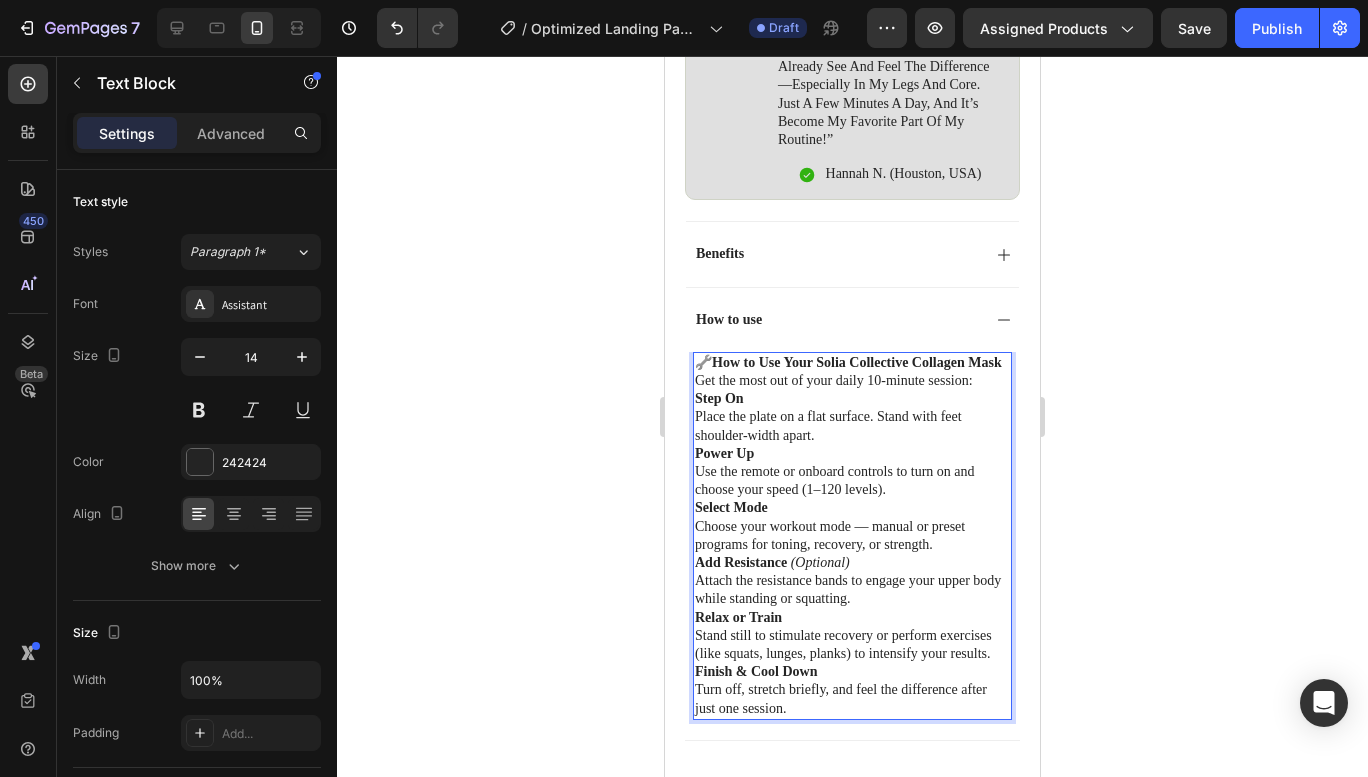 click on "Relax or Train Stand still to stimulate recovery or perform exercises (like squats, lunges, planks) to intensify your results." at bounding box center (852, 636) 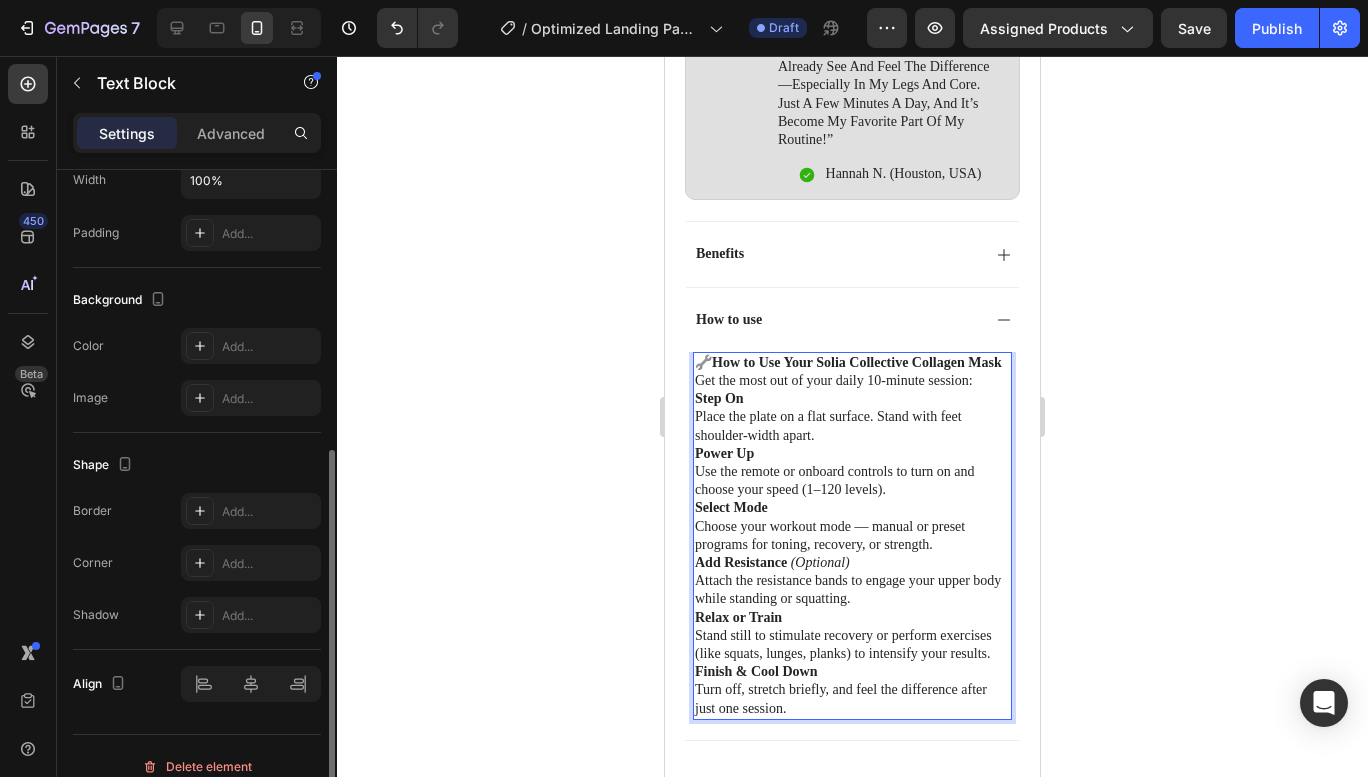 scroll, scrollTop: 521, scrollLeft: 0, axis: vertical 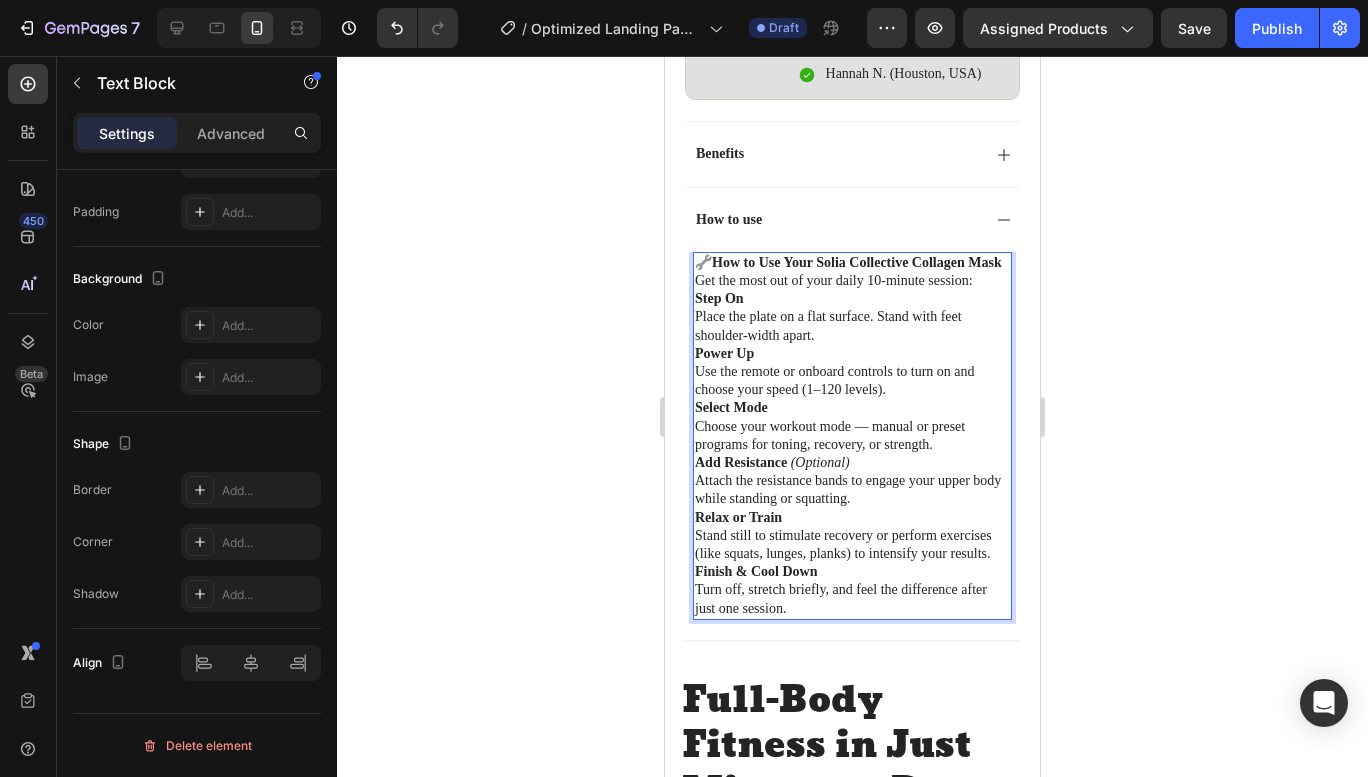 click on "Get the most out of your daily 10-minute session:" at bounding box center (852, 281) 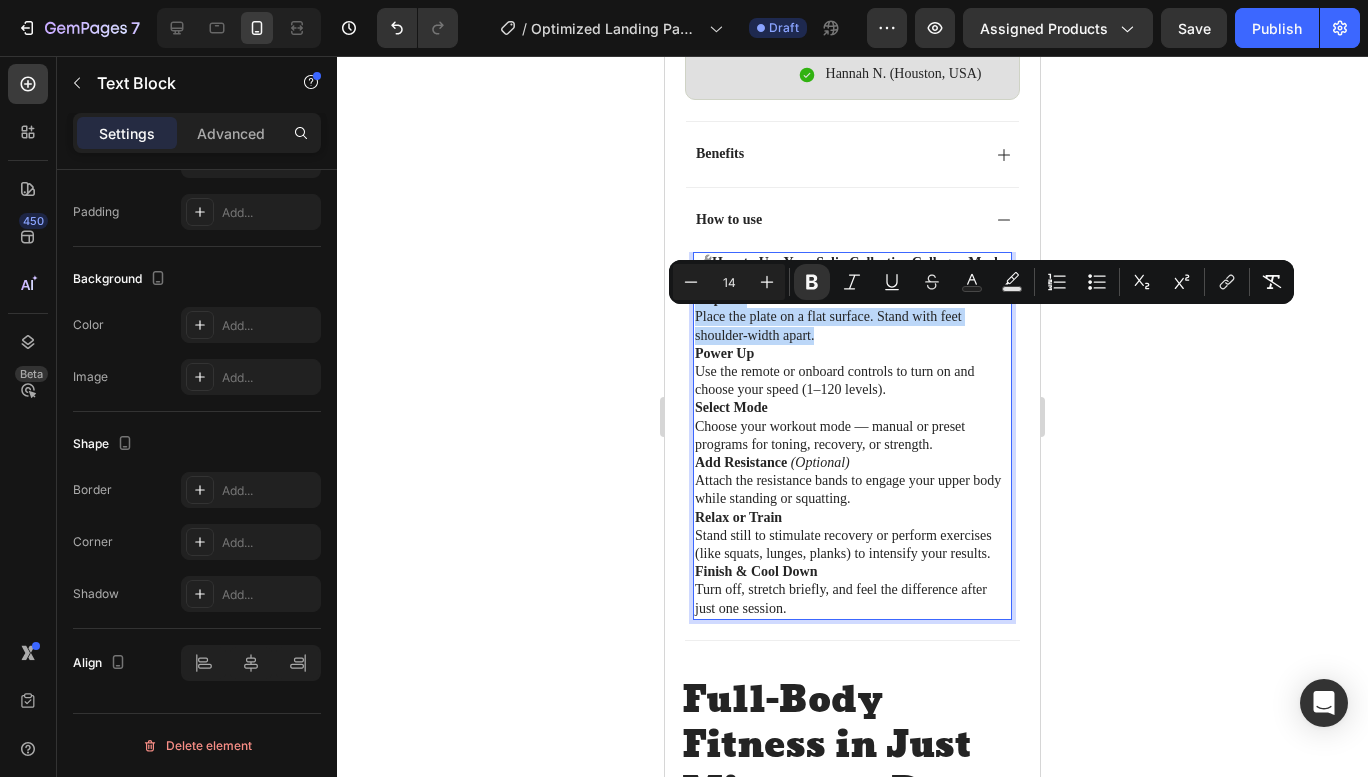 drag, startPoint x: 817, startPoint y: 356, endPoint x: 696, endPoint y: 320, distance: 126.24183 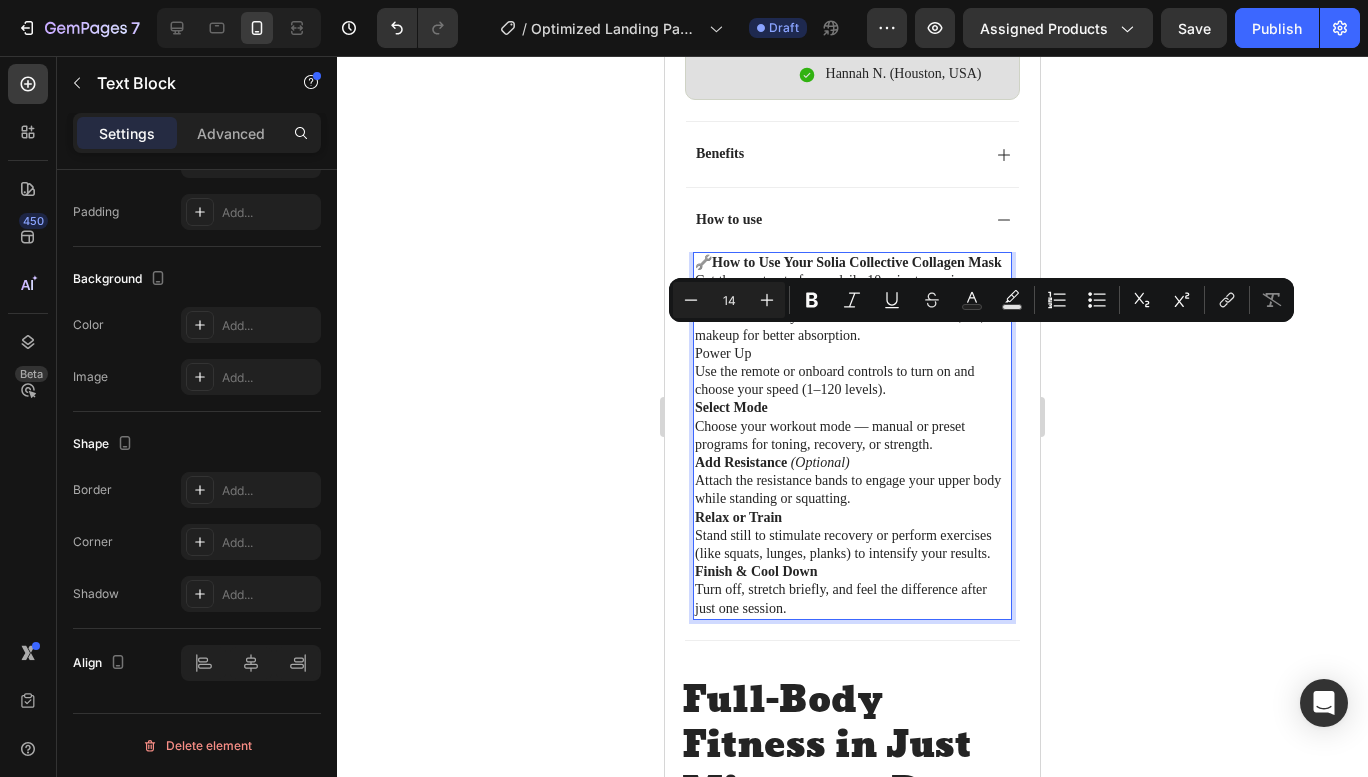 drag, startPoint x: 751, startPoint y: 375, endPoint x: 721, endPoint y: 346, distance: 41.725292 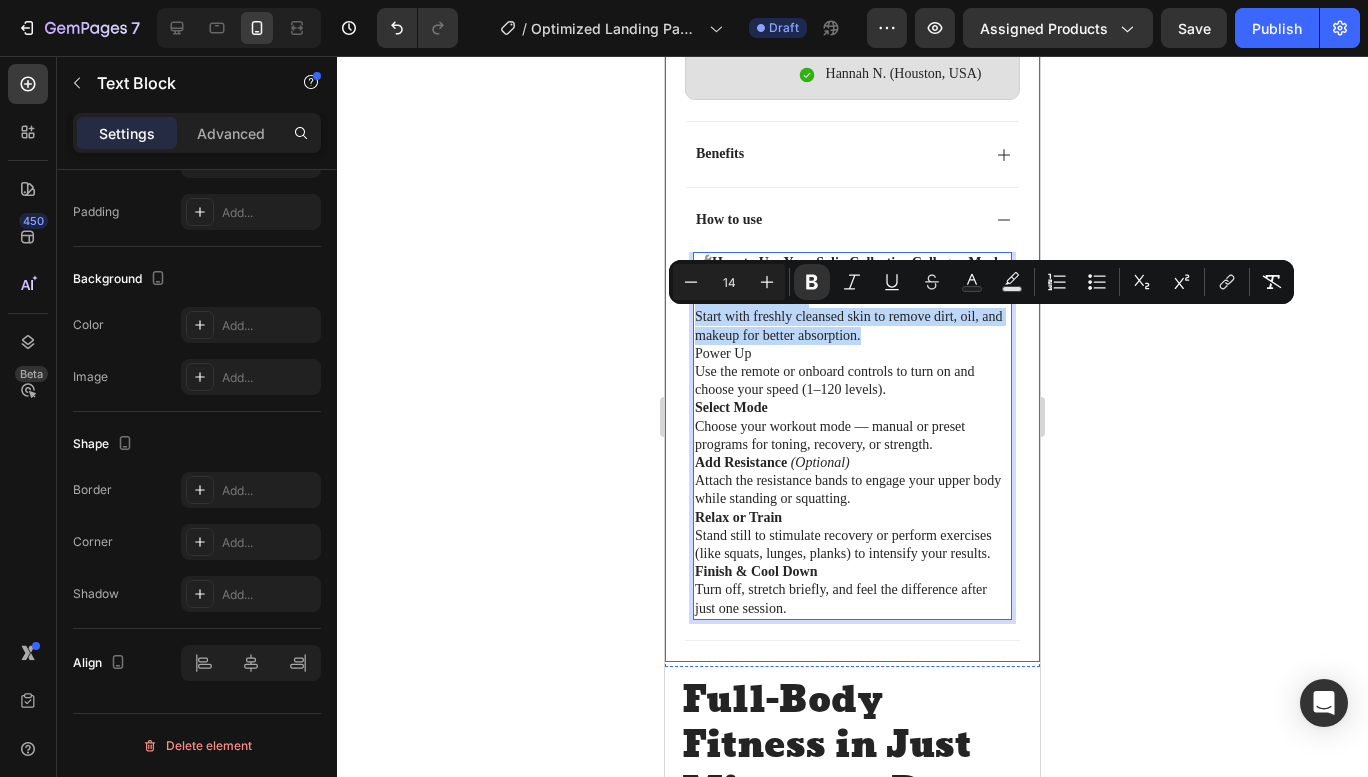 drag, startPoint x: 870, startPoint y: 358, endPoint x: 685, endPoint y: 325, distance: 187.9202 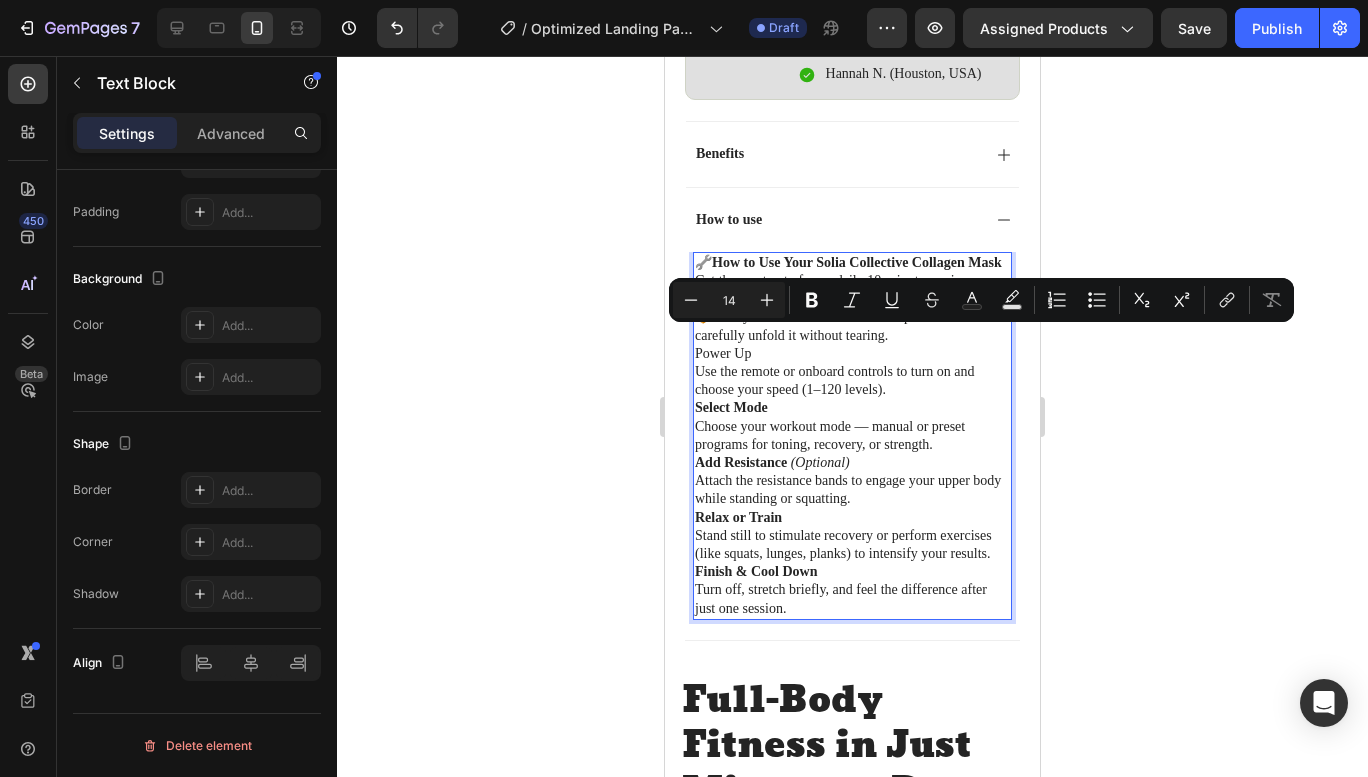 click on "Open & Unfold the Mask 📦  Gently remove the mask from the packet and carefully unfold it without tearing." at bounding box center [852, 317] 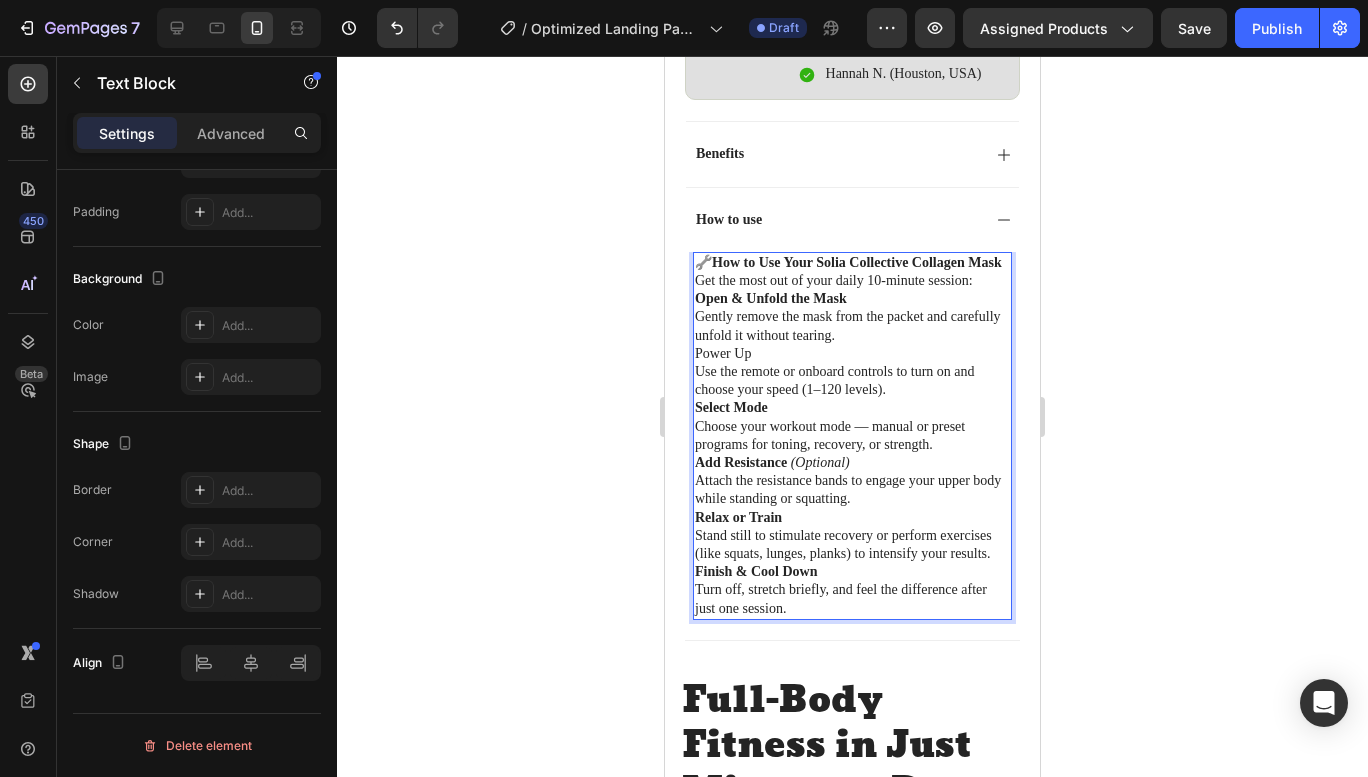 click on "Power Up Use the remote or onboard controls to turn on and choose your speed (1–120 levels)." at bounding box center (852, 372) 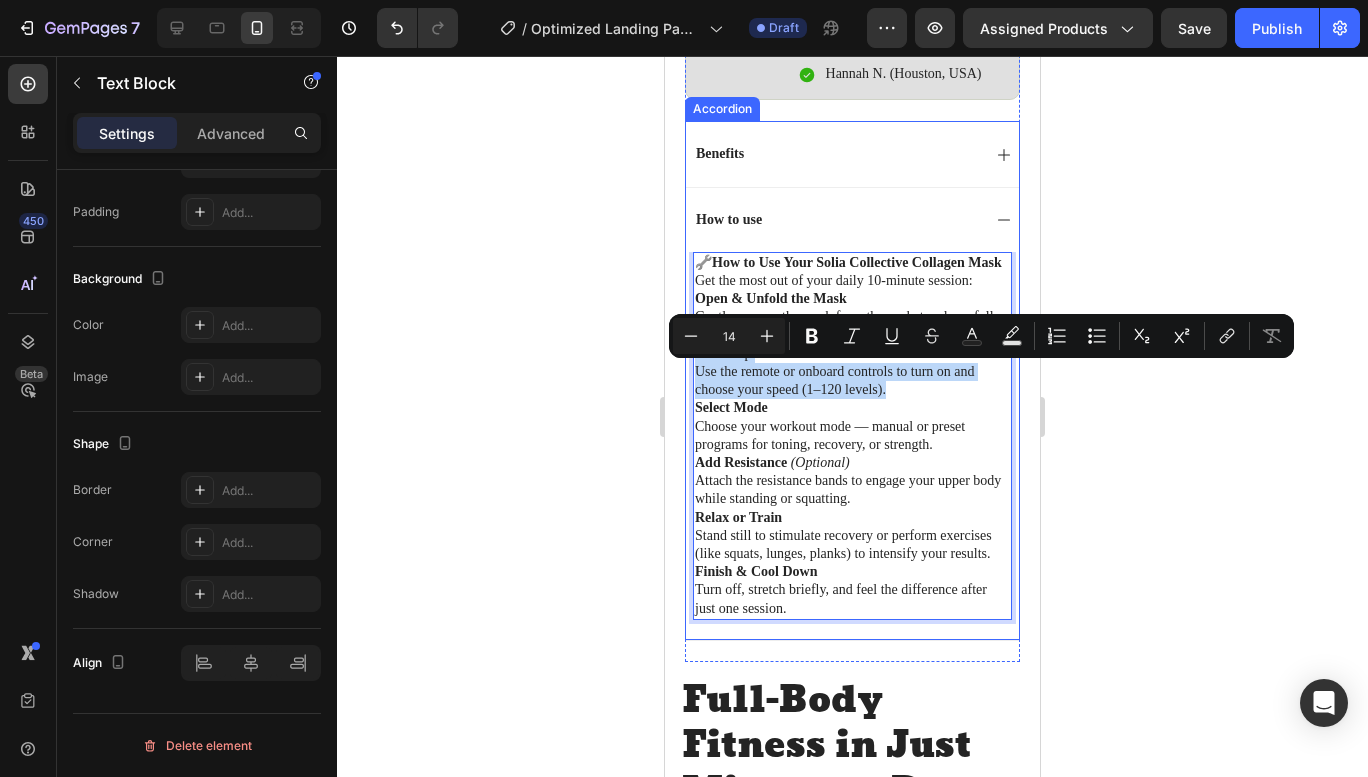 drag, startPoint x: 886, startPoint y: 413, endPoint x: 689, endPoint y: 376, distance: 200.4445 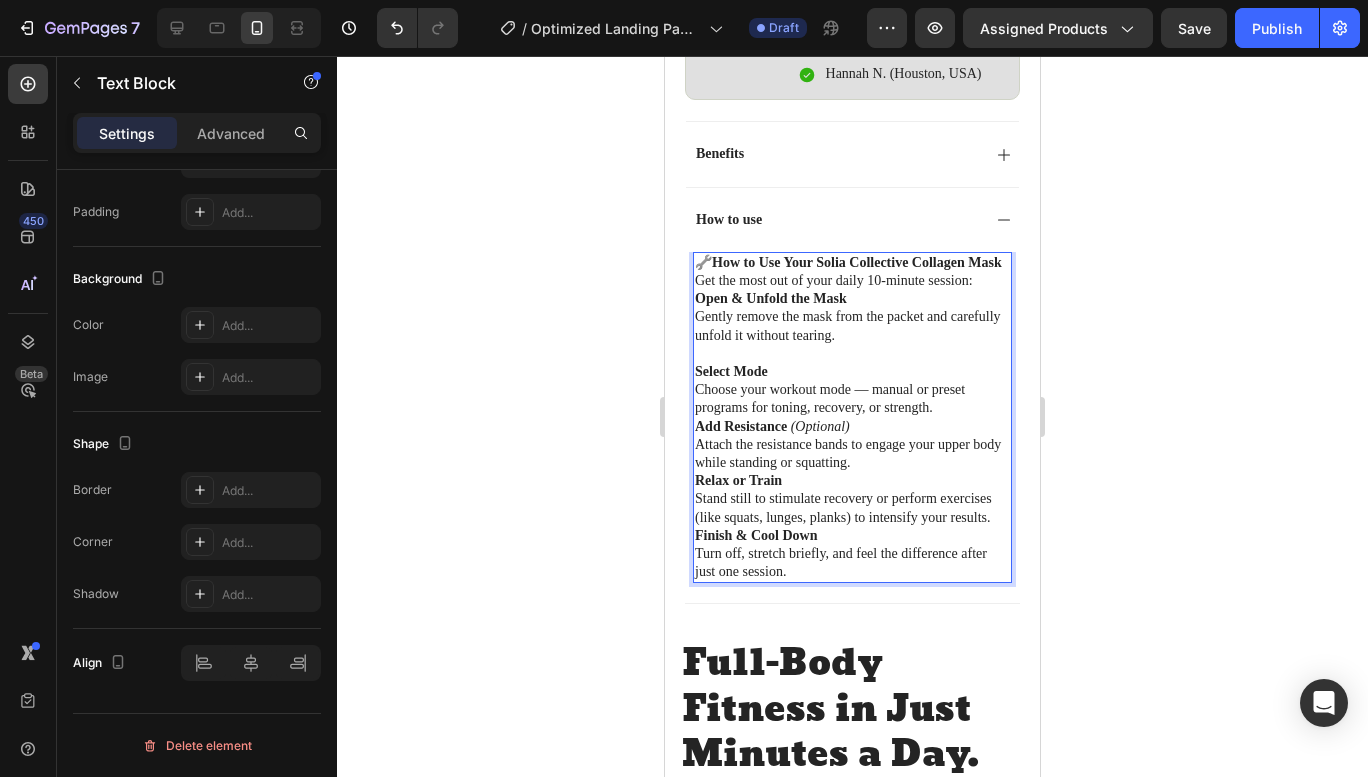 click at bounding box center (852, 354) 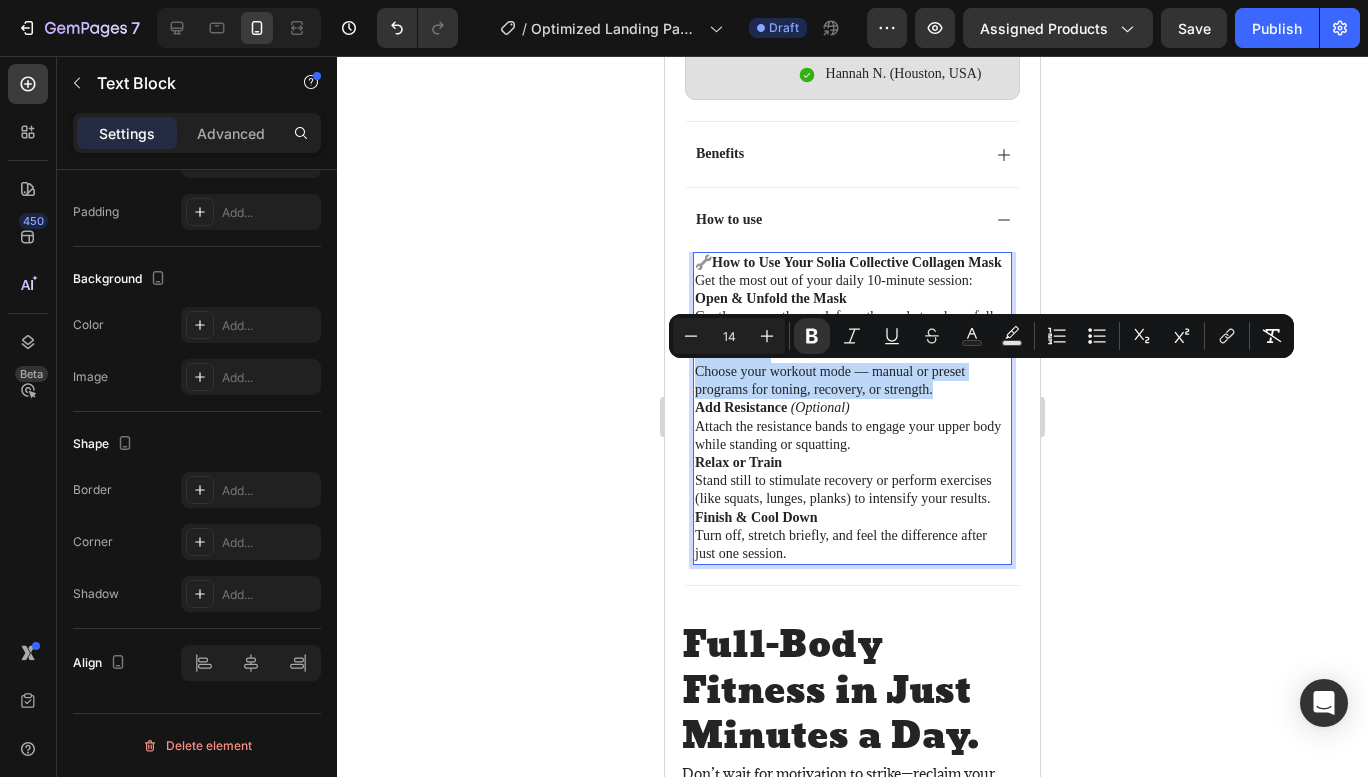 drag, startPoint x: 937, startPoint y: 414, endPoint x: 697, endPoint y: 373, distance: 243.4769 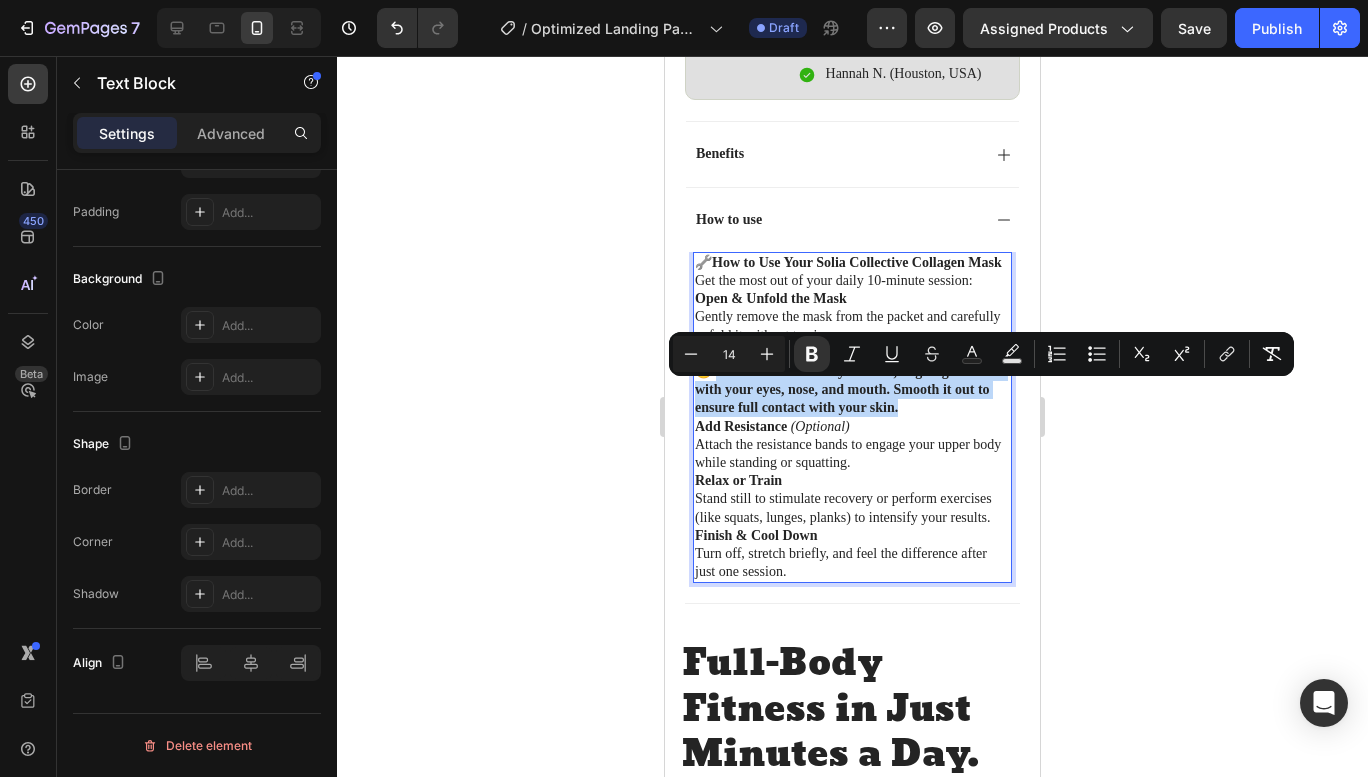 drag, startPoint x: 900, startPoint y: 425, endPoint x: 718, endPoint y: 397, distance: 184.14125 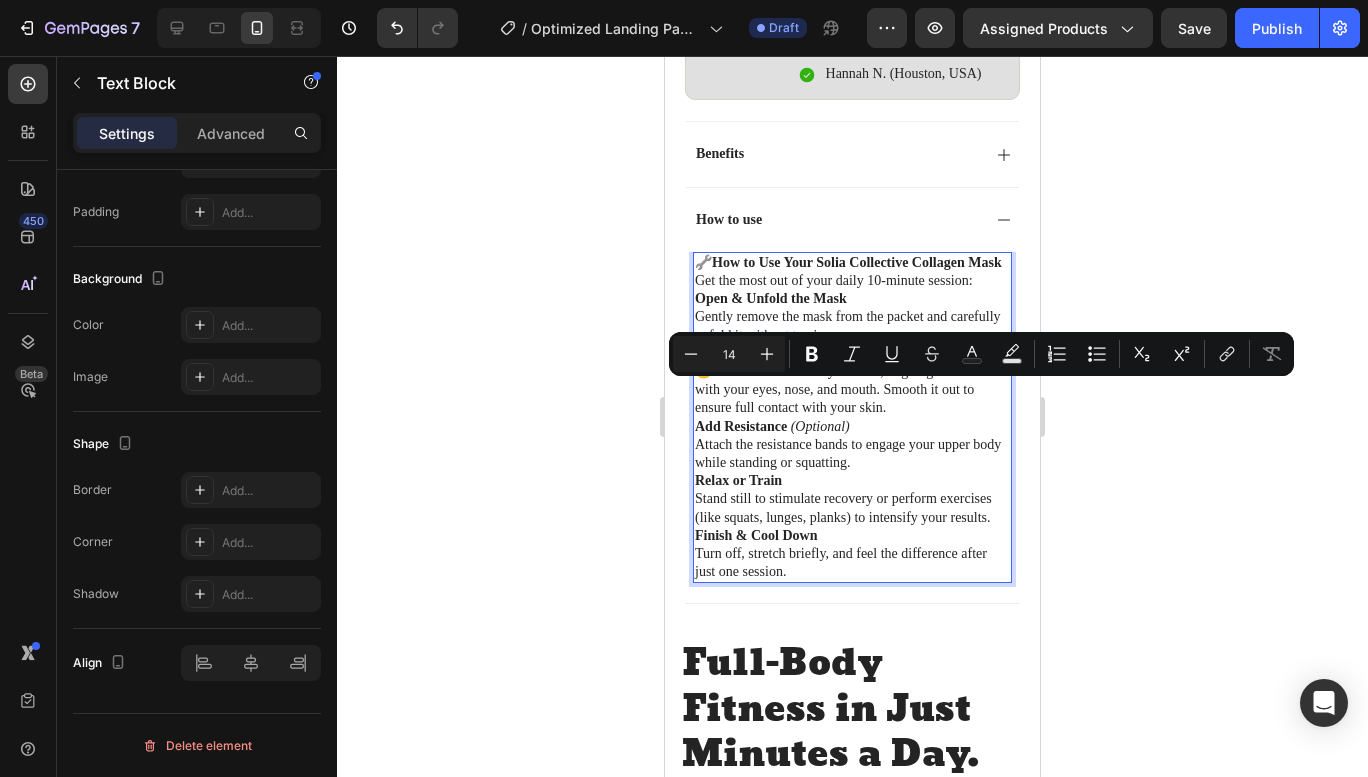 click on "Apply & Adjust 😌  Place the mask over your face, aligning the holes with your eyes, nose, and mouth. Smooth it out to ensure full contact with your skin." at bounding box center [852, 381] 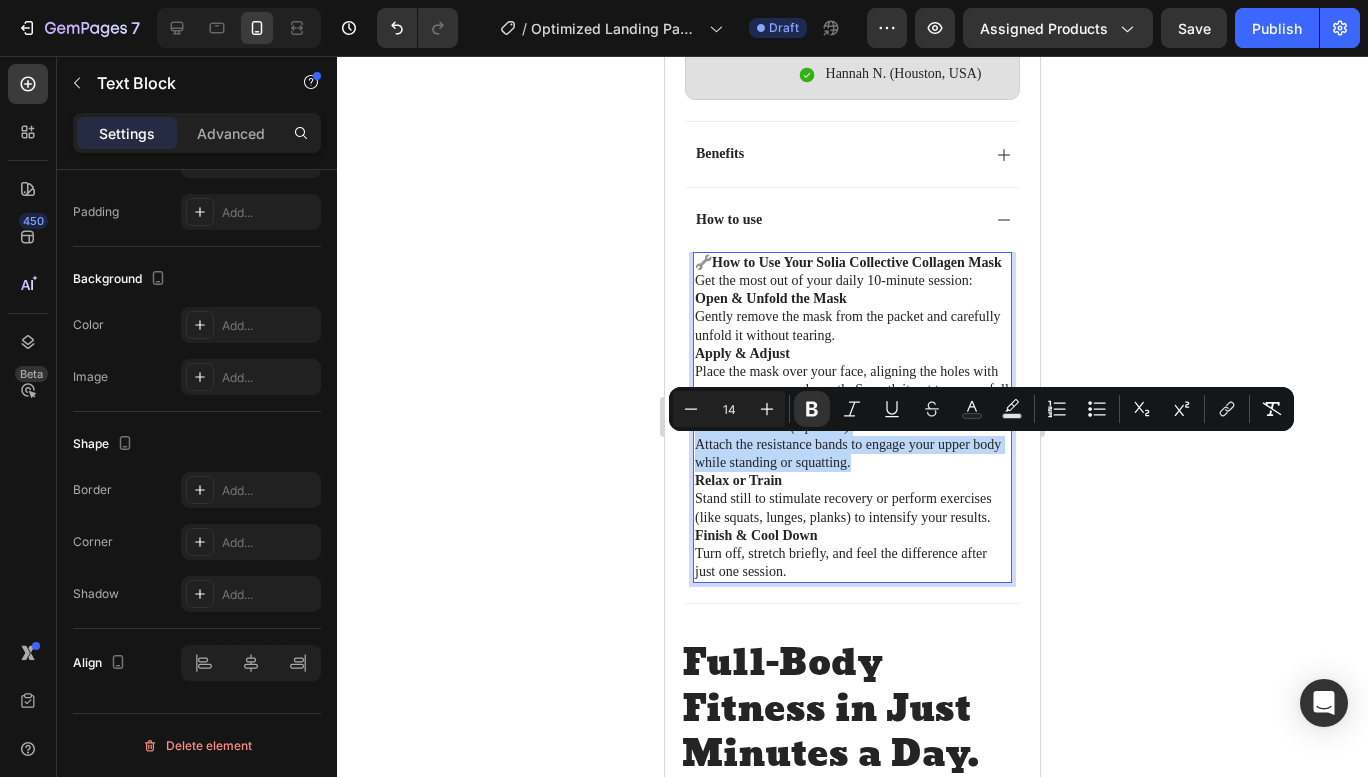 drag, startPoint x: 851, startPoint y: 479, endPoint x: 698, endPoint y: 449, distance: 155.91344 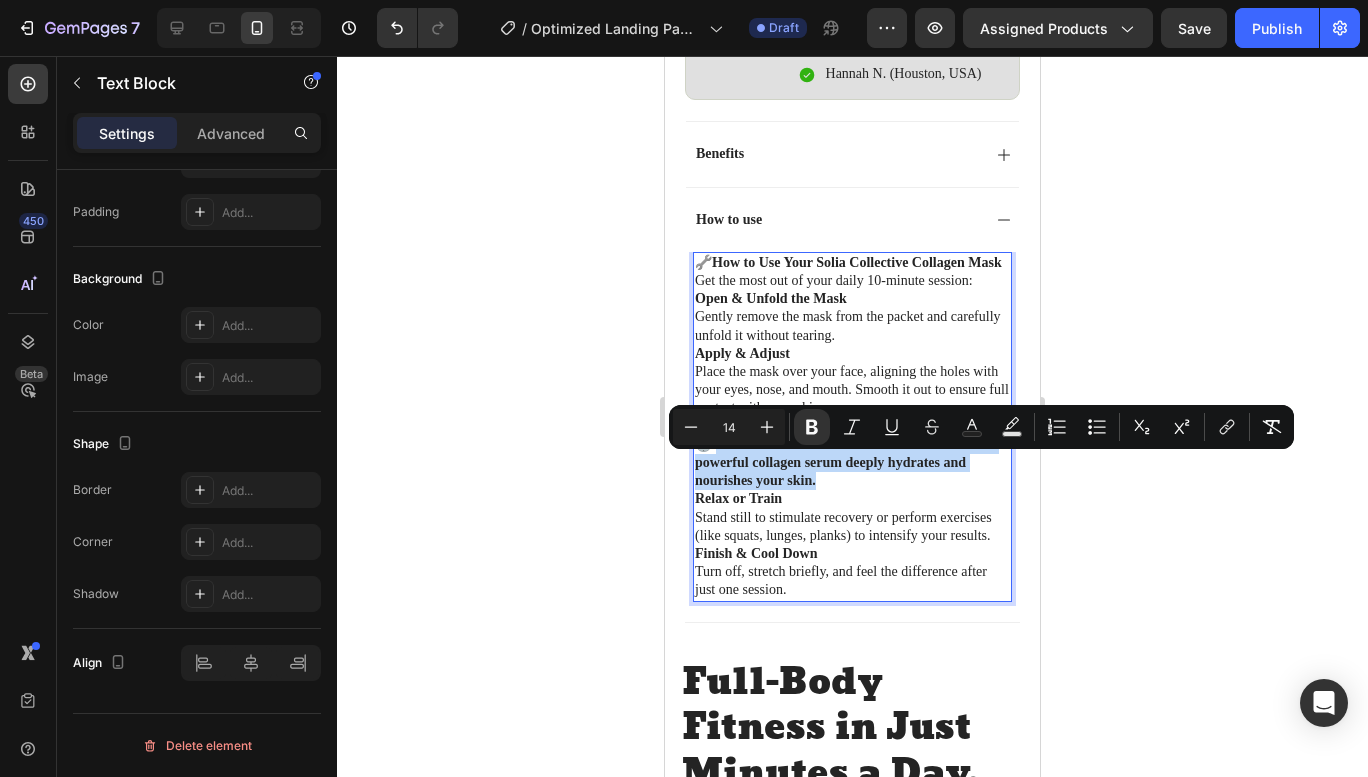 drag, startPoint x: 827, startPoint y: 506, endPoint x: 718, endPoint y: 461, distance: 117.923706 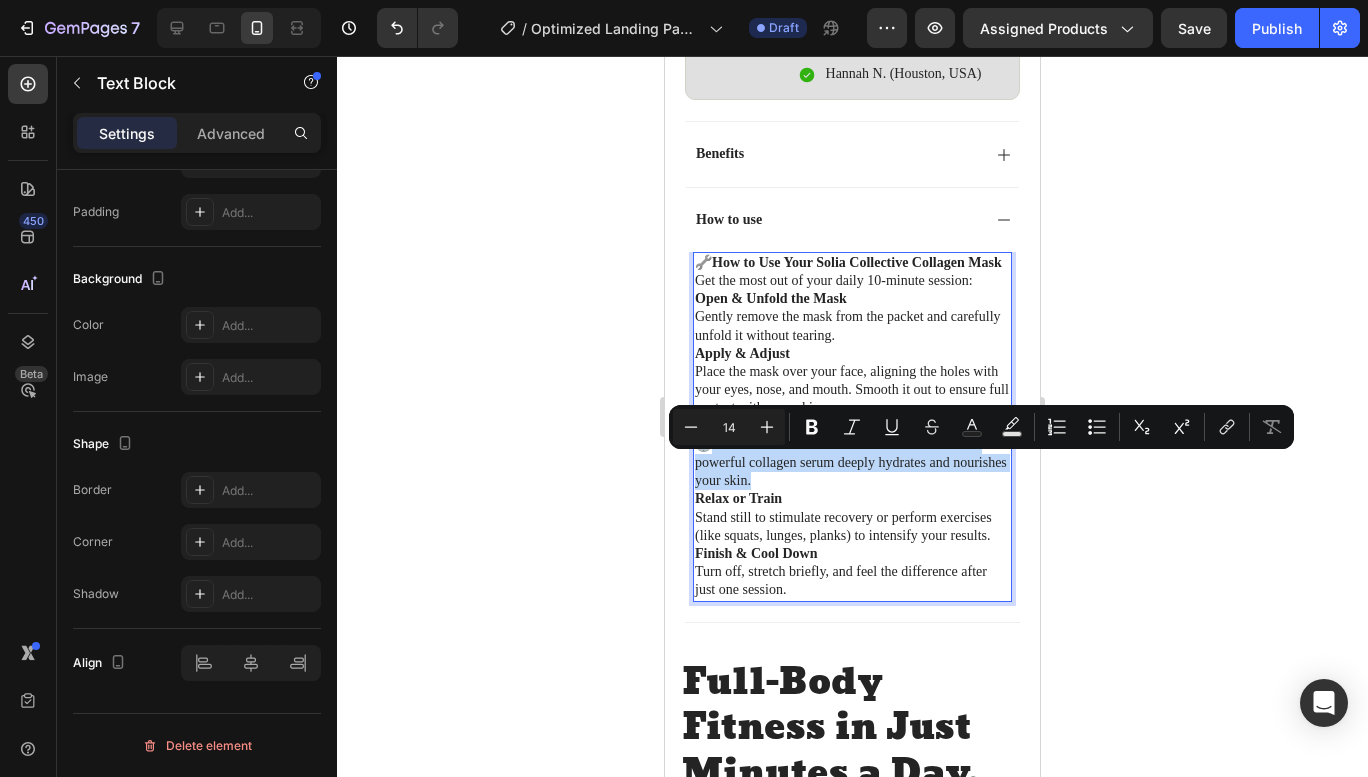 click on "Relax & Let It Work 🕒  Leave the mask on for 15–20 minutes while the powerful collagen serum deeply hydrates and nourishes your skin." at bounding box center (852, 454) 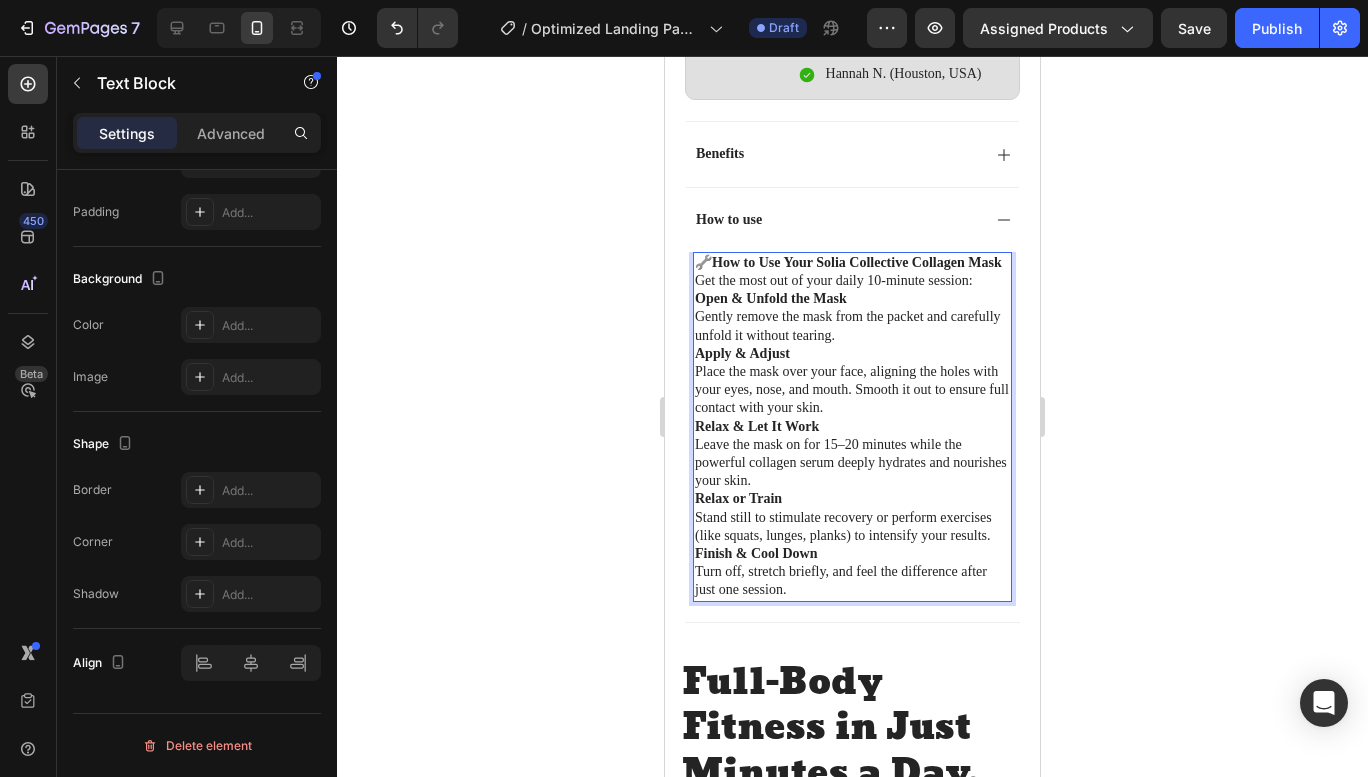 click on "Relax or Train Stand still to stimulate recovery or perform exercises (like squats, lunges, planks) to intensify your results." at bounding box center [852, 517] 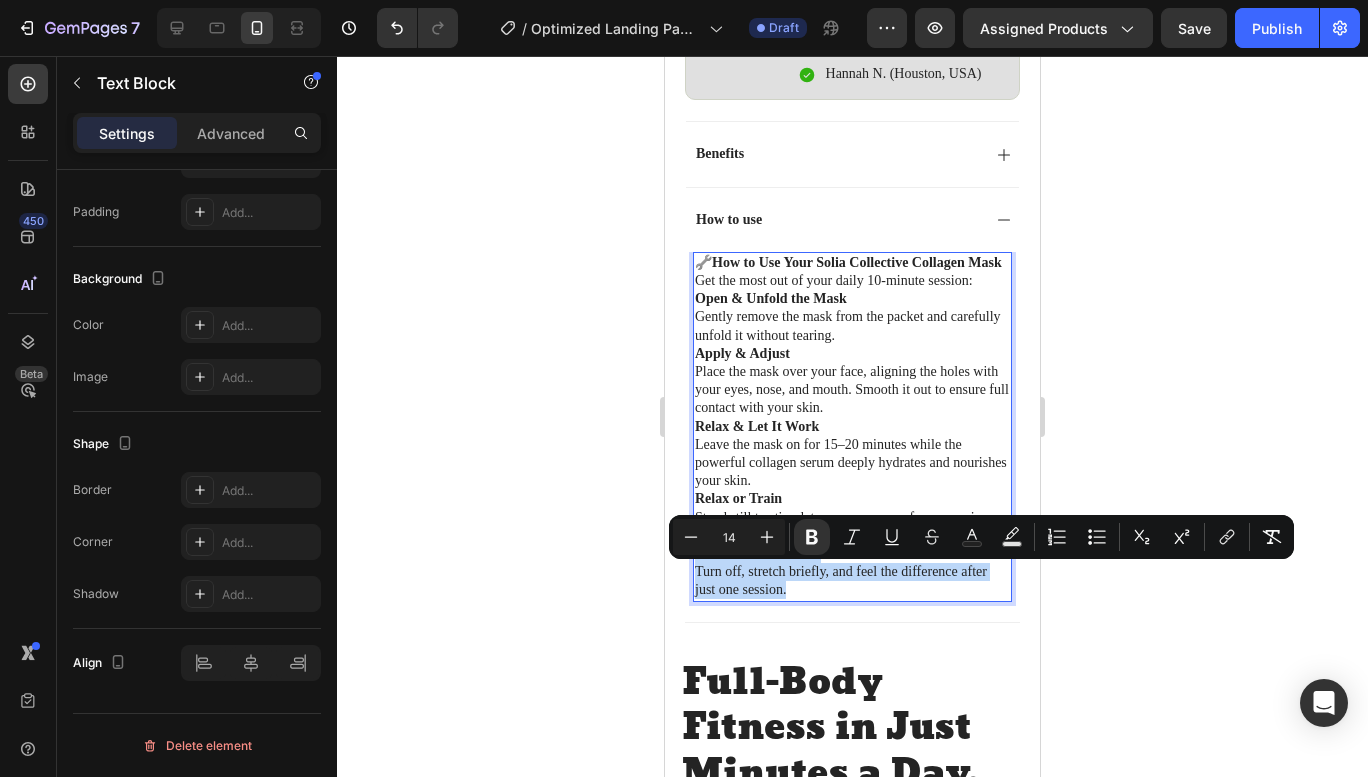 drag, startPoint x: 750, startPoint y: 603, endPoint x: 695, endPoint y: 574, distance: 62.177166 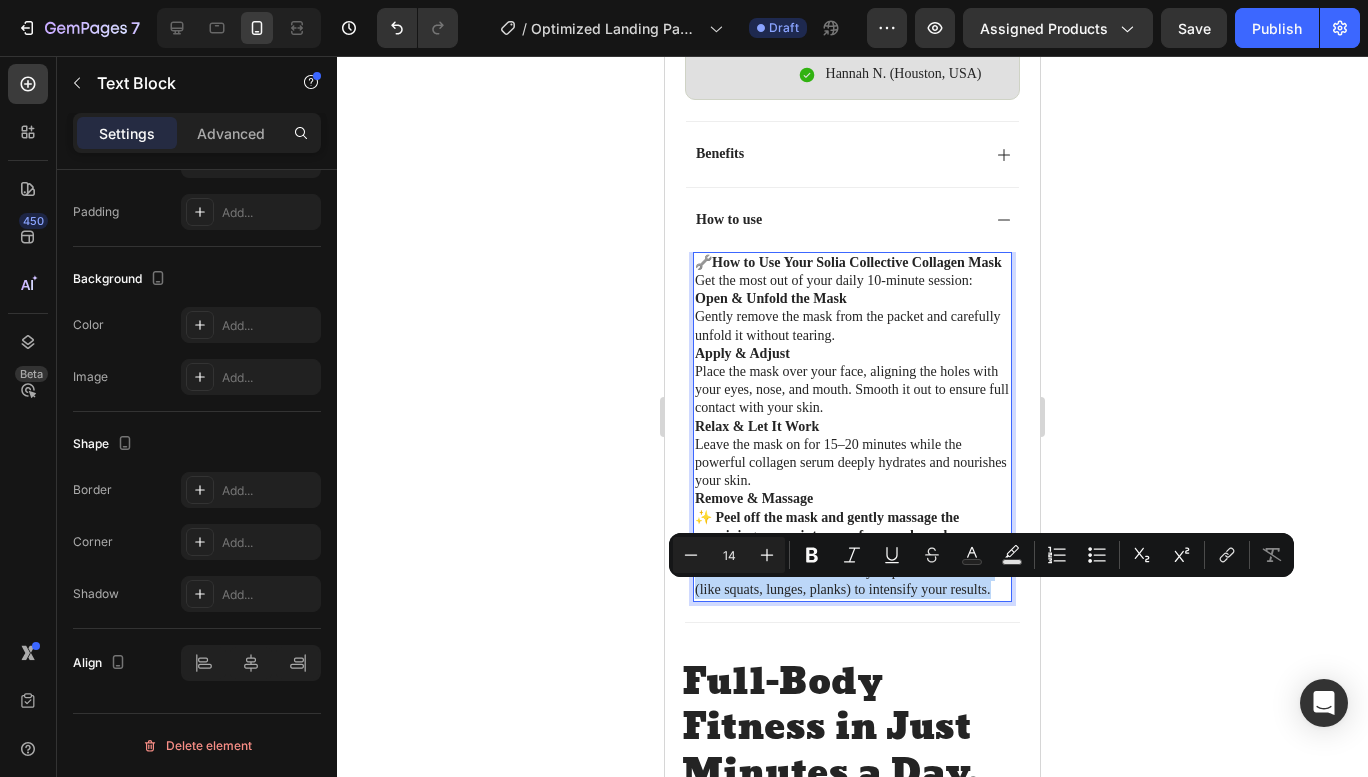 drag, startPoint x: 992, startPoint y: 617, endPoint x: 698, endPoint y: 586, distance: 295.62982 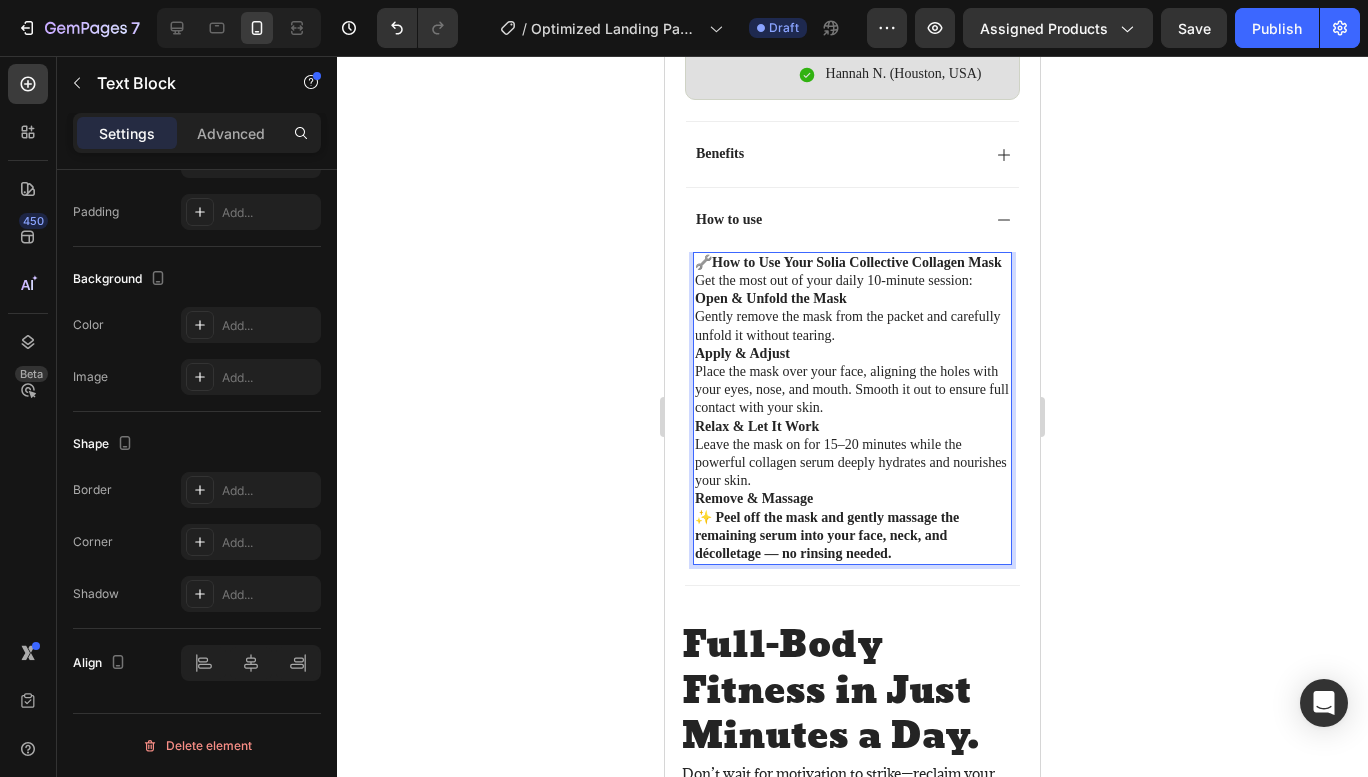 click on "Remove & Massage ✨ Peel off the mask and gently massage the remaining serum into your face, neck, and décolletage — no rinsing needed." at bounding box center [852, 526] 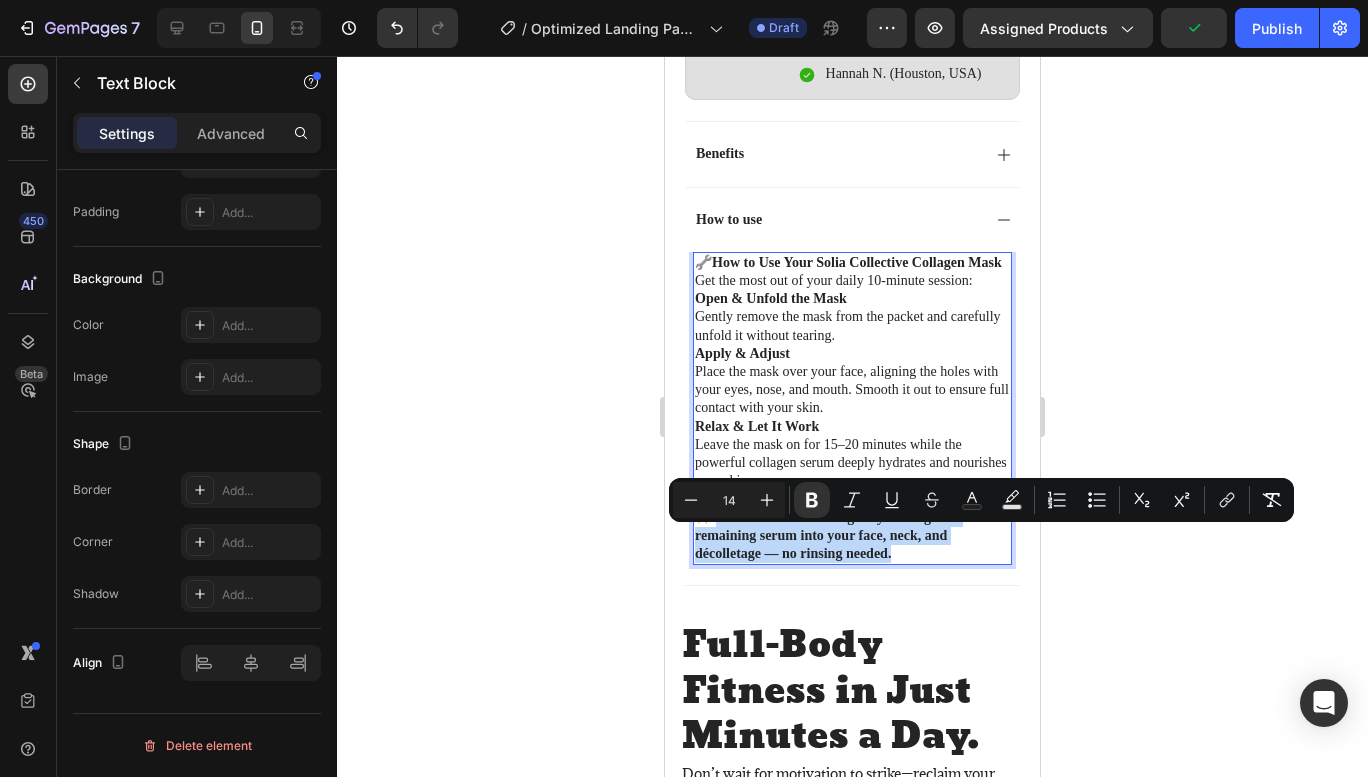 drag, startPoint x: 893, startPoint y: 572, endPoint x: 718, endPoint y: 540, distance: 177.90166 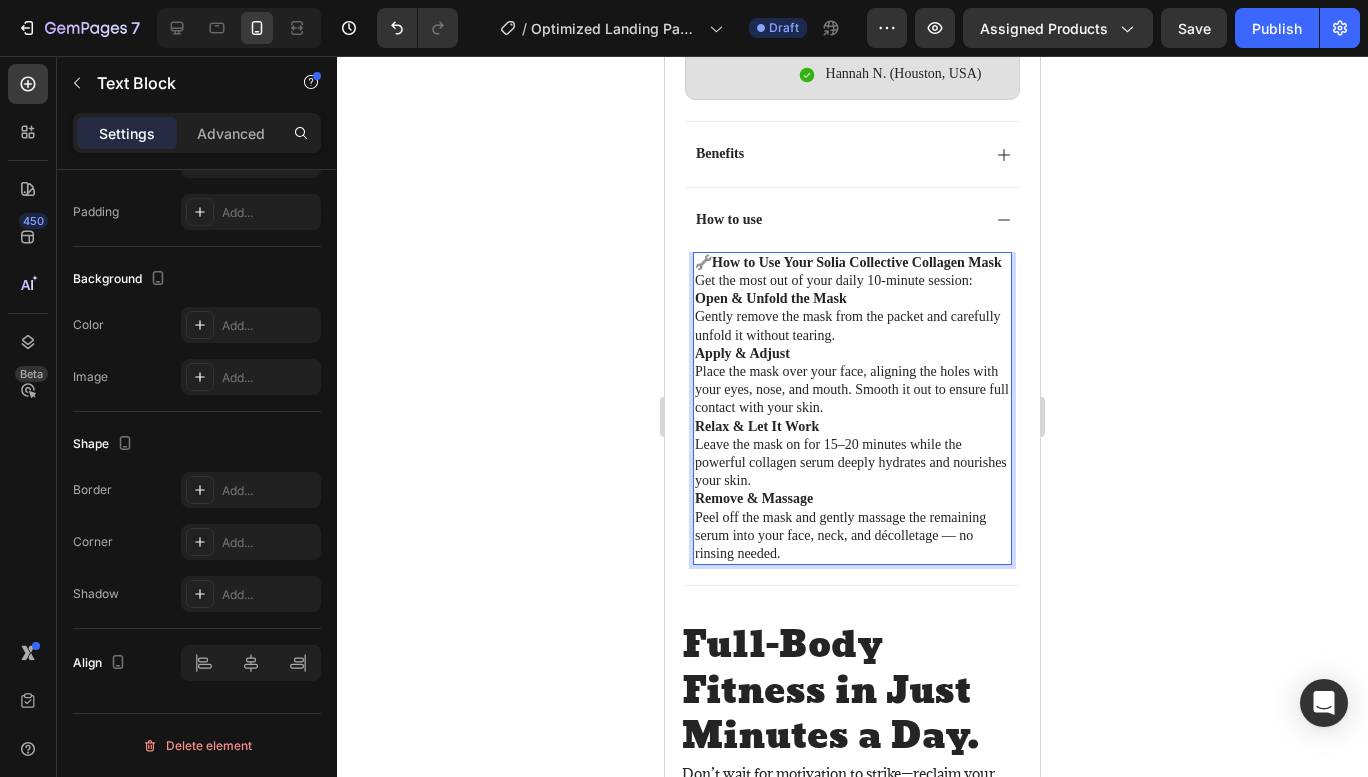 click on "Remove & Massage Peel off the mask and gently massage the remaining serum into your face, neck, and décolletage — no rinsing needed." at bounding box center [852, 526] 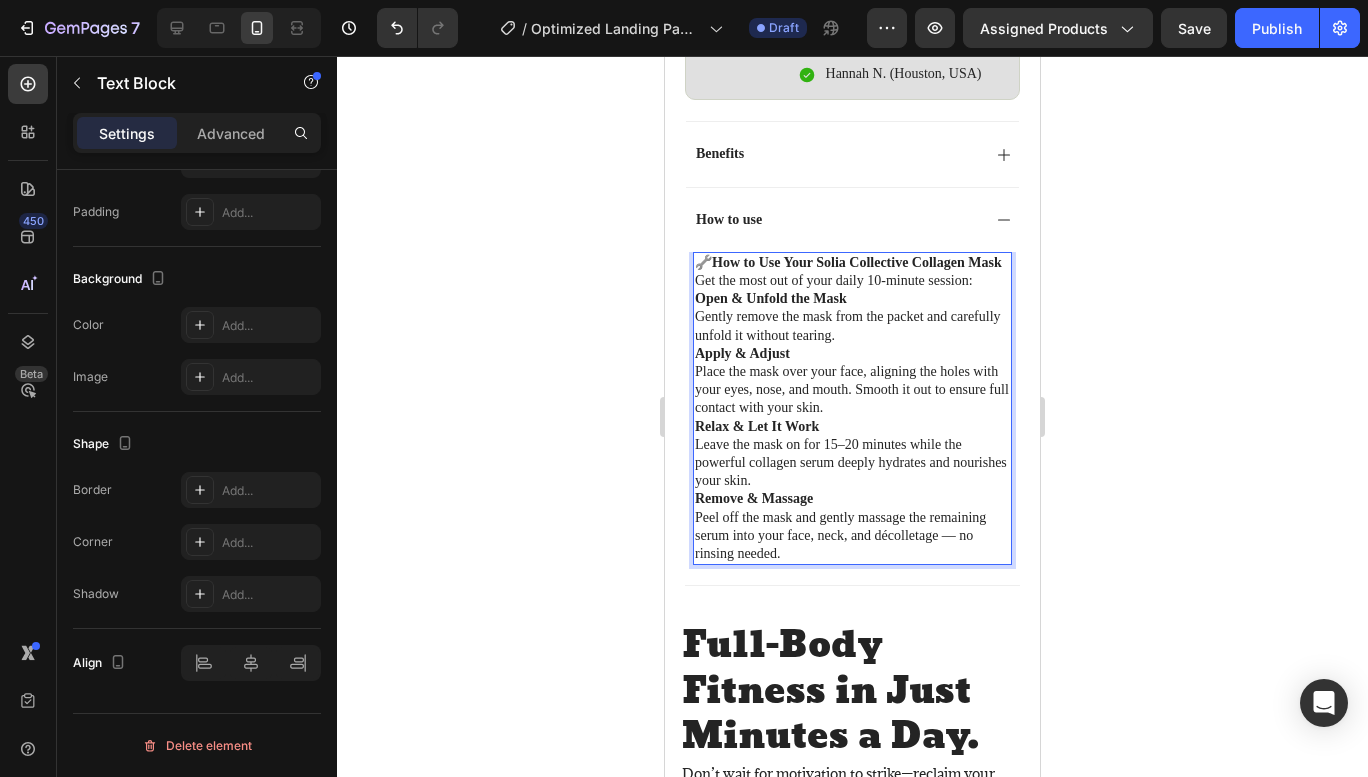 click 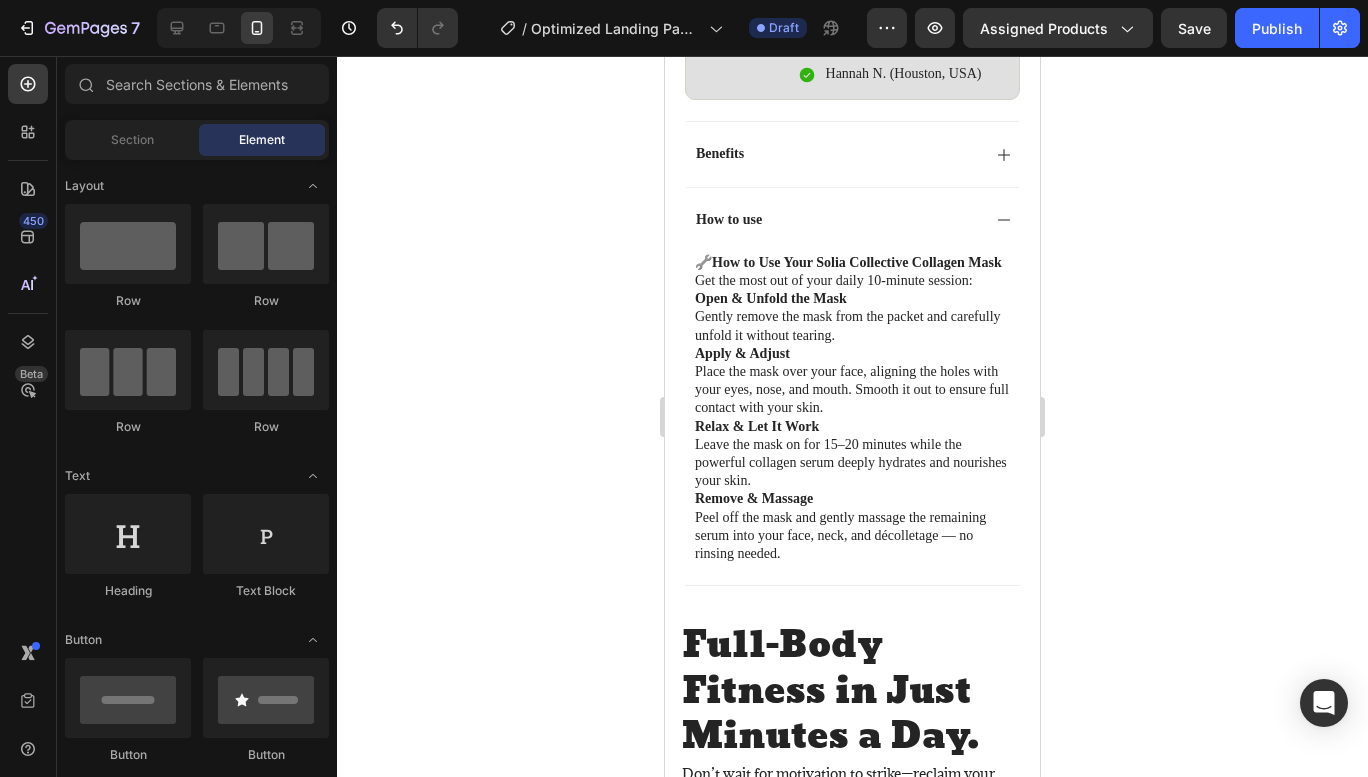 click 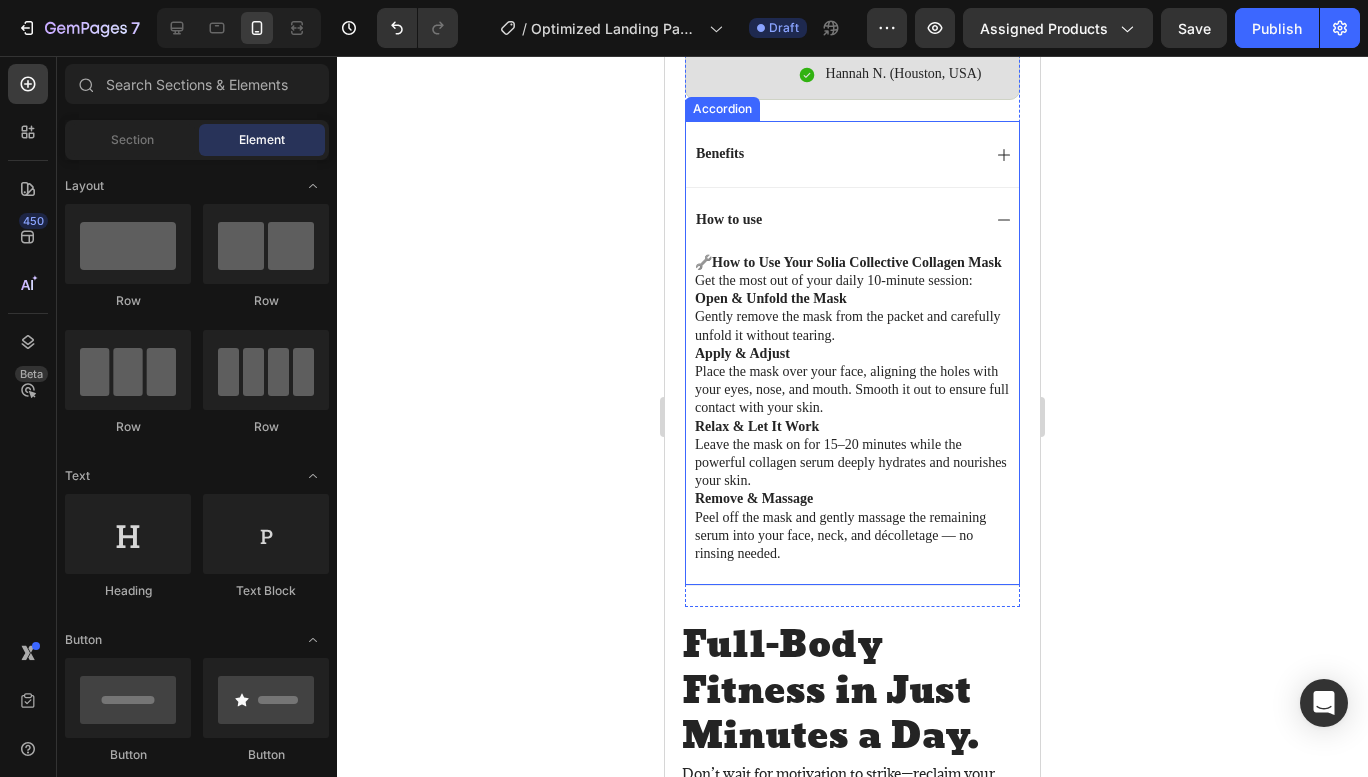 click 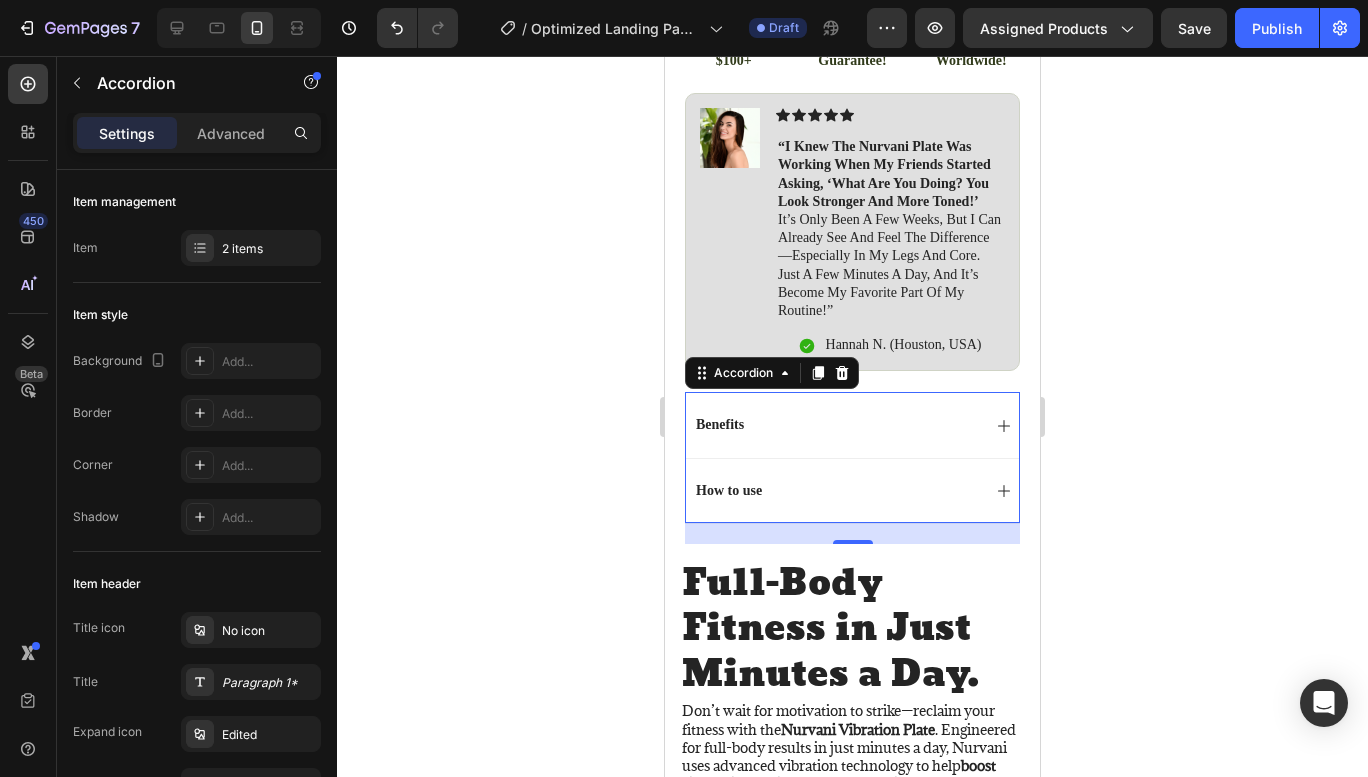 scroll, scrollTop: 1100, scrollLeft: 0, axis: vertical 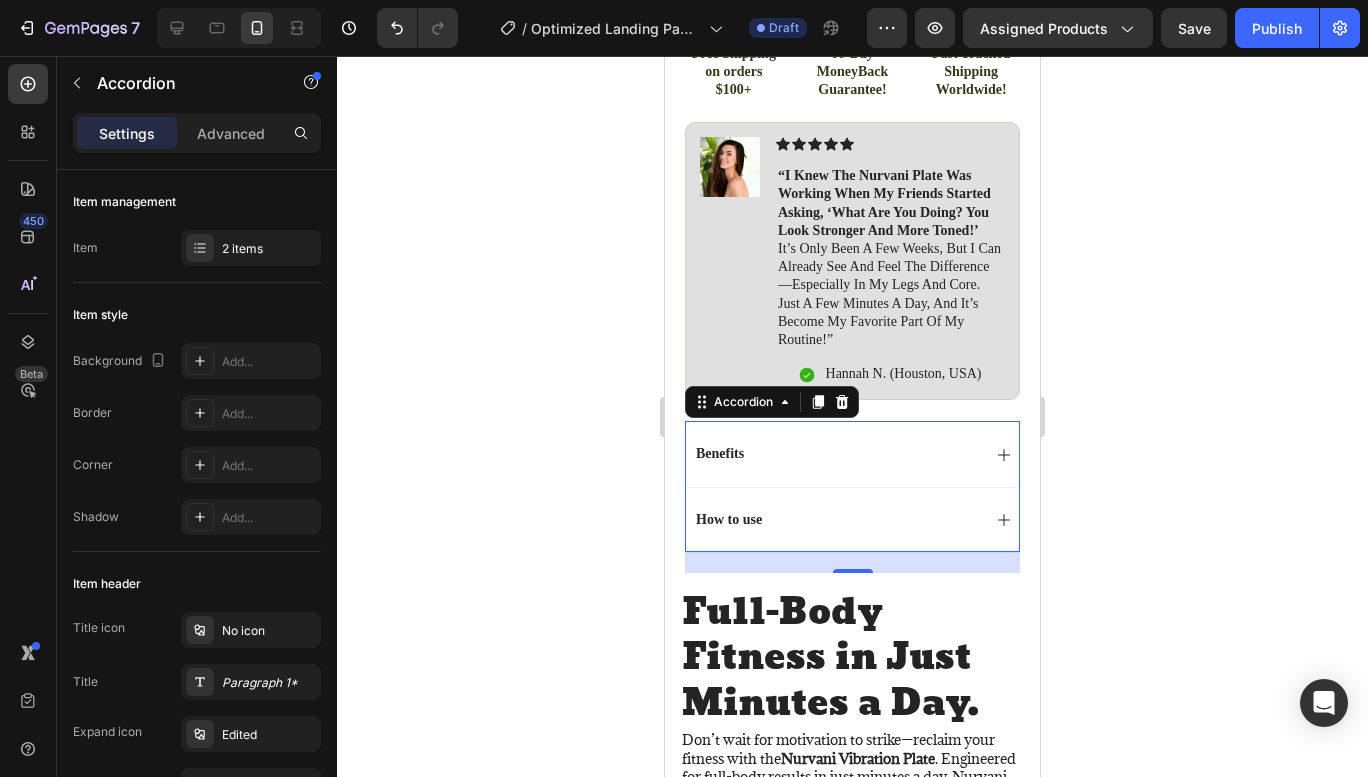 click 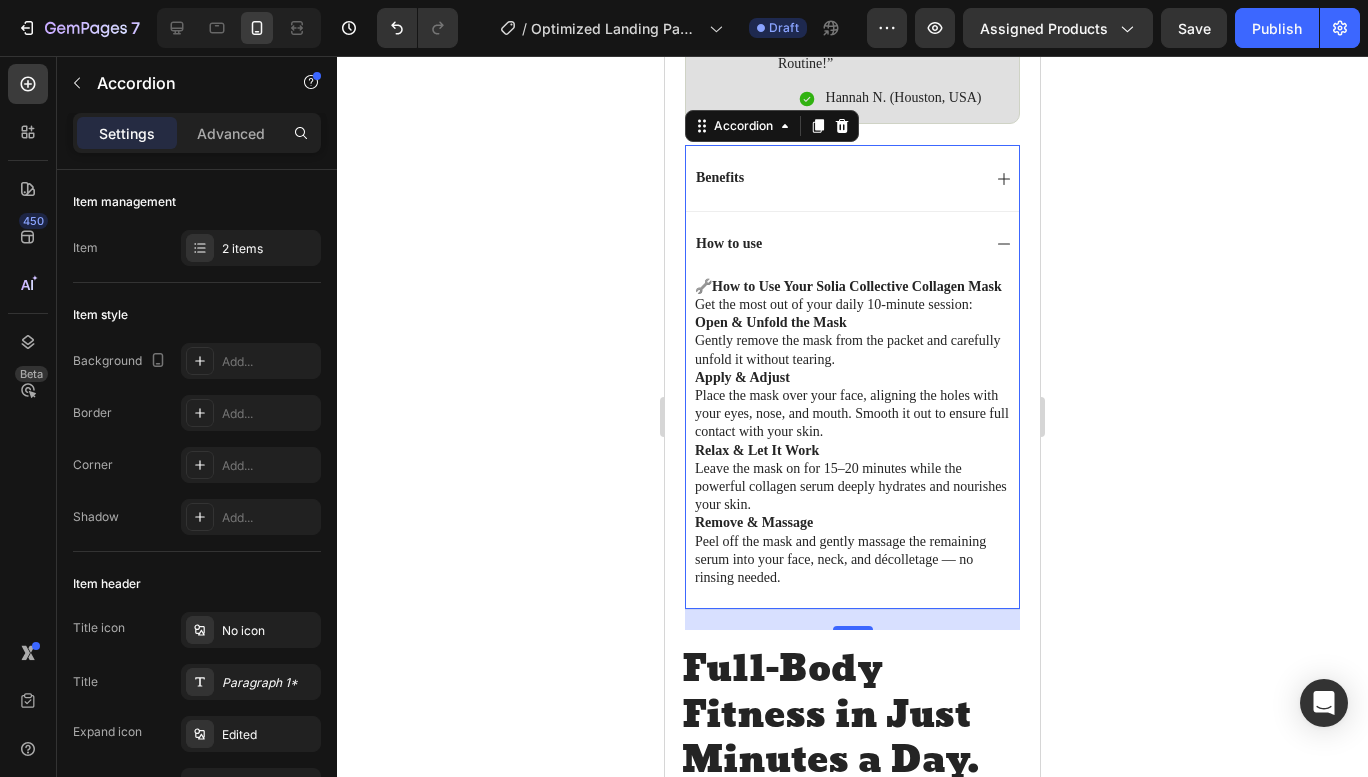 scroll, scrollTop: 1500, scrollLeft: 0, axis: vertical 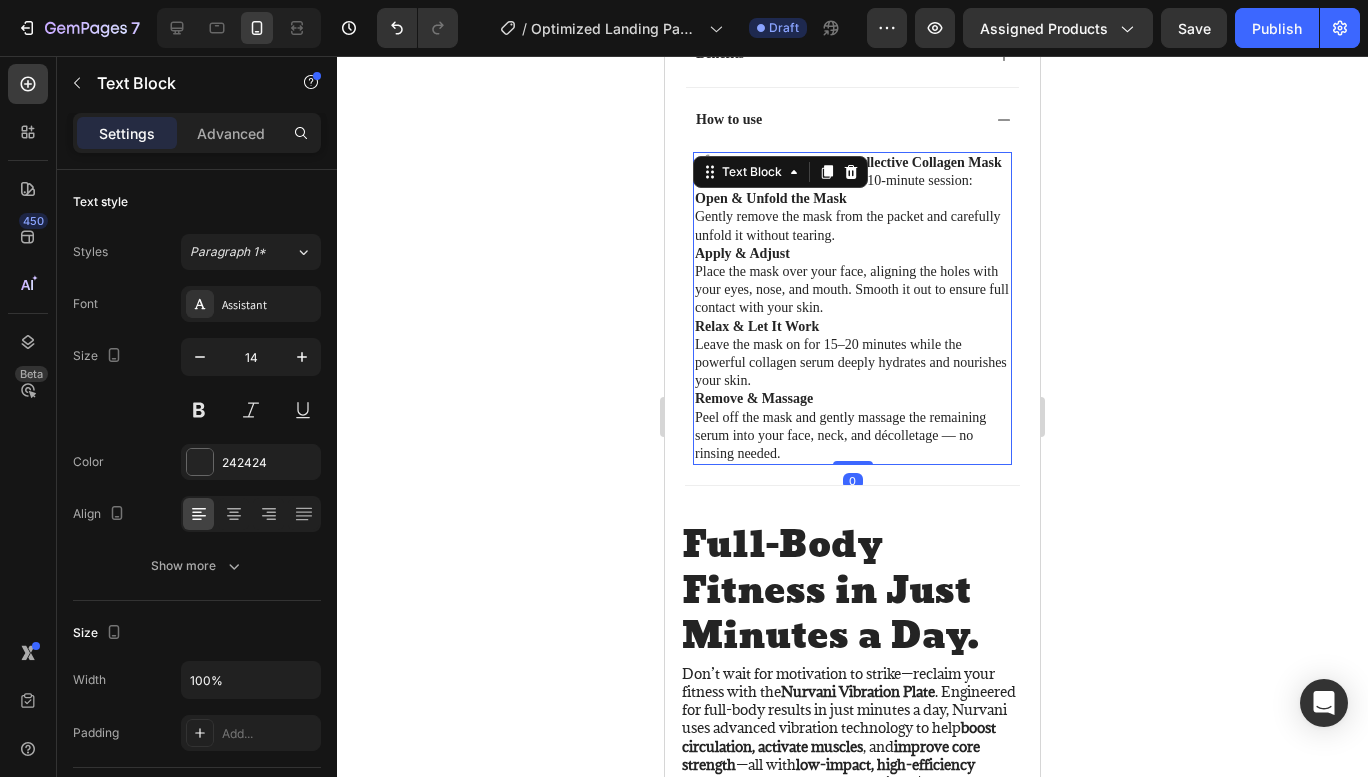 click on "Remove & Massage Peel off the mask and gently massage the remaining serum into your face, neck, and décolletage — no rinsing needed." at bounding box center (852, 426) 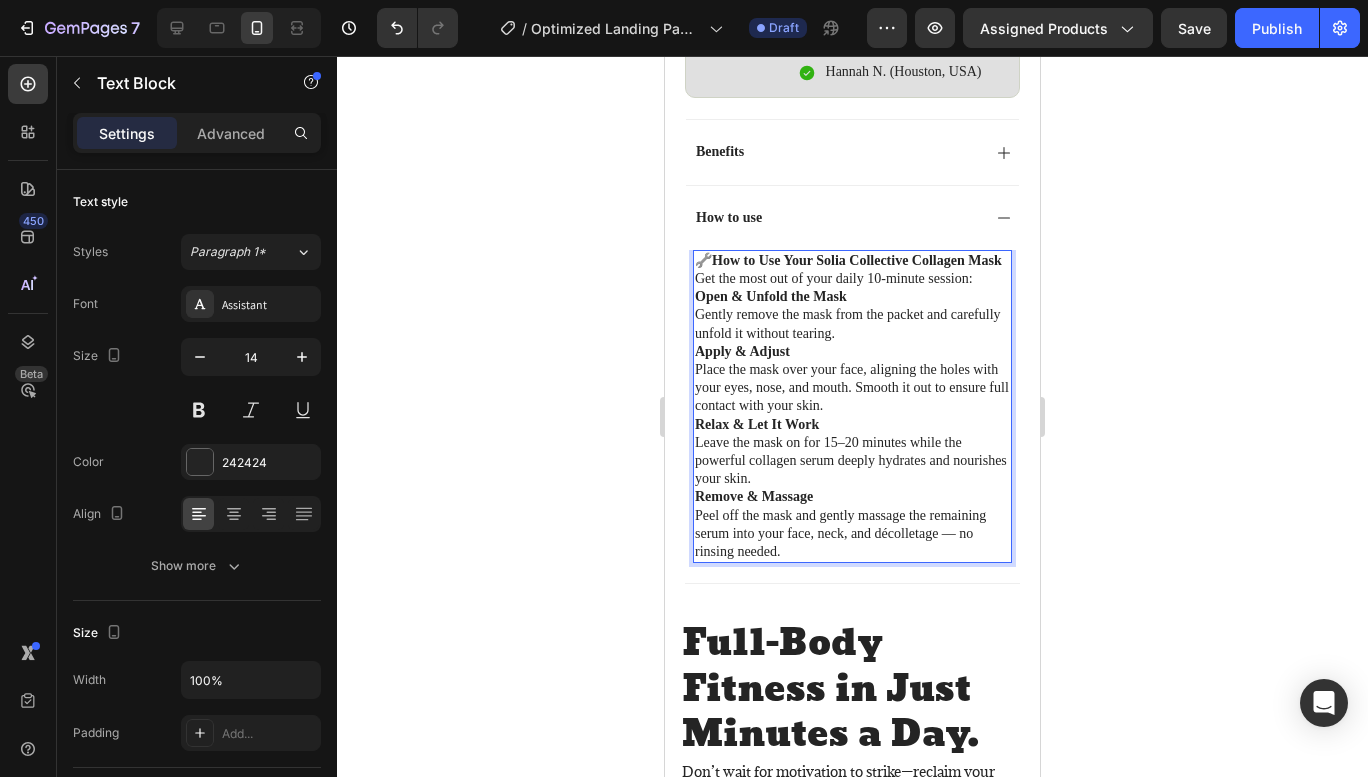 scroll, scrollTop: 1300, scrollLeft: 0, axis: vertical 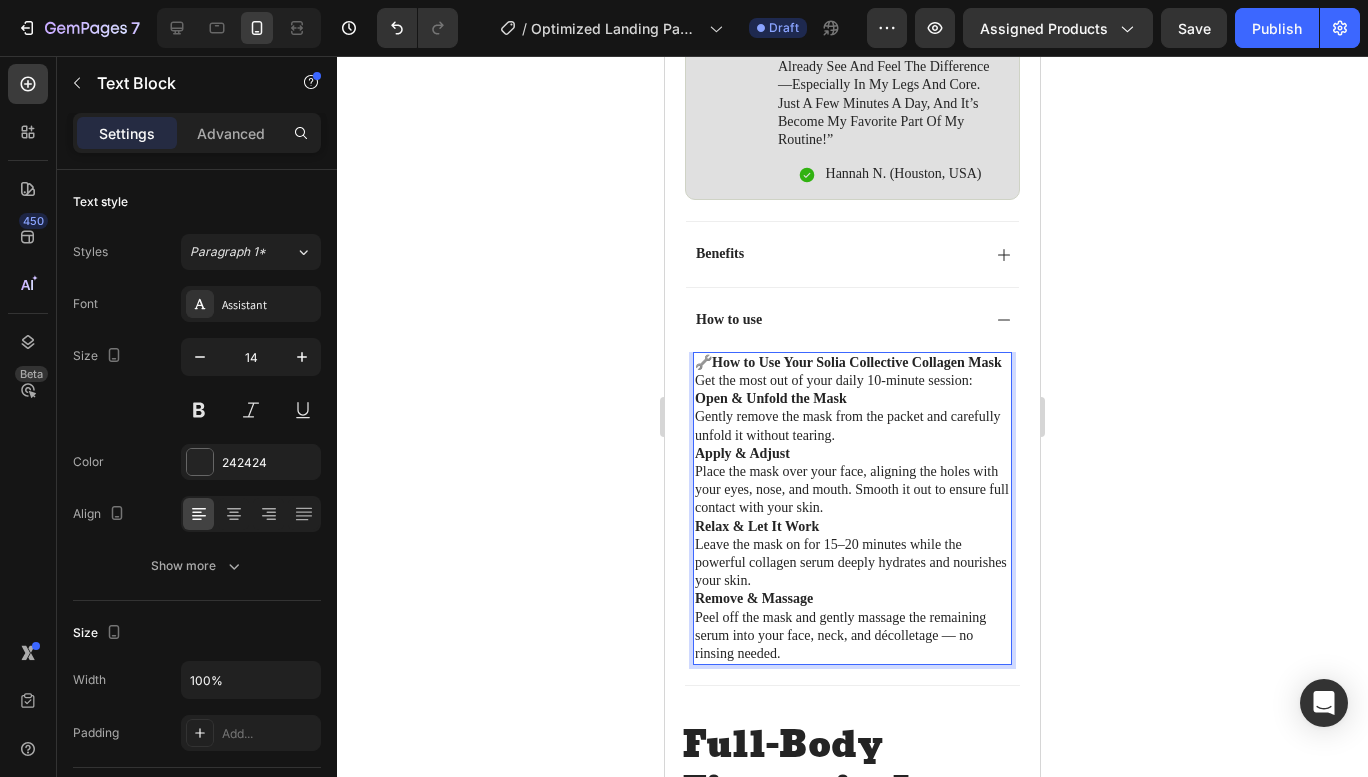click on "Get the most out of your daily 10-minute session:" at bounding box center (852, 381) 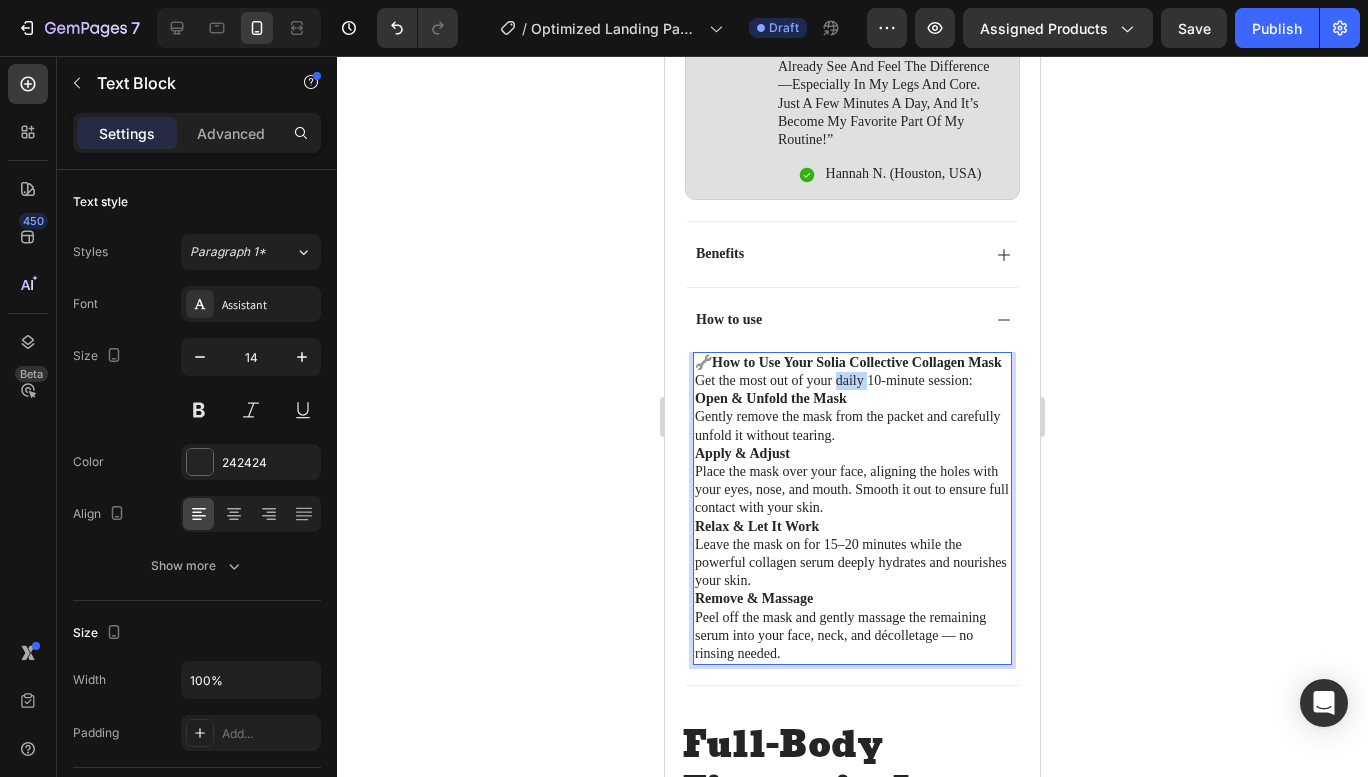 click on "Get the most out of your daily 10-minute session:" at bounding box center [852, 381] 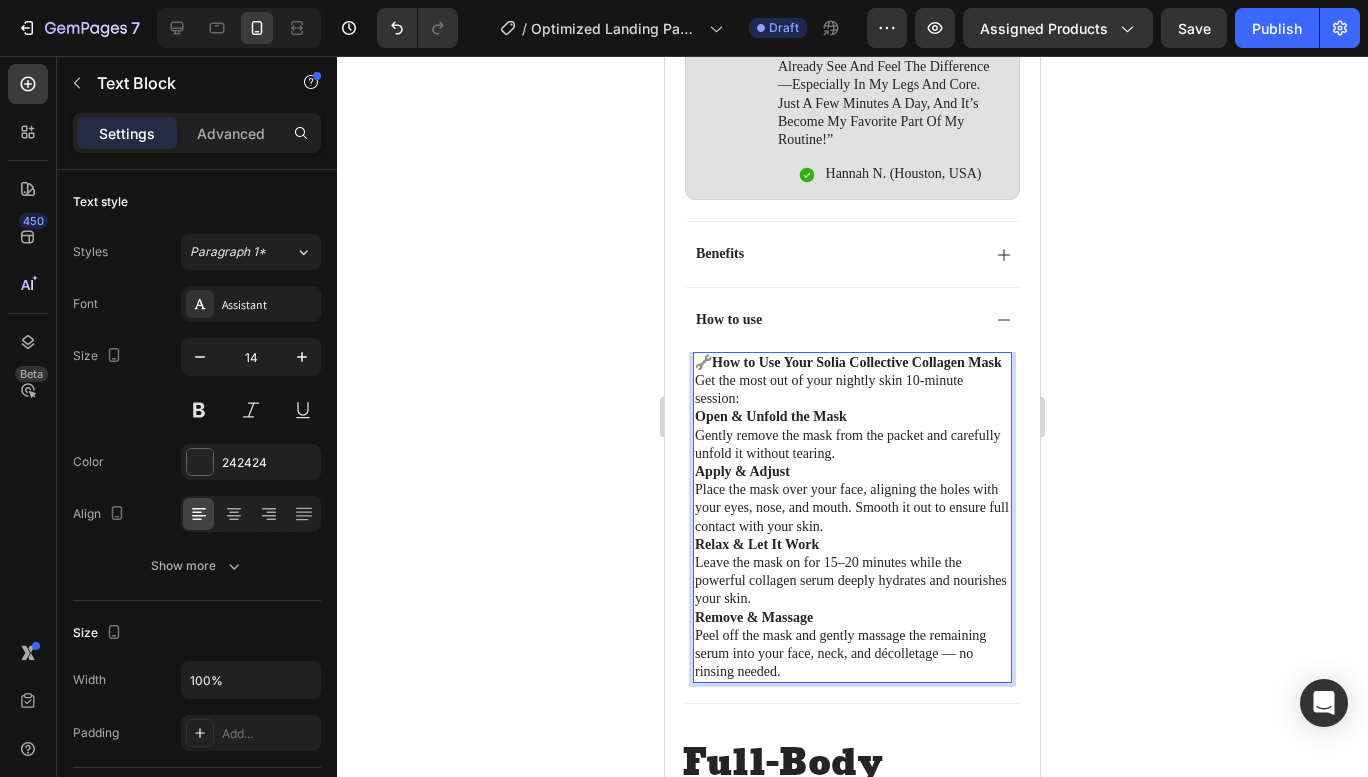 click on "Get the most out of your nightly skin 10-minute session:" at bounding box center (852, 390) 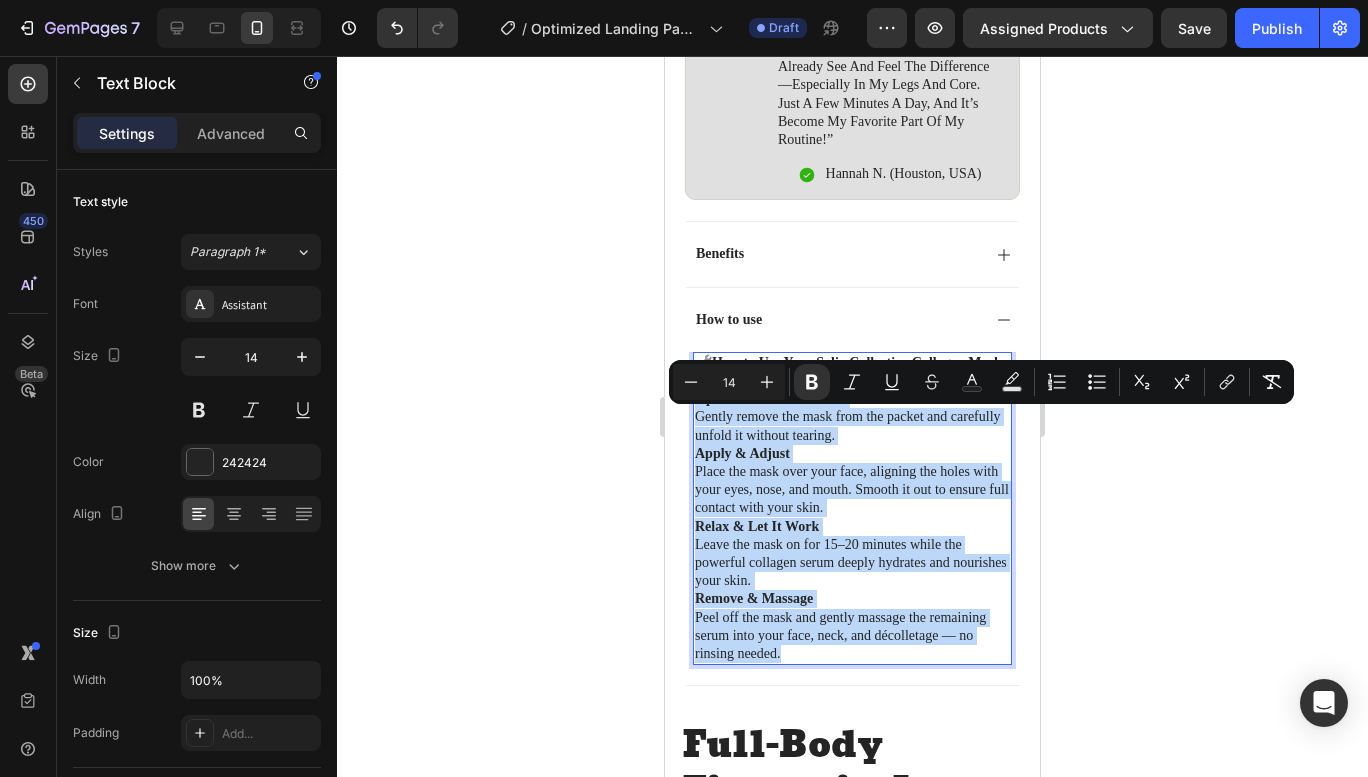 drag, startPoint x: 780, startPoint y: 677, endPoint x: 694, endPoint y: 424, distance: 267.21713 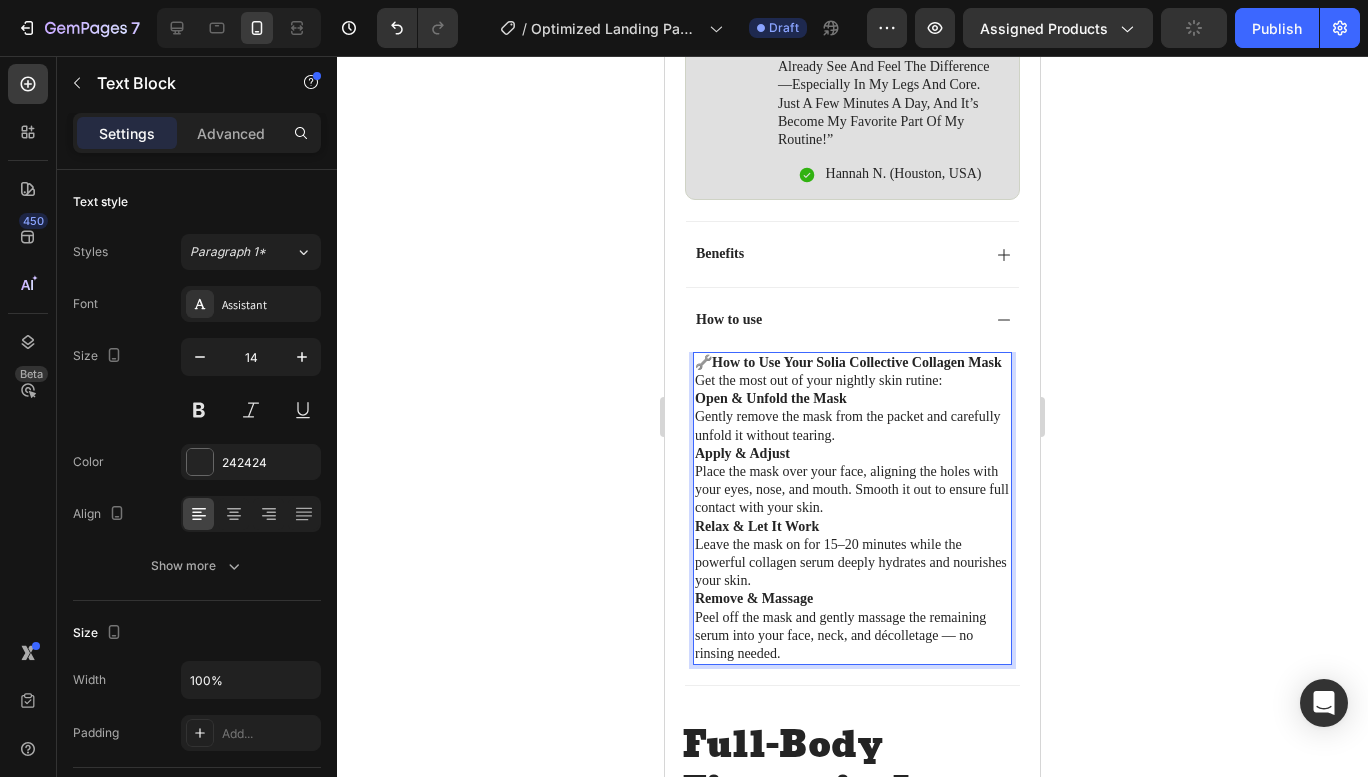 drag, startPoint x: 698, startPoint y: 421, endPoint x: 793, endPoint y: 671, distance: 267.4416 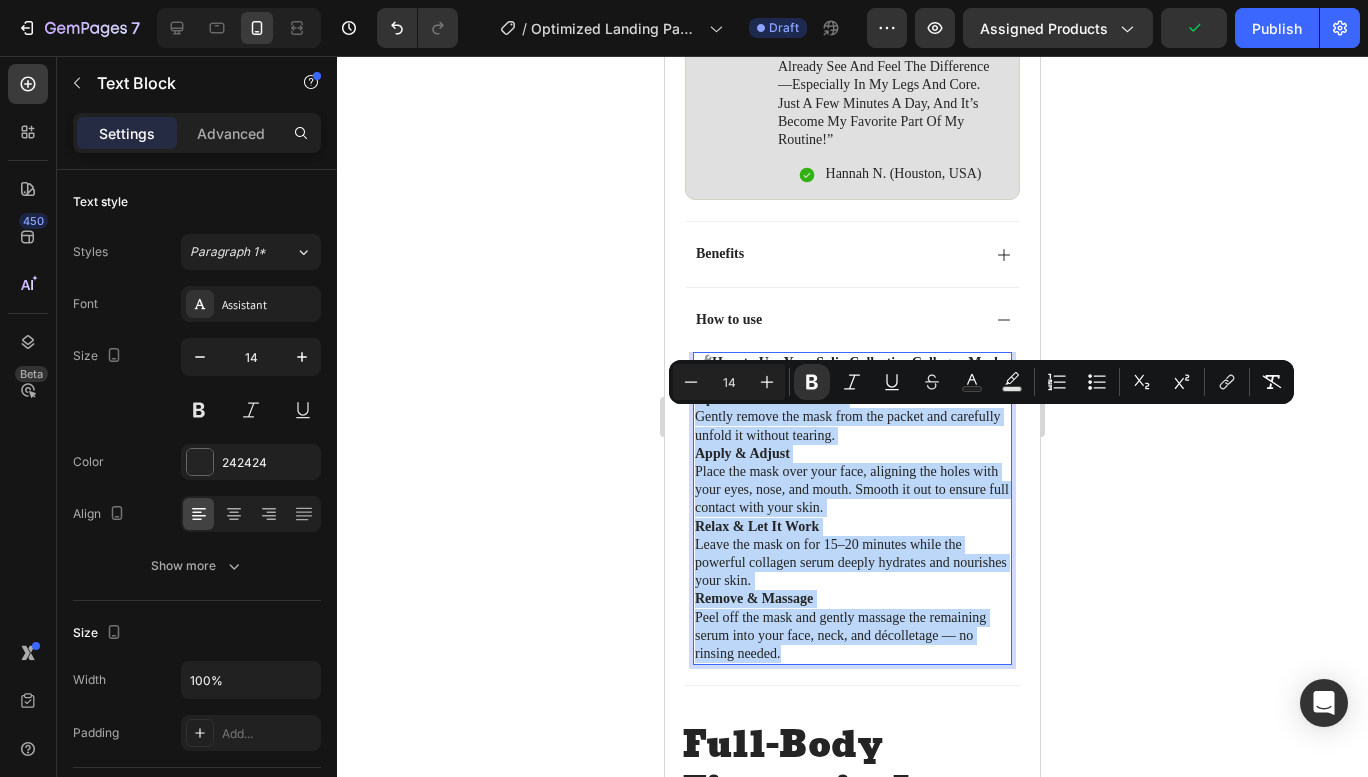 drag, startPoint x: 792, startPoint y: 673, endPoint x: 698, endPoint y: 427, distance: 263.3477 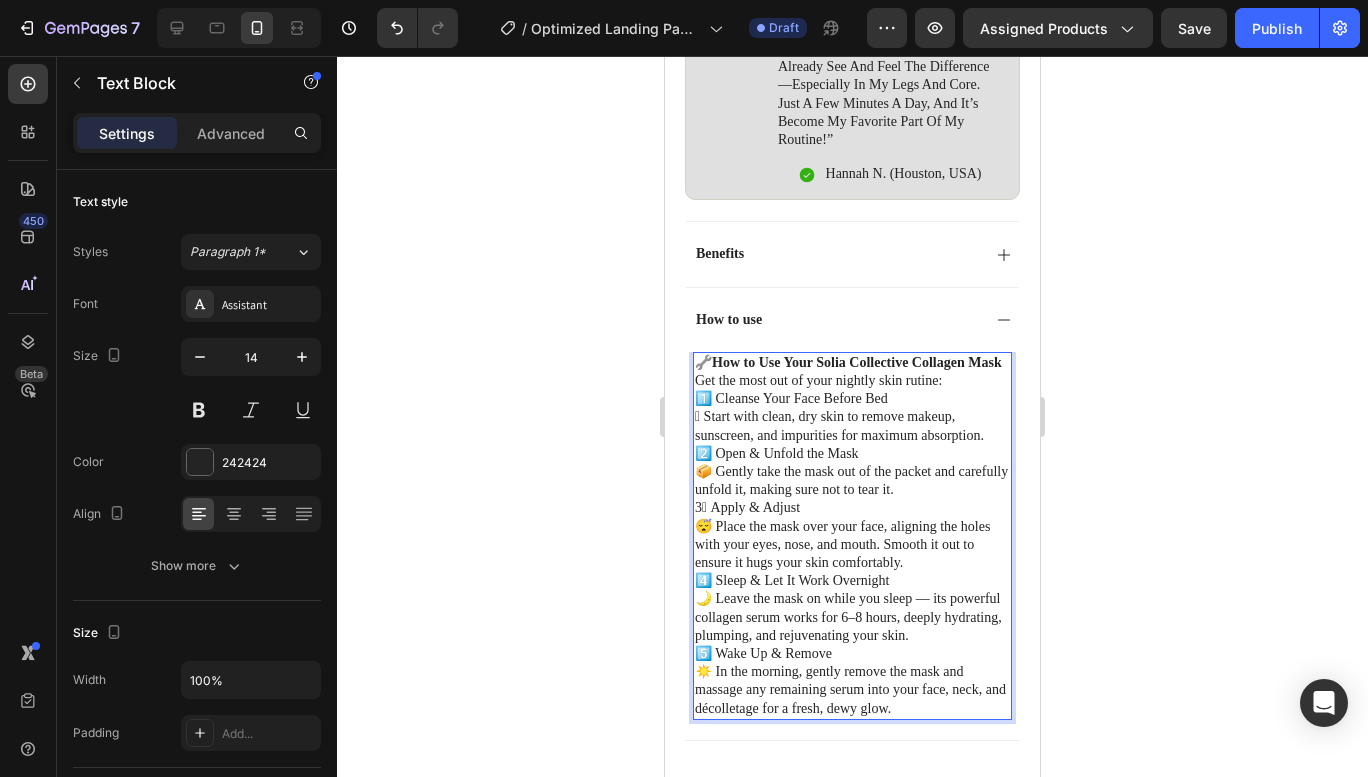 click on "1️⃣ Cleanse Your Face Before Bed 🫧 Start with clean, dry skin to remove makeup, sunscreen, and impurities for maximum absorption." at bounding box center [852, 417] 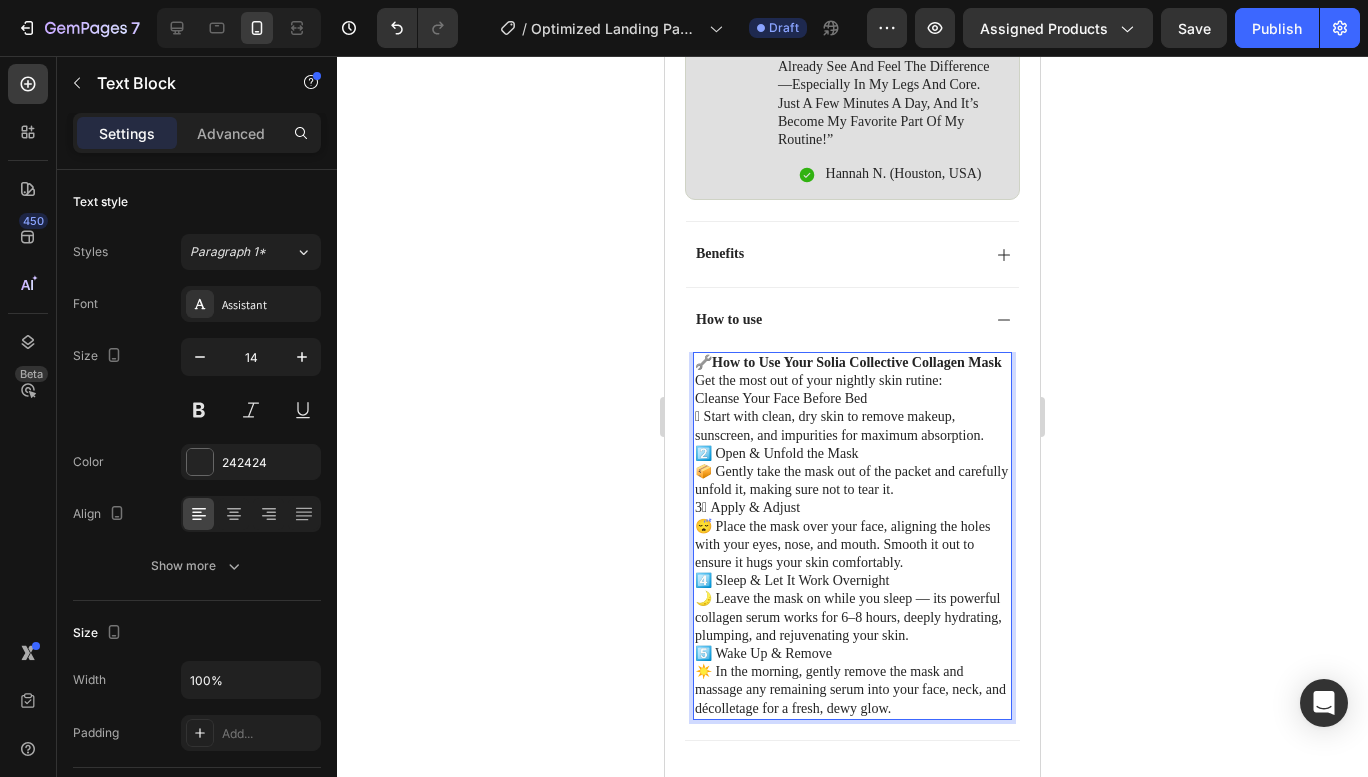 click on "Cleanse Your Face Before Bed 🫧 Start with clean, dry skin to remove makeup, sunscreen, and impurities for maximum absorption." at bounding box center [852, 417] 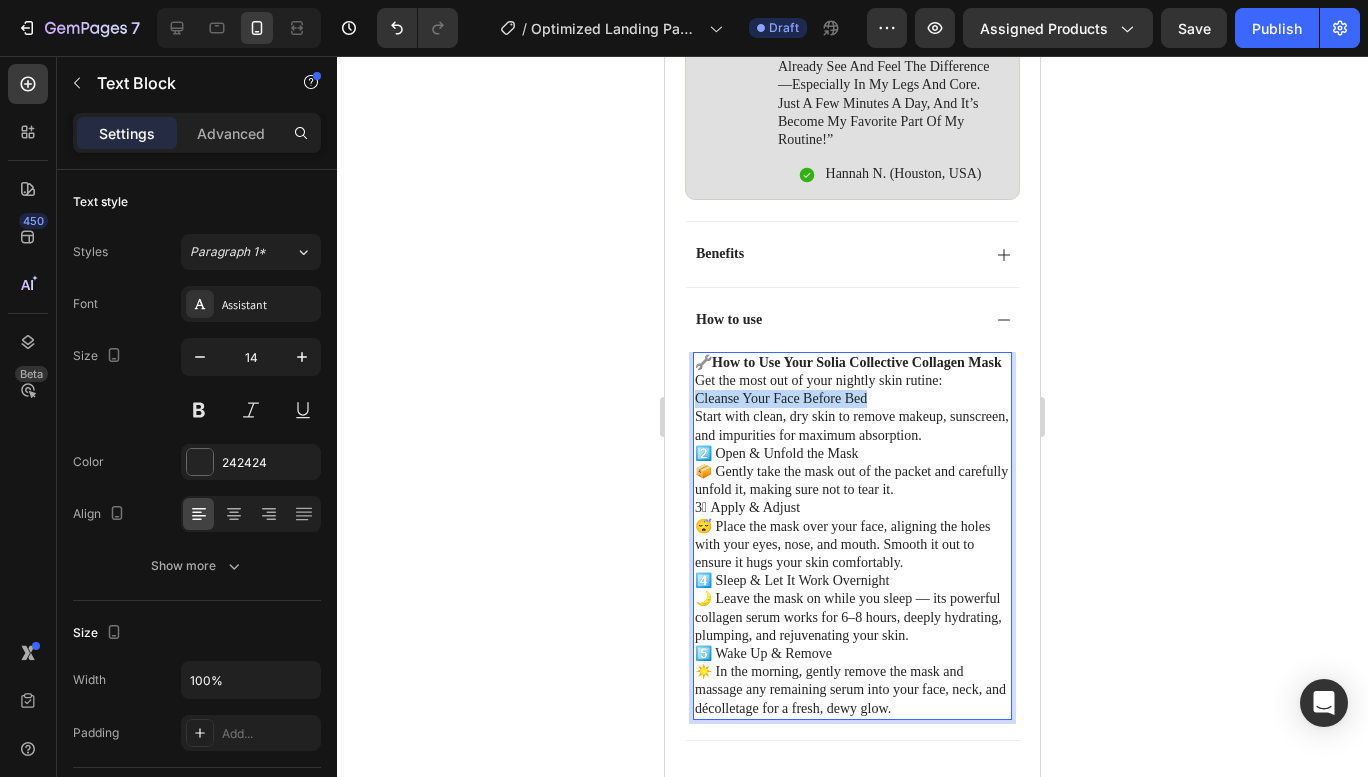 drag, startPoint x: 871, startPoint y: 420, endPoint x: 695, endPoint y: 414, distance: 176.10225 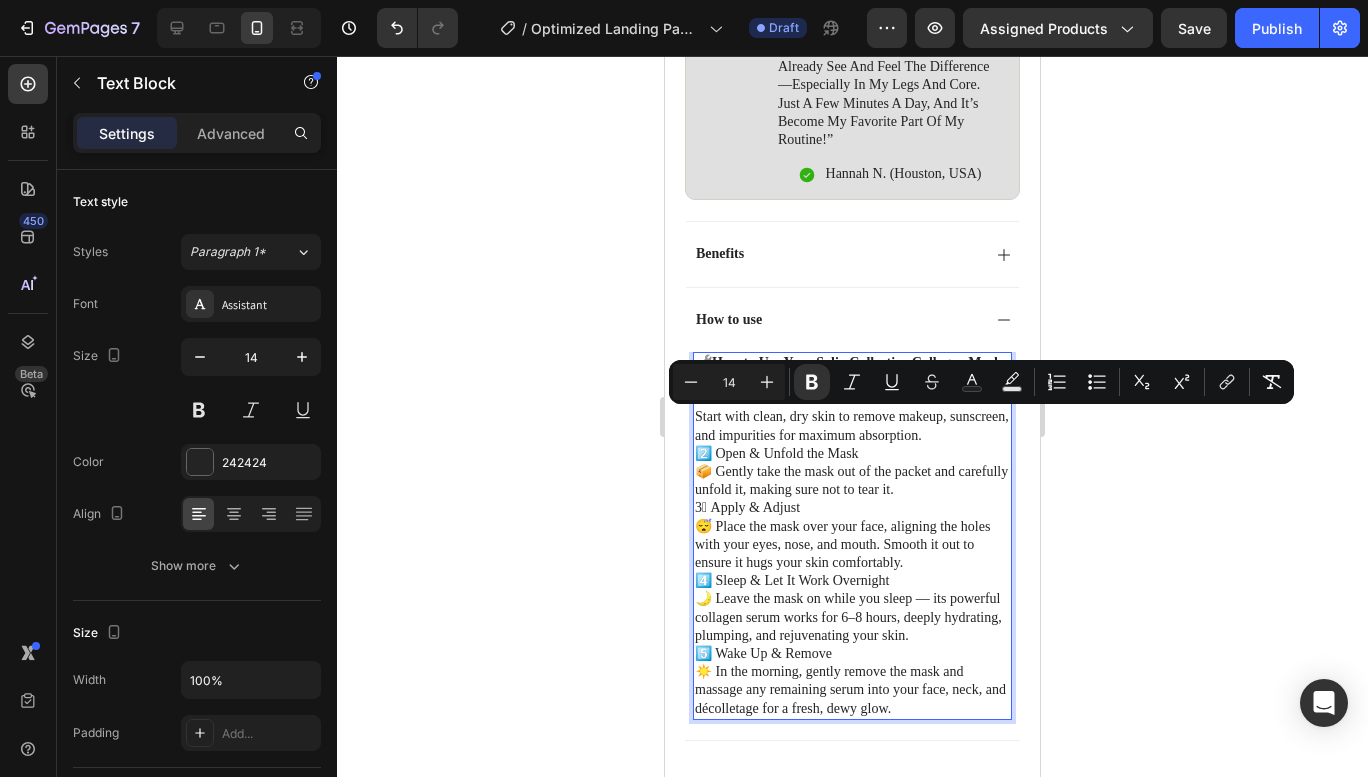click on "2️⃣ Open & Unfold the Mask 📦 Gently take the mask out of the packet and carefully unfold it, making sure not to tear it." at bounding box center (852, 472) 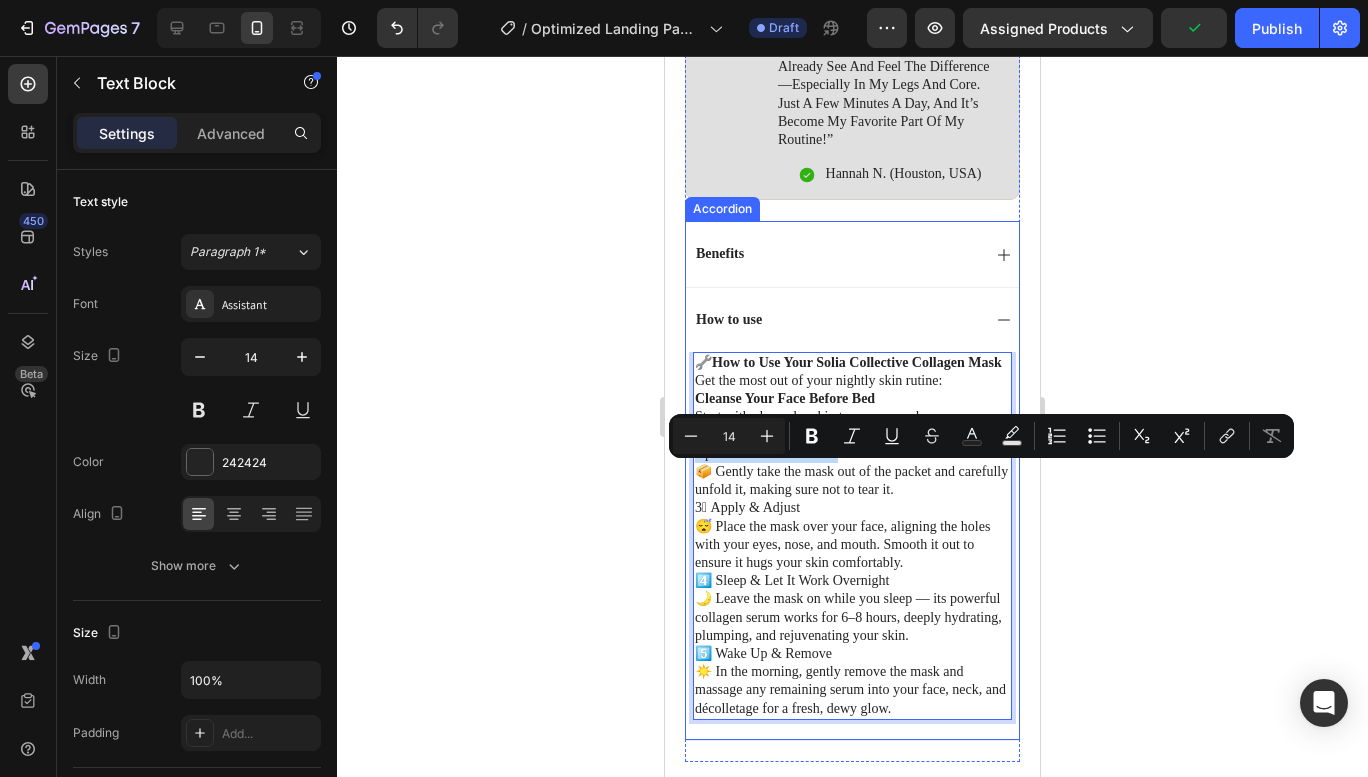 drag, startPoint x: 845, startPoint y: 473, endPoint x: 692, endPoint y: 473, distance: 153 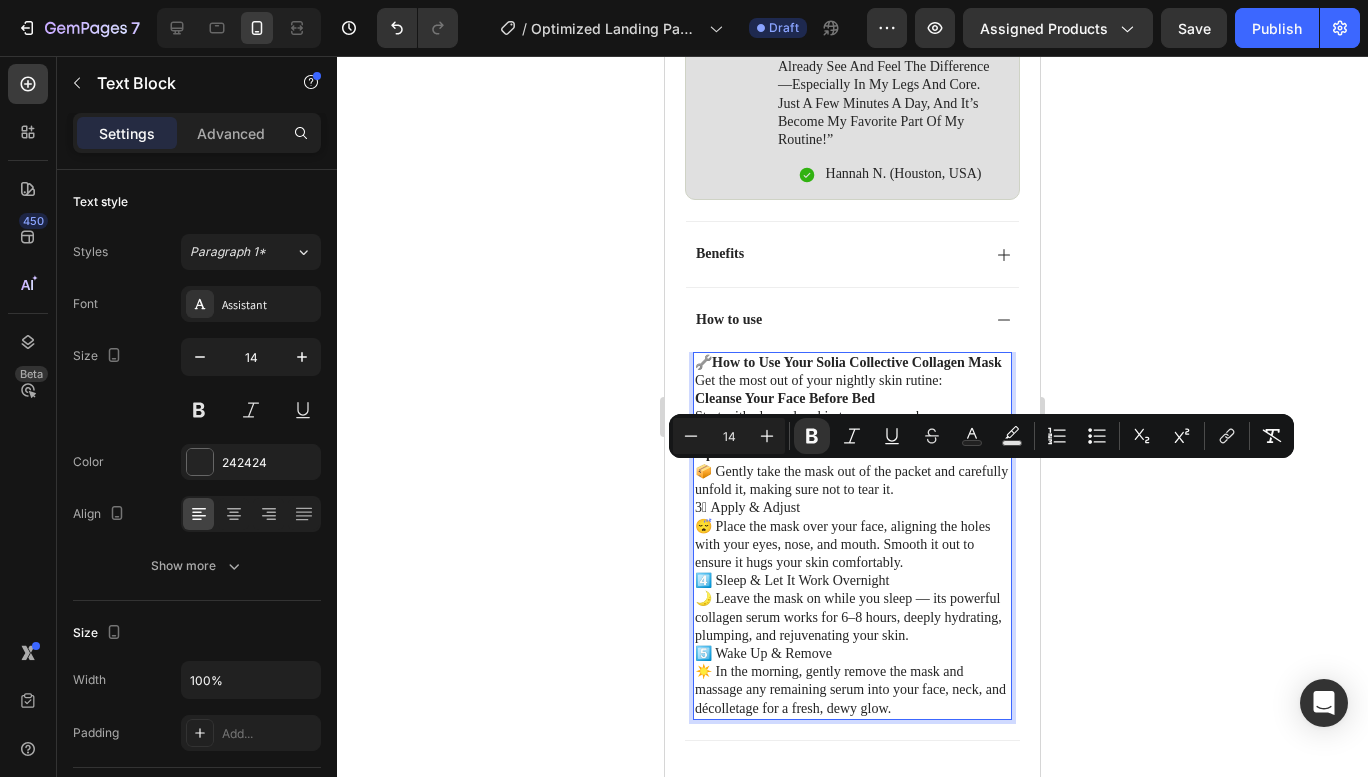 click on "Open & Unfold the Mask 📦 Gently take the mask out of the packet and carefully unfold it, making sure not to tear it." at bounding box center (852, 472) 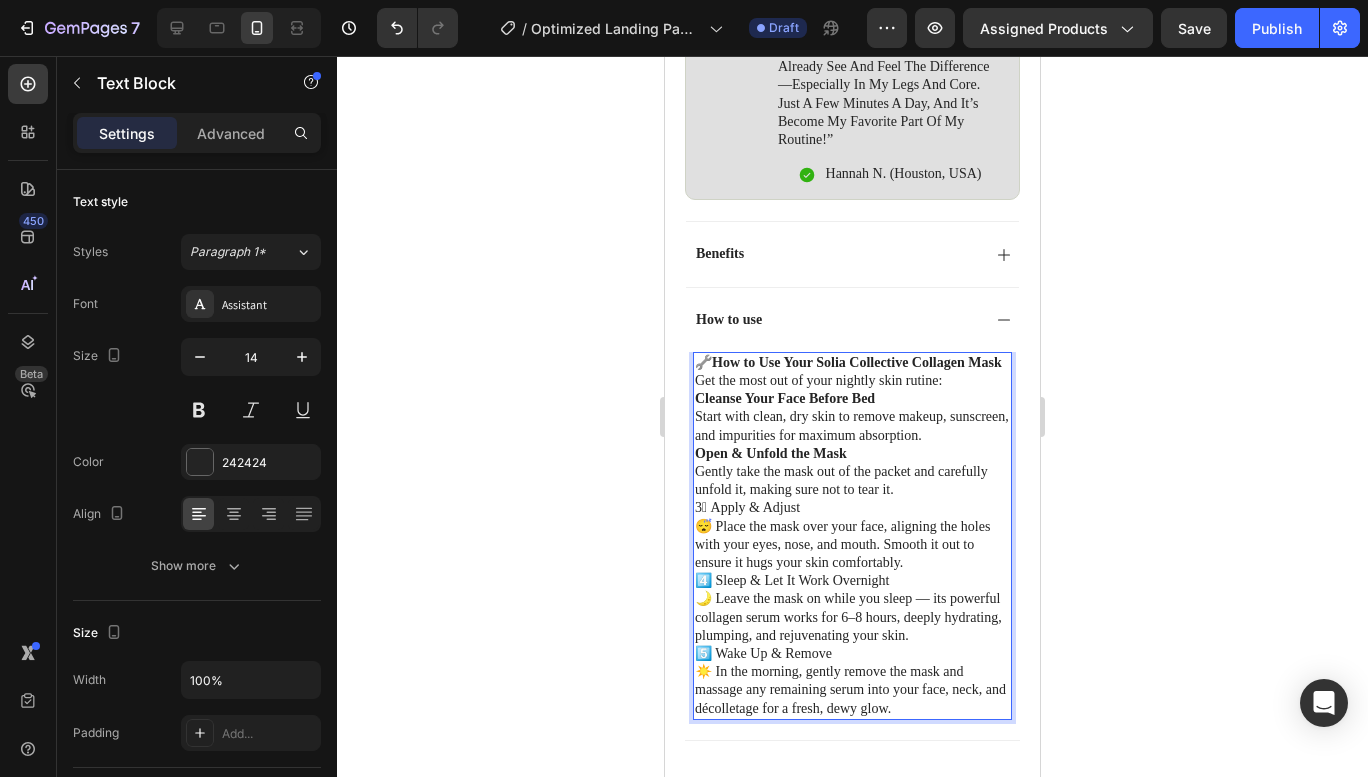 click on "3️⃣ Apply & Adjust 😴 Place the mask over your face, aligning the holes with your eyes, nose, and mouth. Smooth it out to ensure it hugs your skin comfortably." at bounding box center (852, 535) 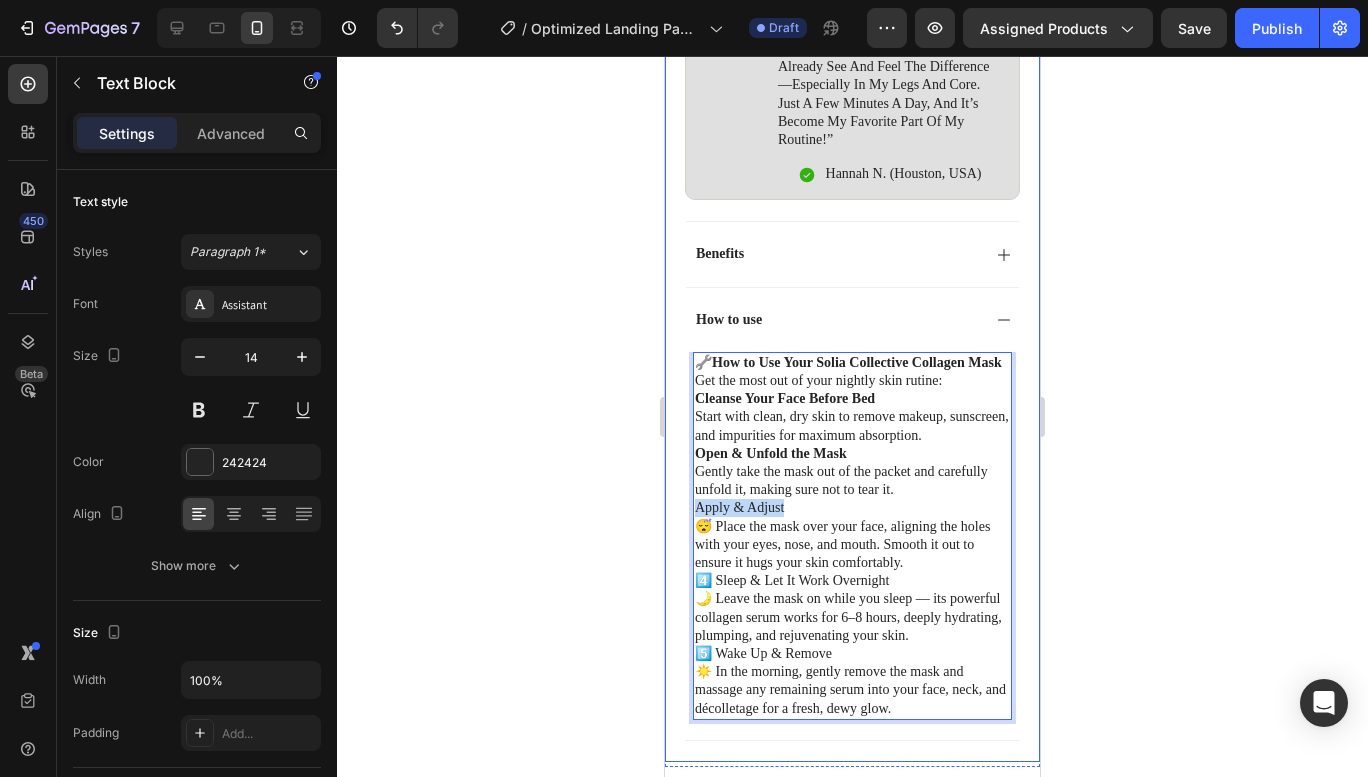 drag, startPoint x: 790, startPoint y: 533, endPoint x: 677, endPoint y: 531, distance: 113.0177 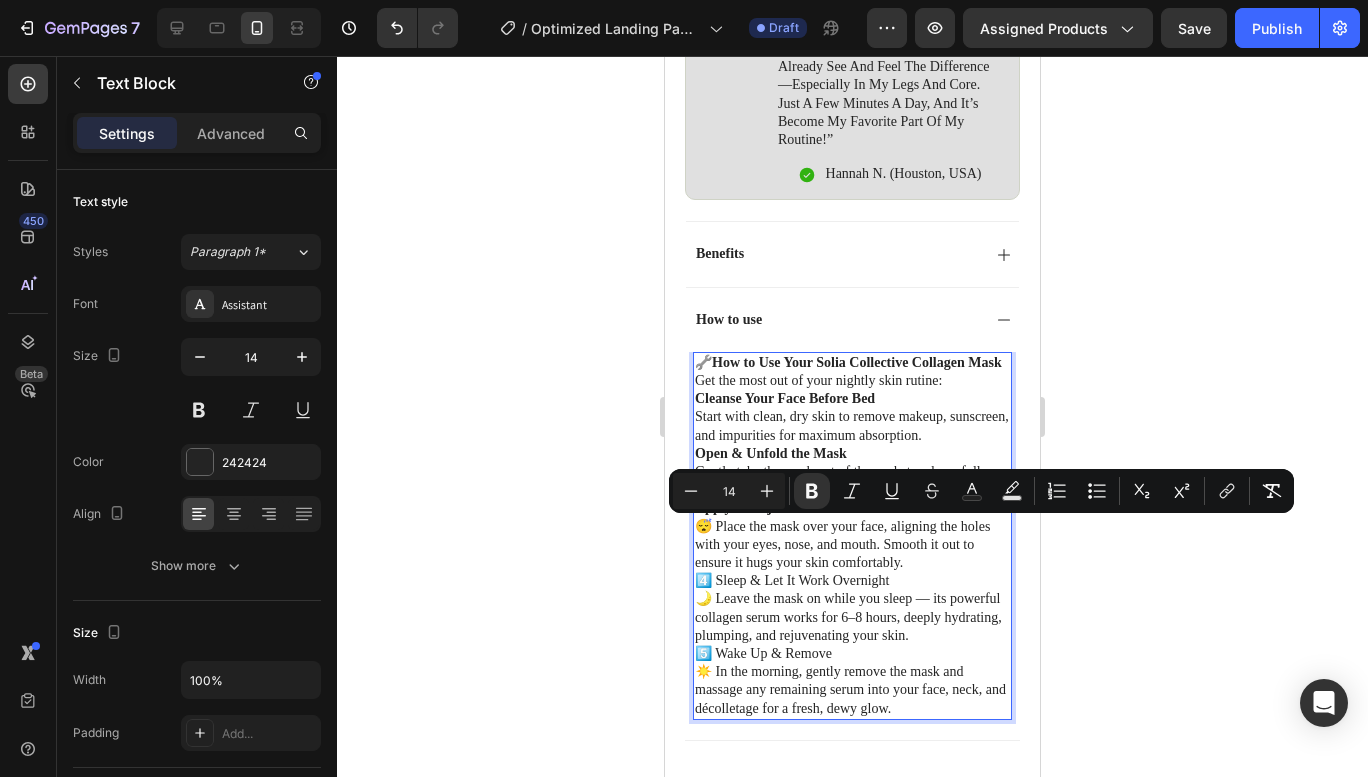 click on "Apply & Adjust 😴 Place the mask over your face, aligning the holes with your eyes, nose, and mouth. Smooth it out to ensure it hugs your skin comfortably." at bounding box center [852, 535] 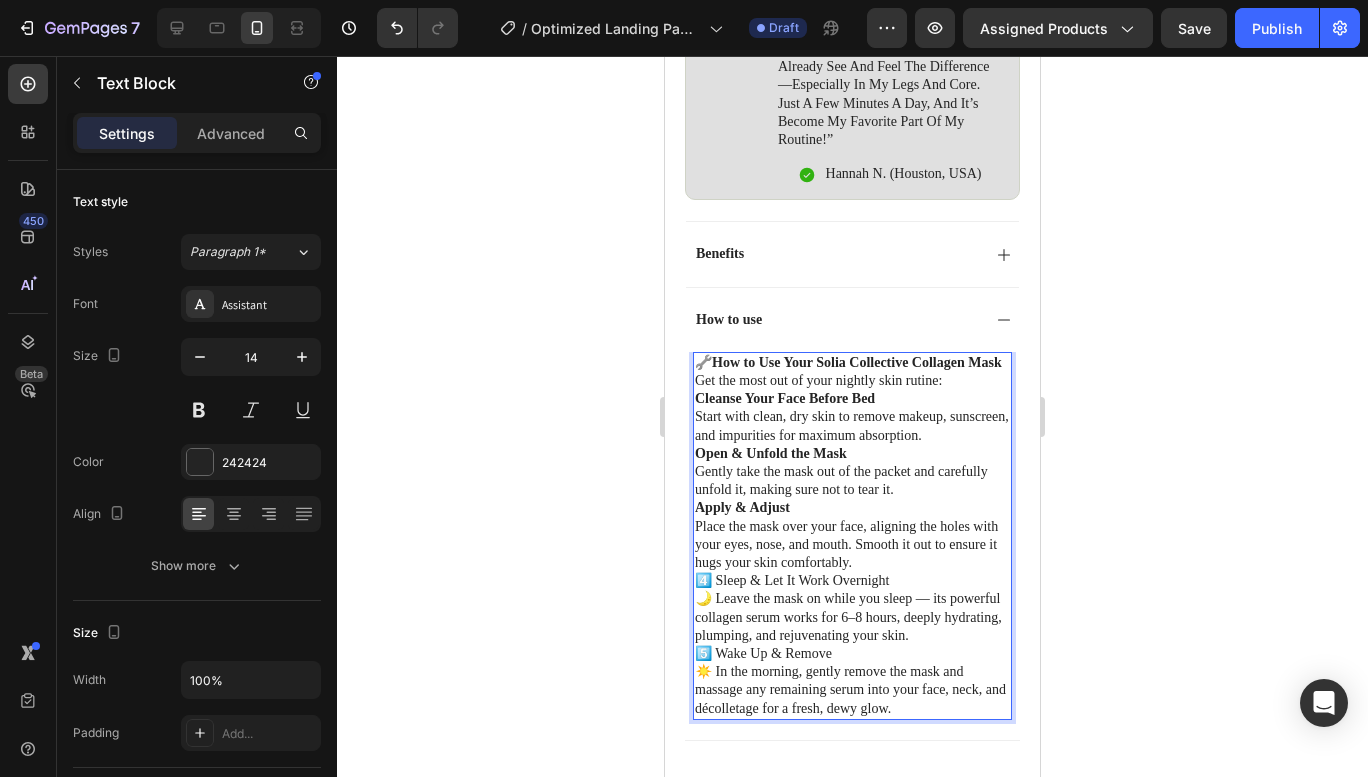 click on "4️⃣ Sleep & Let It Work Overnight 🌙 Leave the mask on while you sleep — its powerful collagen serum works for 6–8 hours, deeply hydrating, plumping, and rejuvenating your skin." at bounding box center (852, 608) 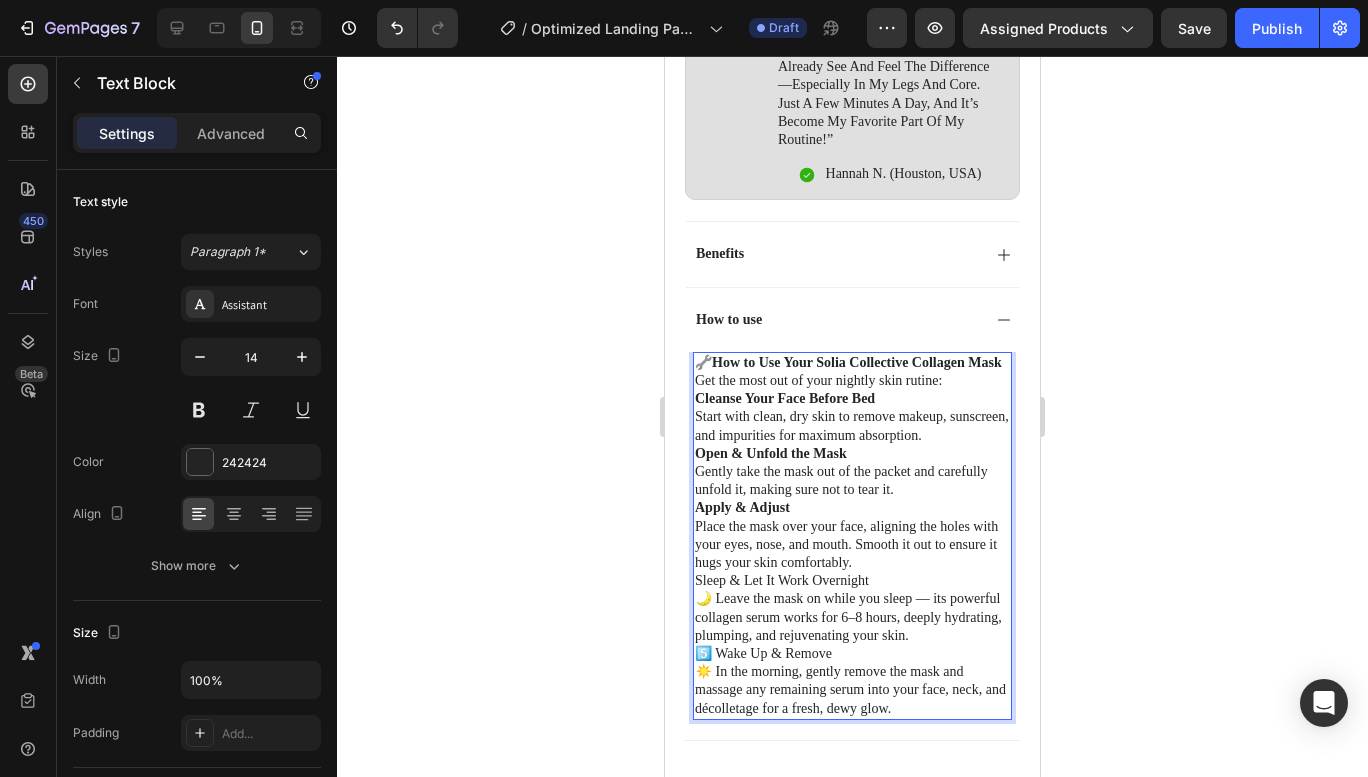 click on "Sleep & Let It Work Overnight 🌙 Leave the mask on while you sleep — its powerful collagen serum works for 6–8 hours, deeply hydrating, plumping, and rejuvenating your skin." at bounding box center [852, 608] 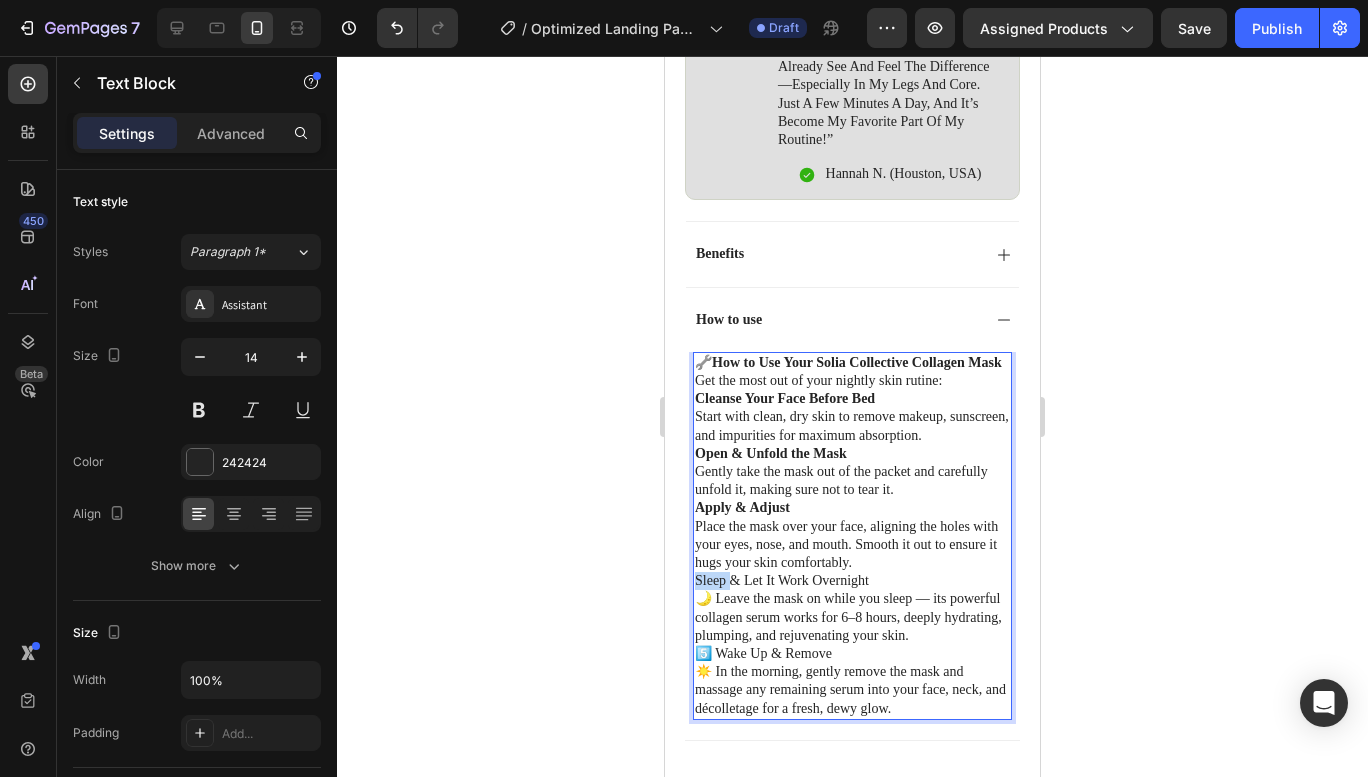 click on "Sleep & Let It Work Overnight 🌙 Leave the mask on while you sleep — its powerful collagen serum works for 6–8 hours, deeply hydrating, plumping, and rejuvenating your skin." at bounding box center (852, 608) 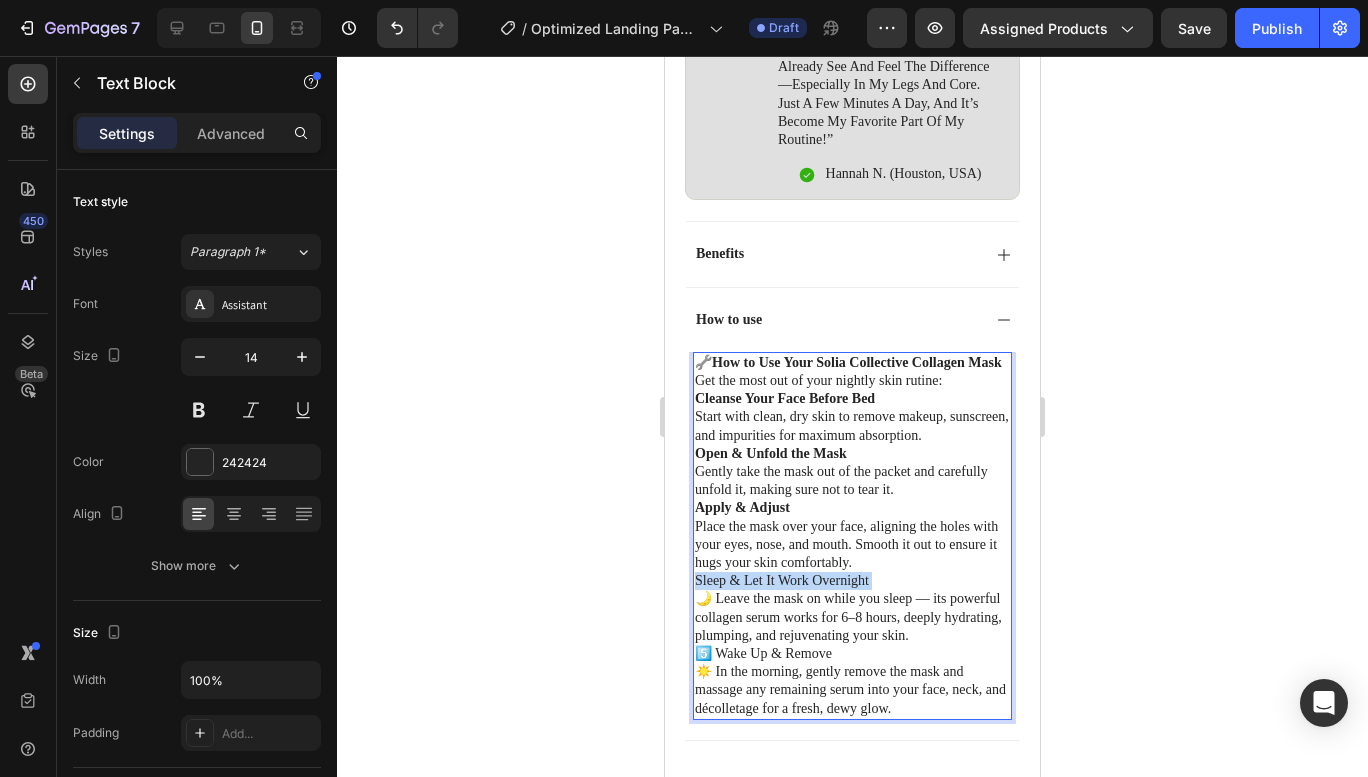 click on "Sleep & Let It Work Overnight 🌙 Leave the mask on while you sleep — its powerful collagen serum works for 6–8 hours, deeply hydrating, plumping, and rejuvenating your skin." at bounding box center (852, 608) 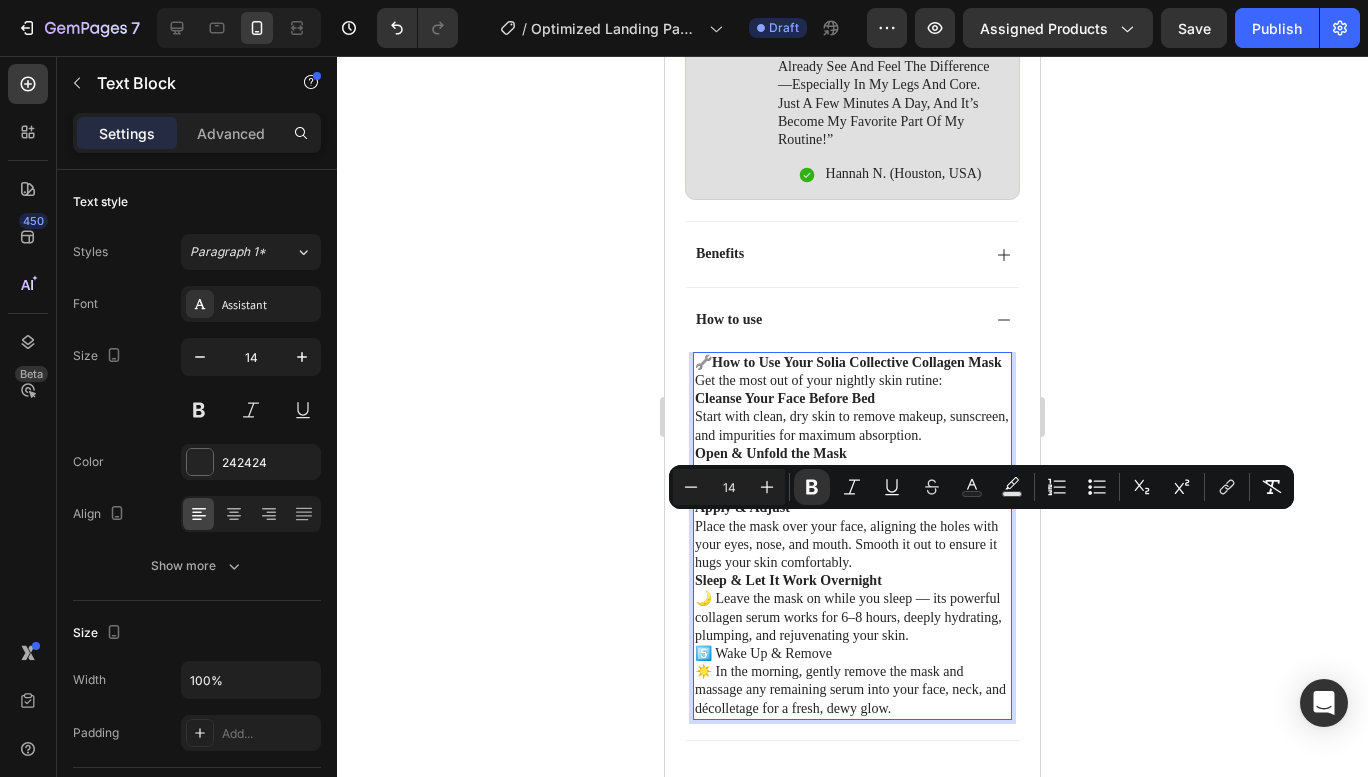 scroll, scrollTop: 1400, scrollLeft: 0, axis: vertical 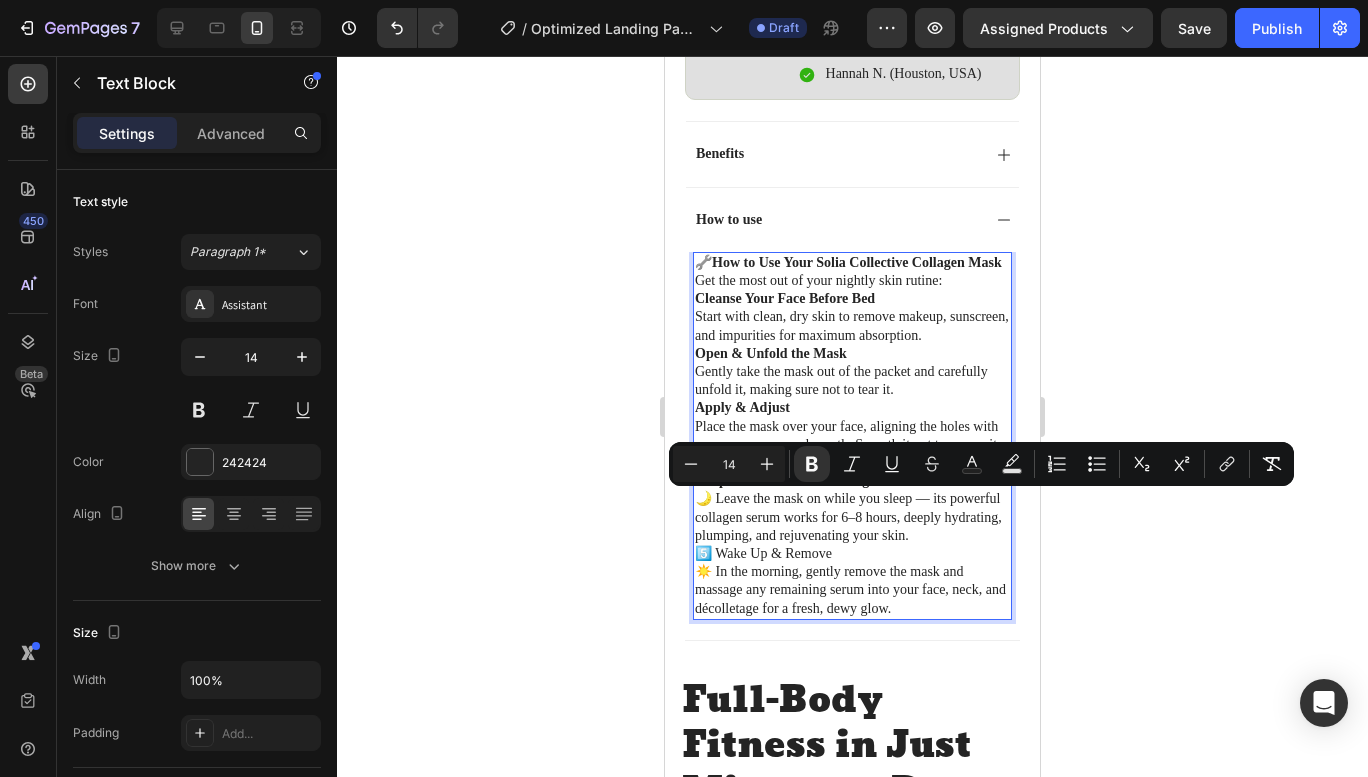 click on "Sleep & Let It Work Overnight 🌙 Leave the mask on while you sleep — its powerful collagen serum works for 6–8 hours, deeply hydrating, plumping, and rejuvenating your skin." at bounding box center [852, 508] 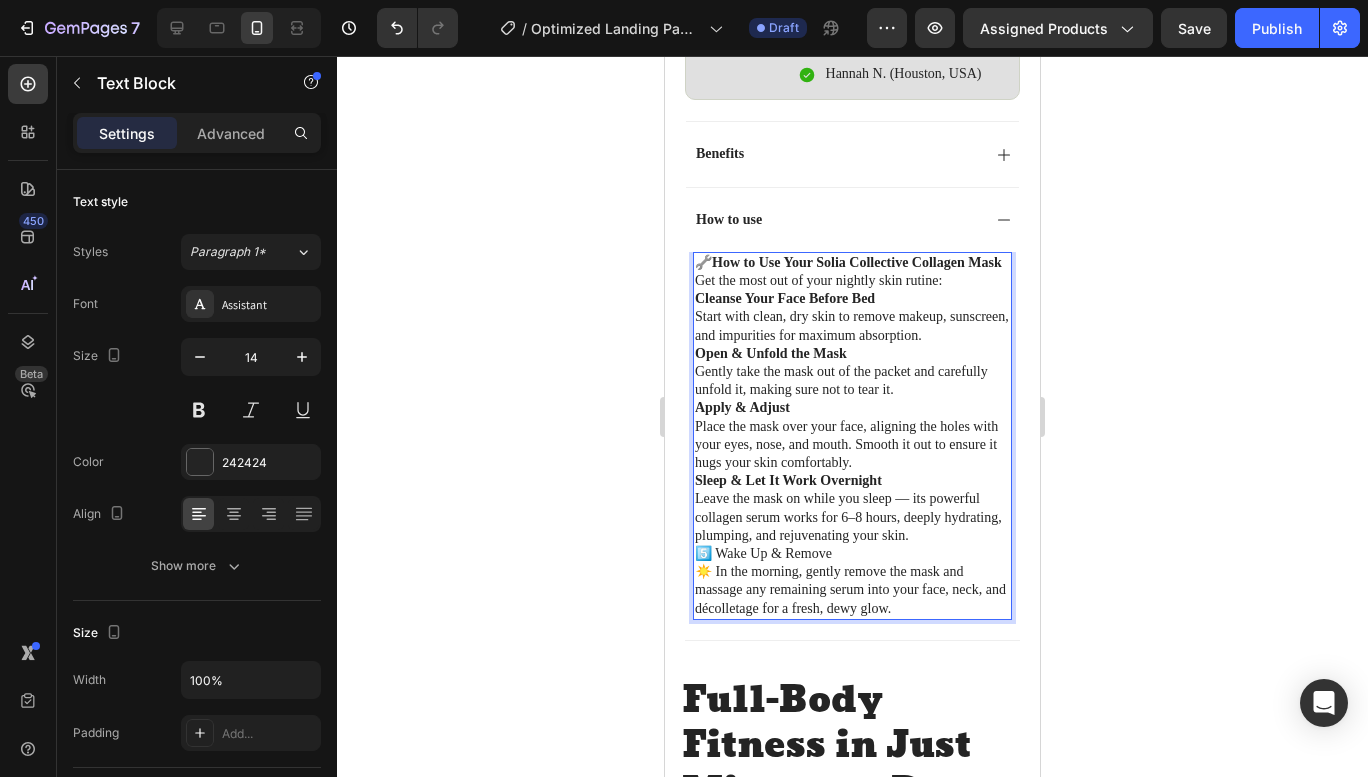 click on "5️⃣ Wake Up & Remove ☀️ In the morning, gently remove the mask and massage any remaining serum into your face, neck, and décolletage for a fresh, dewy glow." at bounding box center (852, 581) 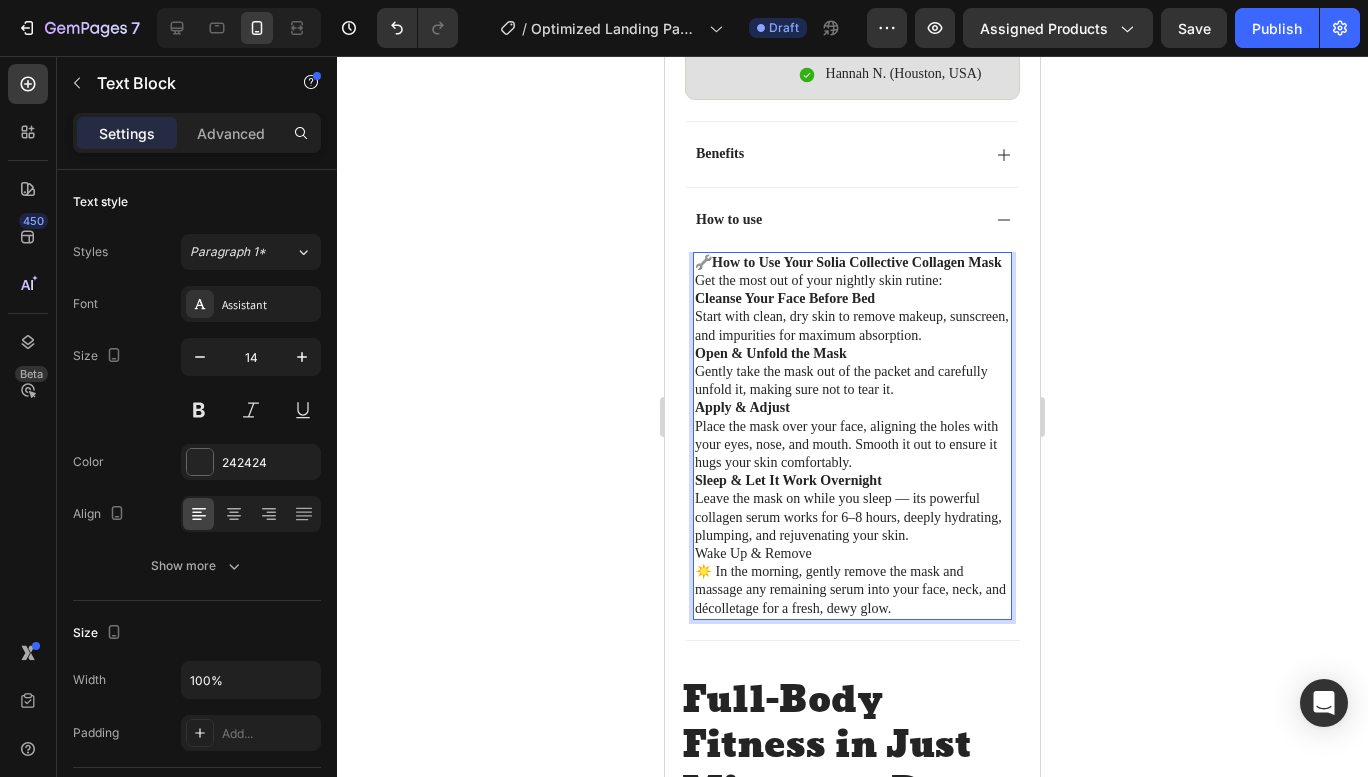 click on "Wake Up & Remove ☀️ In the morning, gently remove the mask and massage any remaining serum into your face, neck, and décolletage for a fresh, dewy glow." at bounding box center [852, 581] 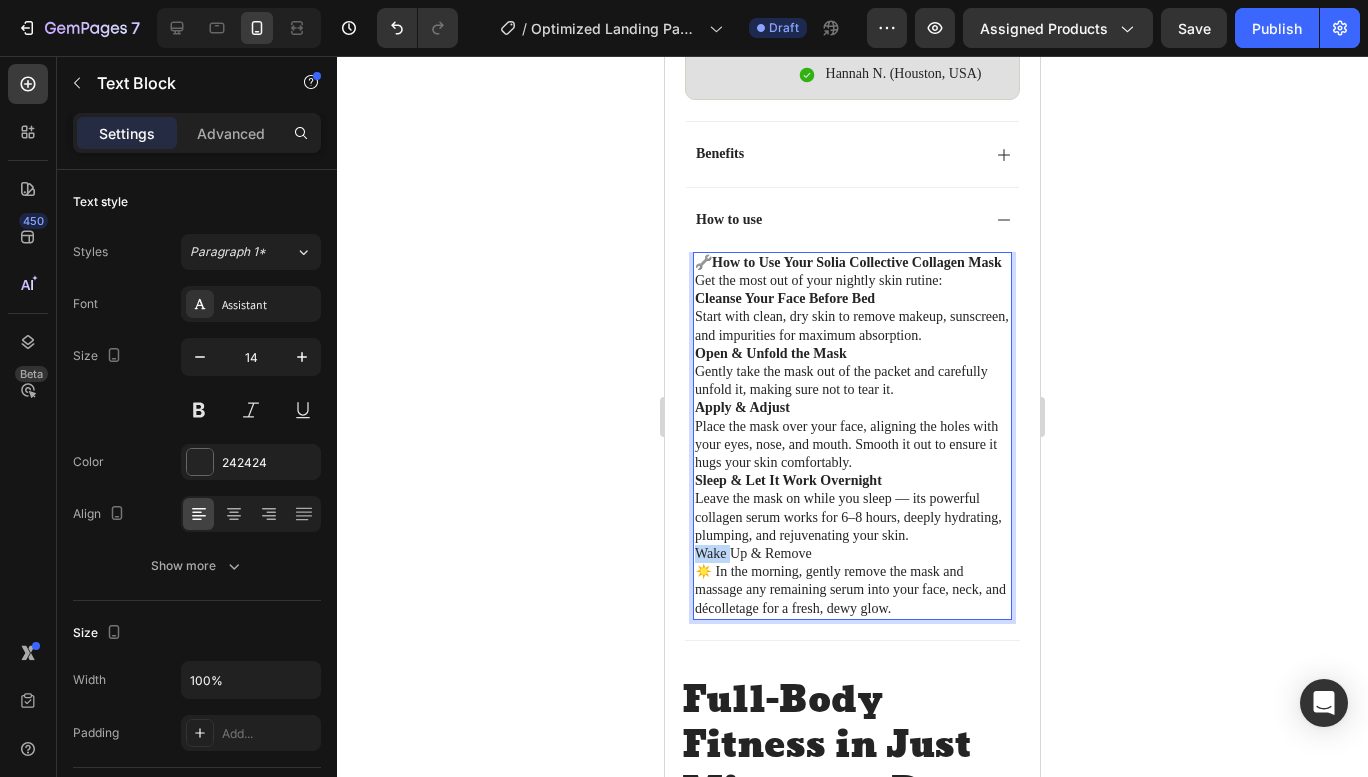 click on "Wake Up & Remove ☀️ In the morning, gently remove the mask and massage any remaining serum into your face, neck, and décolletage for a fresh, dewy glow." at bounding box center (852, 581) 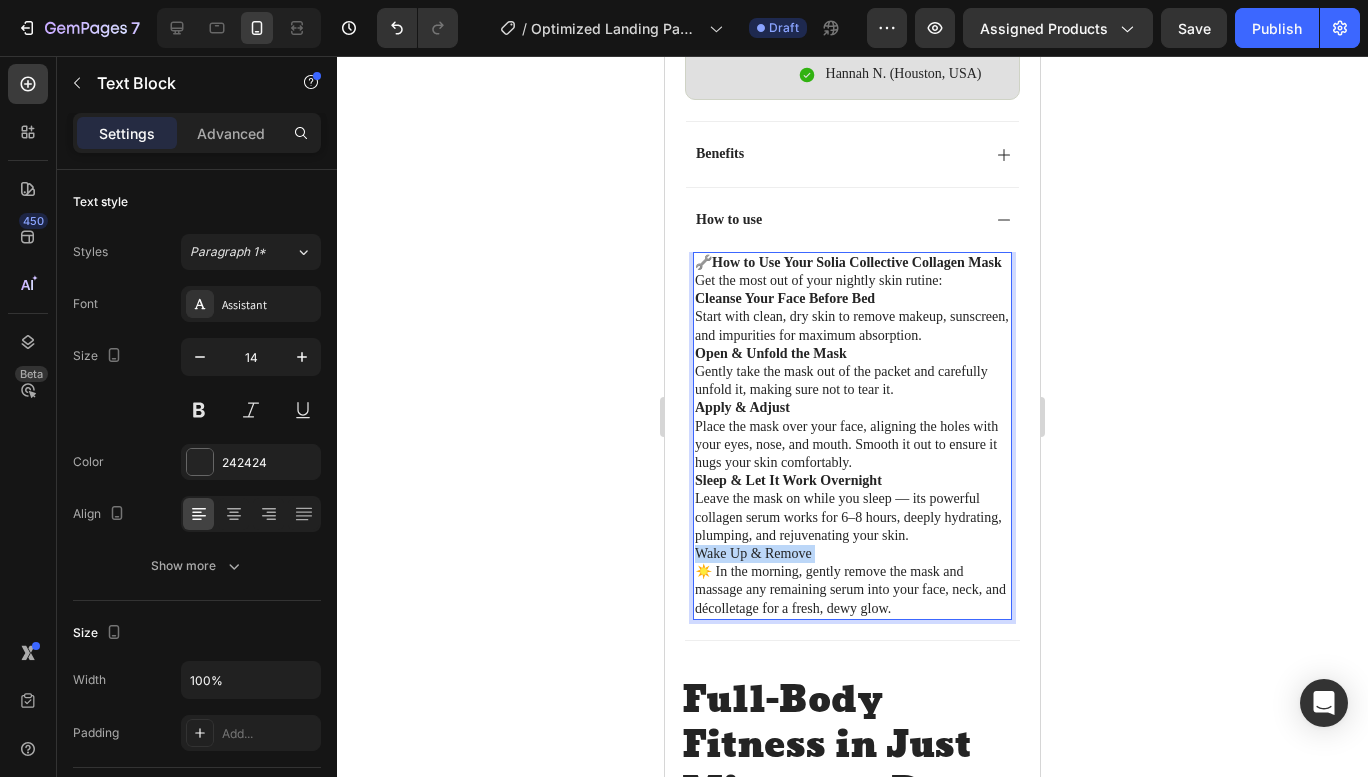 click on "Wake Up & Remove ☀️ In the morning, gently remove the mask and massage any remaining serum into your face, neck, and décolletage for a fresh, dewy glow." at bounding box center [852, 581] 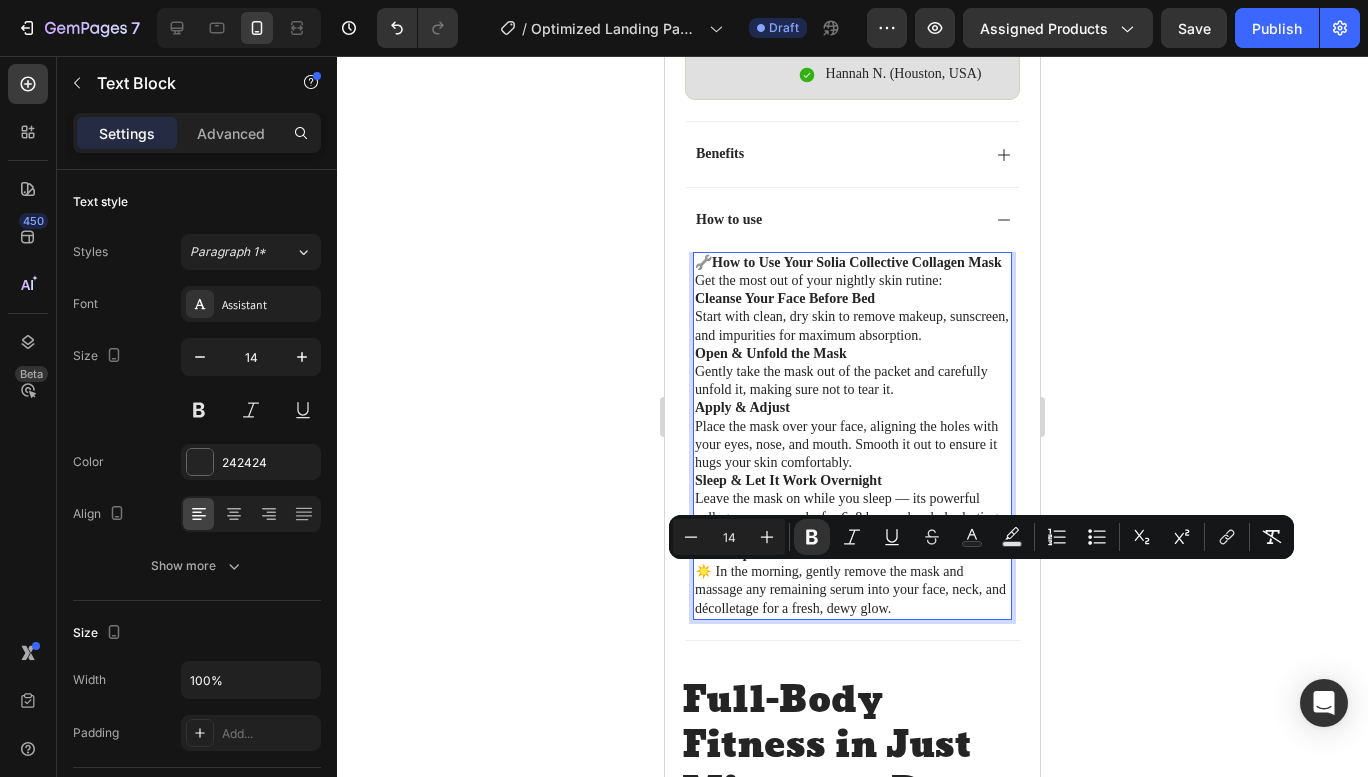 click on "Wake Up & Remove ☀️ In the morning, gently remove the mask and massage any remaining serum into your face, neck, and décolletage for a fresh, dewy glow." at bounding box center [852, 581] 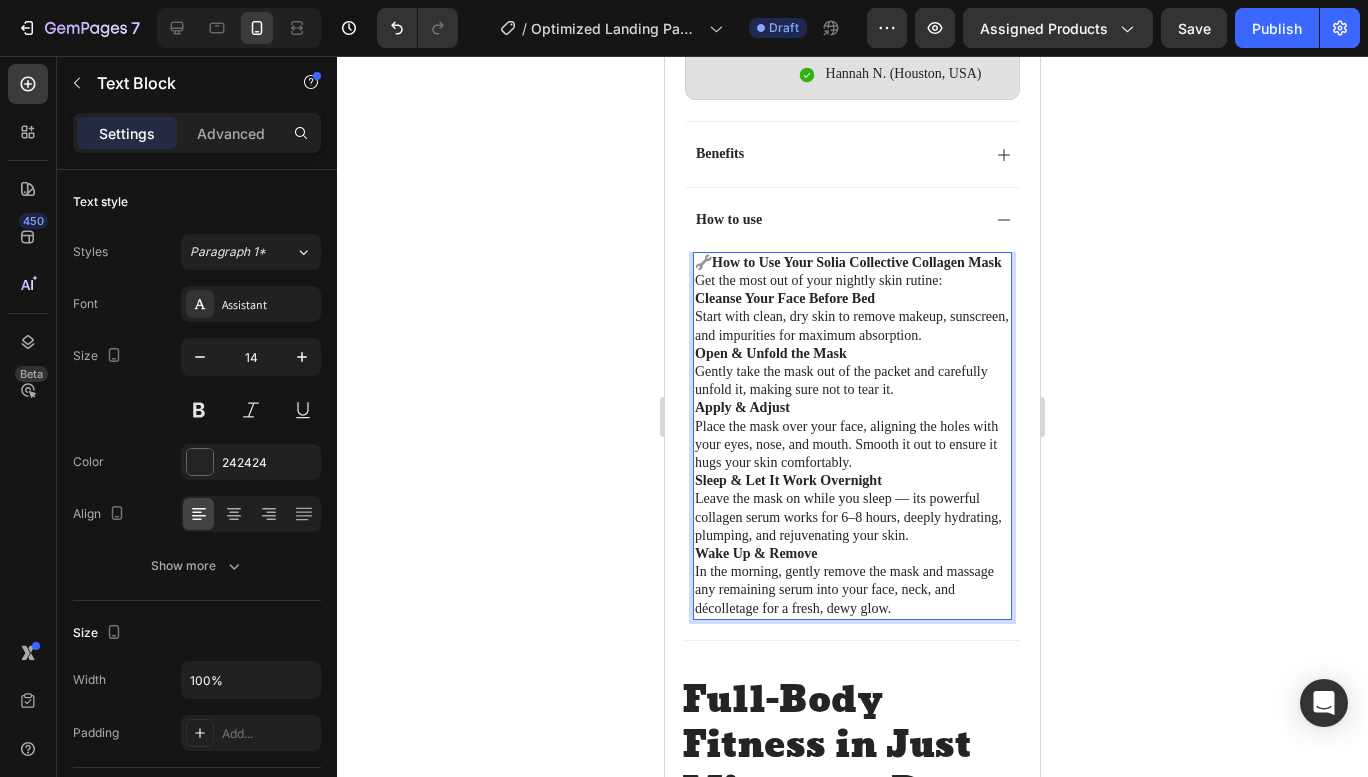 click on "Wake Up & Remove  In the morning, gently remove the mask and massage any remaining serum into your face, neck, and décolletage for a fresh, dewy glow." at bounding box center [852, 581] 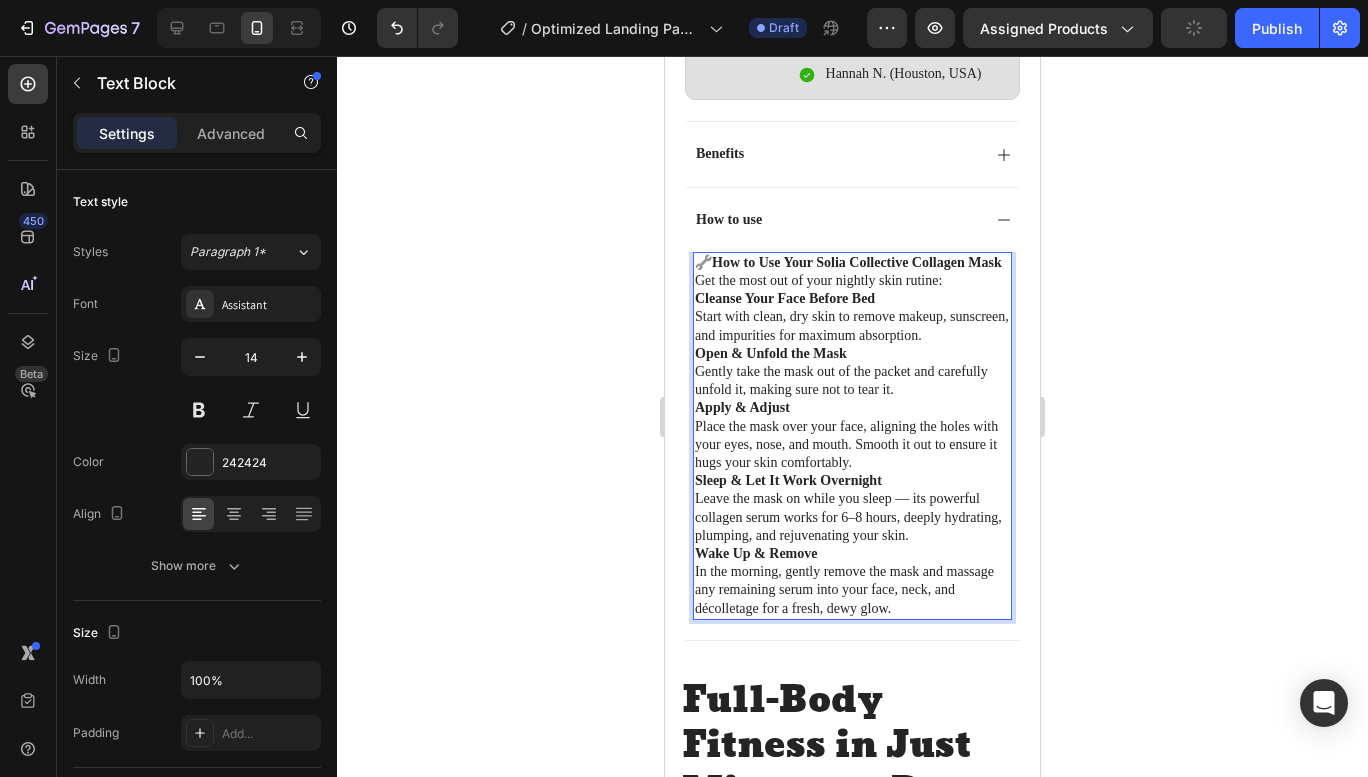 click on "Wake Up & Remove  In the morning, gently remove the mask and massage any remaining serum into your face, neck, and décolletage for a fresh, dewy glow." at bounding box center [852, 581] 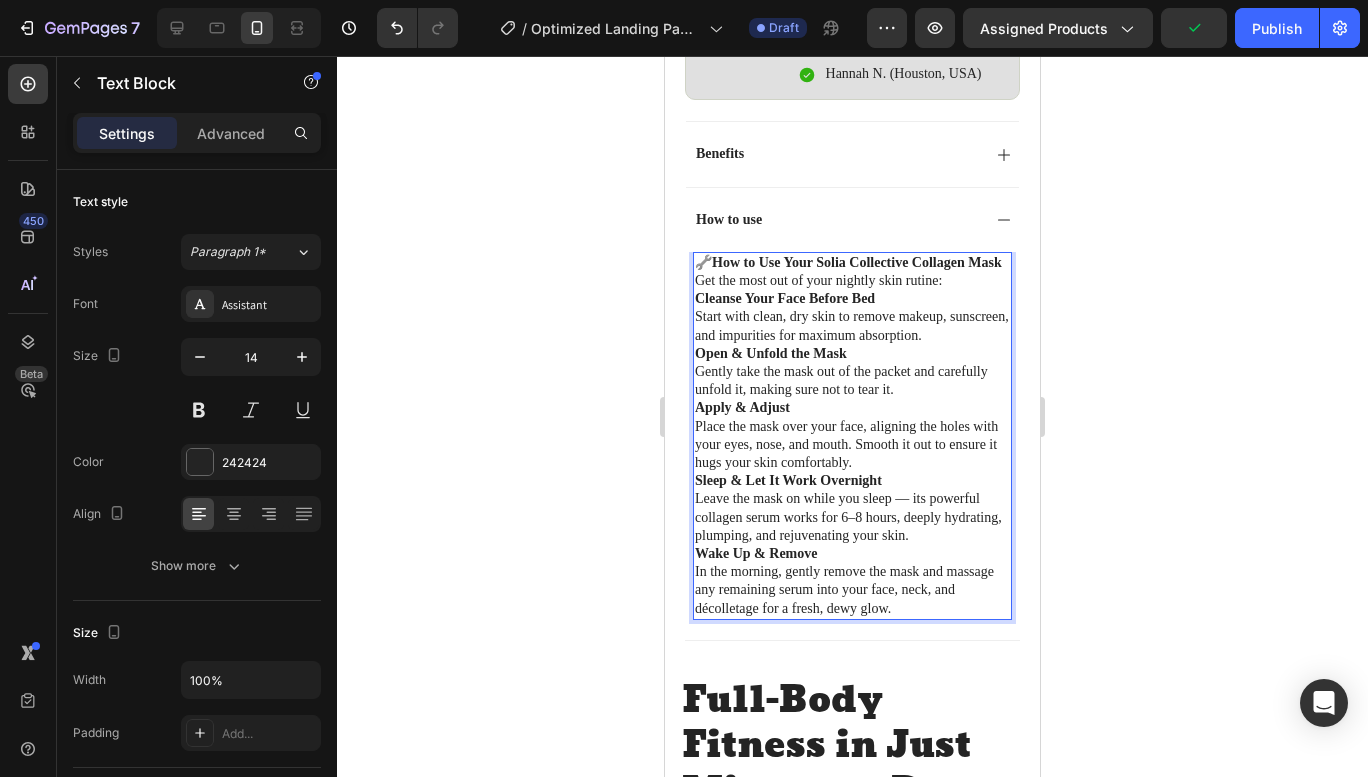 click 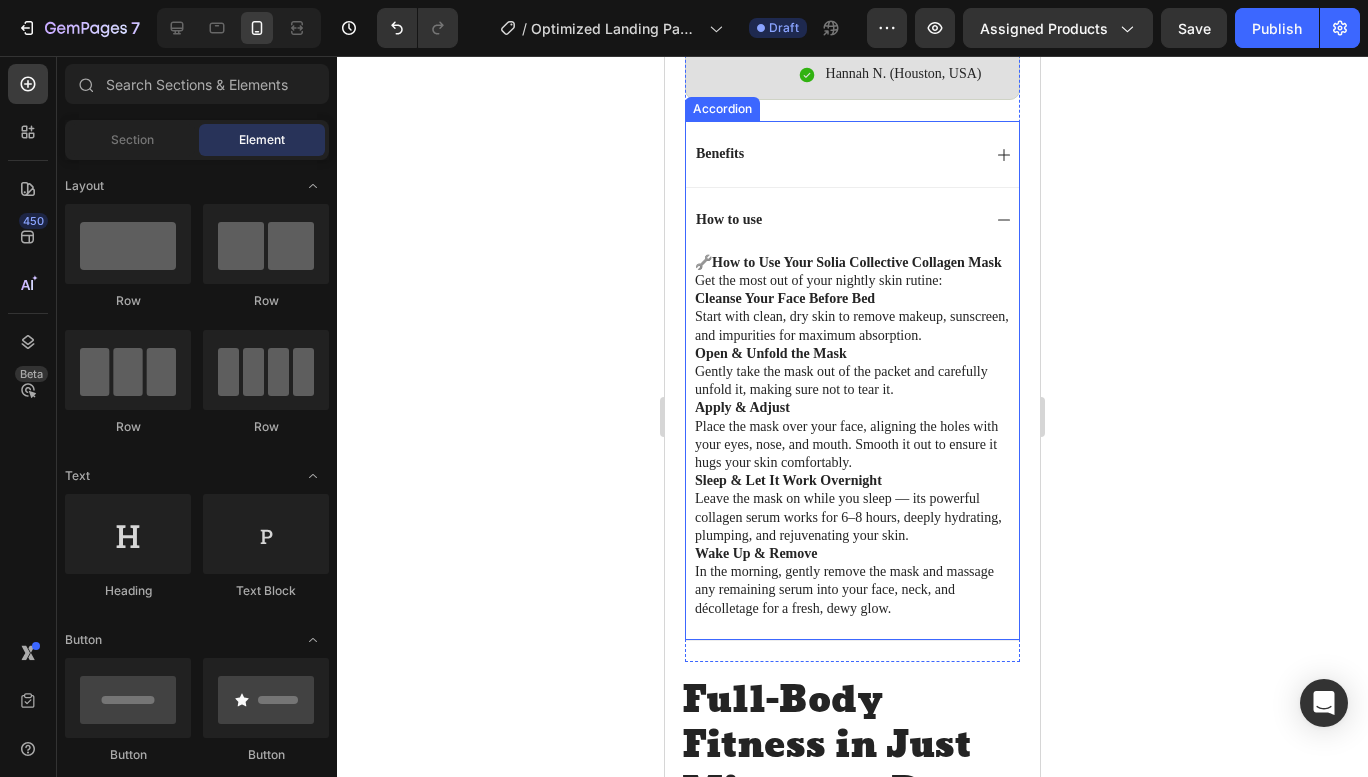 click 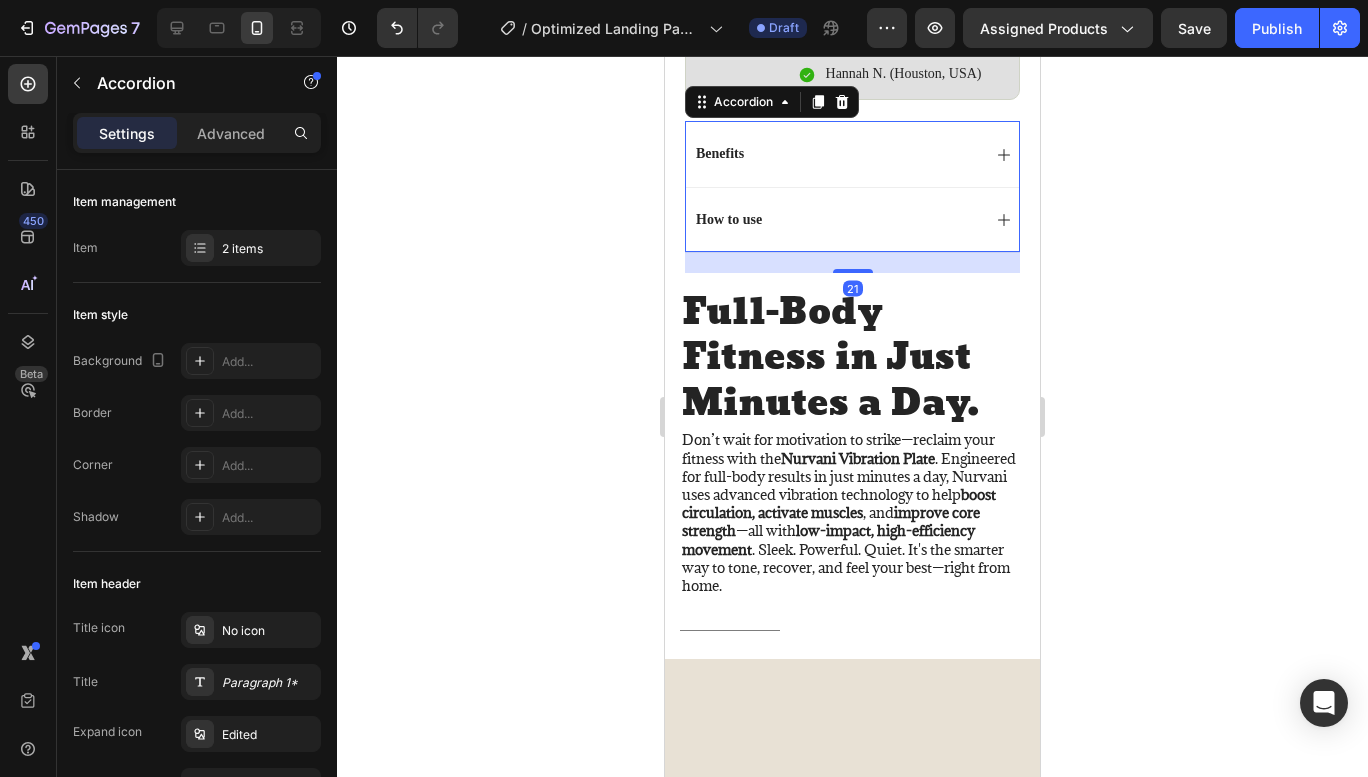 click 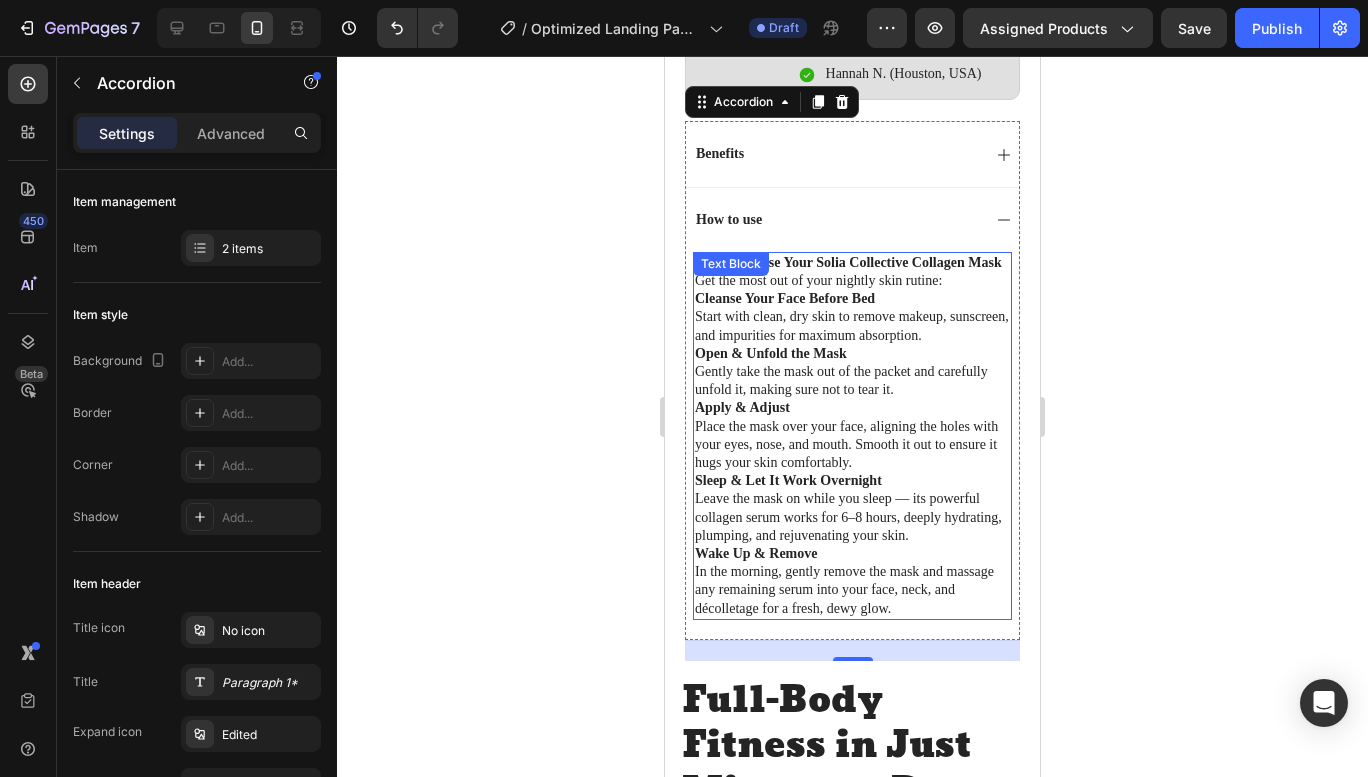 click on "Wake Up & Remove In the morning, gently remove the mask and massage any remaining serum into your face, neck, and décolletage for a fresh, dewy glow." at bounding box center [852, 581] 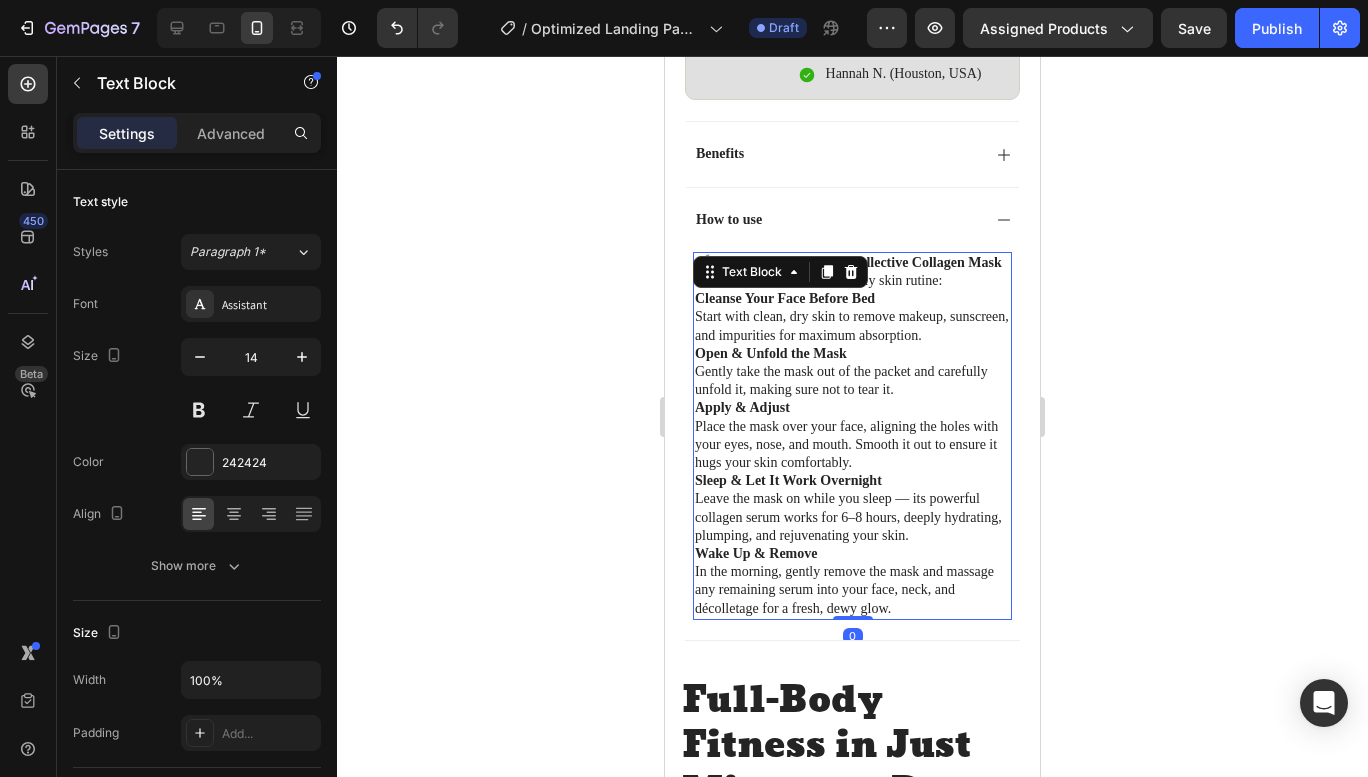 click on "Wake Up & Remove In the morning, gently remove the mask and massage any remaining serum into your face, neck, and décolletage for a fresh, dewy glow." at bounding box center [852, 581] 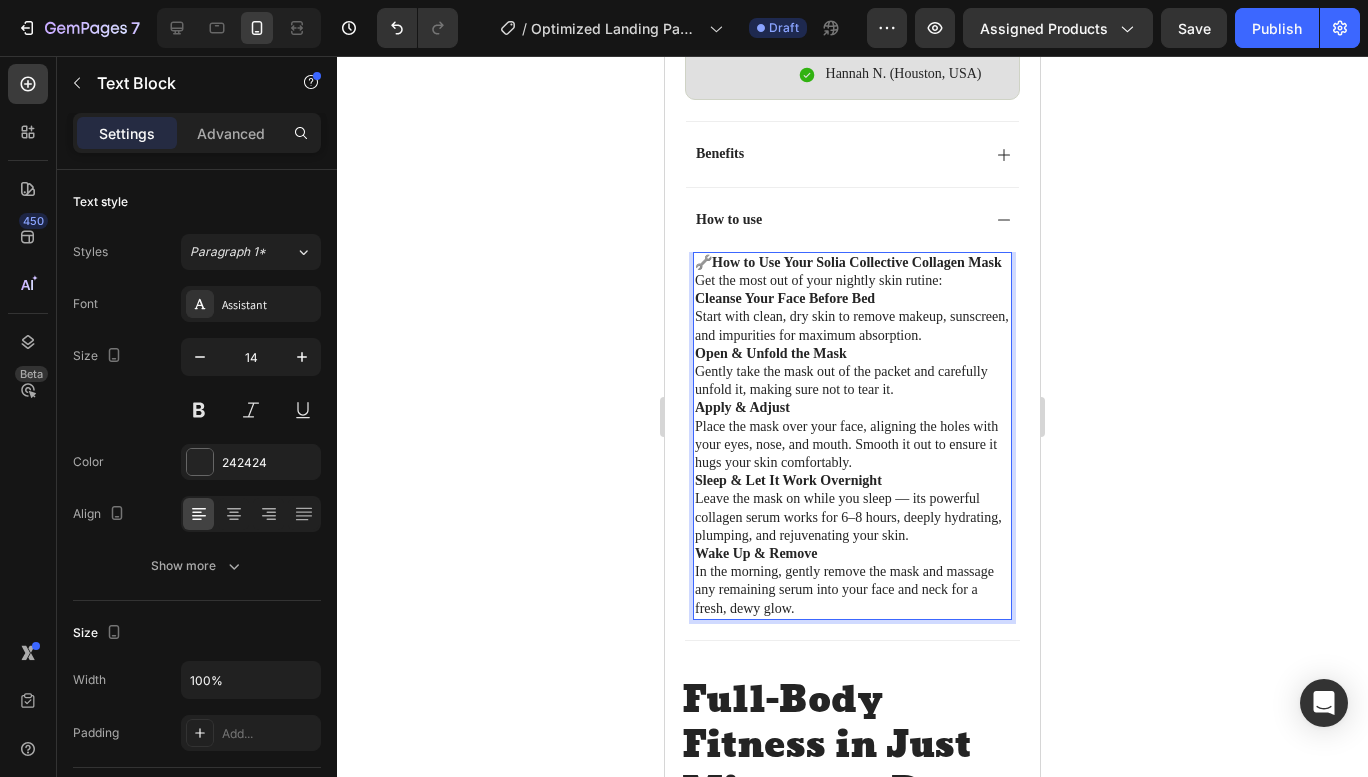 click on "Wake Up & Remove In the morning, gently remove the mask and massage any remaining serum into your face and neck for a fresh, dewy glow." at bounding box center [852, 581] 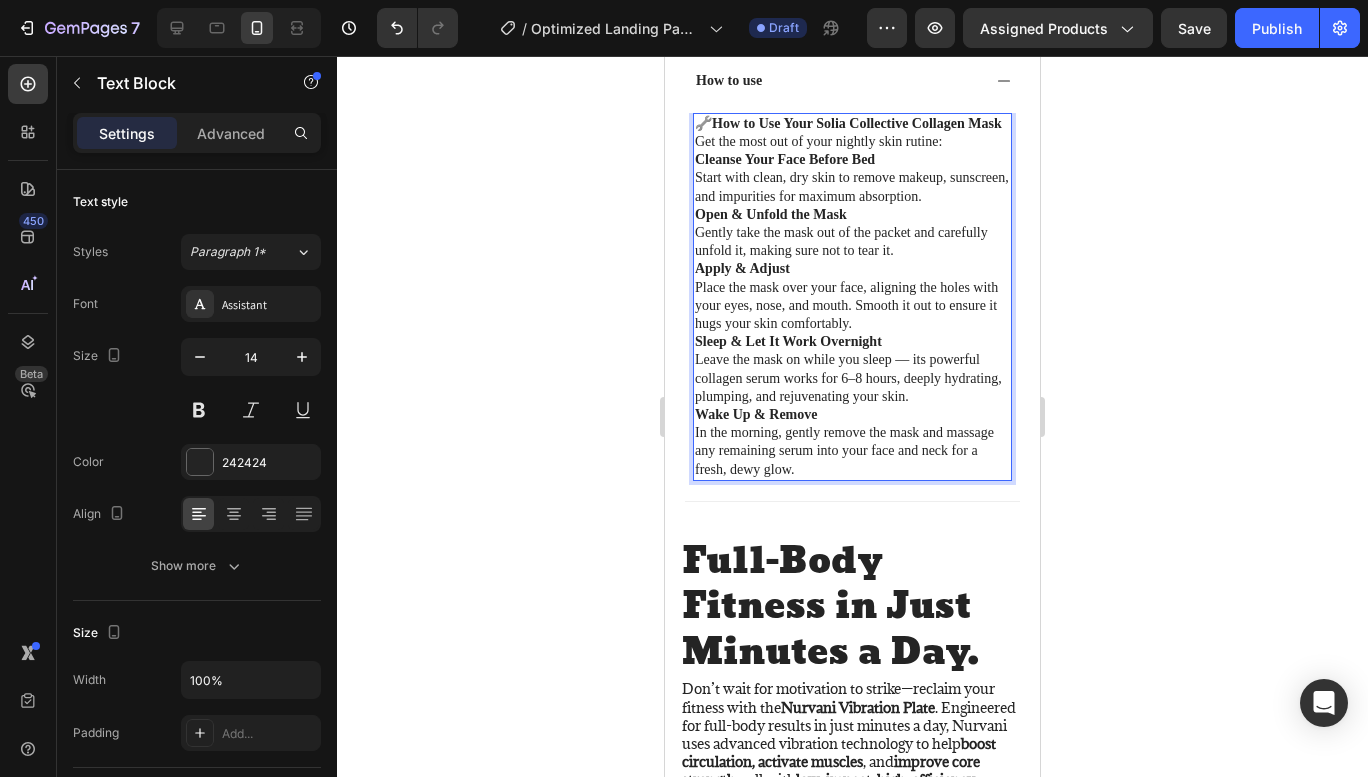 scroll, scrollTop: 1500, scrollLeft: 0, axis: vertical 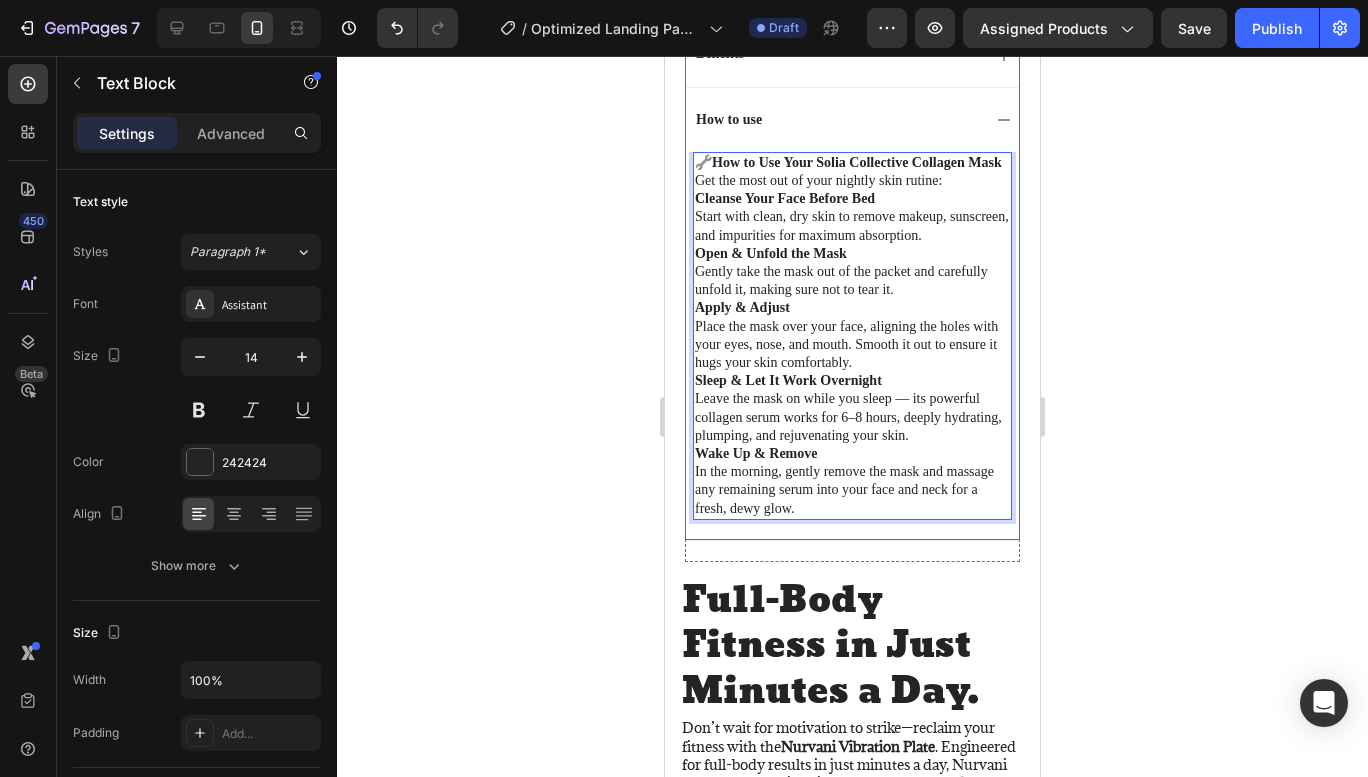 click 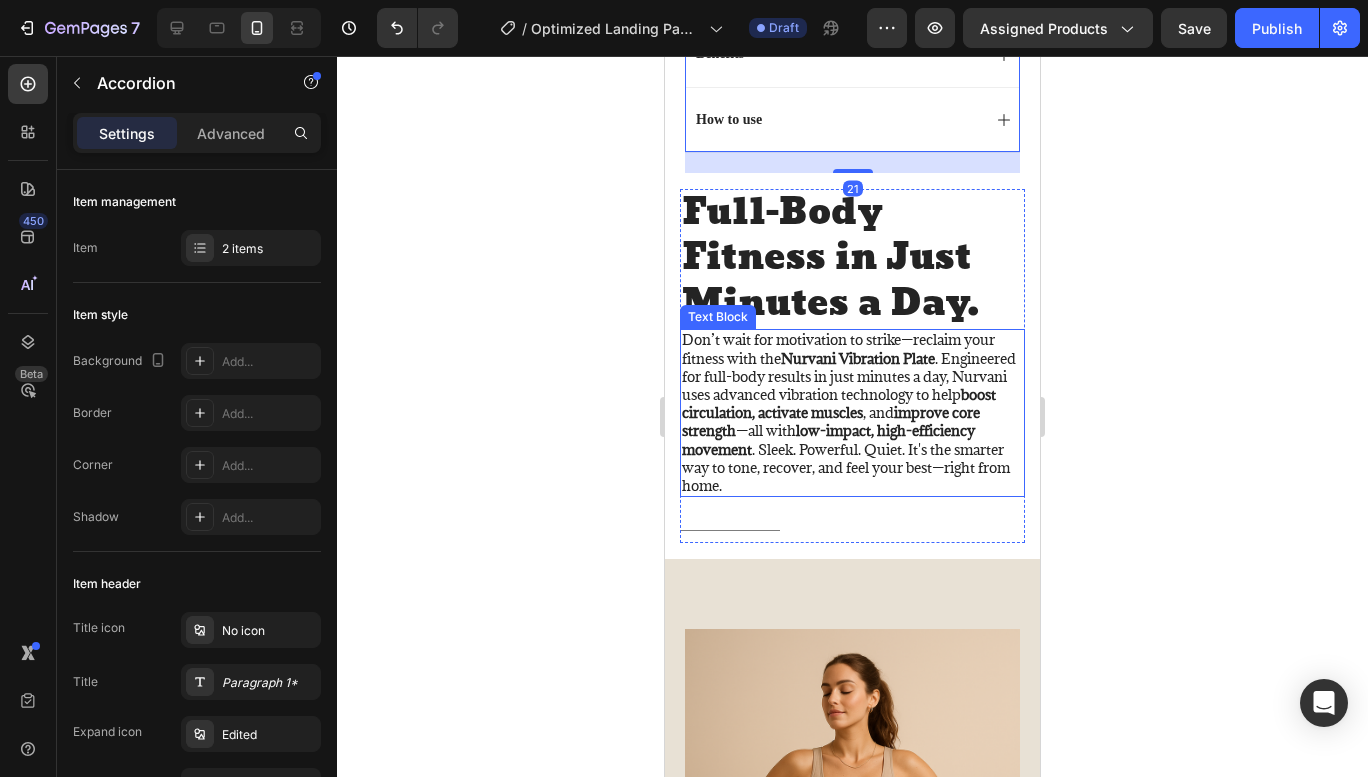 scroll, scrollTop: 1600, scrollLeft: 0, axis: vertical 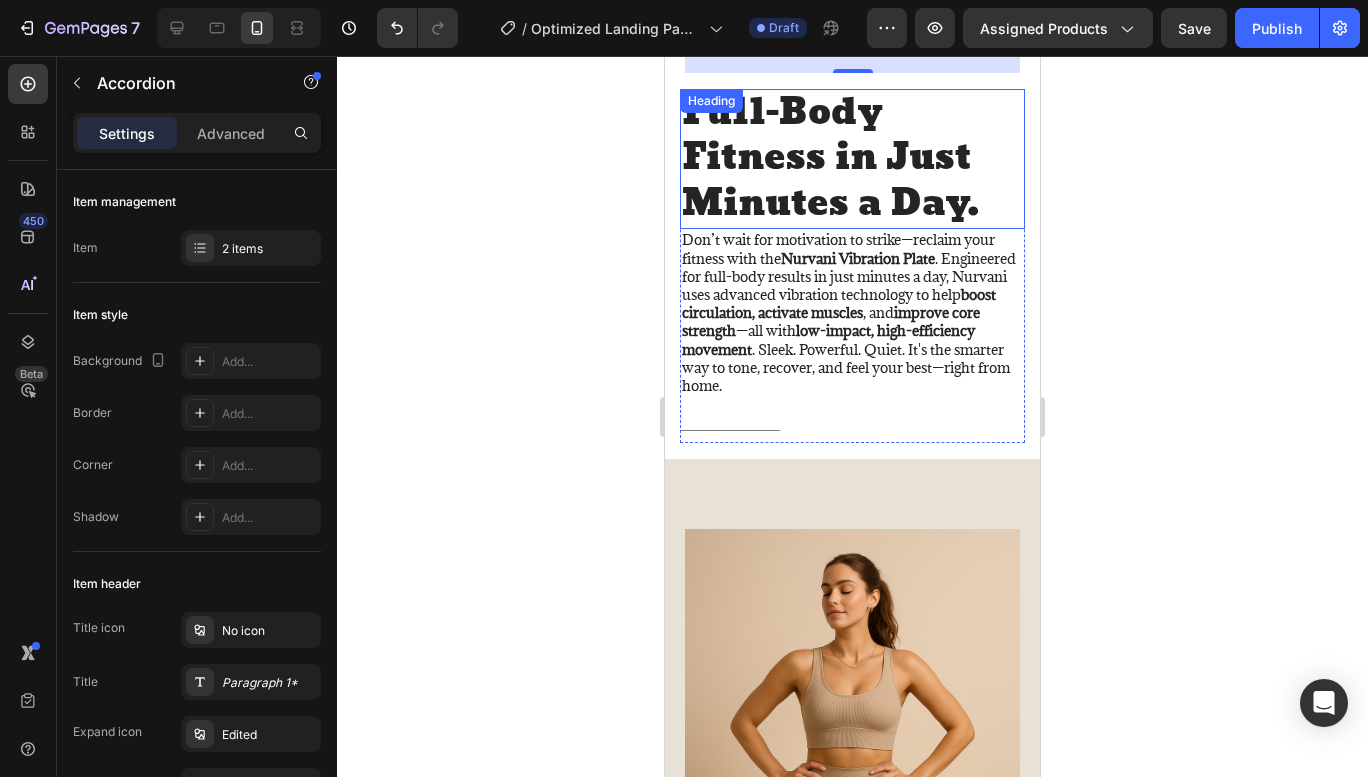 click on "Full-Body Fitness in Just Minutes a Day." at bounding box center (852, 159) 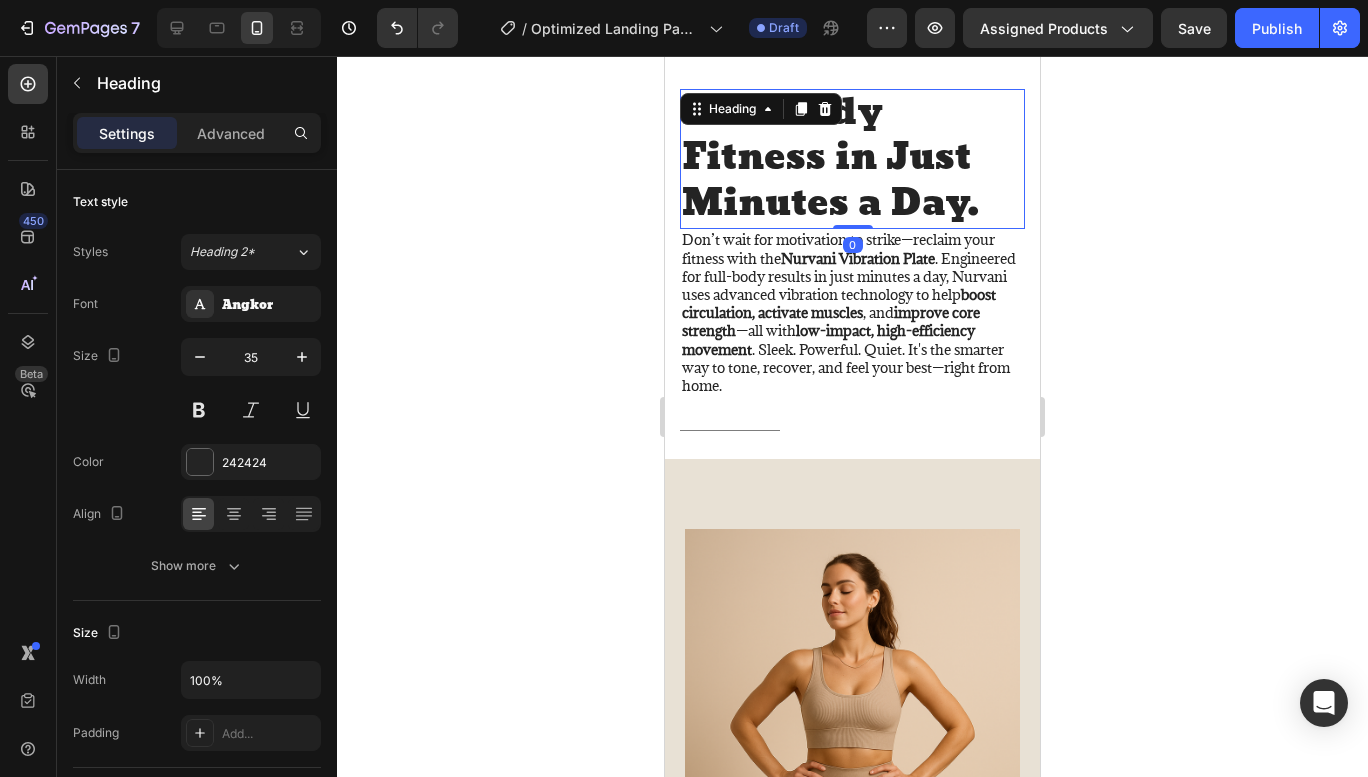click on "Full-Body Fitness in Just Minutes a Day." at bounding box center [852, 159] 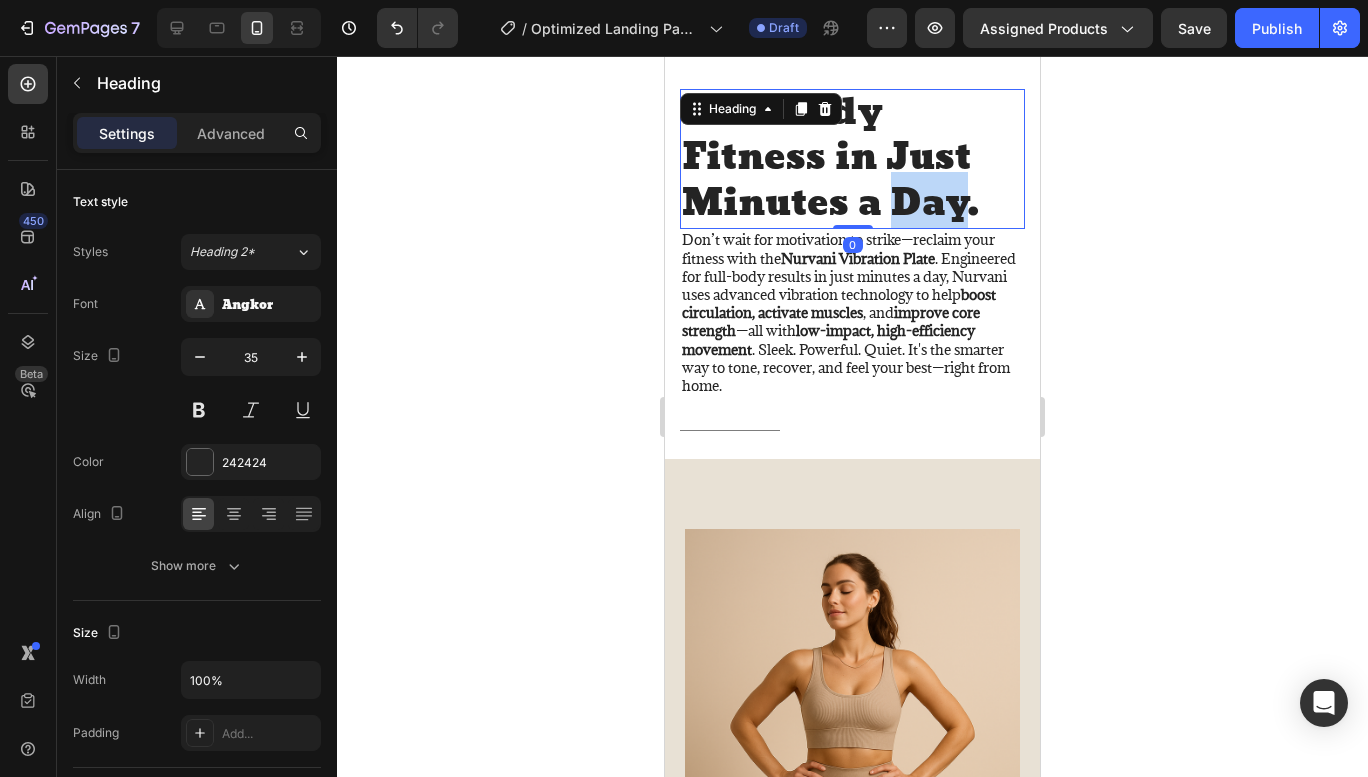 click on "Full-Body Fitness in Just Minutes a Day." at bounding box center [852, 159] 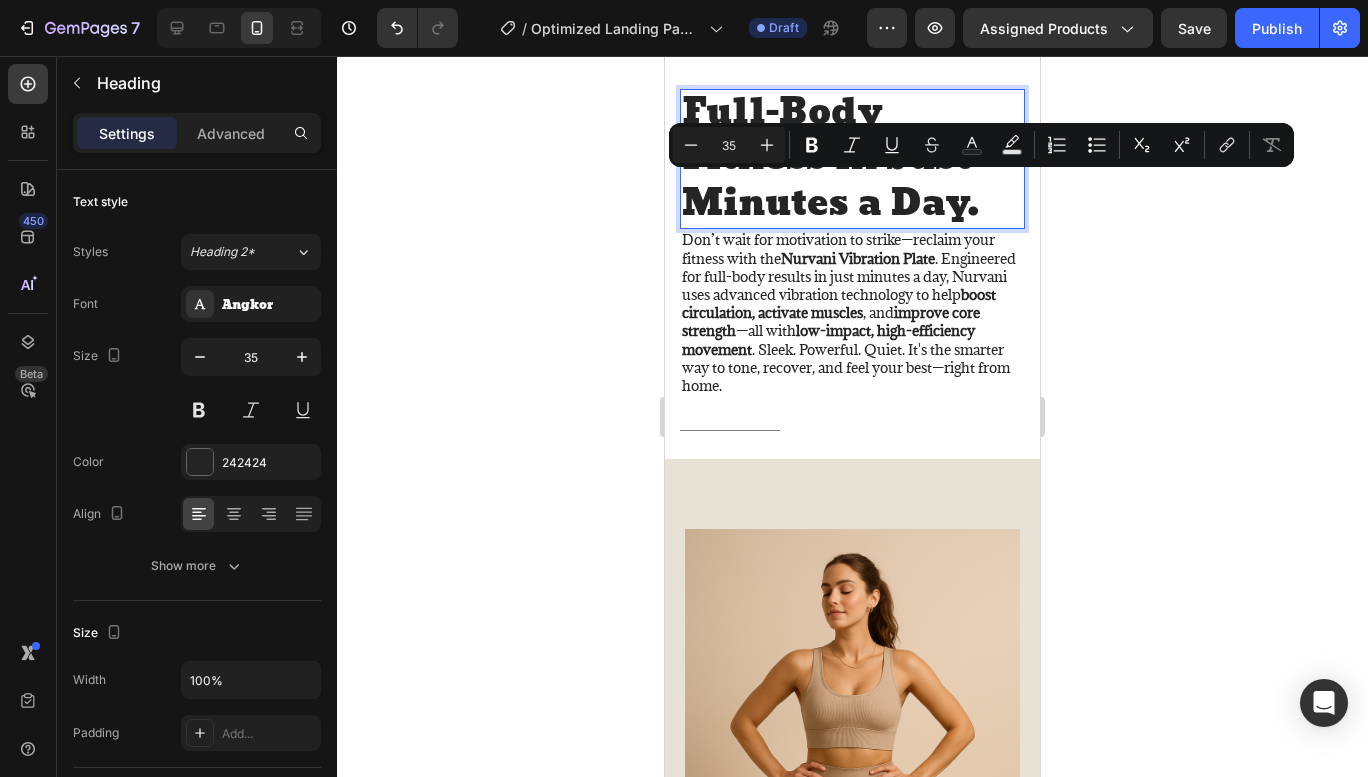 click on "Full-Body Fitness in Just Minutes a Day." at bounding box center (852, 159) 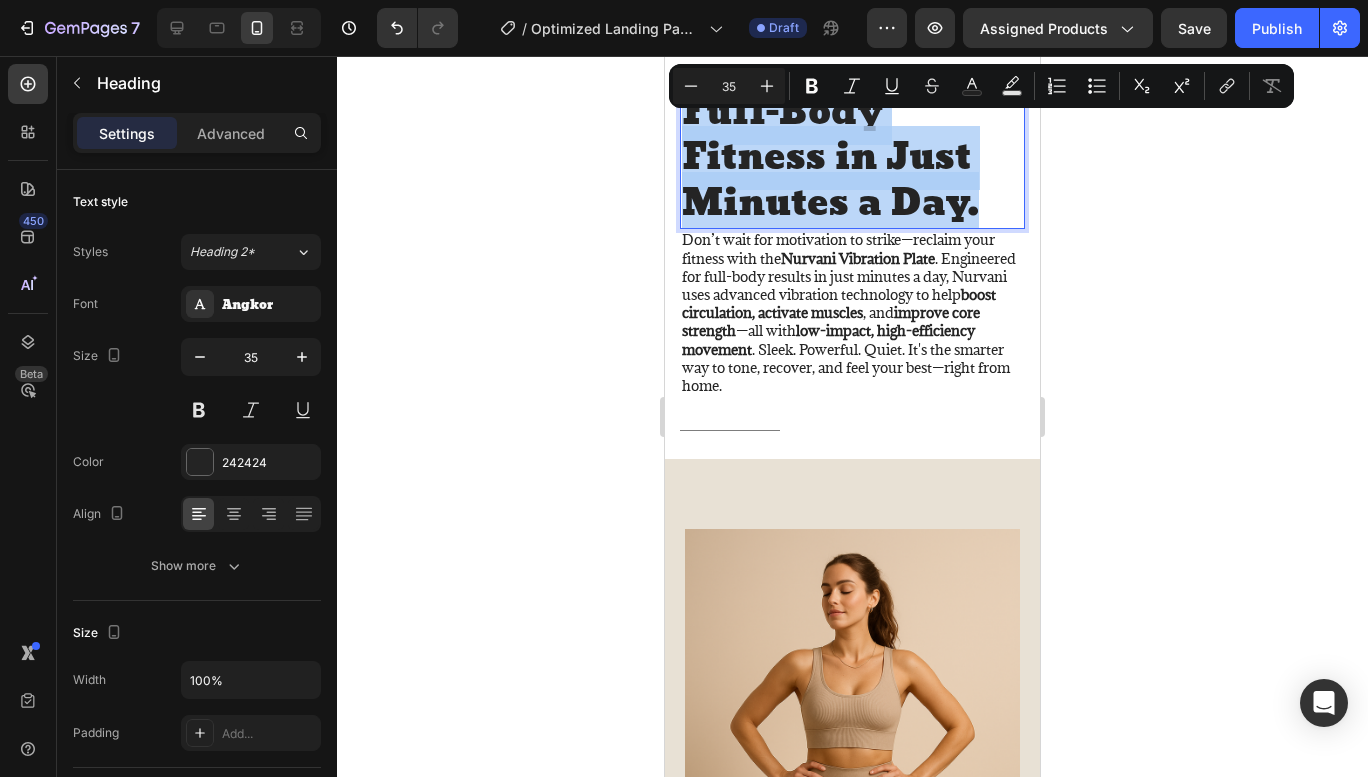 drag, startPoint x: 982, startPoint y: 205, endPoint x: 686, endPoint y: 114, distance: 309.6724 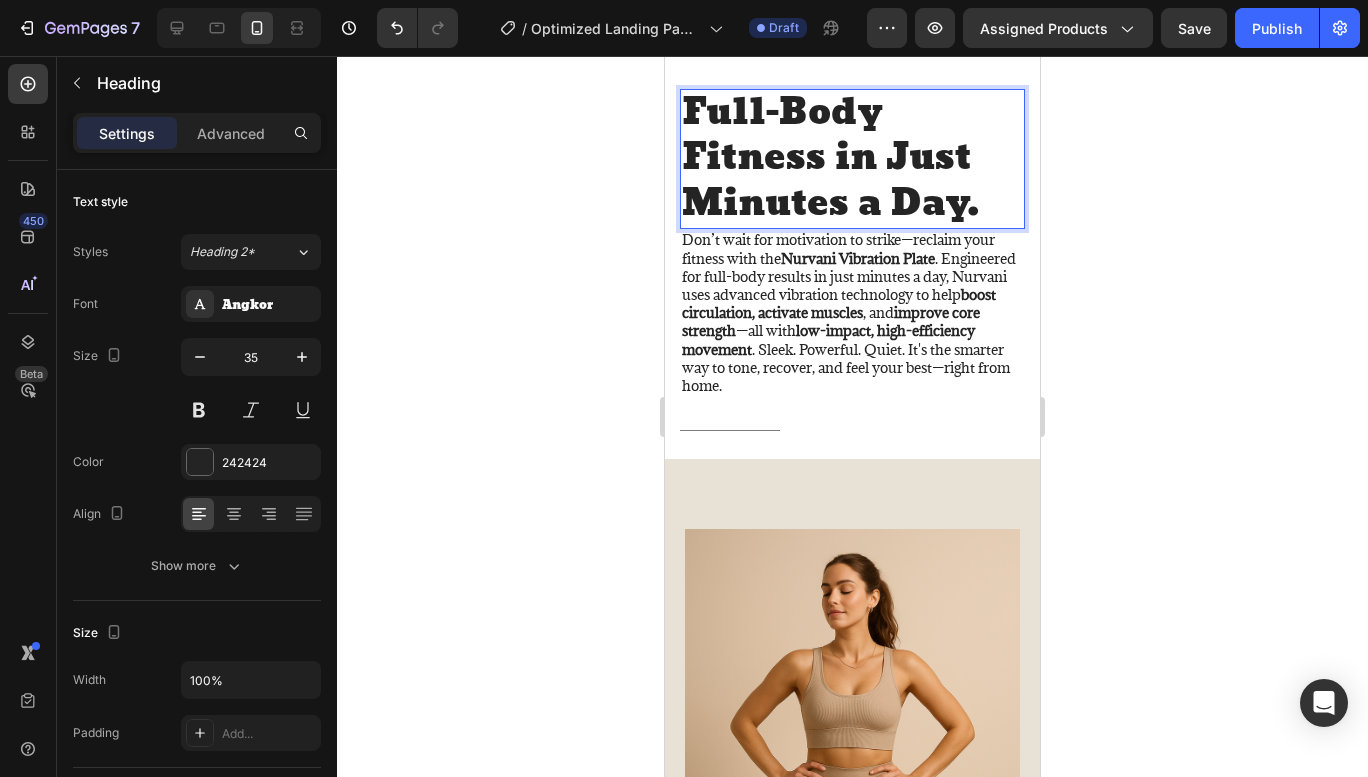 scroll, scrollTop: 6, scrollLeft: 0, axis: vertical 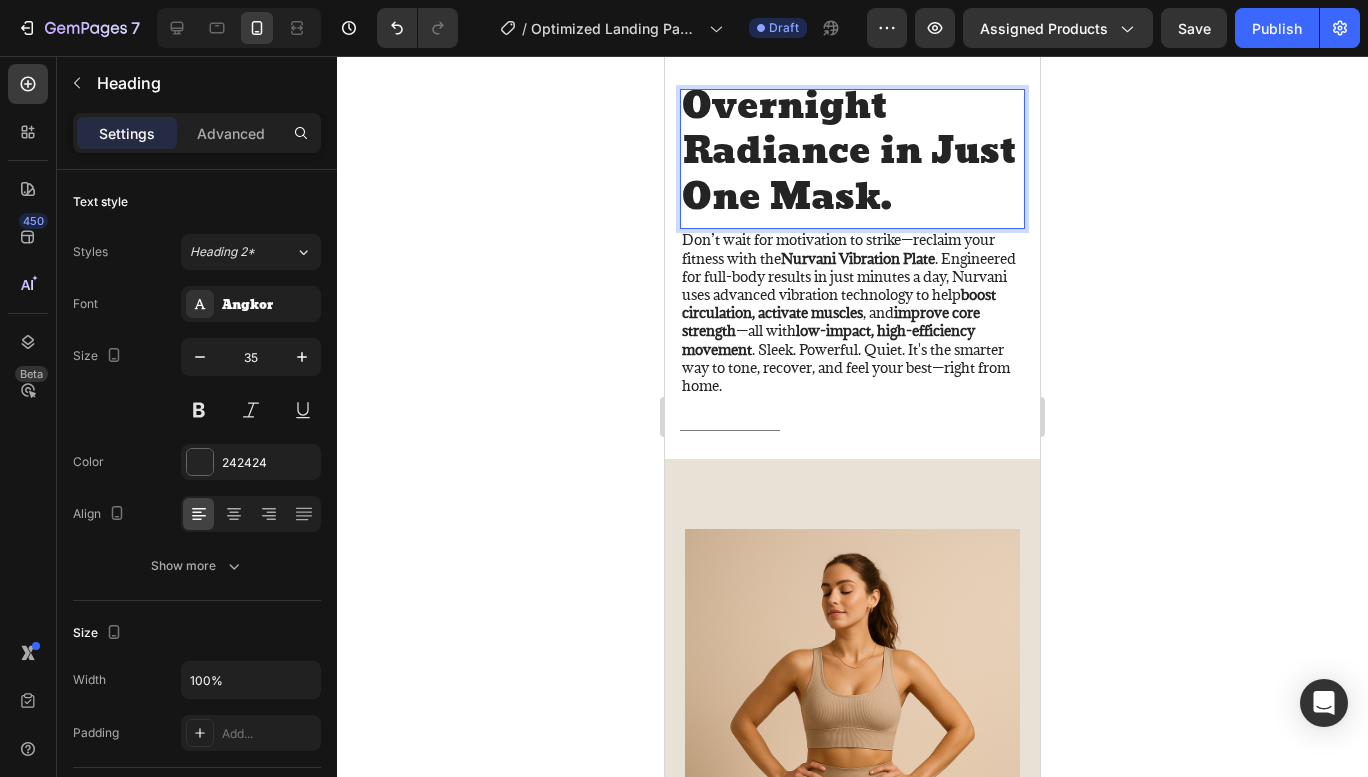 click 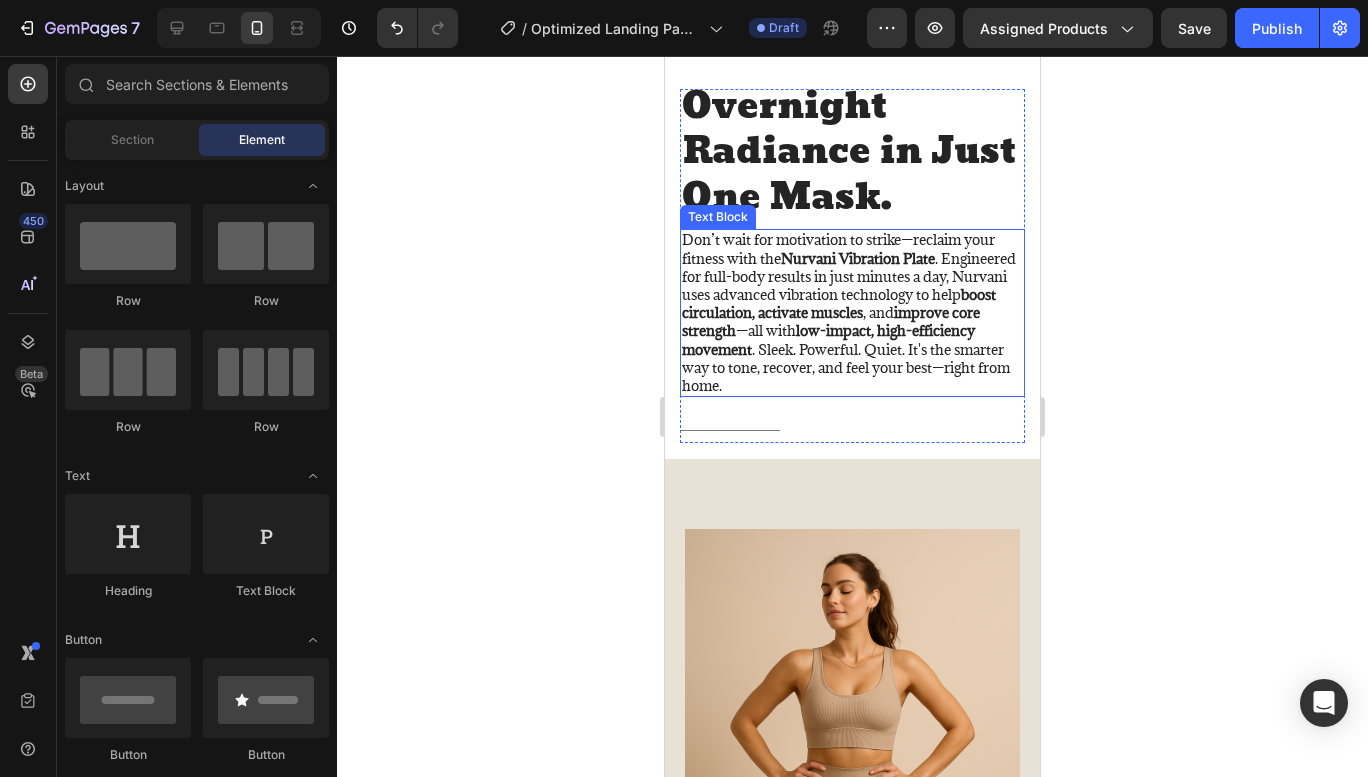 click on "Don’t wait for motivation to strike—reclaim your fitness with the  Nurvani Vibration Plate . Engineered for full-body results in just minutes a day, Nurvani uses advanced vibration technology to help  boost circulation, activate muscles , and  improve core strength —all with  low-impact, high-efficiency movement . Sleek. Powerful. Quiet. It's the smarter way to tone, recover, and feel your best—right from home." at bounding box center (852, 313) 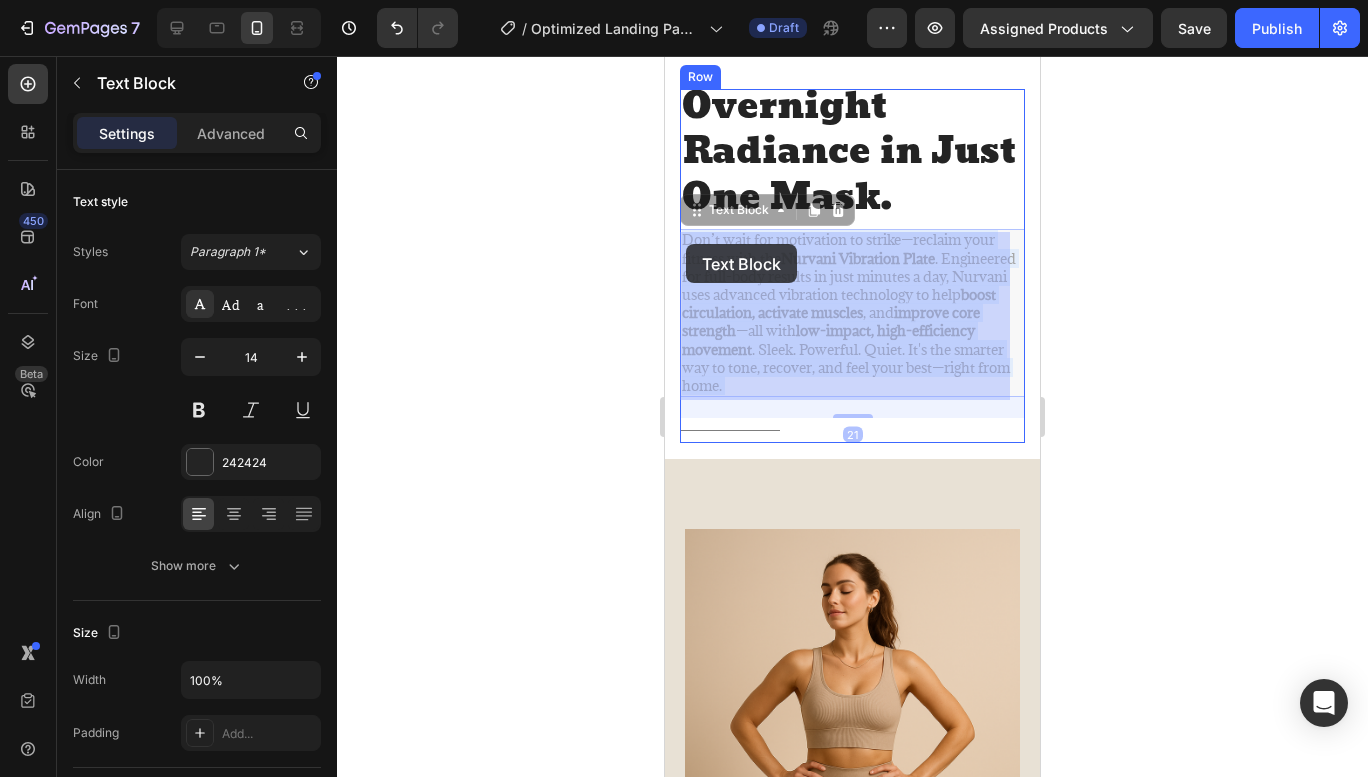 drag, startPoint x: 985, startPoint y: 390, endPoint x: 686, endPoint y: 244, distance: 332.74164 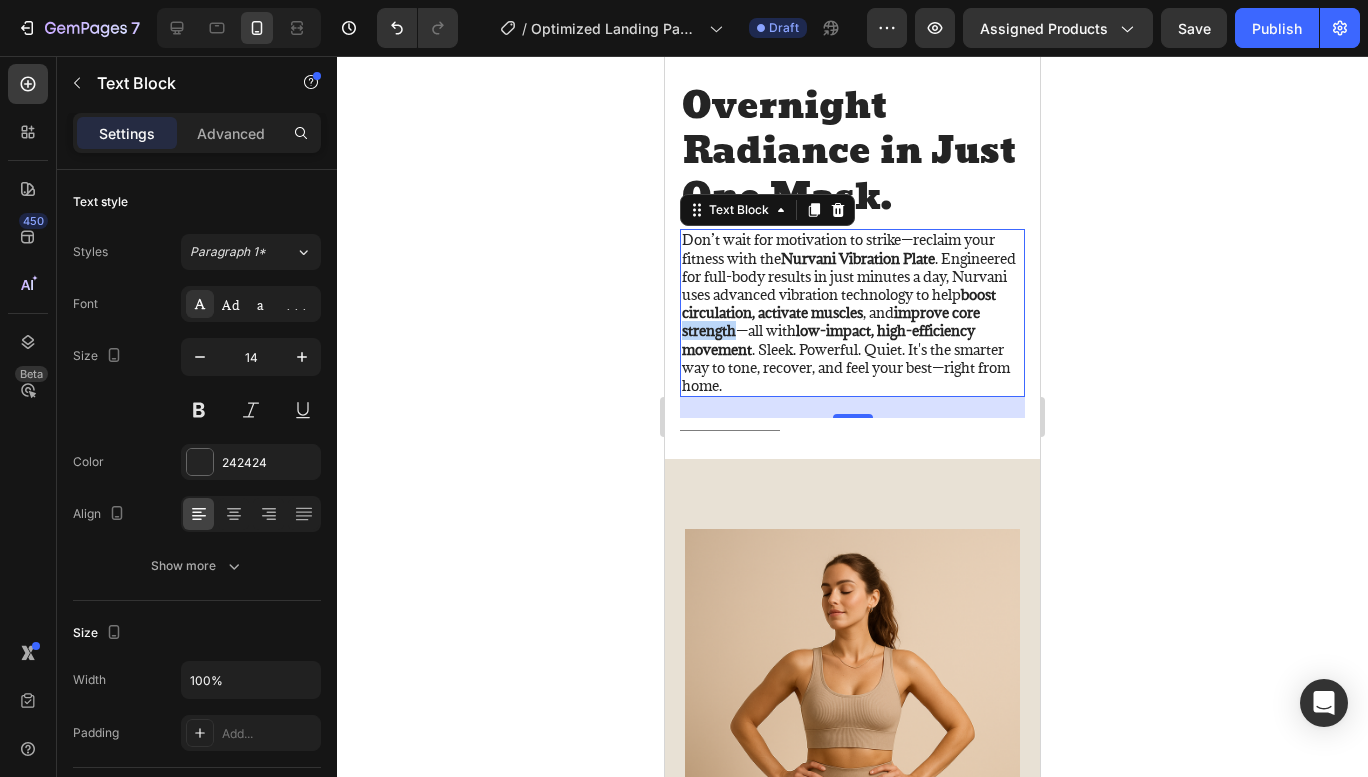 click on "improve core strength" at bounding box center (831, 321) 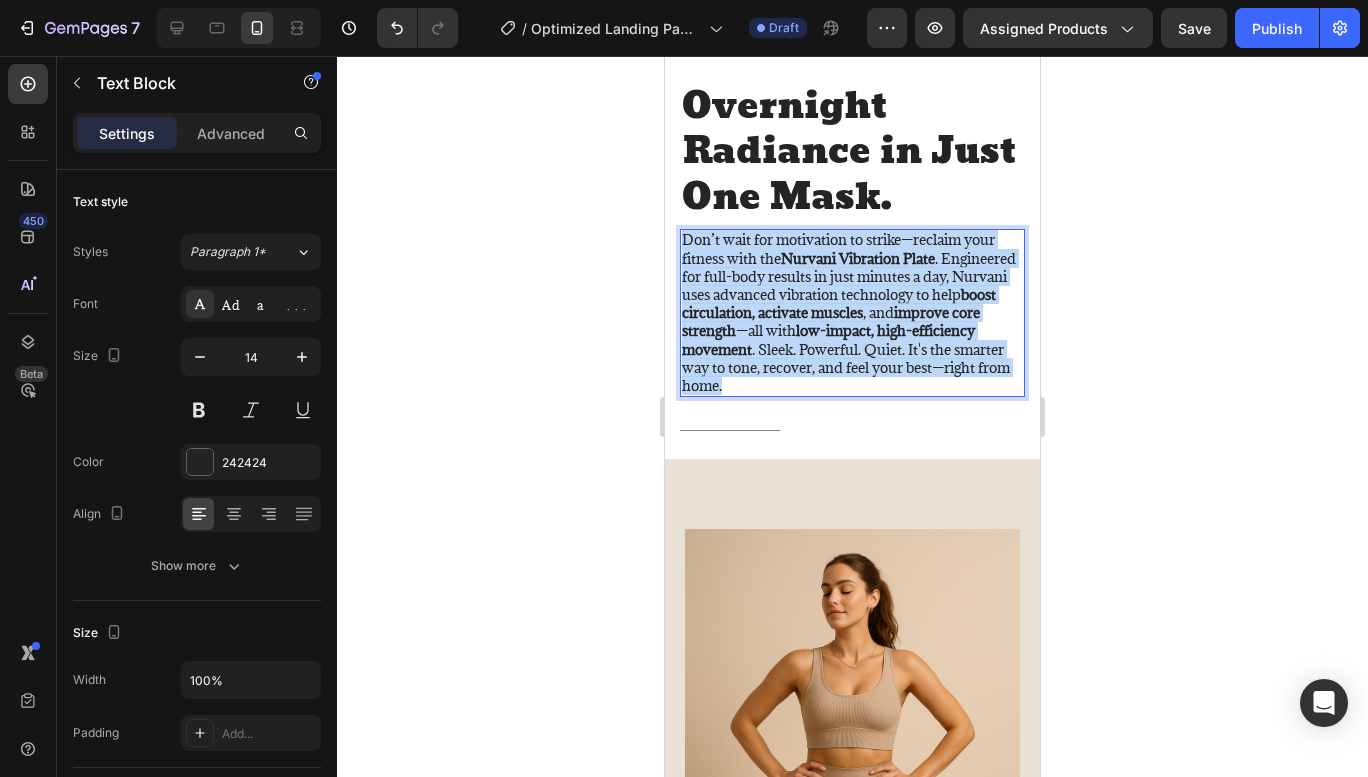 click on "improve core strength" at bounding box center [831, 321] 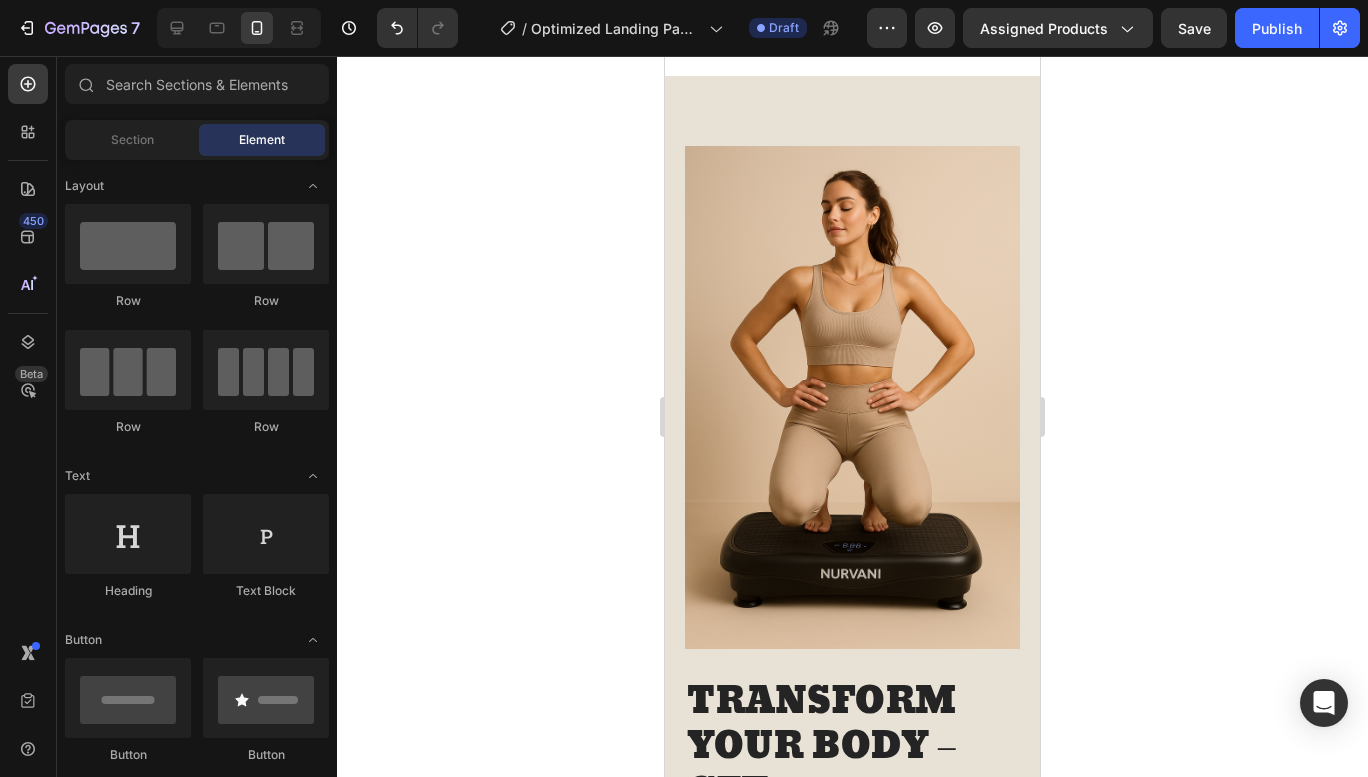 scroll, scrollTop: 2080, scrollLeft: 0, axis: vertical 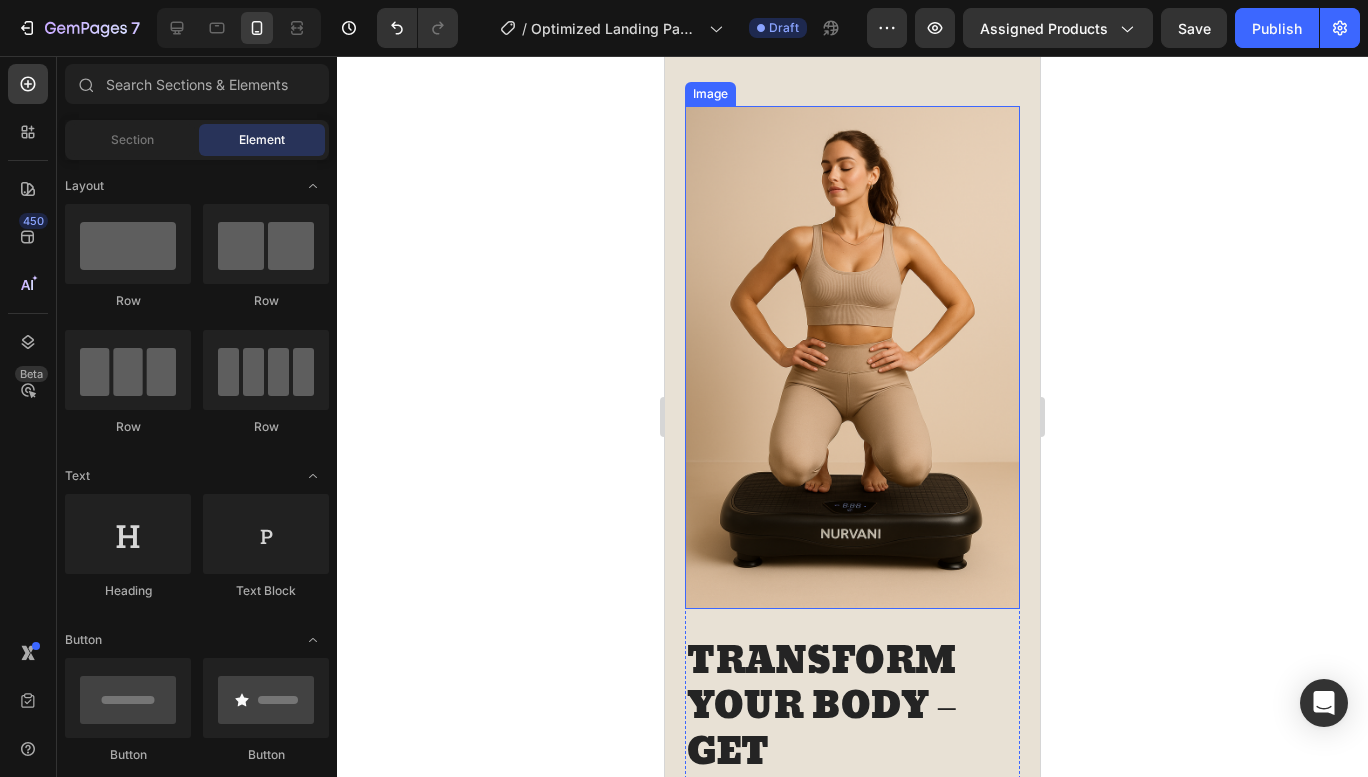 click at bounding box center (852, 357) 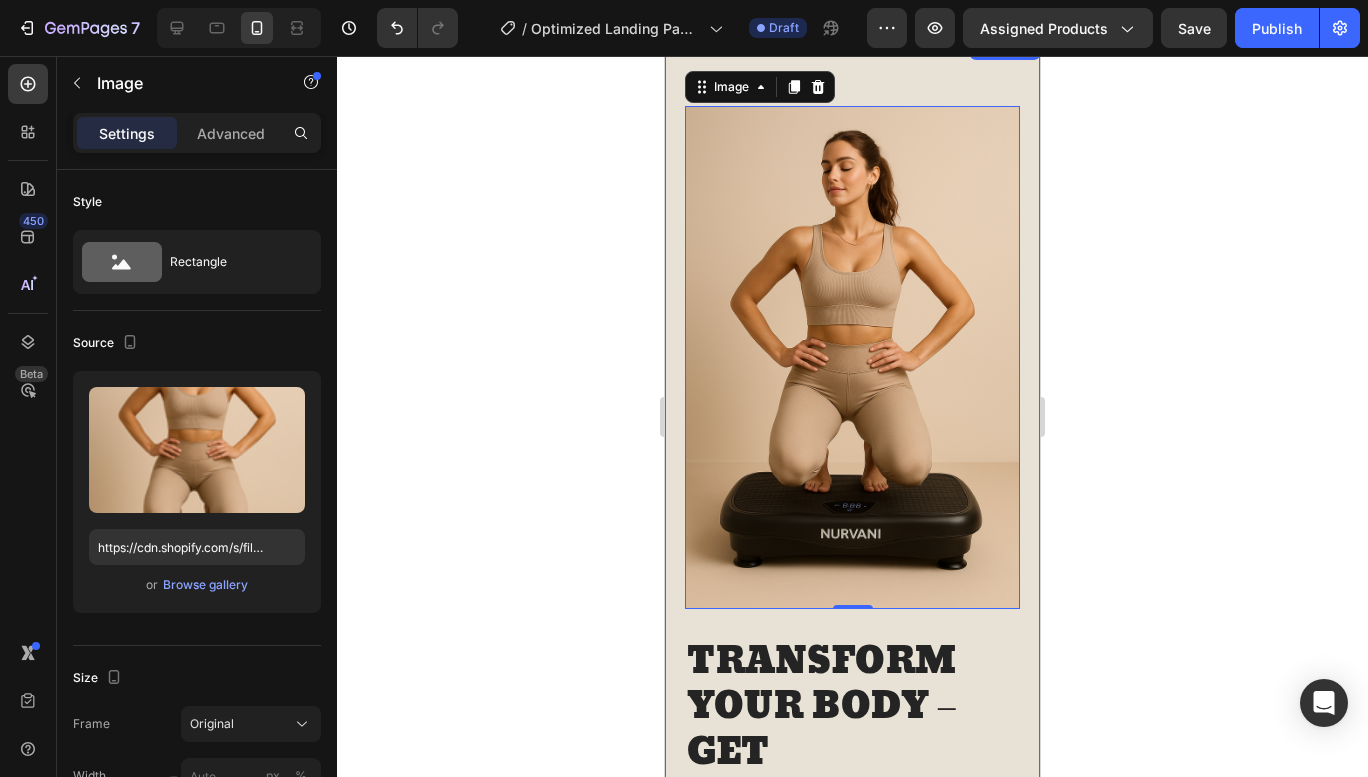 click on "Browse gallery" at bounding box center (205, 585) 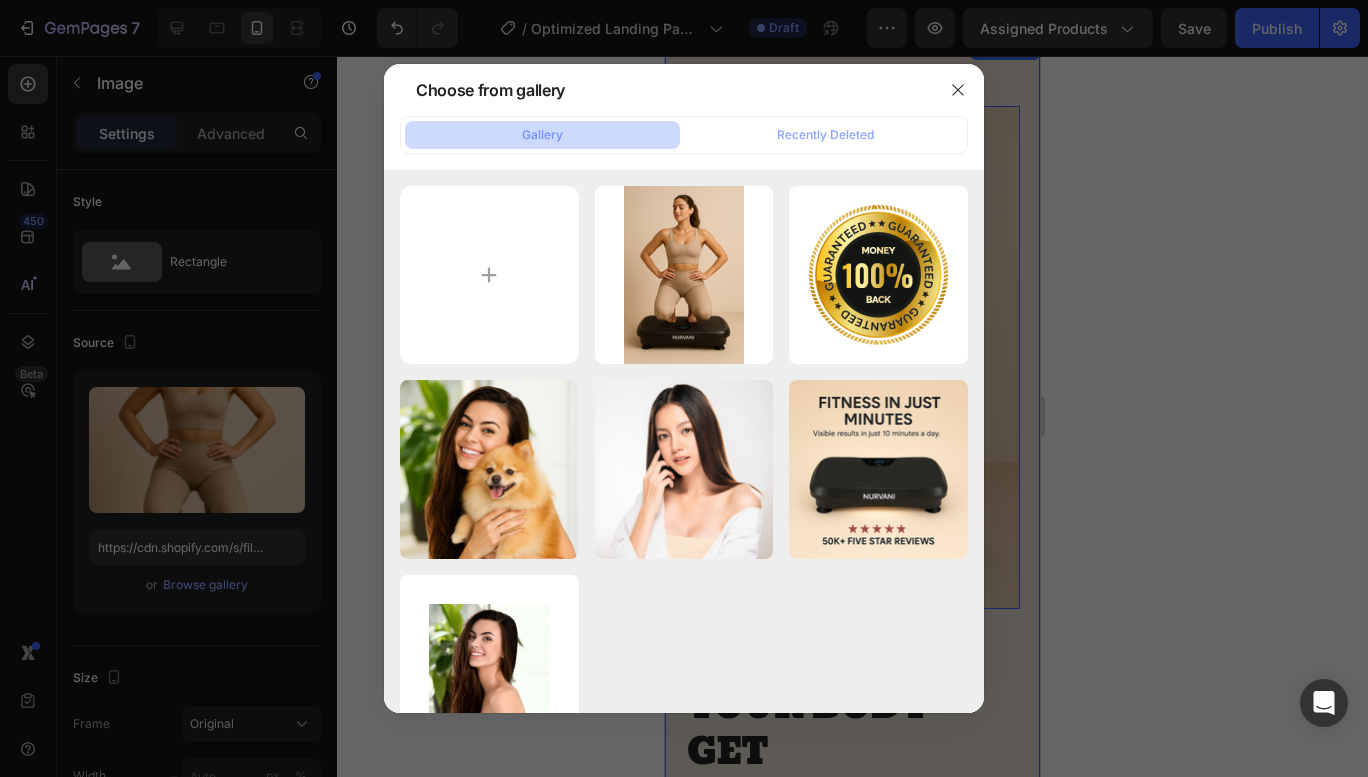 click at bounding box center (489, 275) 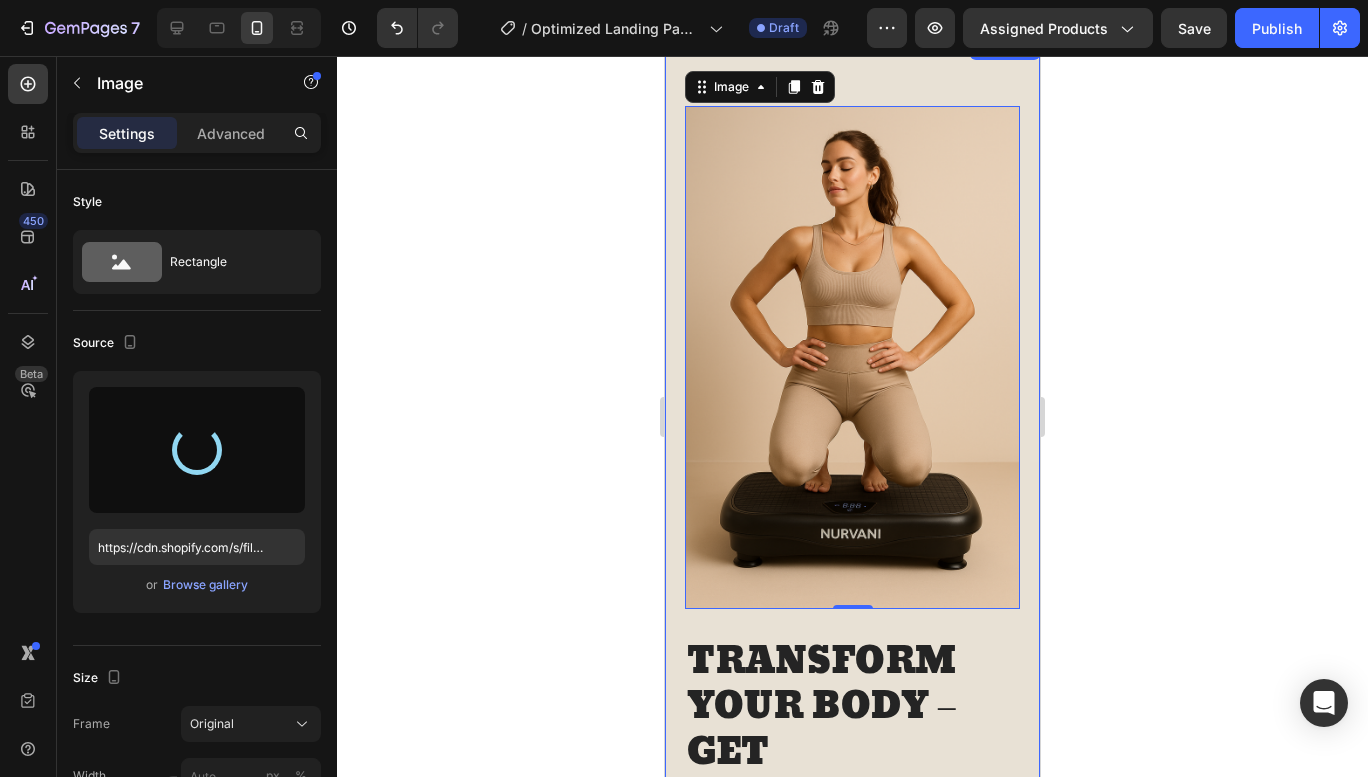 type on "https://cdn.shopify.com/s/files/1/0778/0073/4976/files/gempages_578191949920469692-43a1b14e-8b1a-4e8a-a4a3-6d800829e7df.png" 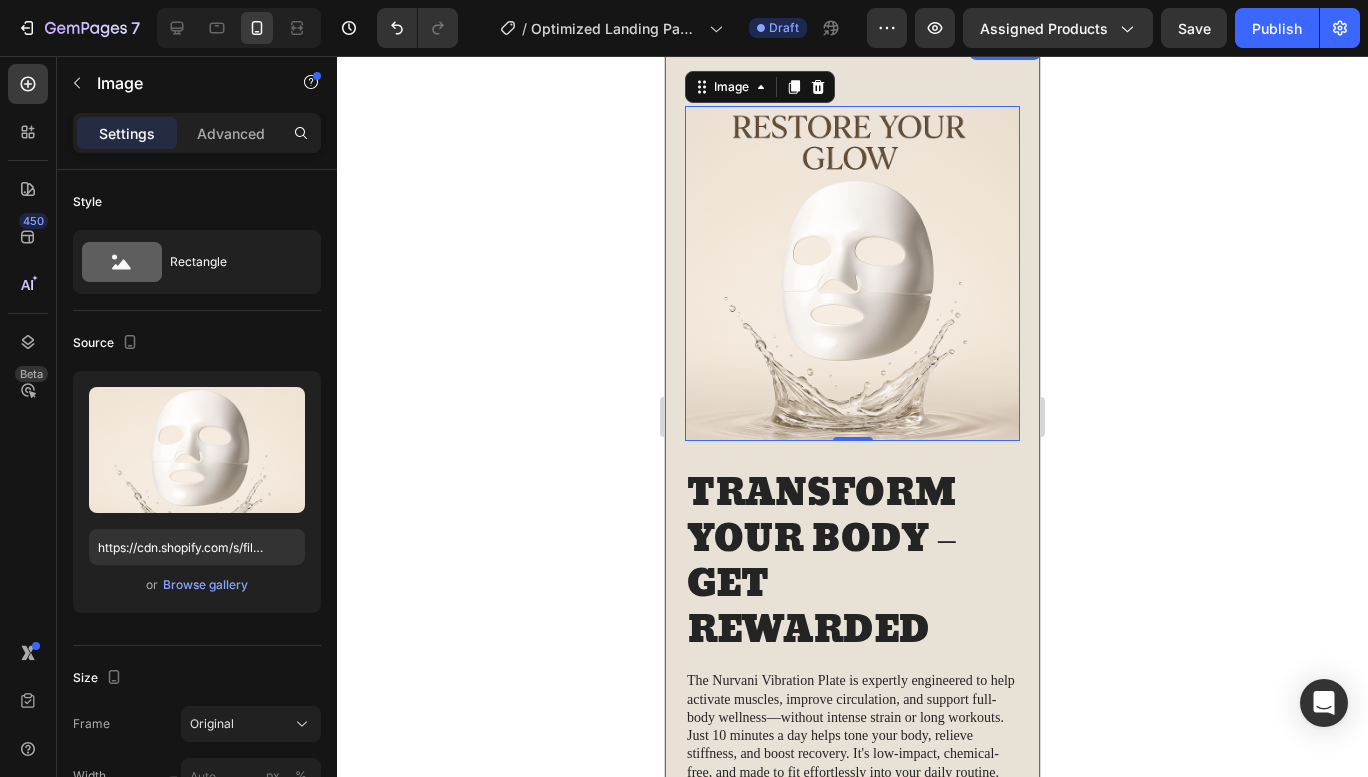 click on "Browse gallery" at bounding box center (205, 585) 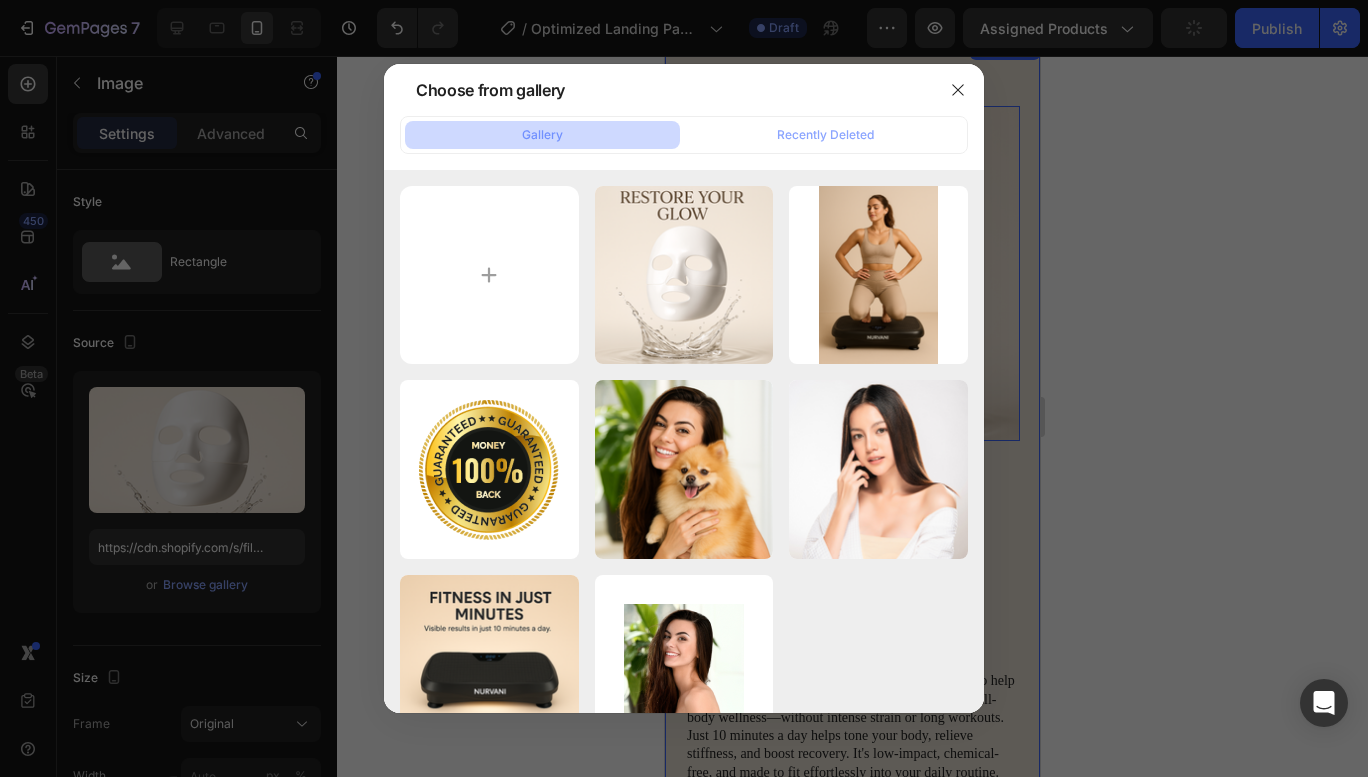 click at bounding box center [489, 275] 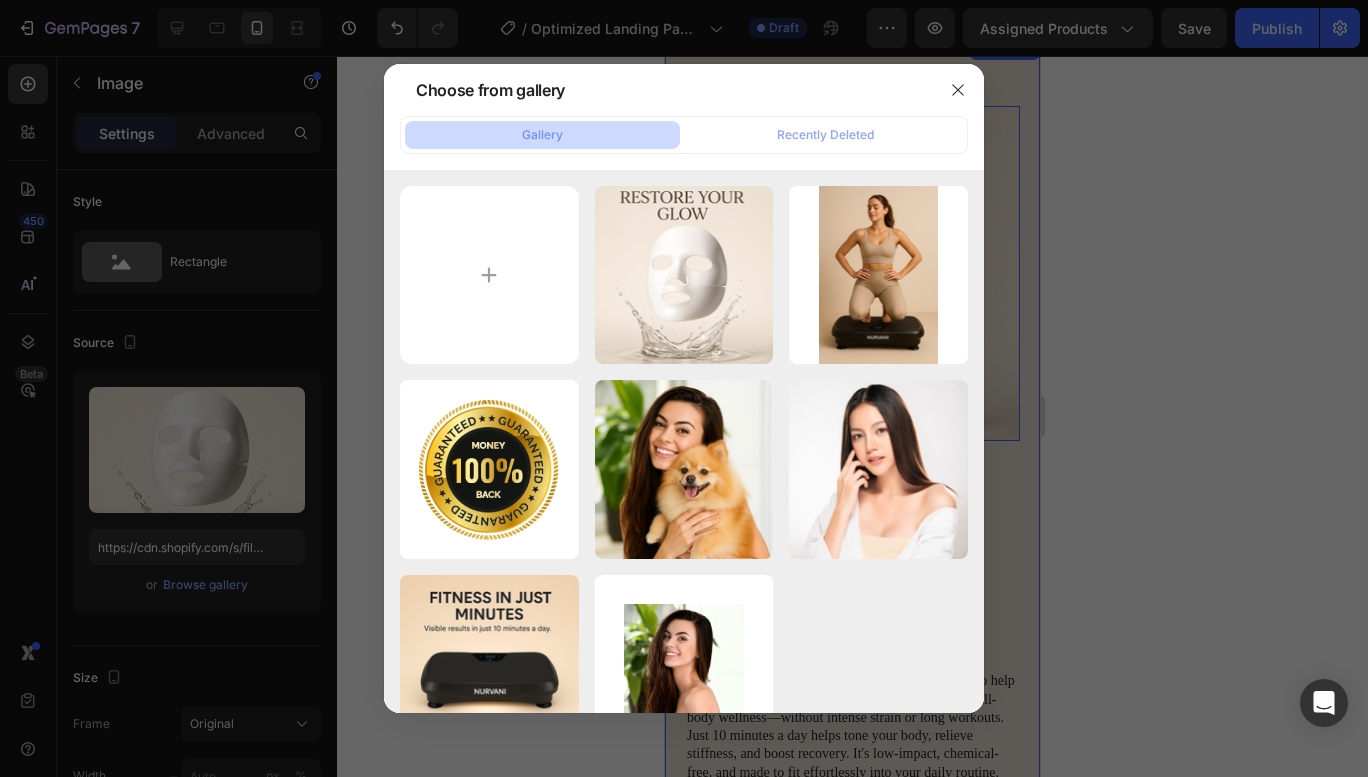 type on "C:\fakepath\Facemask_5.png" 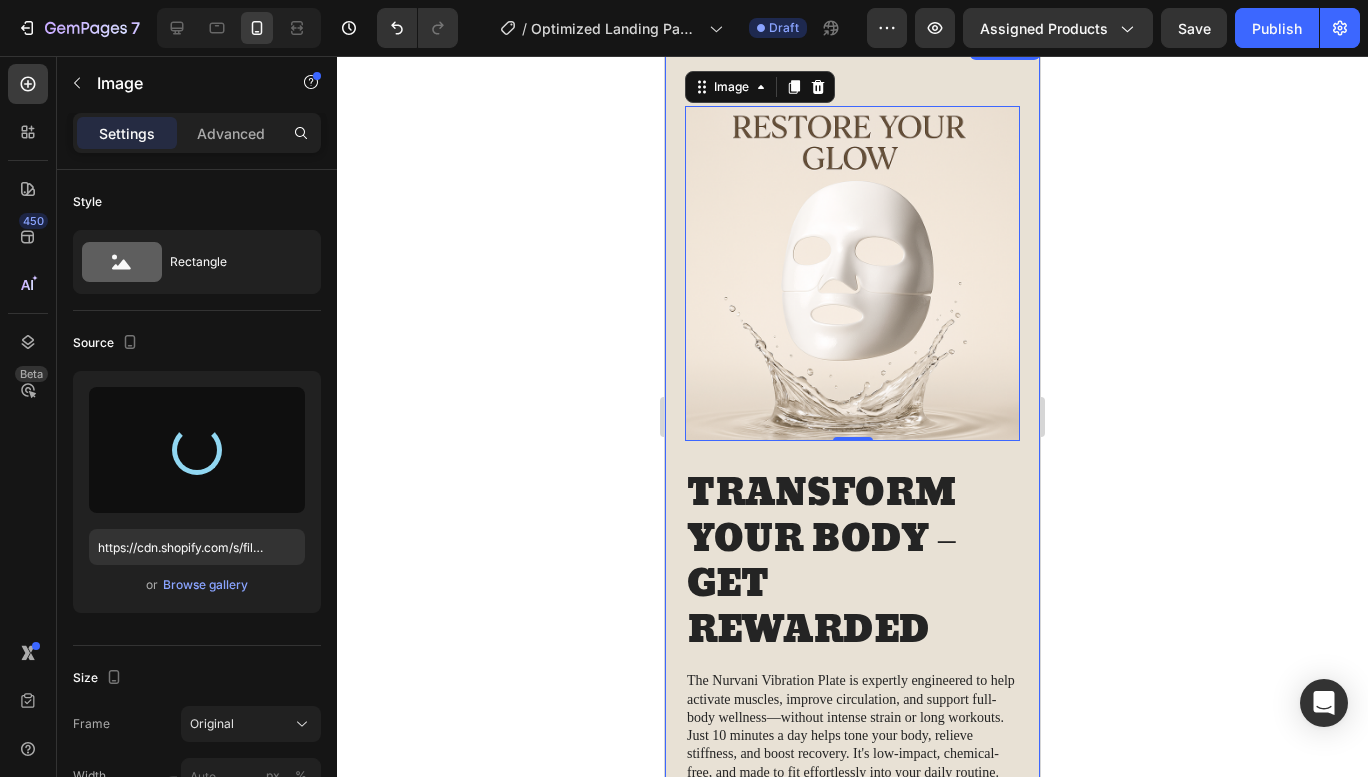 type on "https://cdn.shopify.com/s/files/1/0778/0073/4976/files/gempages_578191949920469692-29da5da2-8eb3-42dd-9c13-3c1dc5e84123.png" 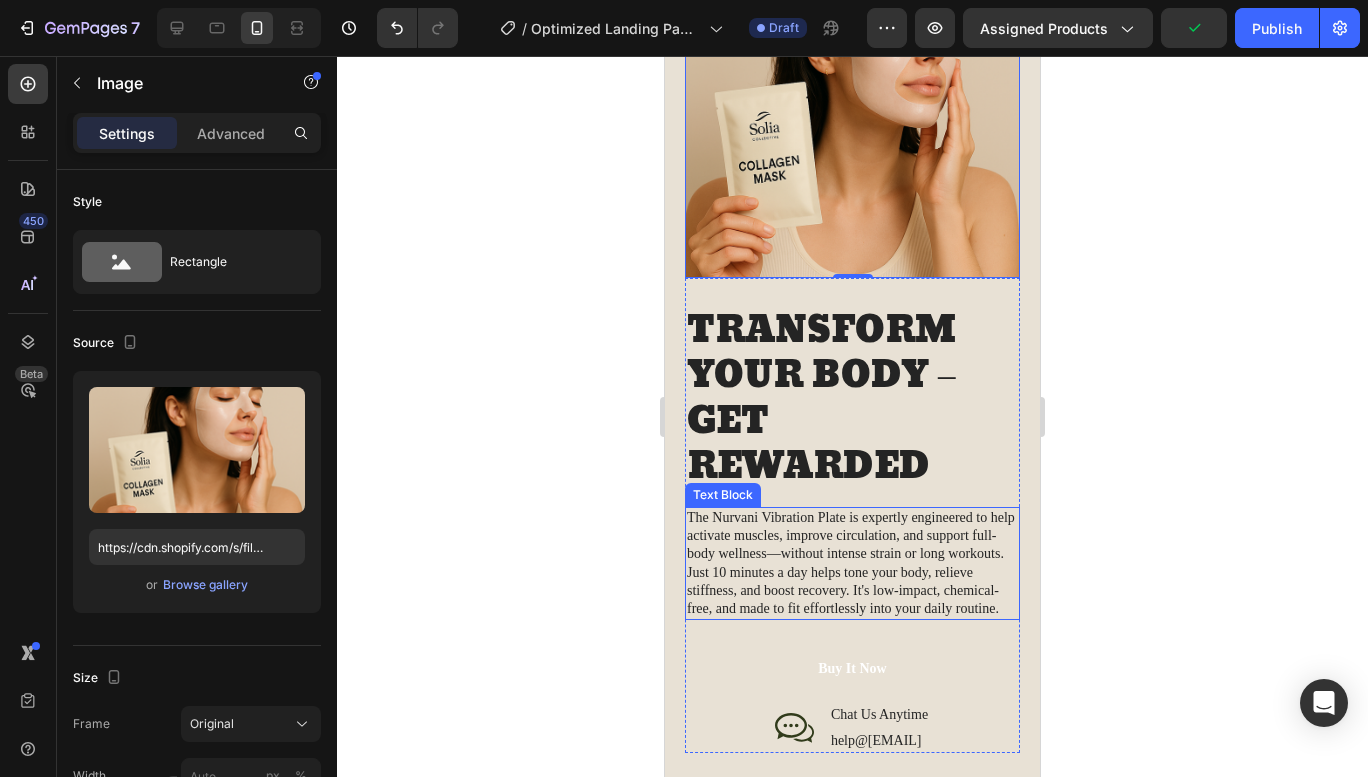 scroll, scrollTop: 2380, scrollLeft: 0, axis: vertical 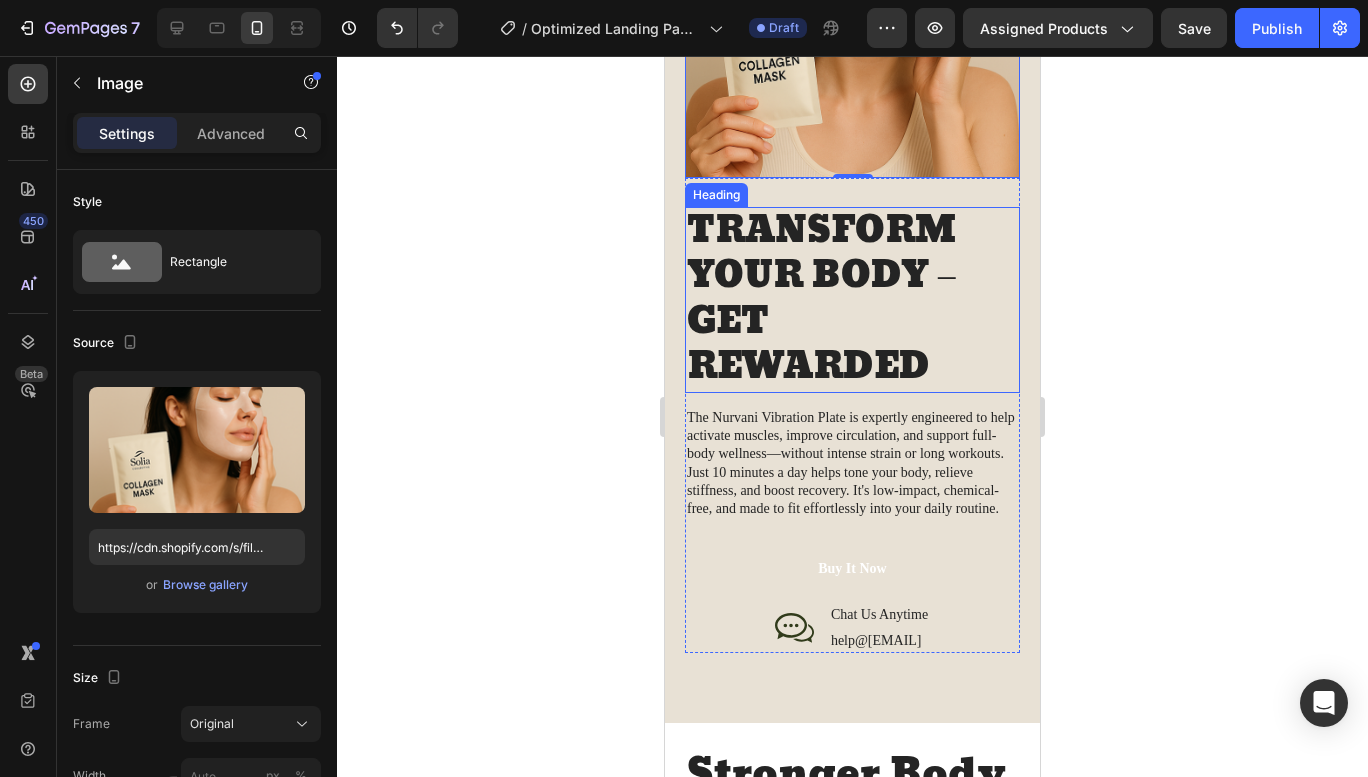 click on "TRANSFORM YOUR BODY –  GET REWARDED" at bounding box center [852, 300] 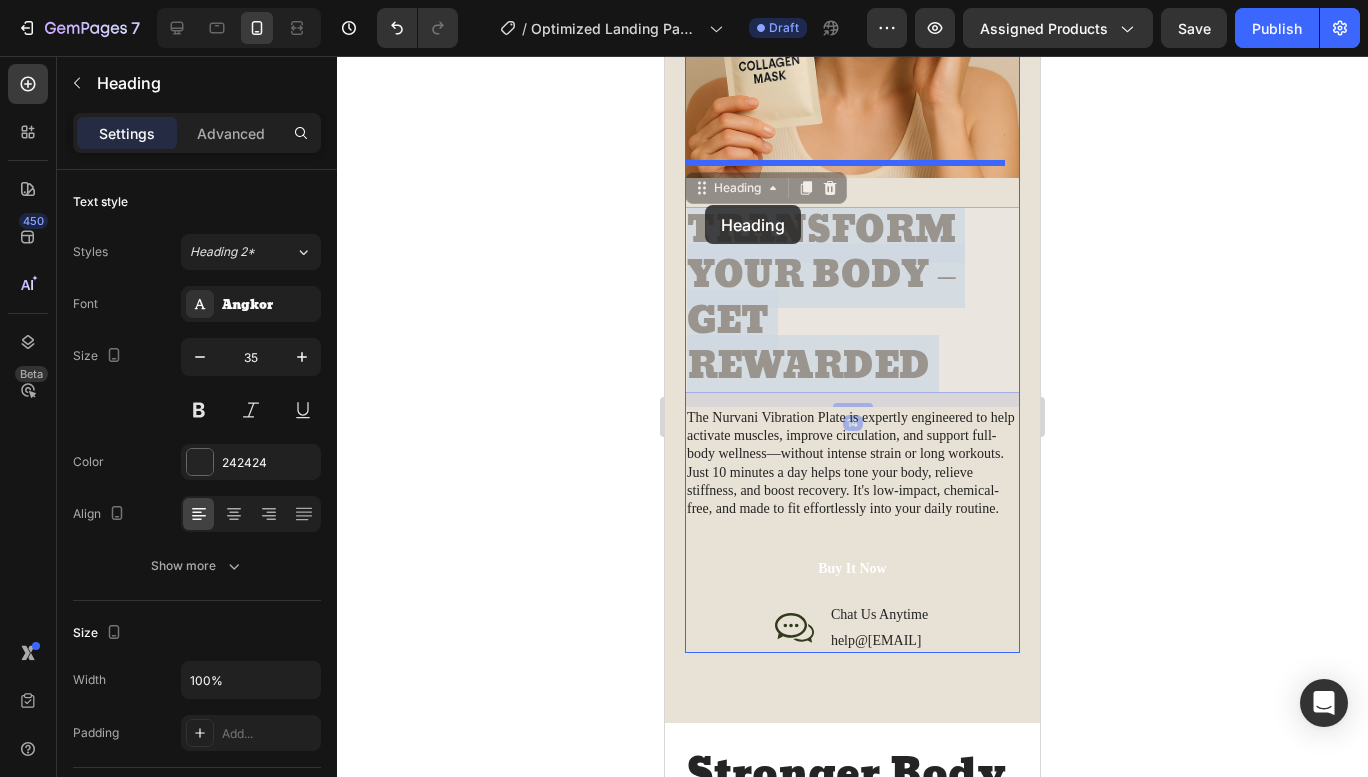 drag, startPoint x: 949, startPoint y: 350, endPoint x: 705, endPoint y: 205, distance: 283.8327 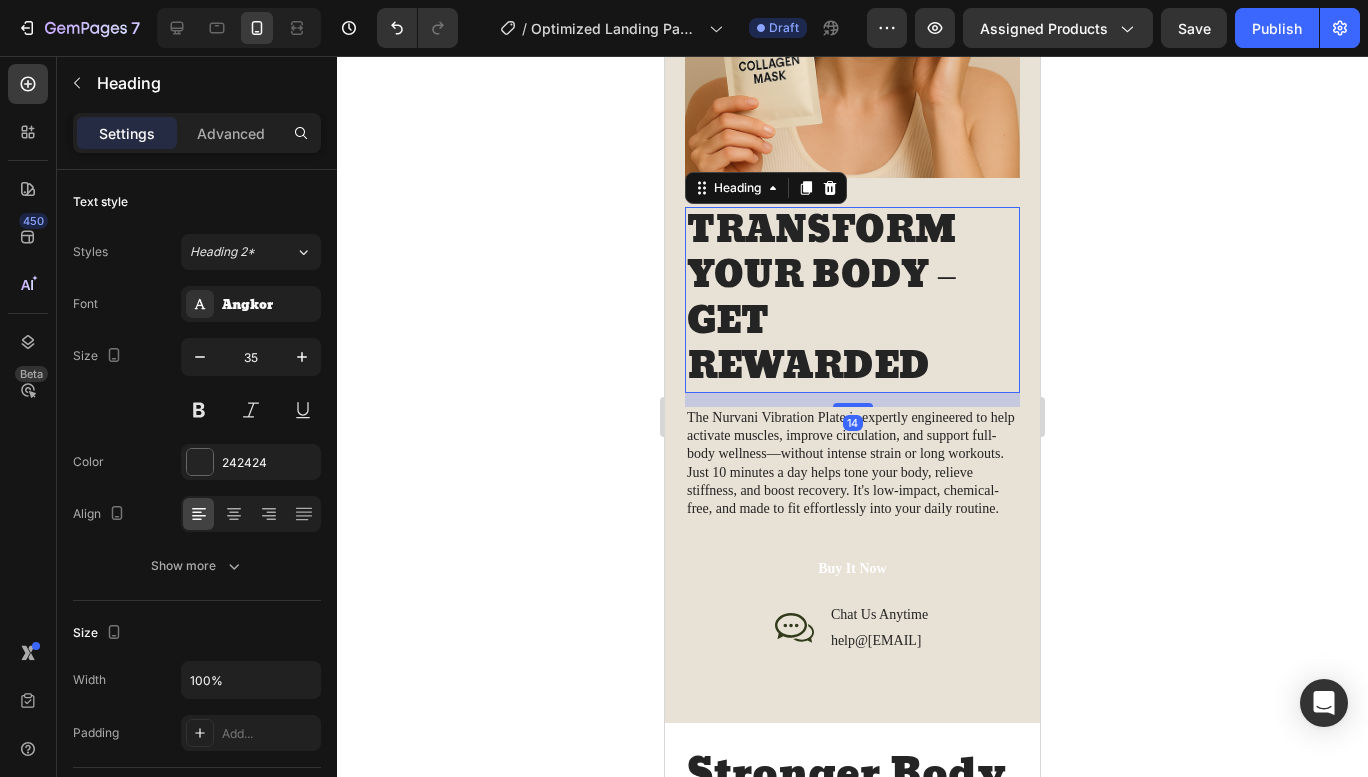 click on "TRANSFORM YOUR BODY –  GET REWARDED" at bounding box center [852, 300] 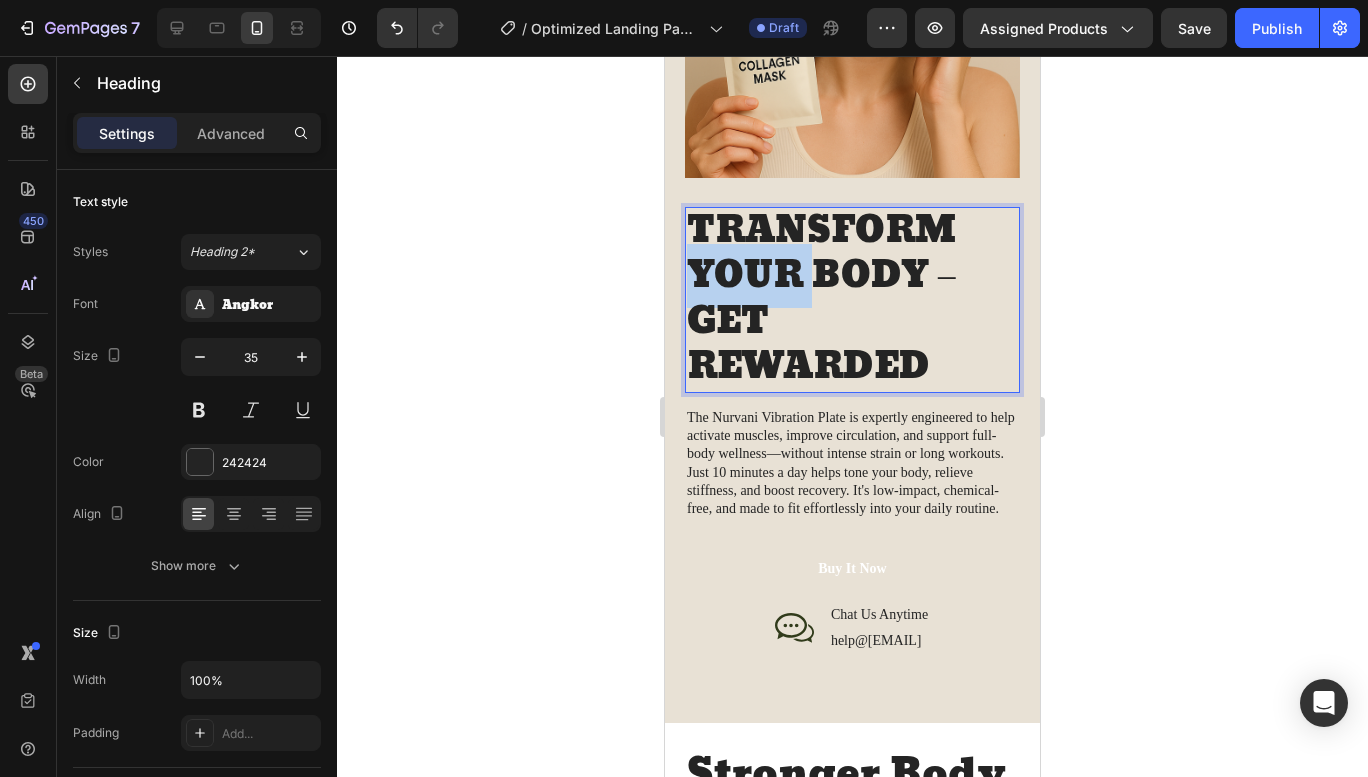 click on "TRANSFORM YOUR BODY –  GET REWARDED" at bounding box center [852, 300] 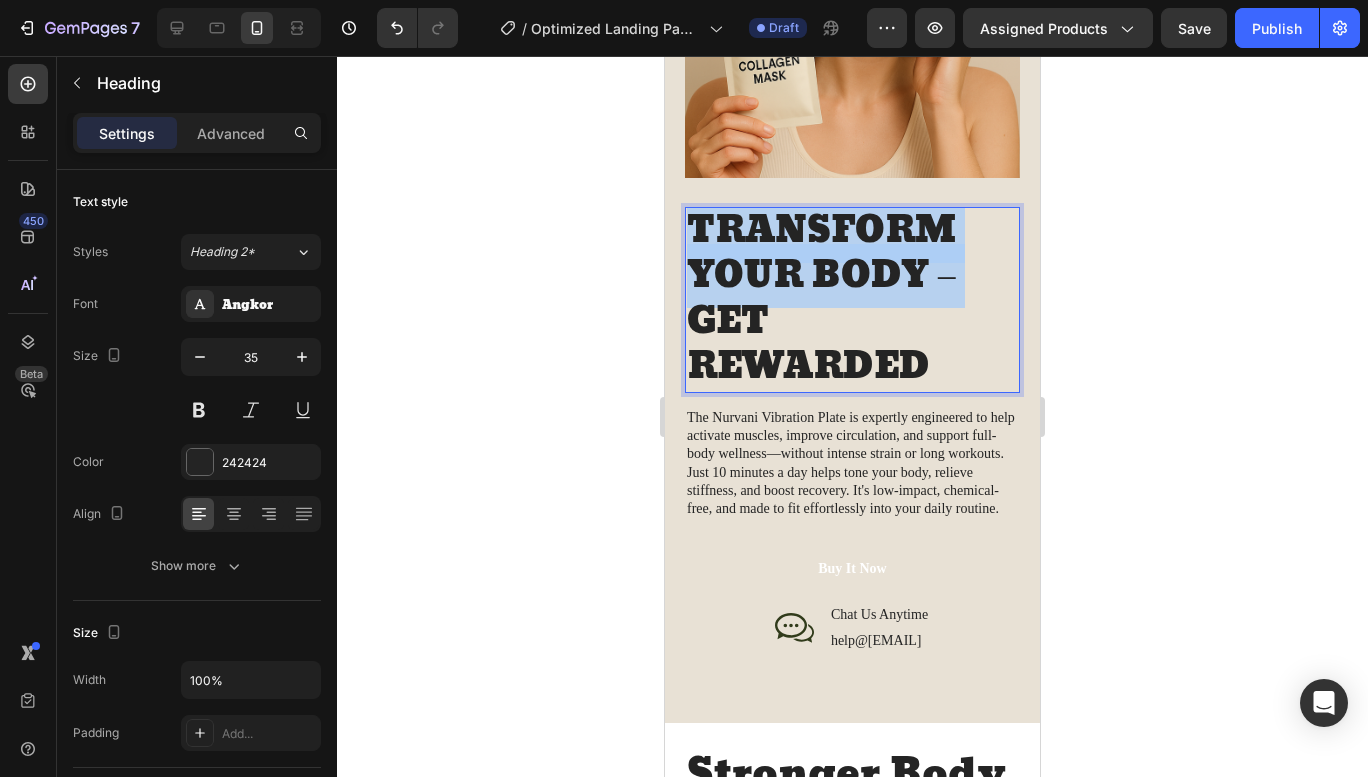 click on "TRANSFORM YOUR BODY –  GET REWARDED" at bounding box center (852, 300) 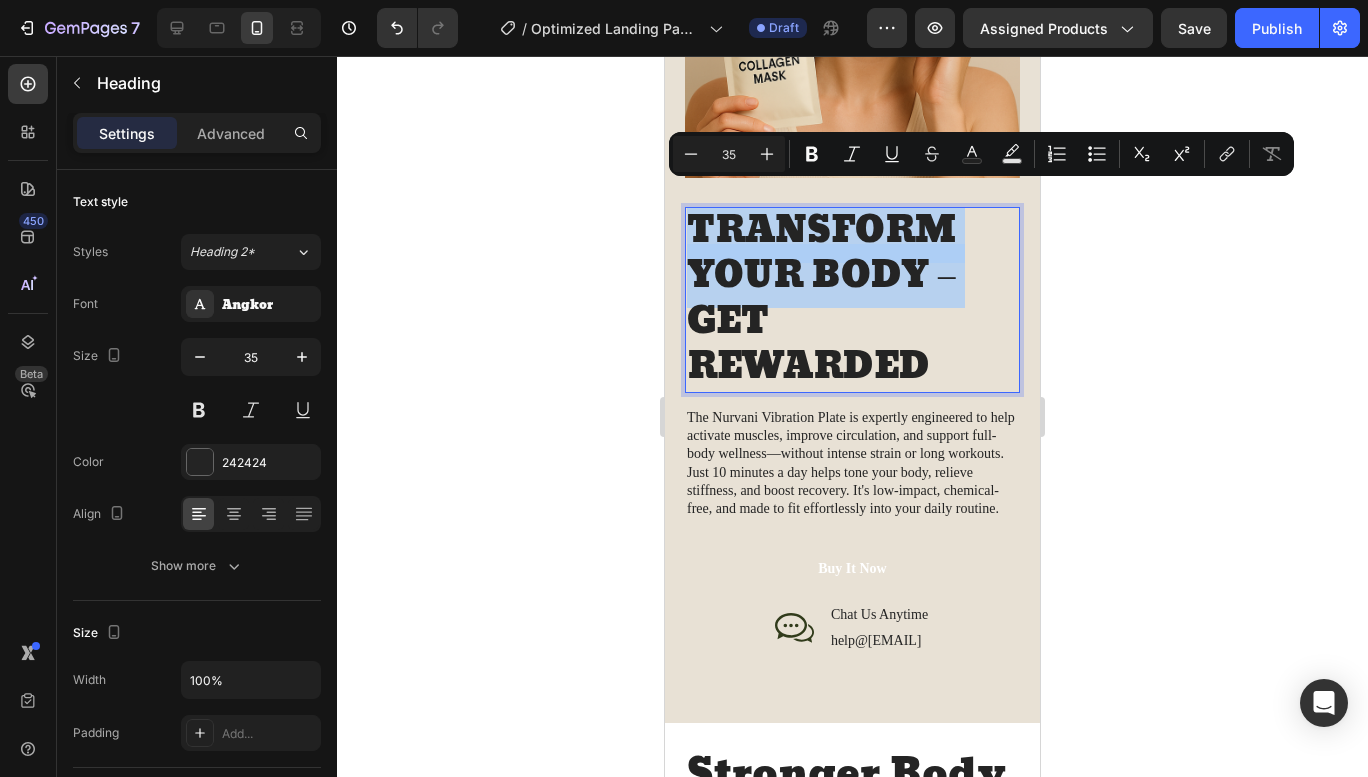 click on "TRANSFORM YOUR BODY –  GET REWARDED" at bounding box center (852, 300) 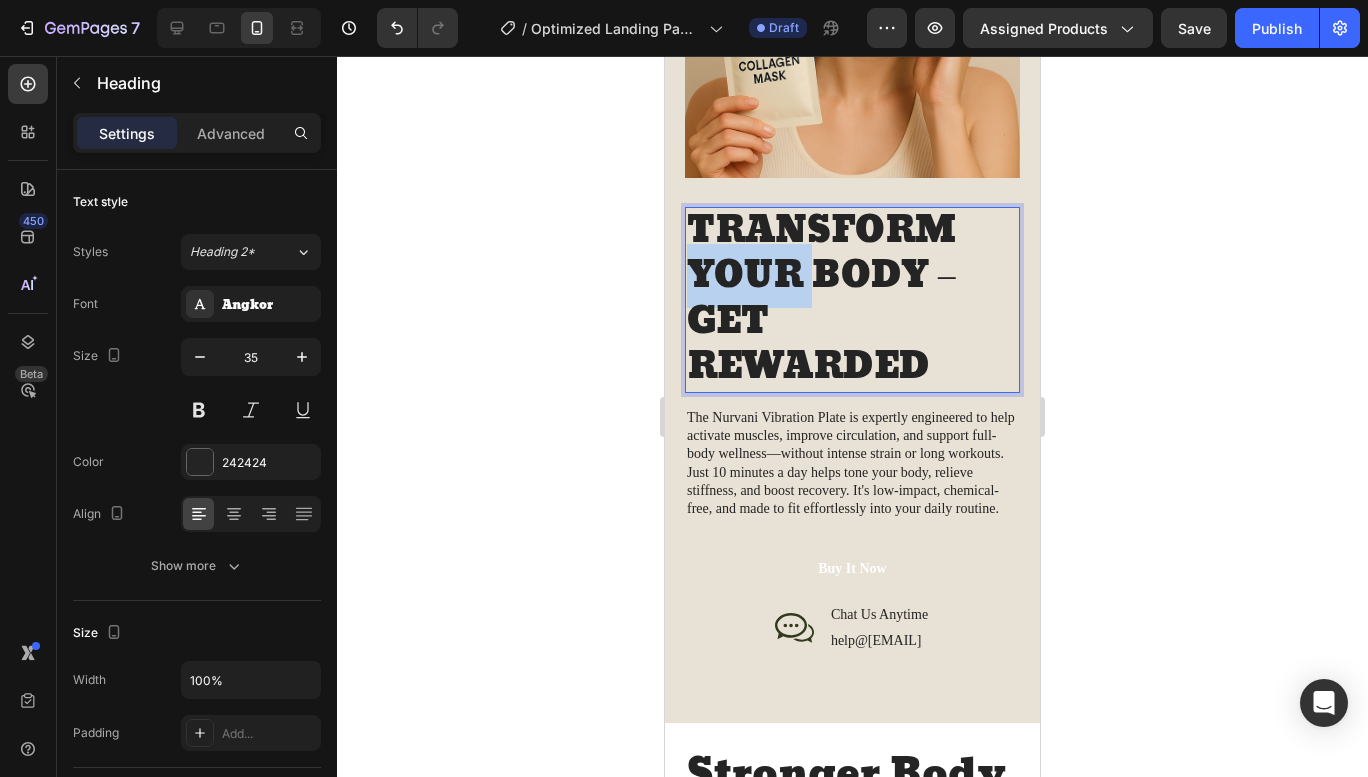click on "TRANSFORM YOUR BODY –  GET REWARDED" at bounding box center [852, 300] 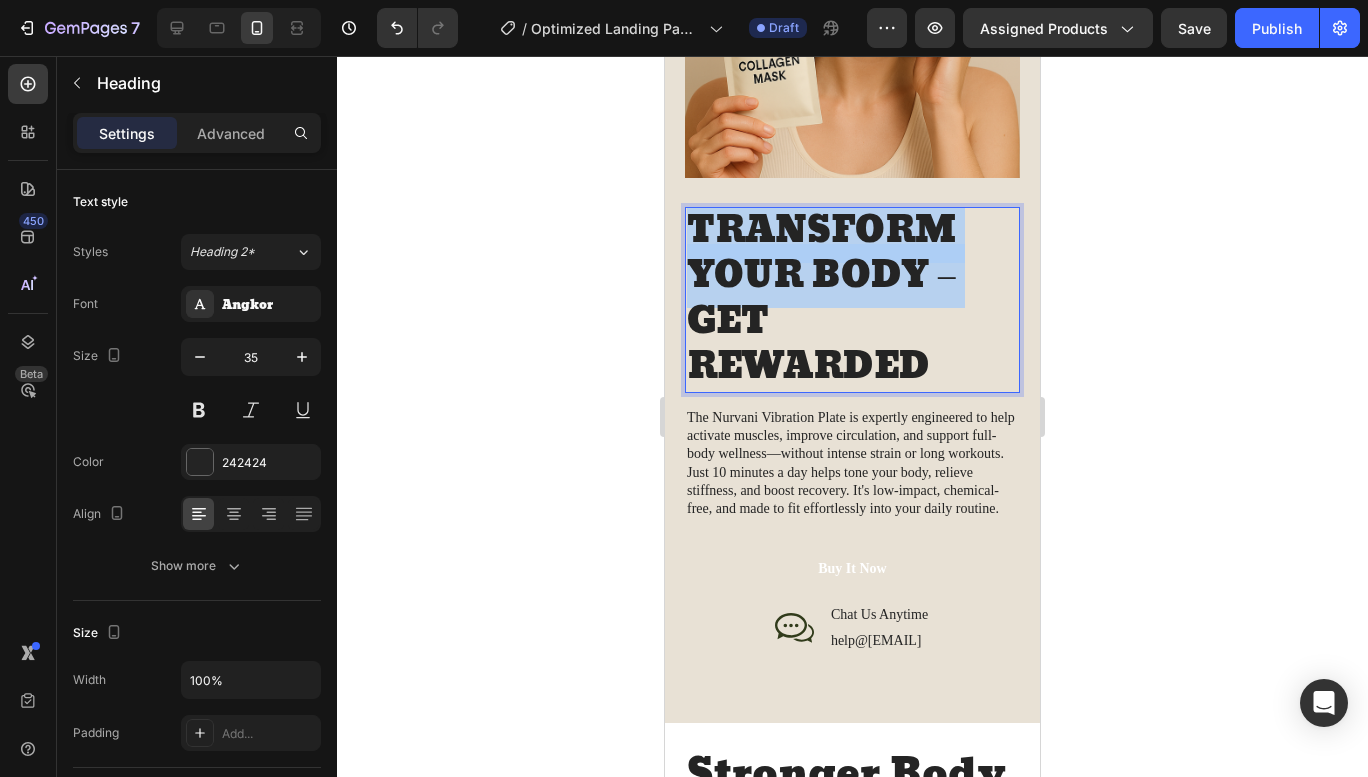 click on "TRANSFORM YOUR BODY –  GET REWARDED" at bounding box center (852, 300) 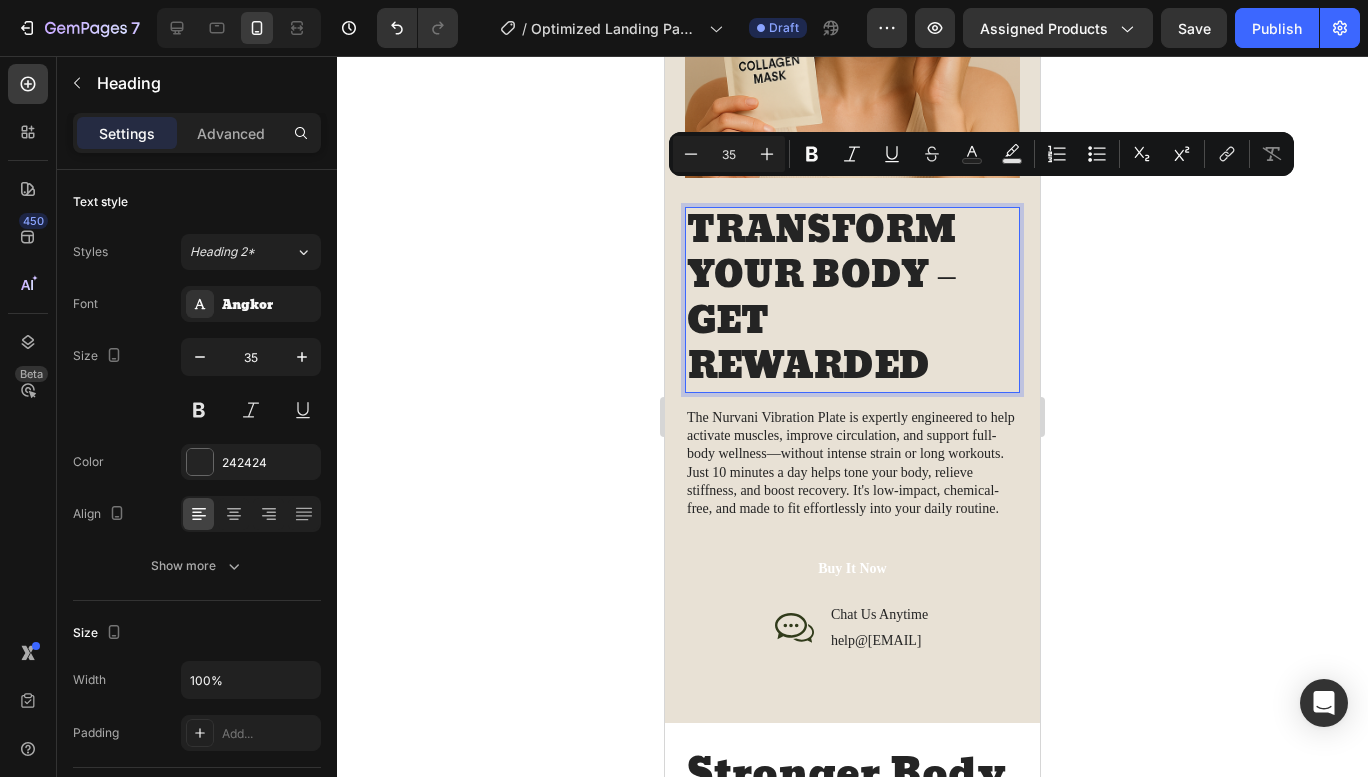 click on "TRANSFORM YOUR BODY –  GET REWARDED" at bounding box center [852, 300] 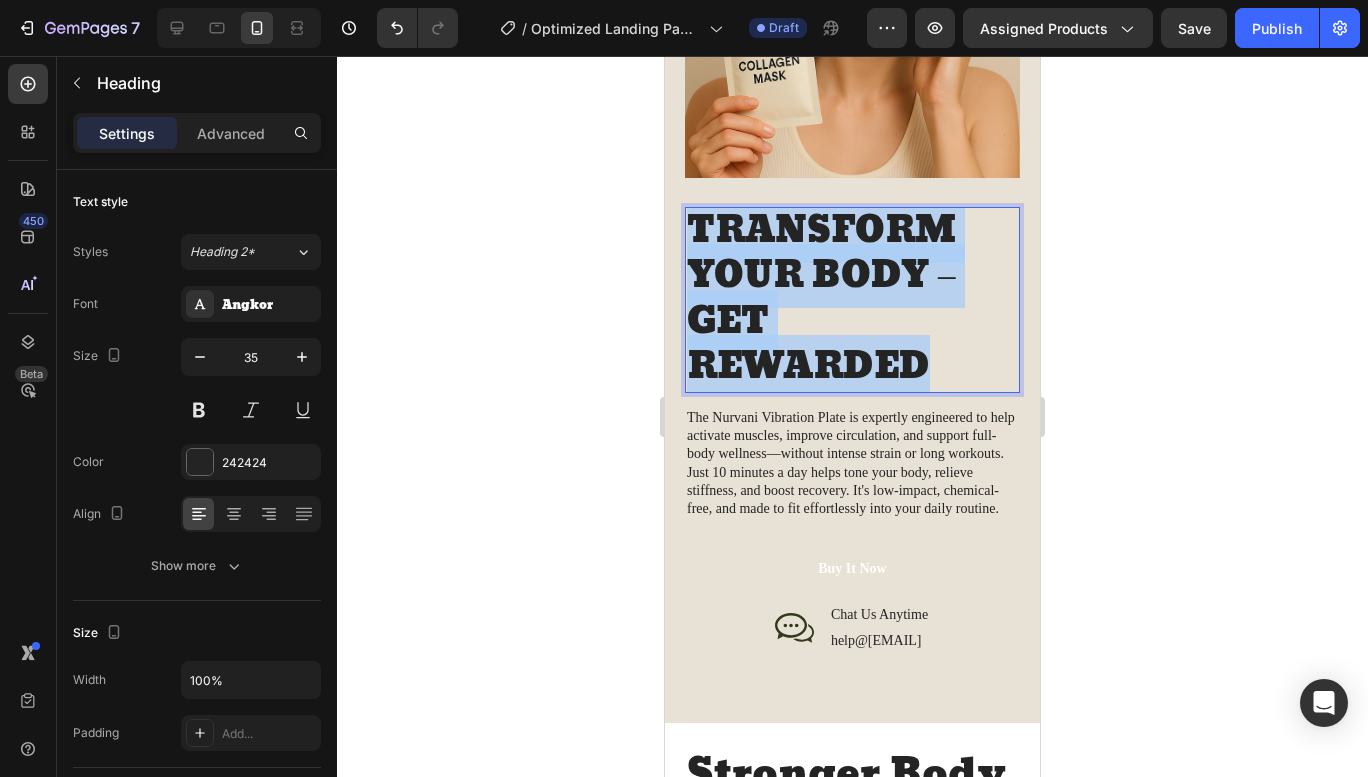 scroll, scrollTop: 6, scrollLeft: 0, axis: vertical 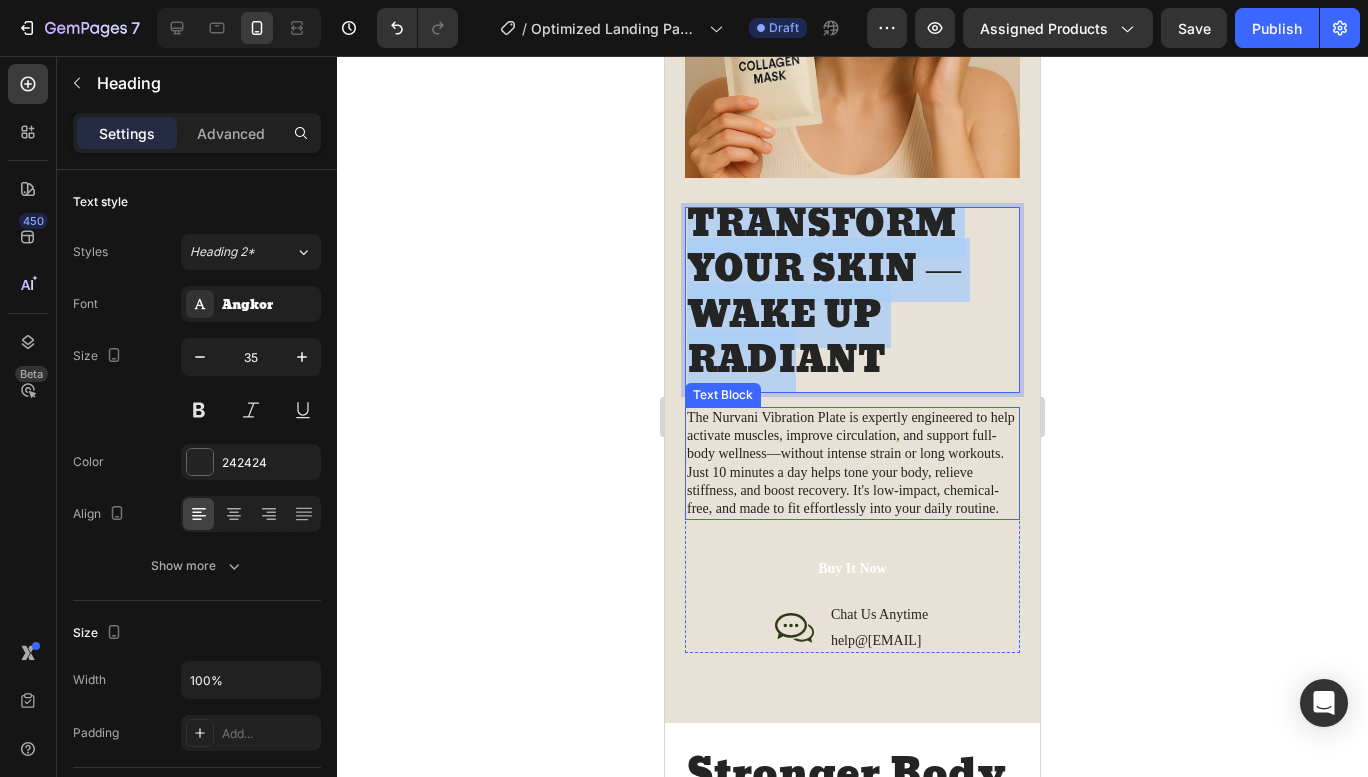 drag, startPoint x: 930, startPoint y: 354, endPoint x: 793, endPoint y: 462, distance: 174.45056 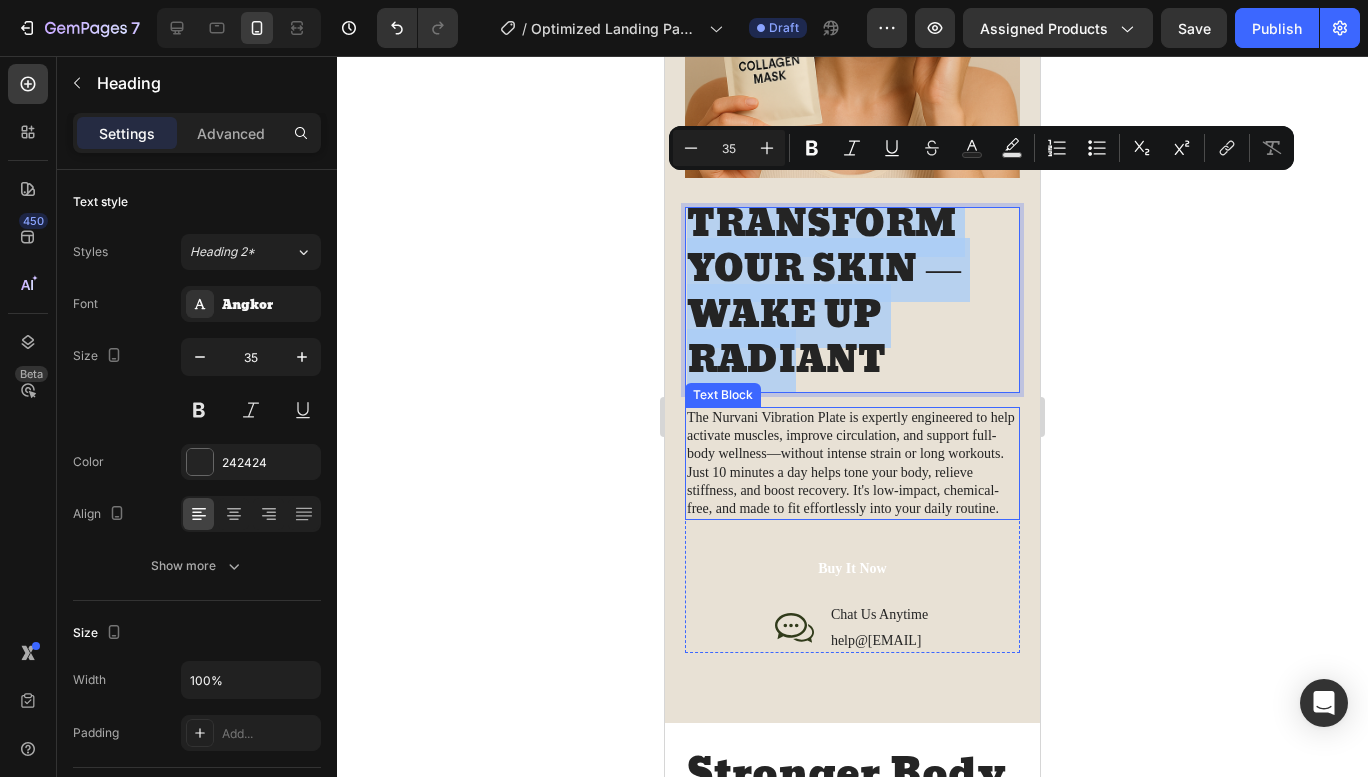 click on "The Nurvani Vibration Plate is expertly engineered to help activate muscles, improve circulation, and support full-body wellness—without intense strain or long workouts. Just 10 minutes a day helps tone your body, relieve stiffness, and boost recovery. It's low-impact, chemical-free, and made to fit effortlessly into your daily routine." at bounding box center [852, 463] 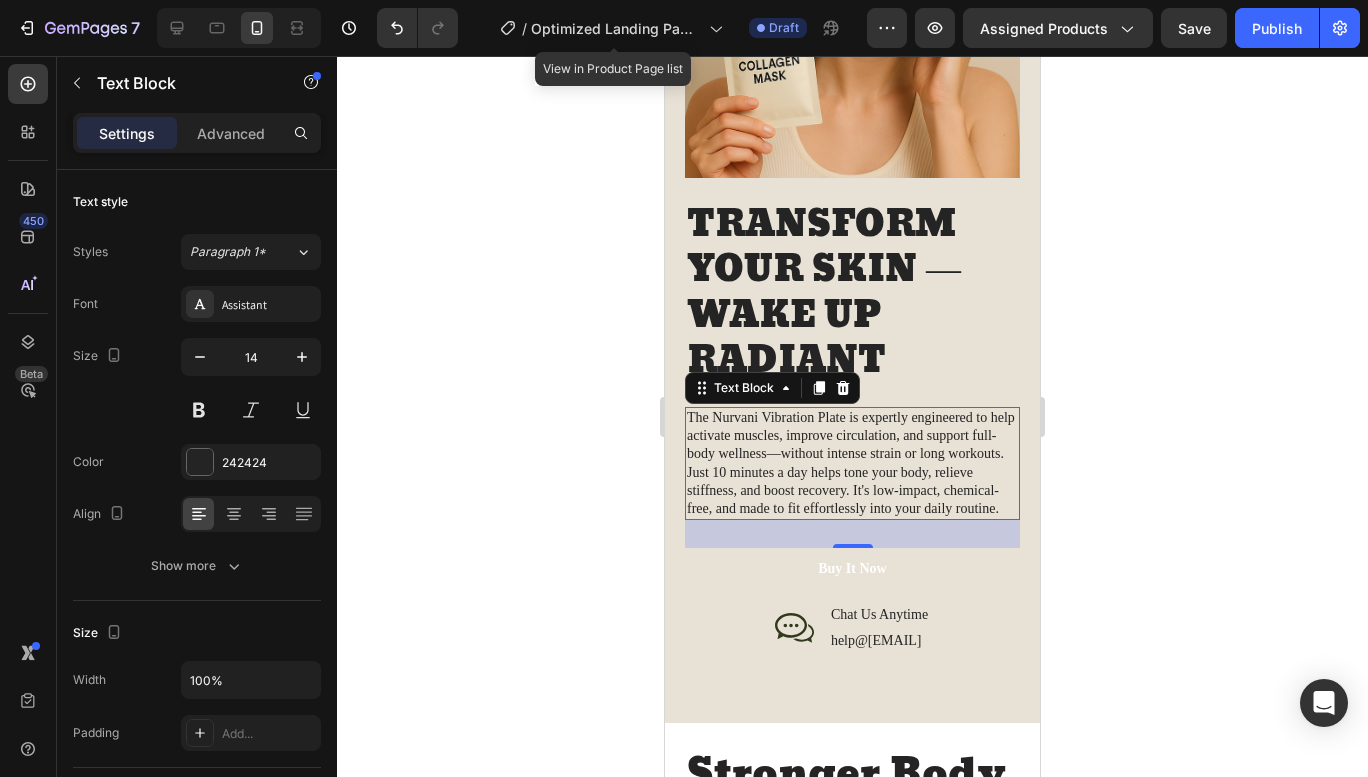 click on "The Nurvani Vibration Plate is expertly engineered to help activate muscles, improve circulation, and support full-body wellness—without intense strain or long workouts. Just 10 minutes a day helps tone your body, relieve stiffness, and boost recovery. It's low-impact, chemical-free, and made to fit effortlessly into your daily routine." at bounding box center [852, 463] 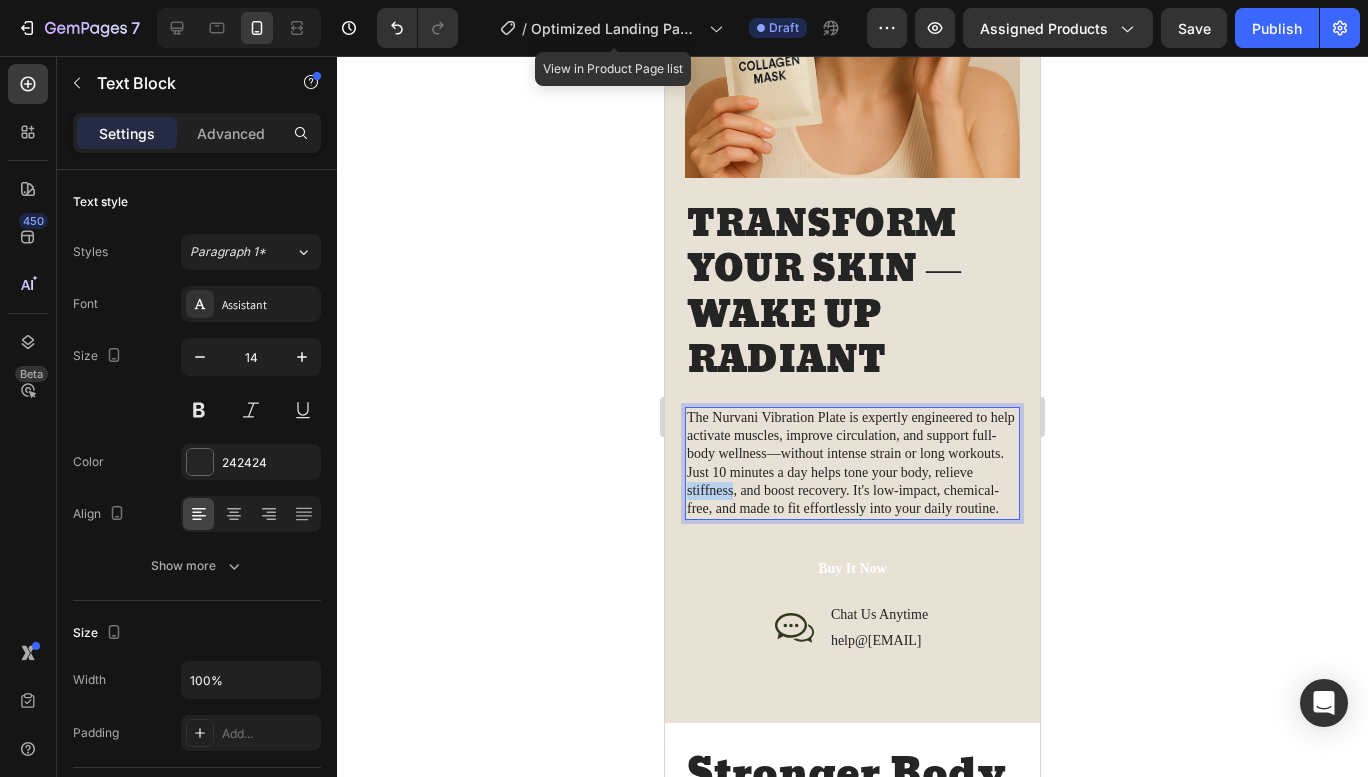 click on "The Nurvani Vibration Plate is expertly engineered to help activate muscles, improve circulation, and support full-body wellness—without intense strain or long workouts. Just 10 minutes a day helps tone your body, relieve stiffness, and boost recovery. It's low-impact, chemical-free, and made to fit effortlessly into your daily routine." at bounding box center (852, 463) 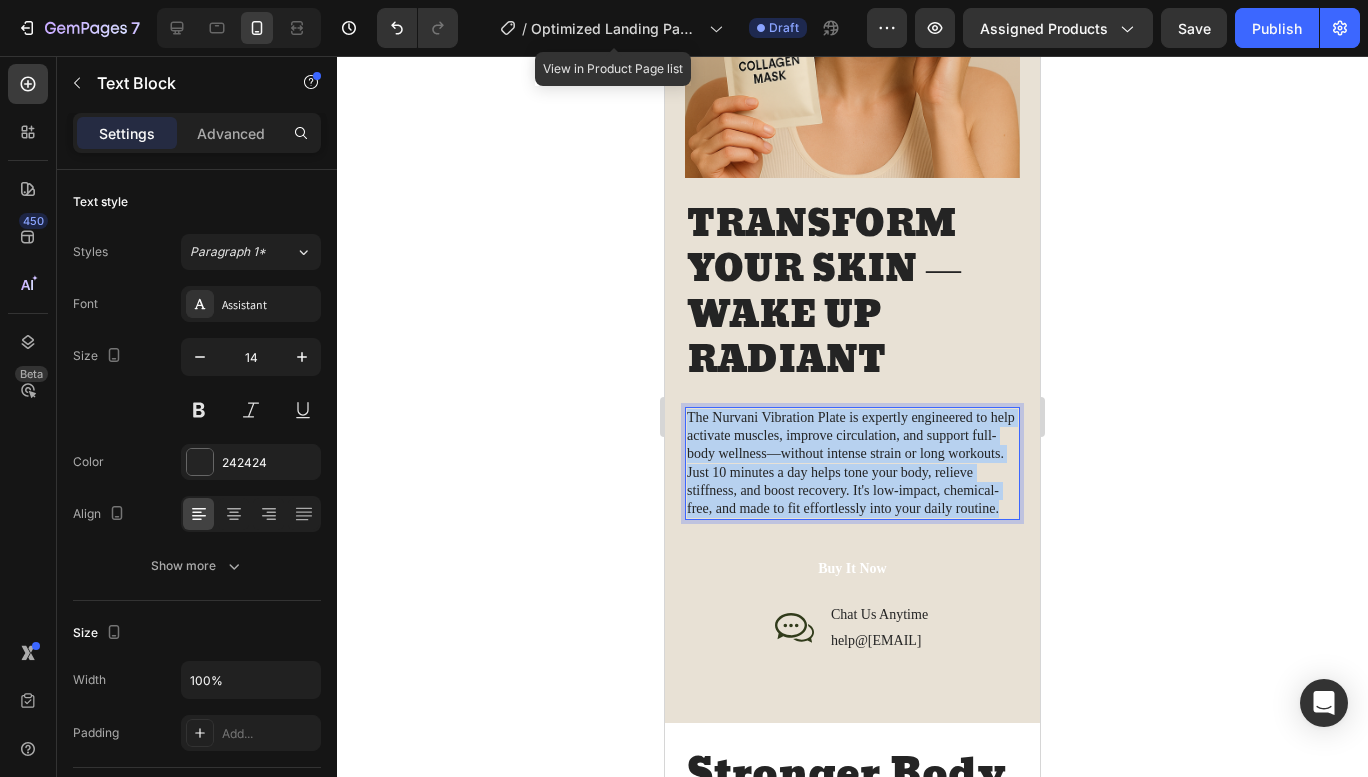 click on "The Nurvani Vibration Plate is expertly engineered to help activate muscles, improve circulation, and support full-body wellness—without intense strain or long workouts. Just 10 minutes a day helps tone your body, relieve stiffness, and boost recovery. It's low-impact, chemical-free, and made to fit effortlessly into your daily routine." at bounding box center [852, 463] 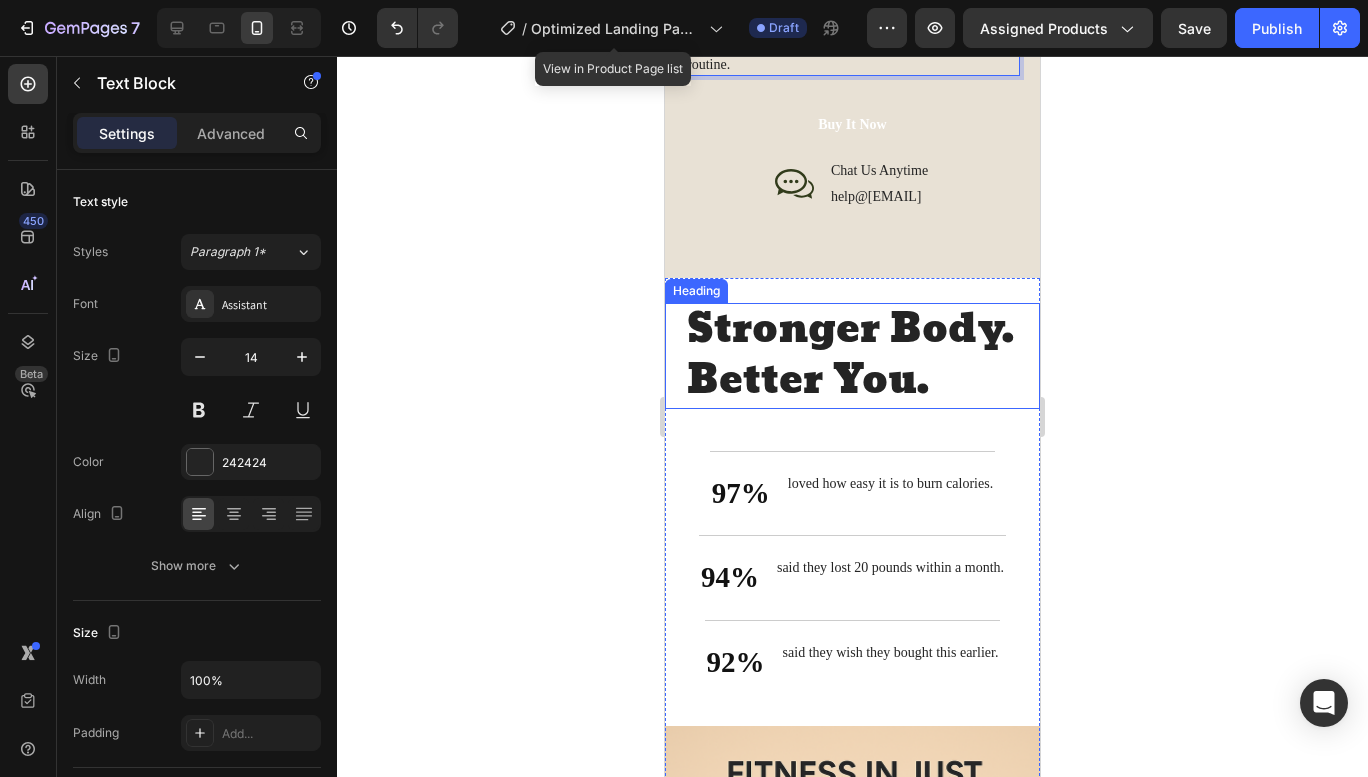 scroll, scrollTop: 2880, scrollLeft: 0, axis: vertical 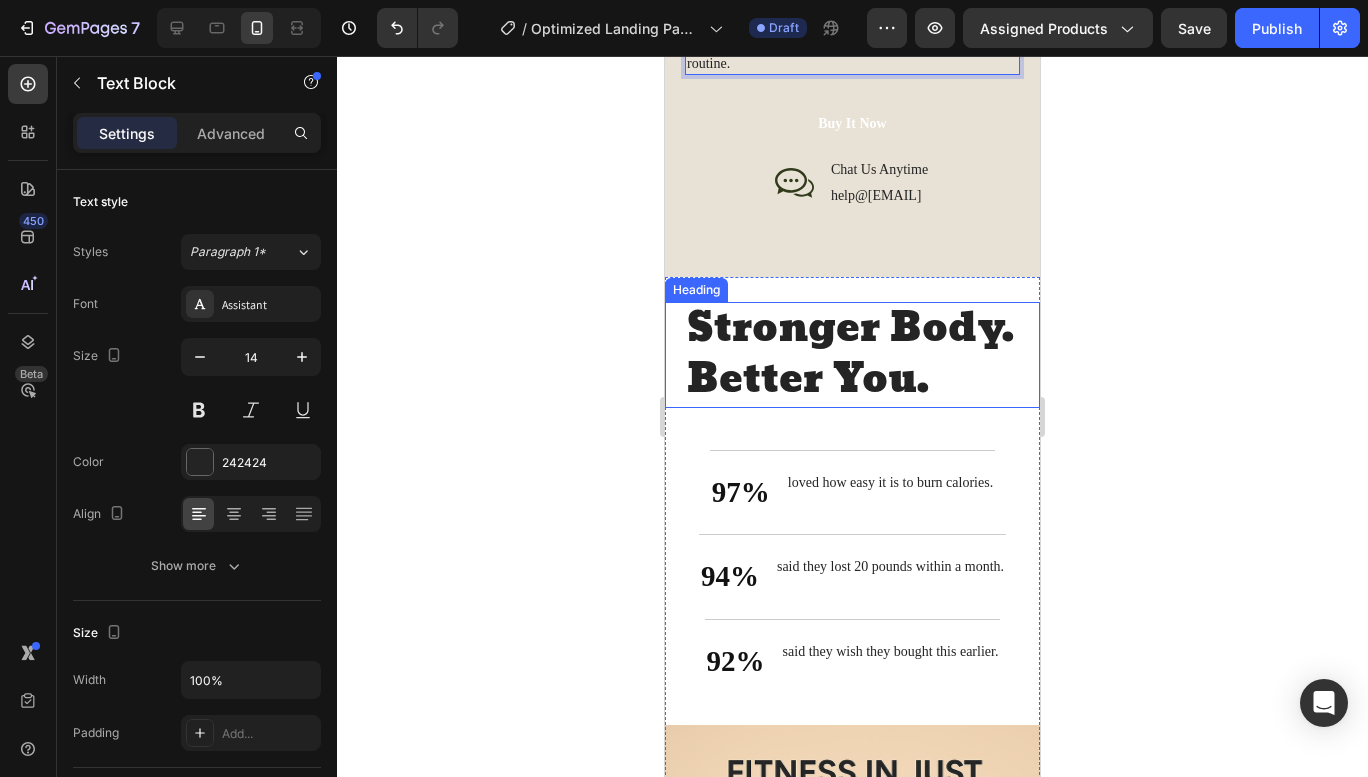 click on "Stronger Body. Better You." at bounding box center [852, 354] 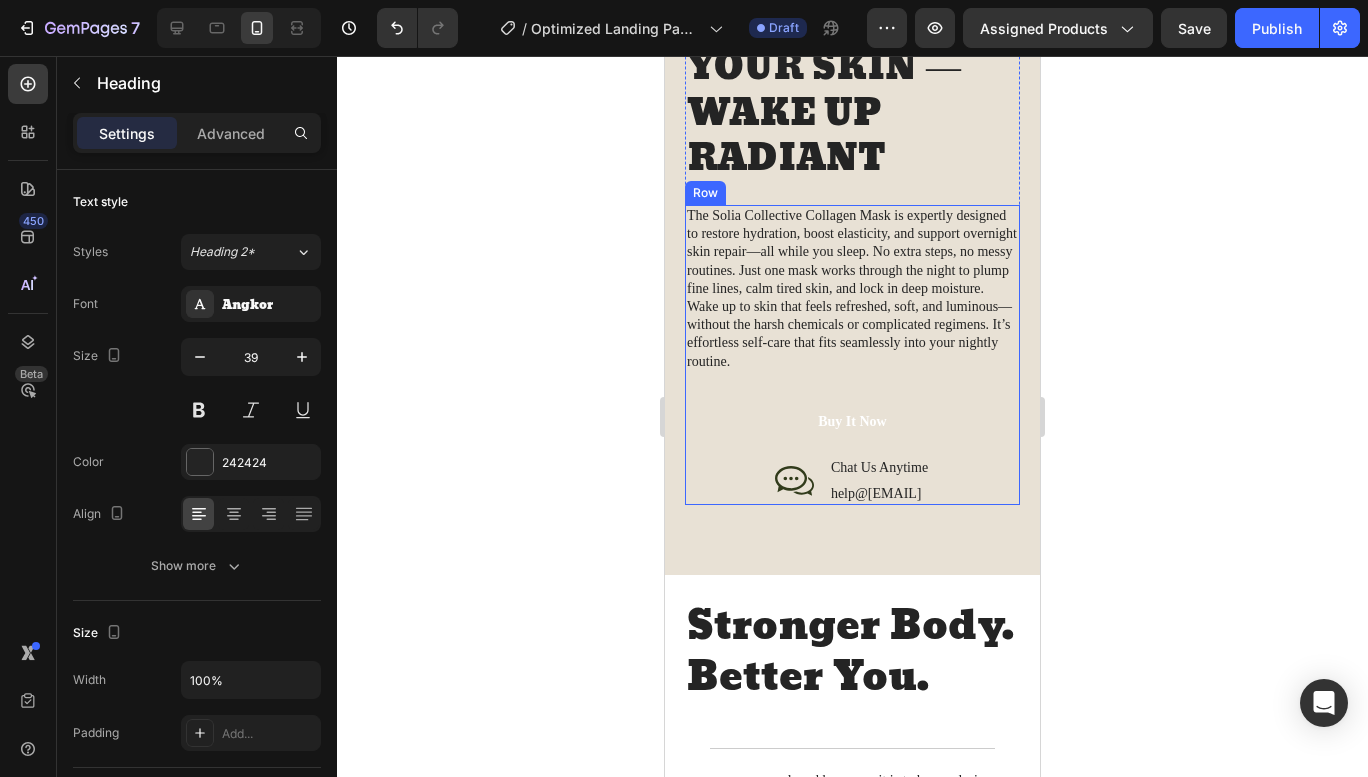 scroll, scrollTop: 2880, scrollLeft: 0, axis: vertical 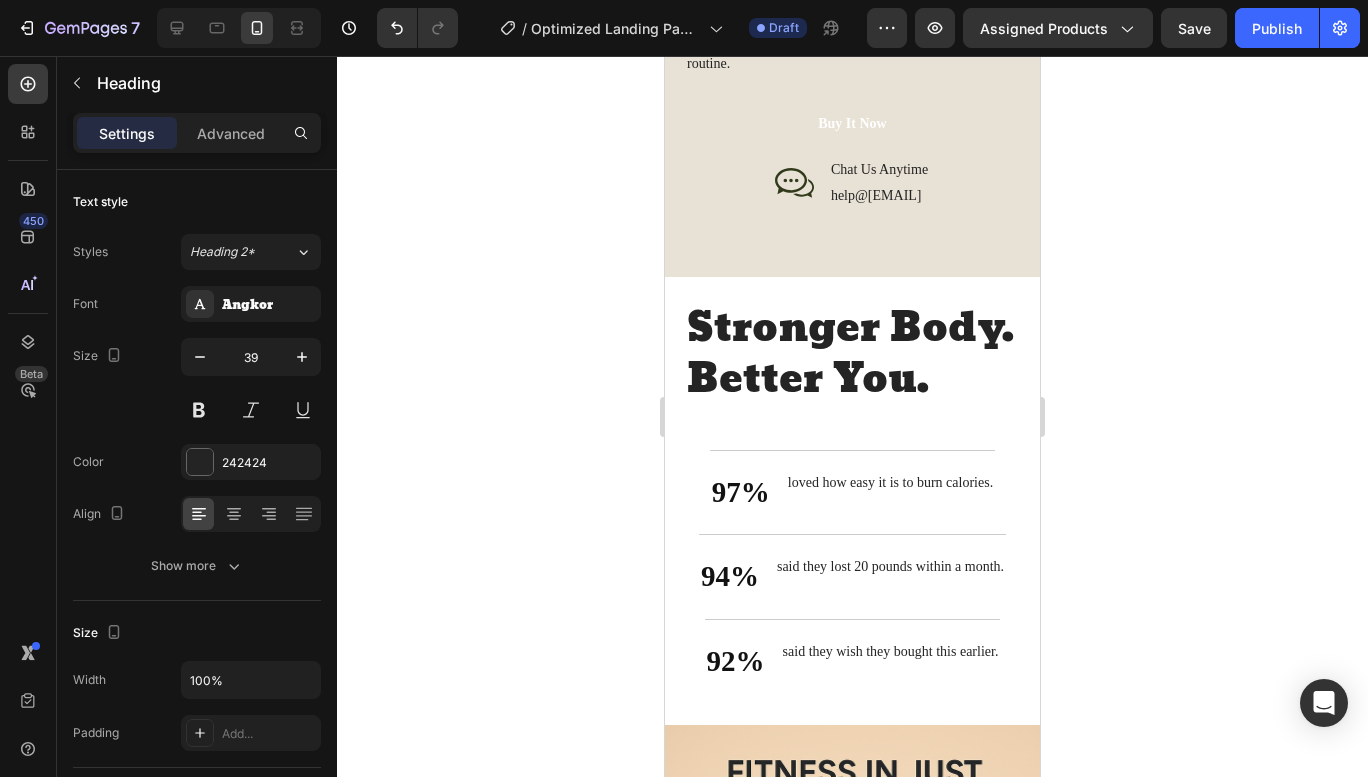 click on "Stronger Body. Better You." at bounding box center [852, 354] 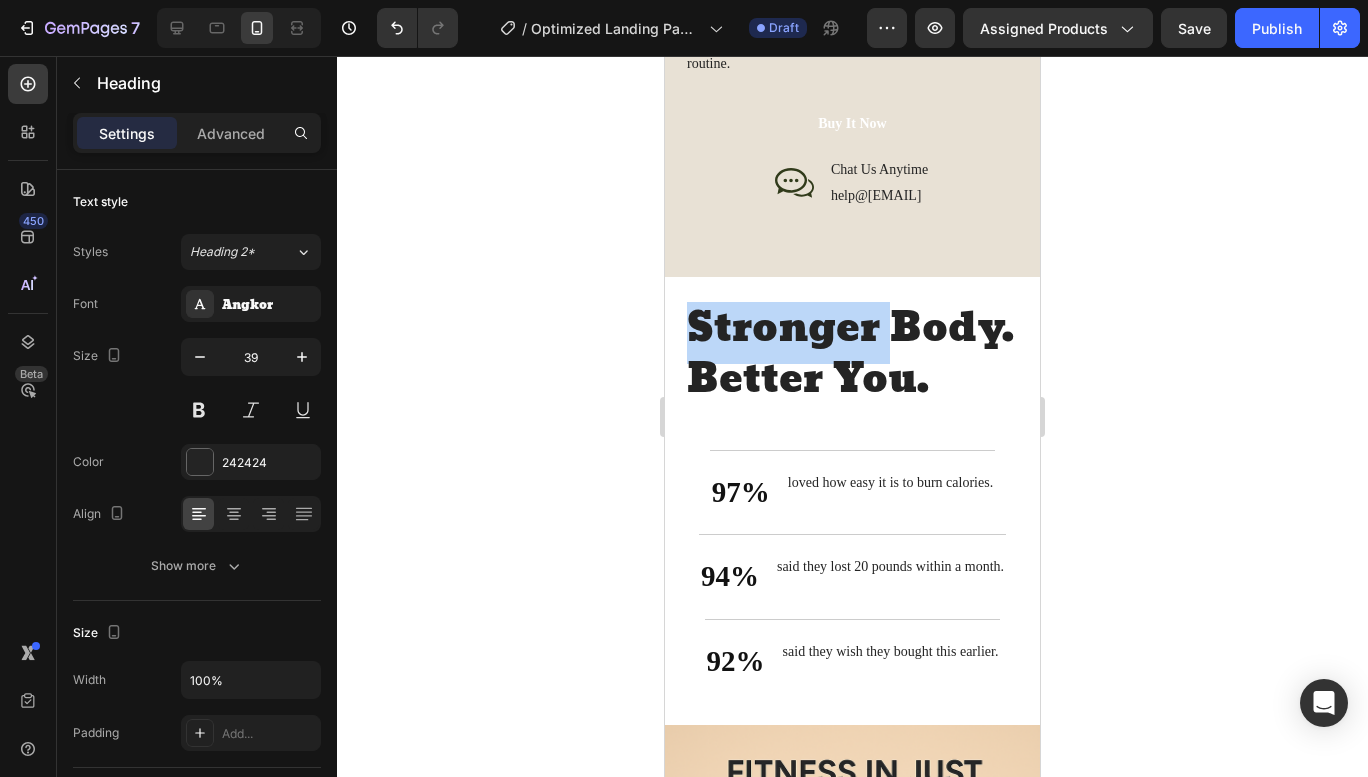 click on "Stronger Body. Better You." at bounding box center [852, 354] 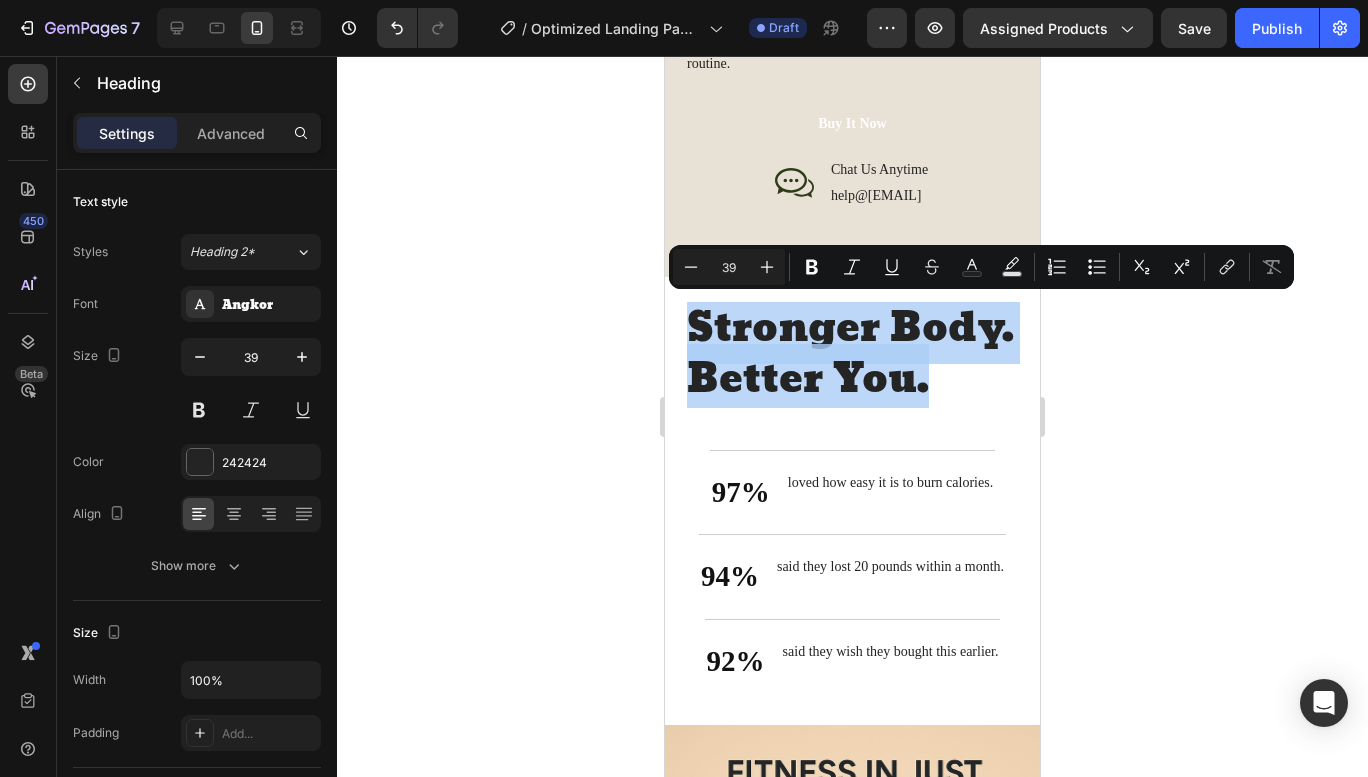 click on "Stronger Body. Better You." at bounding box center [852, 354] 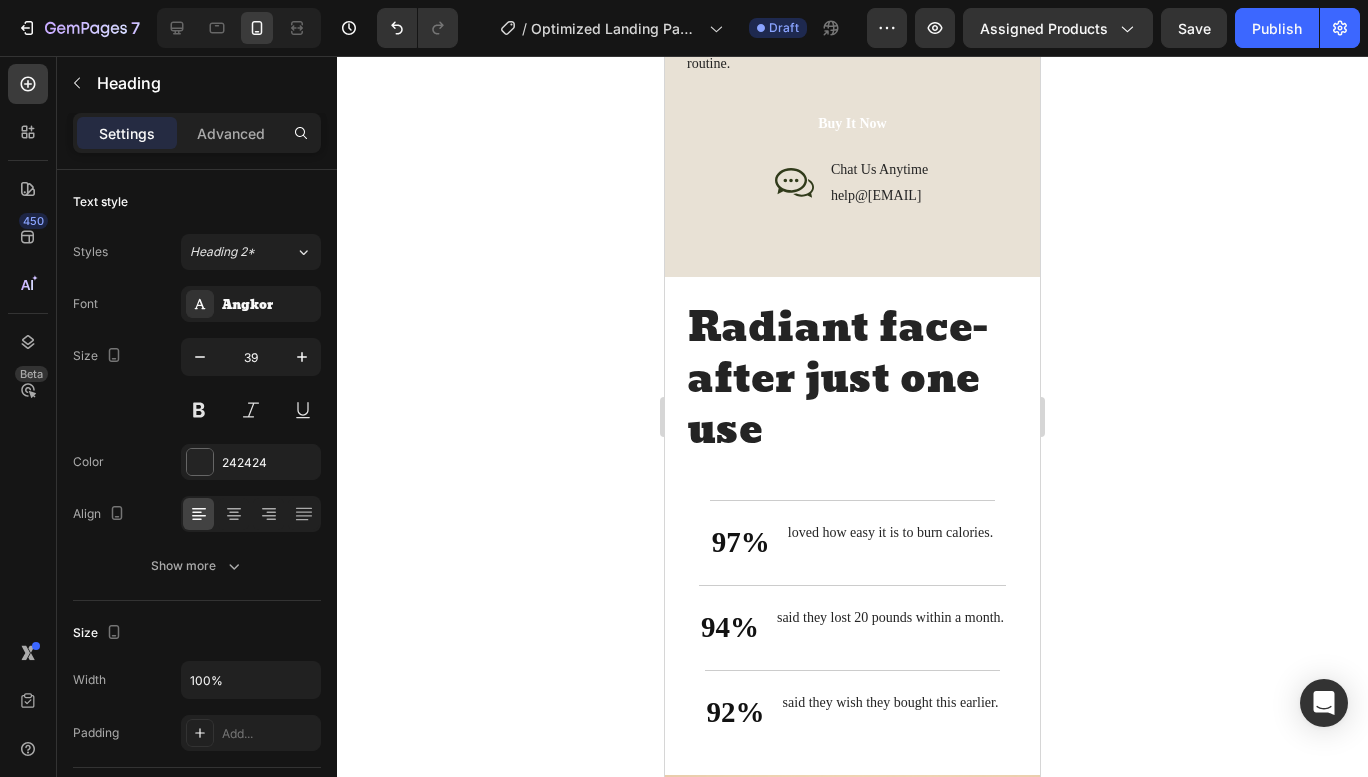 click on "Radiant face-after just one use" at bounding box center (852, 380) 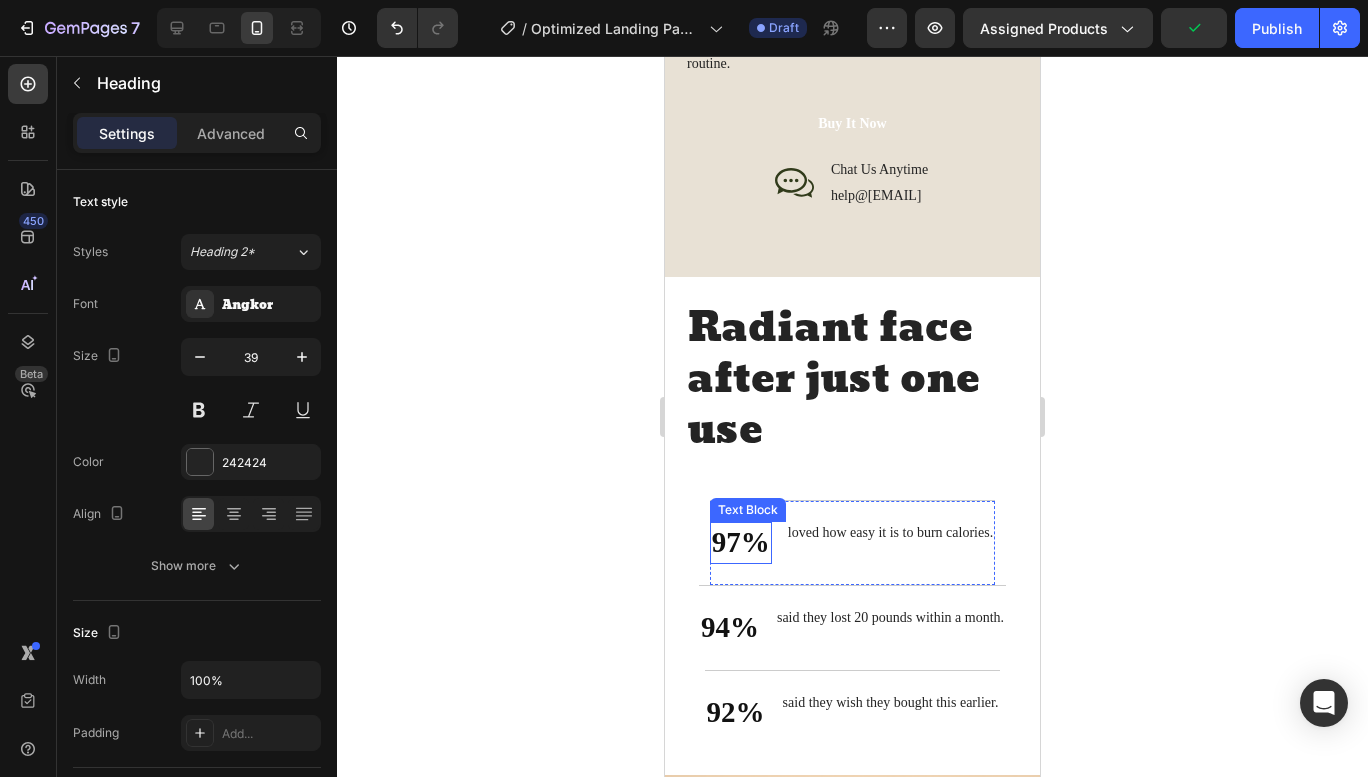 click on "97%" at bounding box center [741, 543] 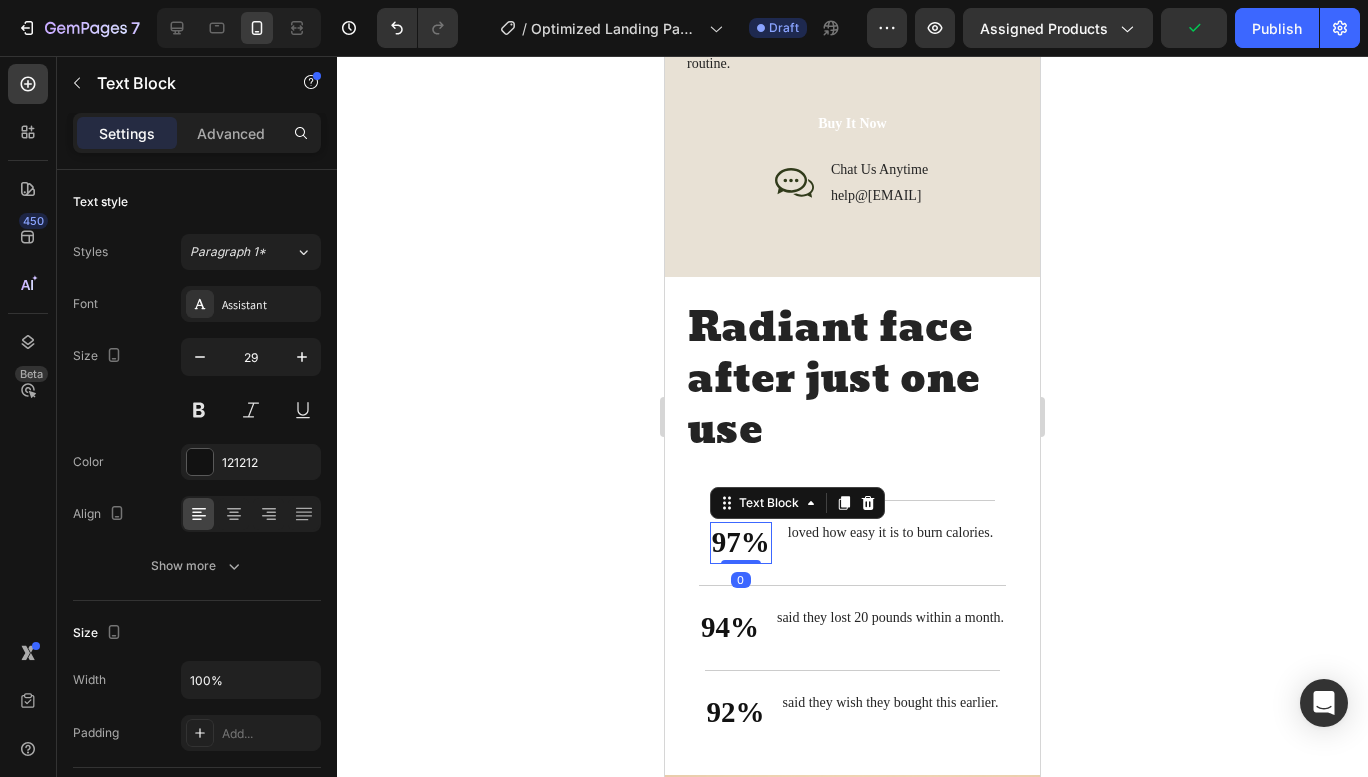 click on "97%" at bounding box center [741, 543] 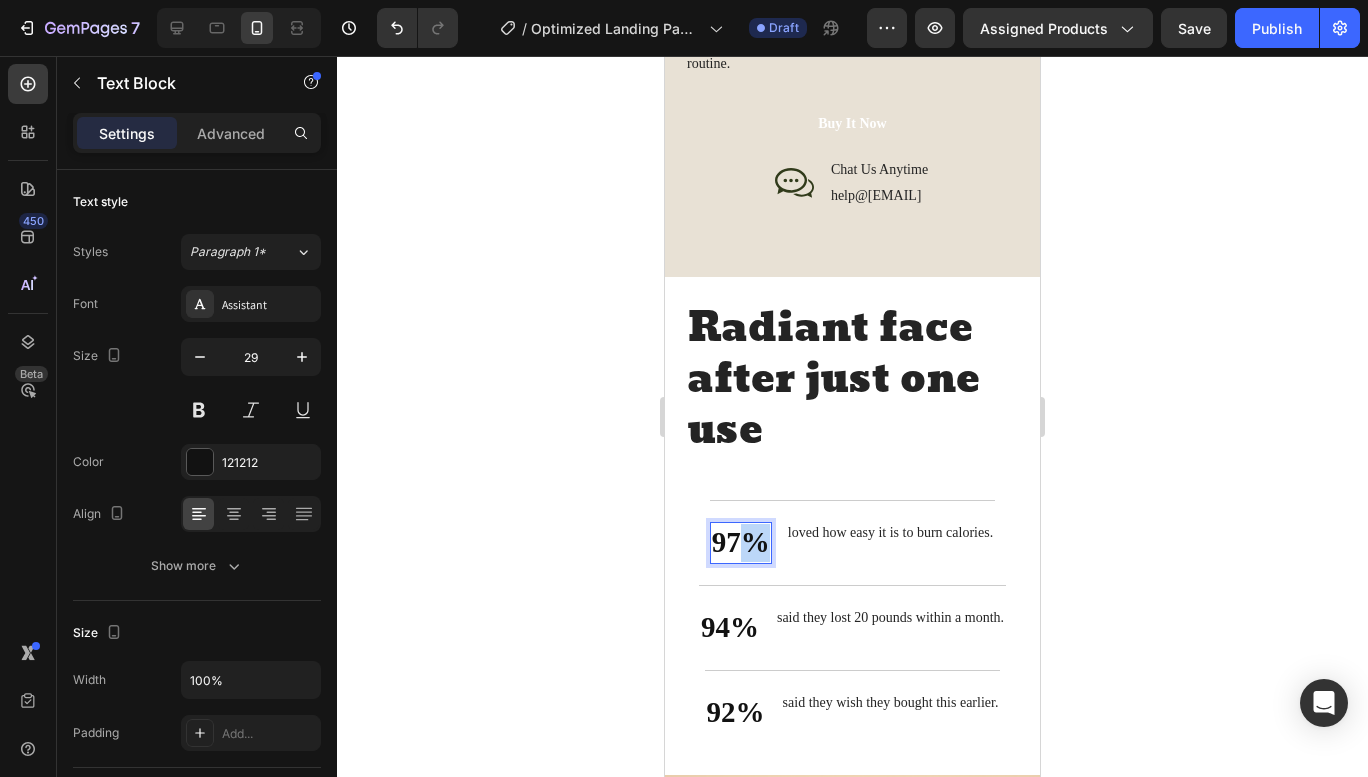 click on "97%" at bounding box center [741, 543] 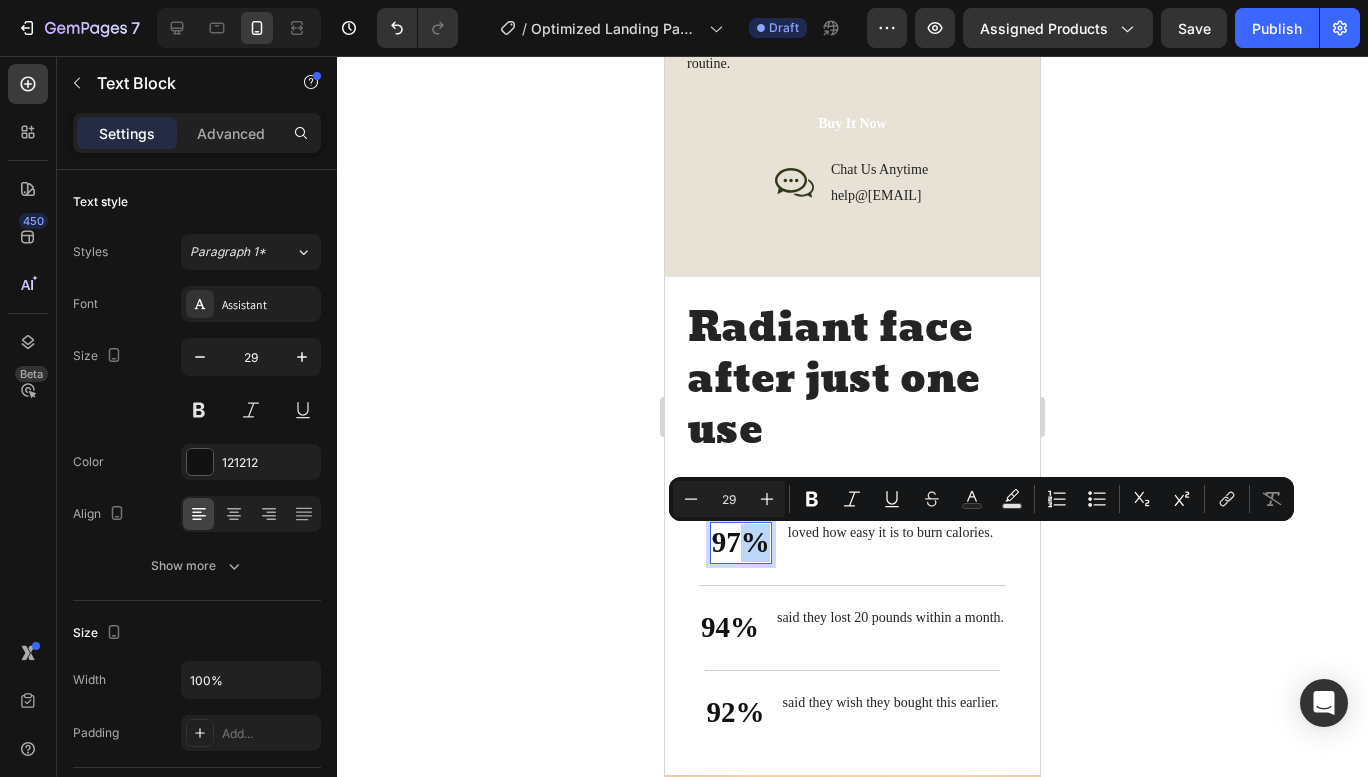 click on "97%" at bounding box center (741, 543) 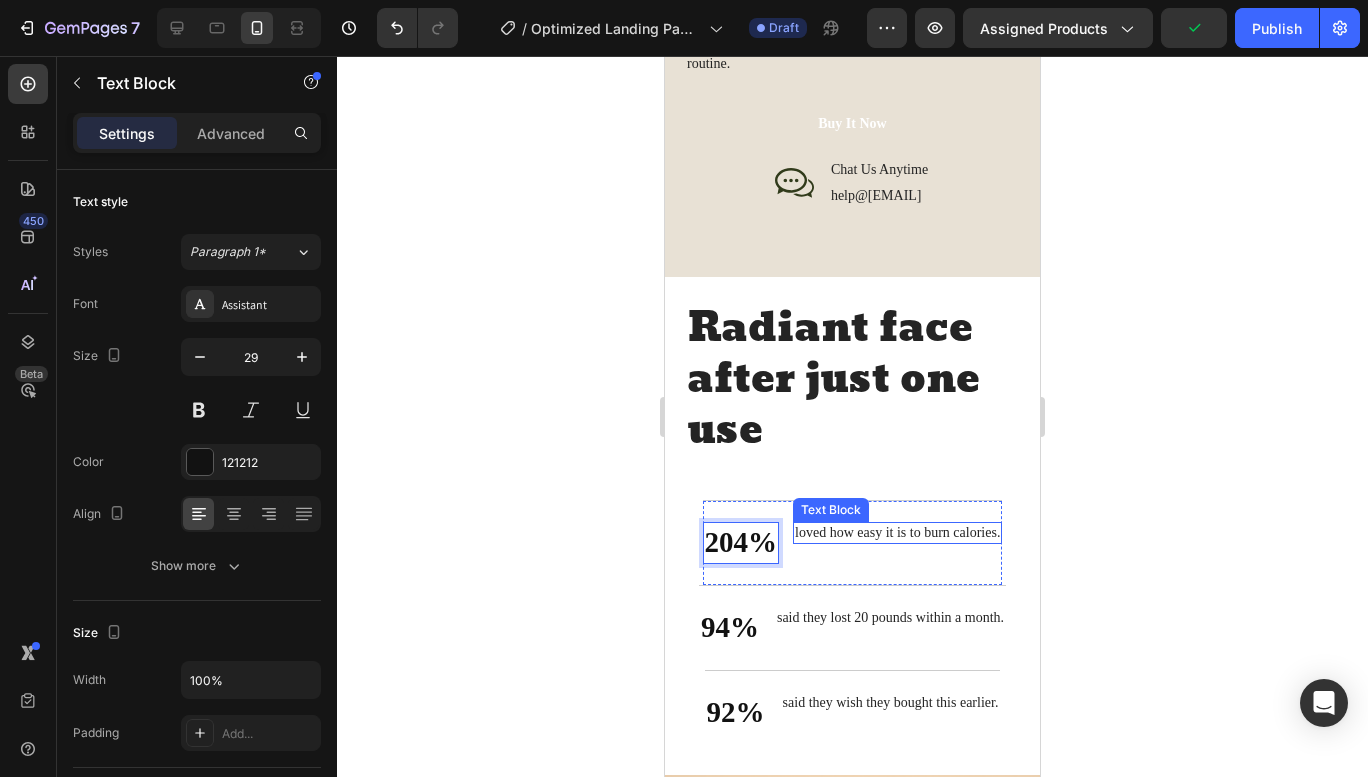 click on "loved how easy it is to burn calories." at bounding box center (897, 533) 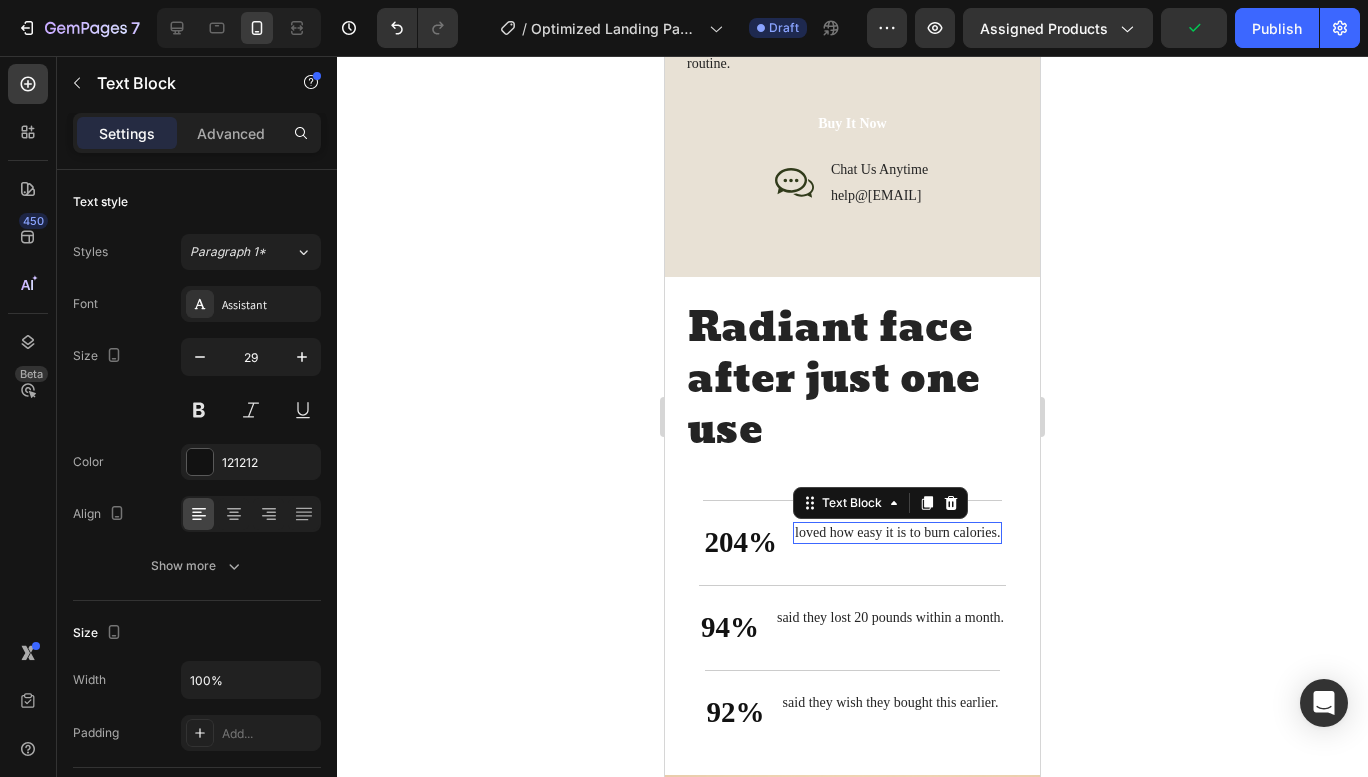 scroll, scrollTop: 521, scrollLeft: 0, axis: vertical 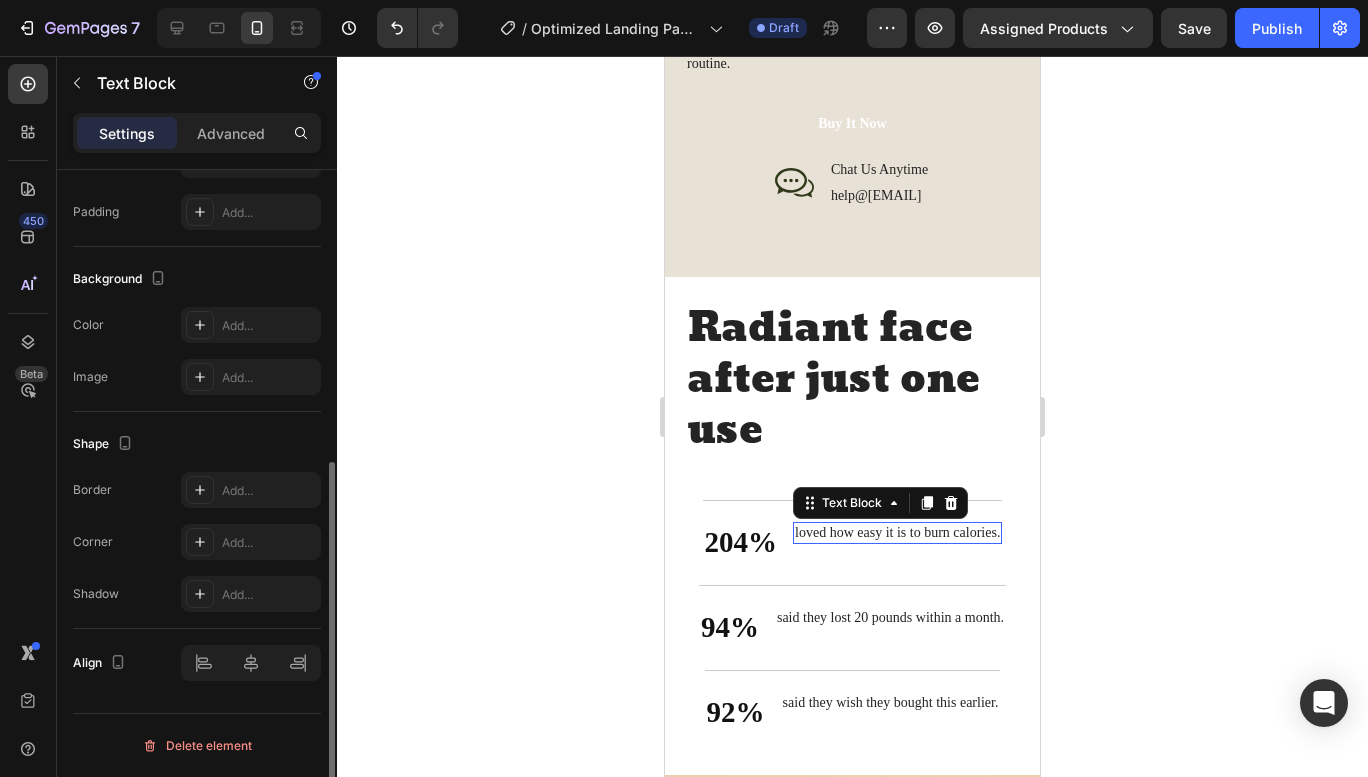 click on "loved how easy it is to burn calories." at bounding box center (897, 533) 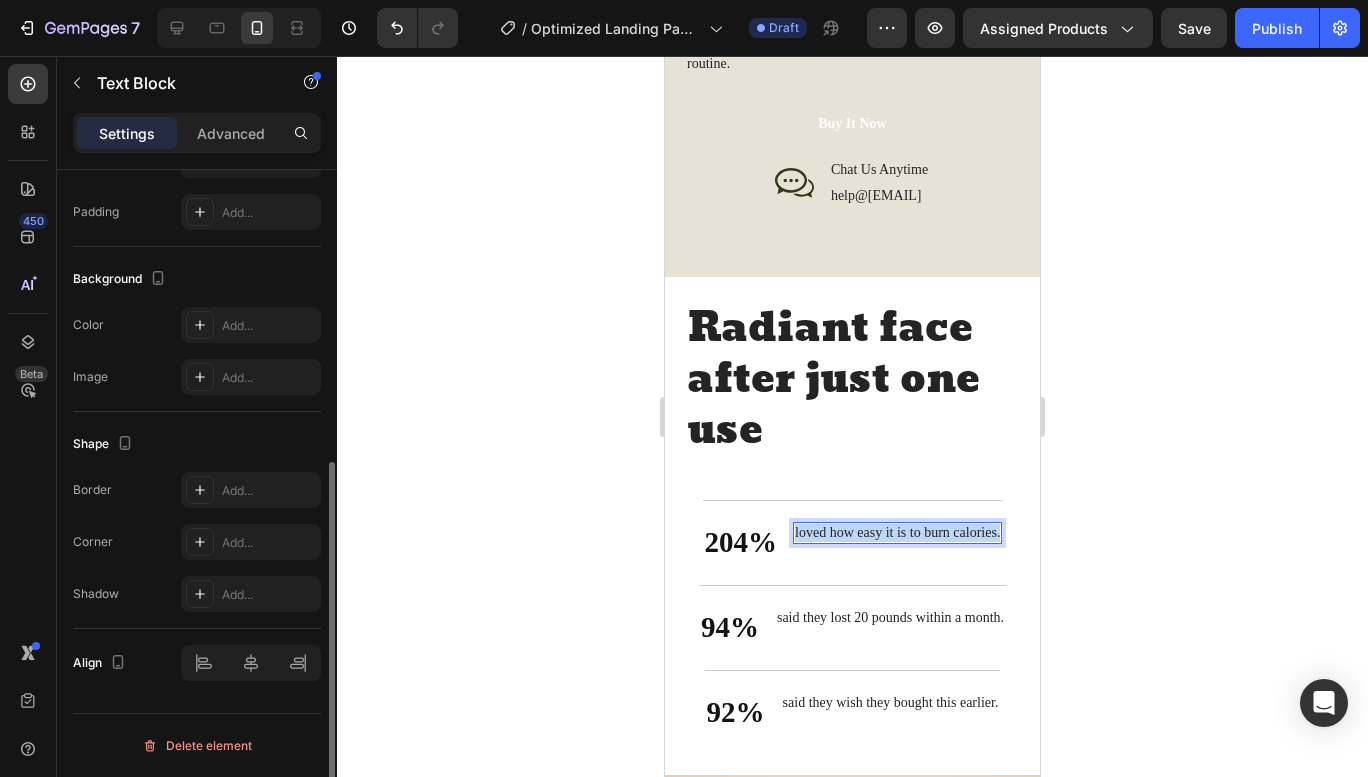 click on "loved how easy it is to burn calories." at bounding box center [897, 533] 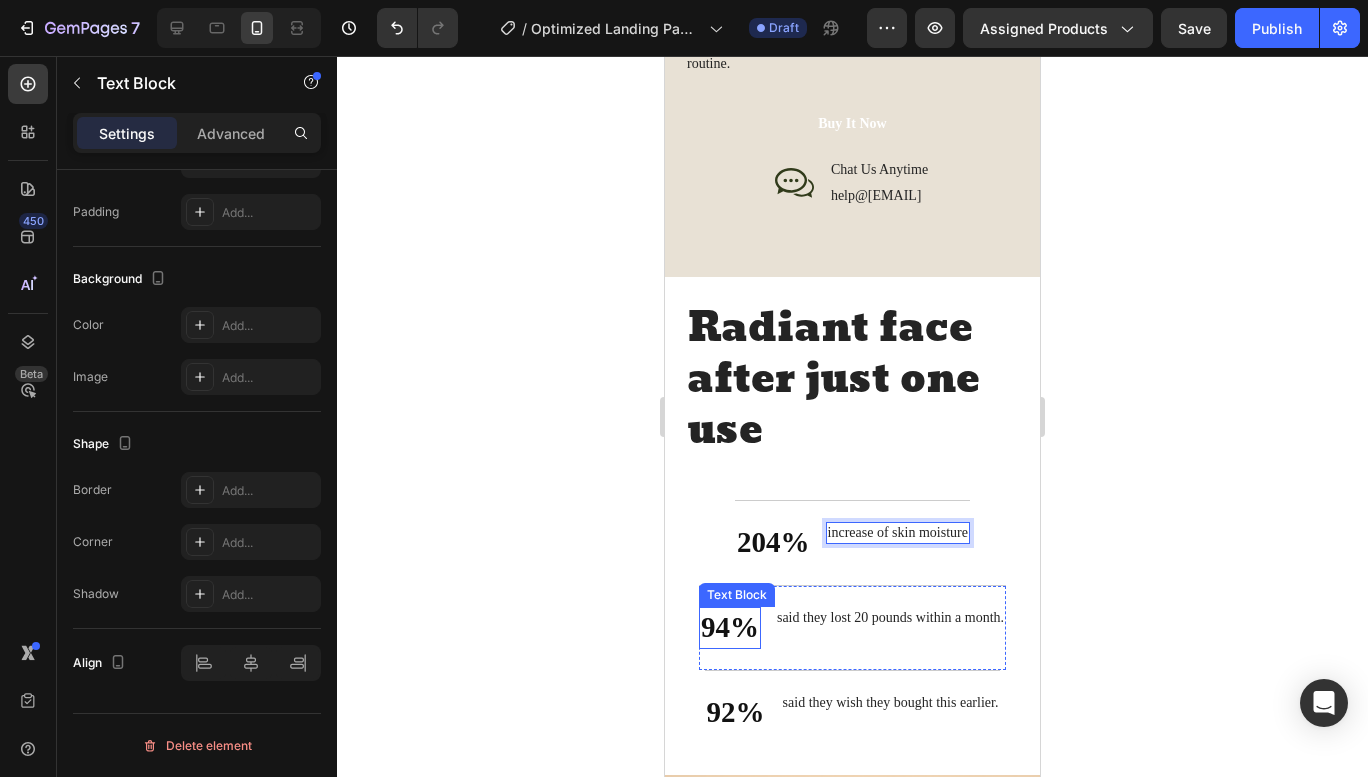 click on "94%" at bounding box center (730, 628) 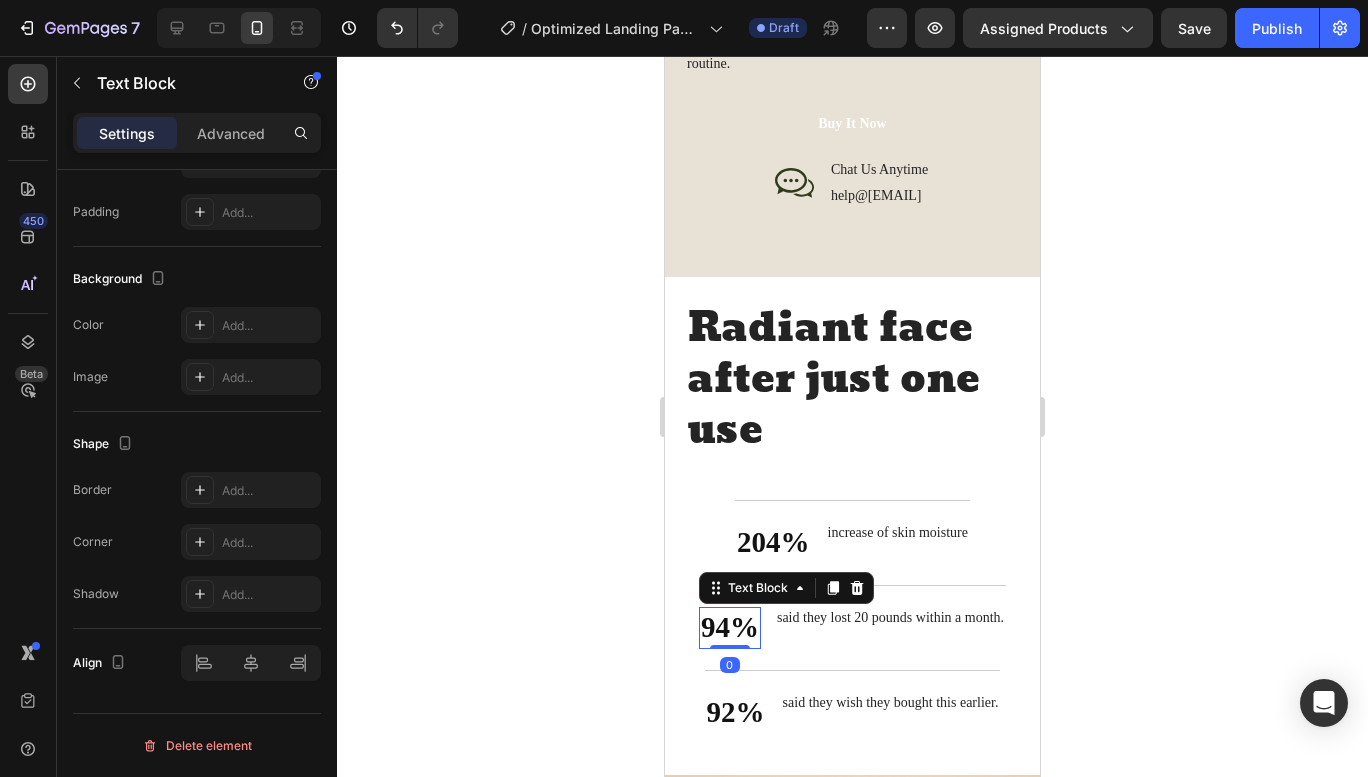 click on "94%" at bounding box center [730, 628] 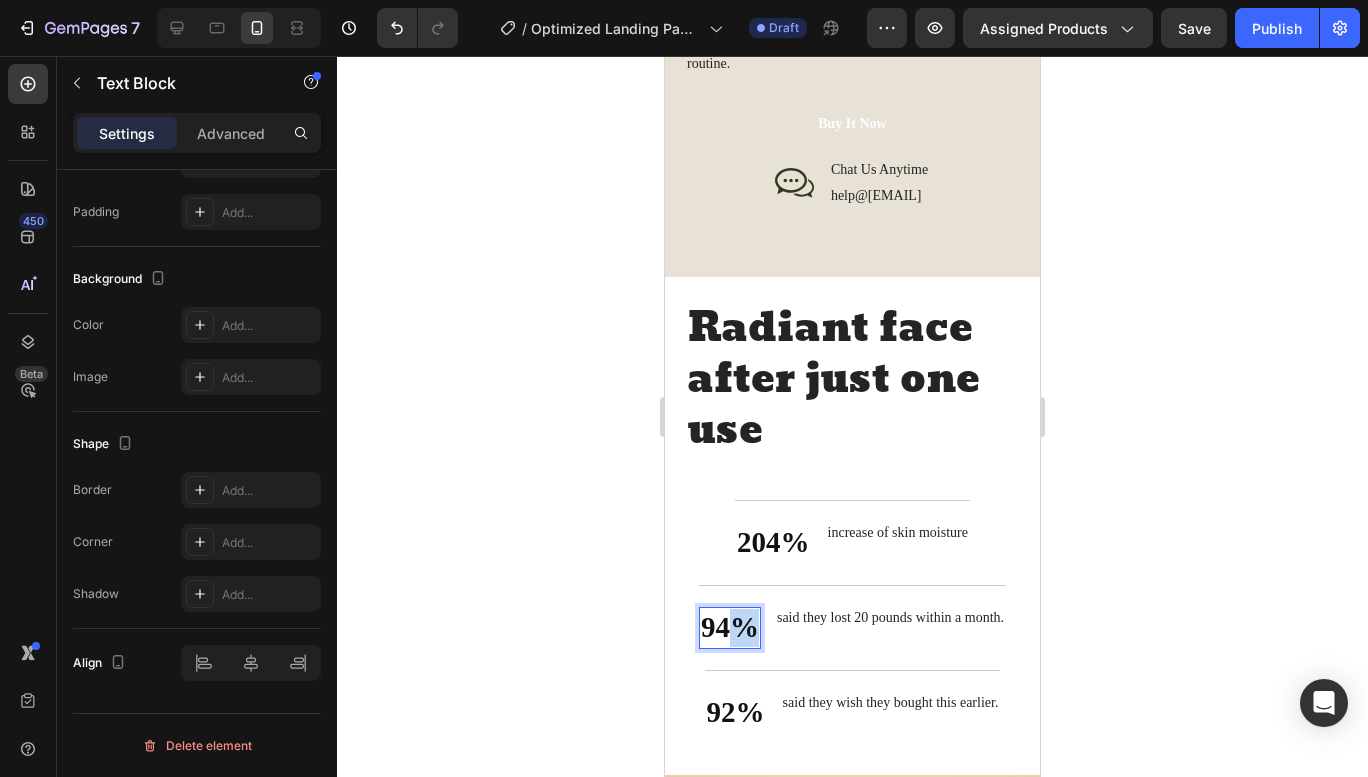 click on "94%" at bounding box center (730, 628) 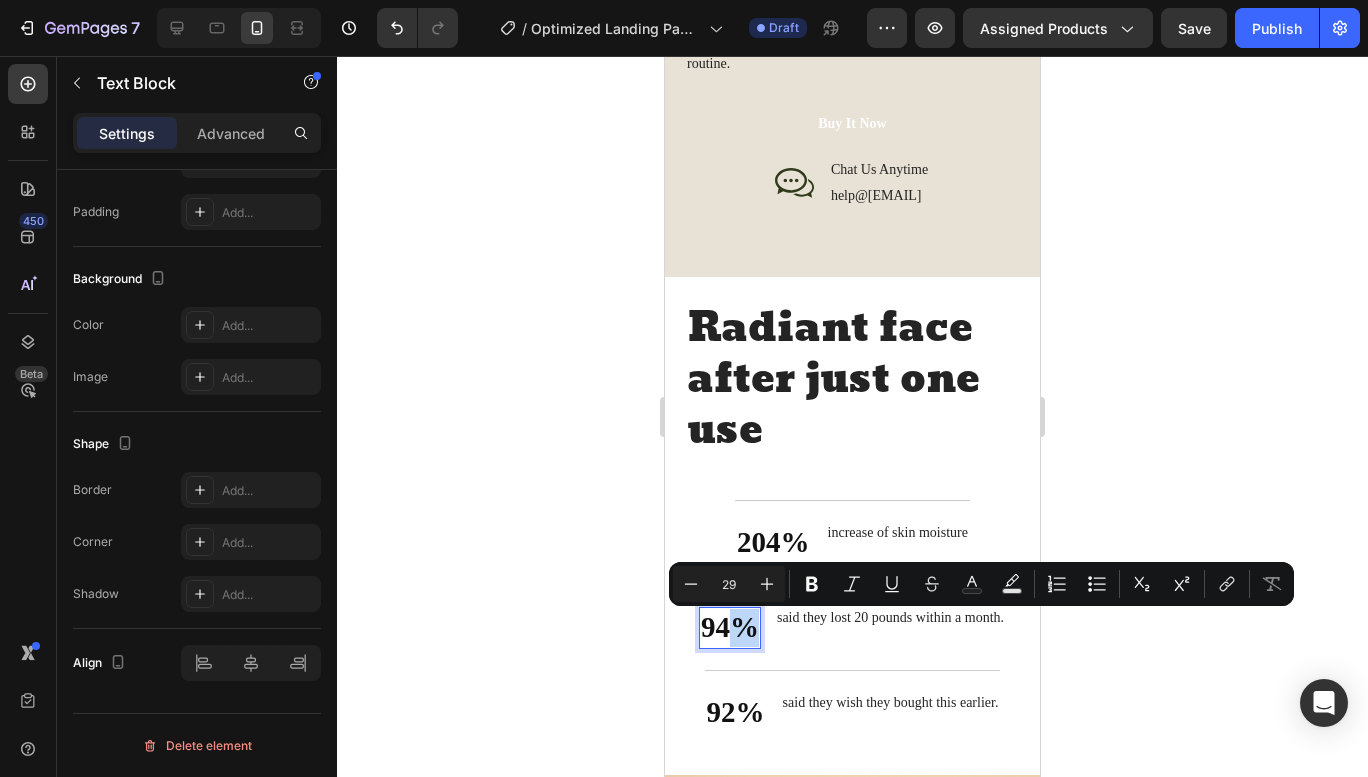 click on "94%" at bounding box center (730, 628) 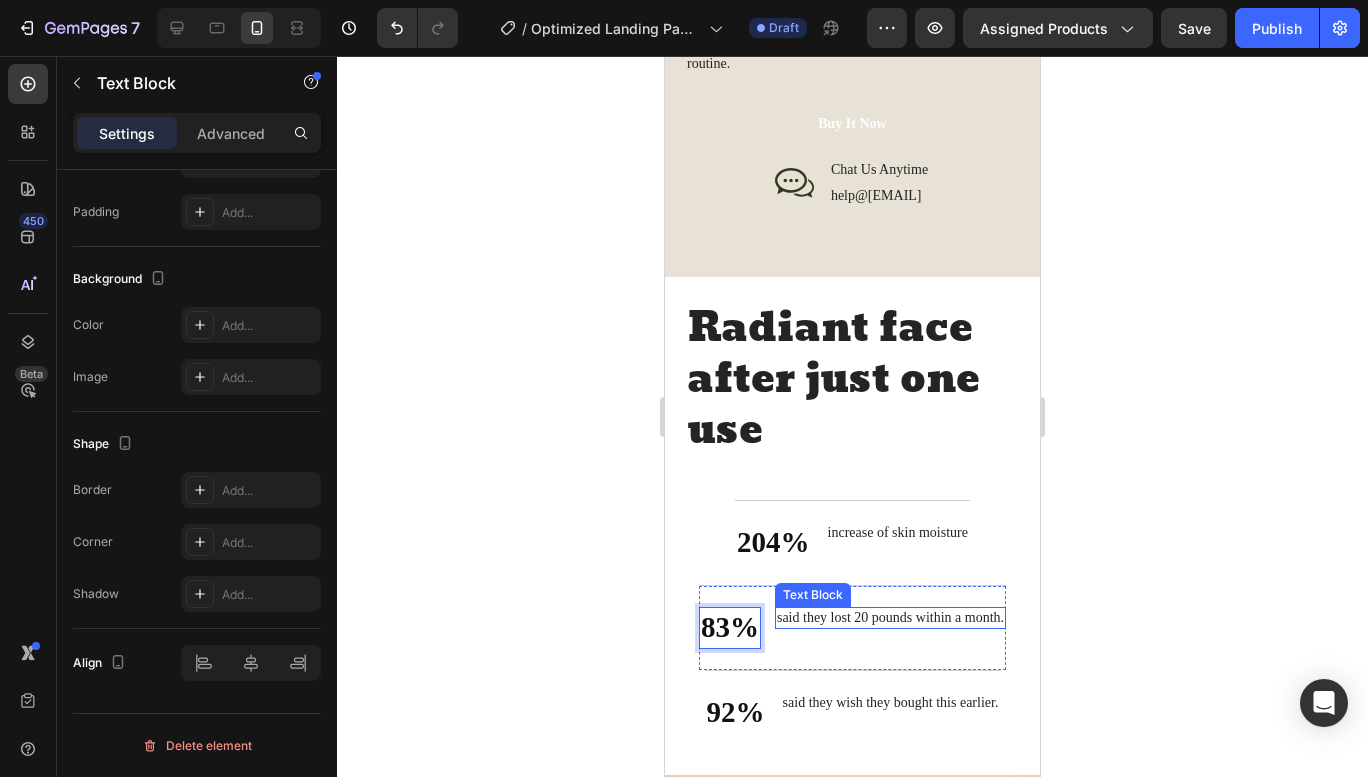 click on "said they lost 20 pounds within a month." at bounding box center [890, 618] 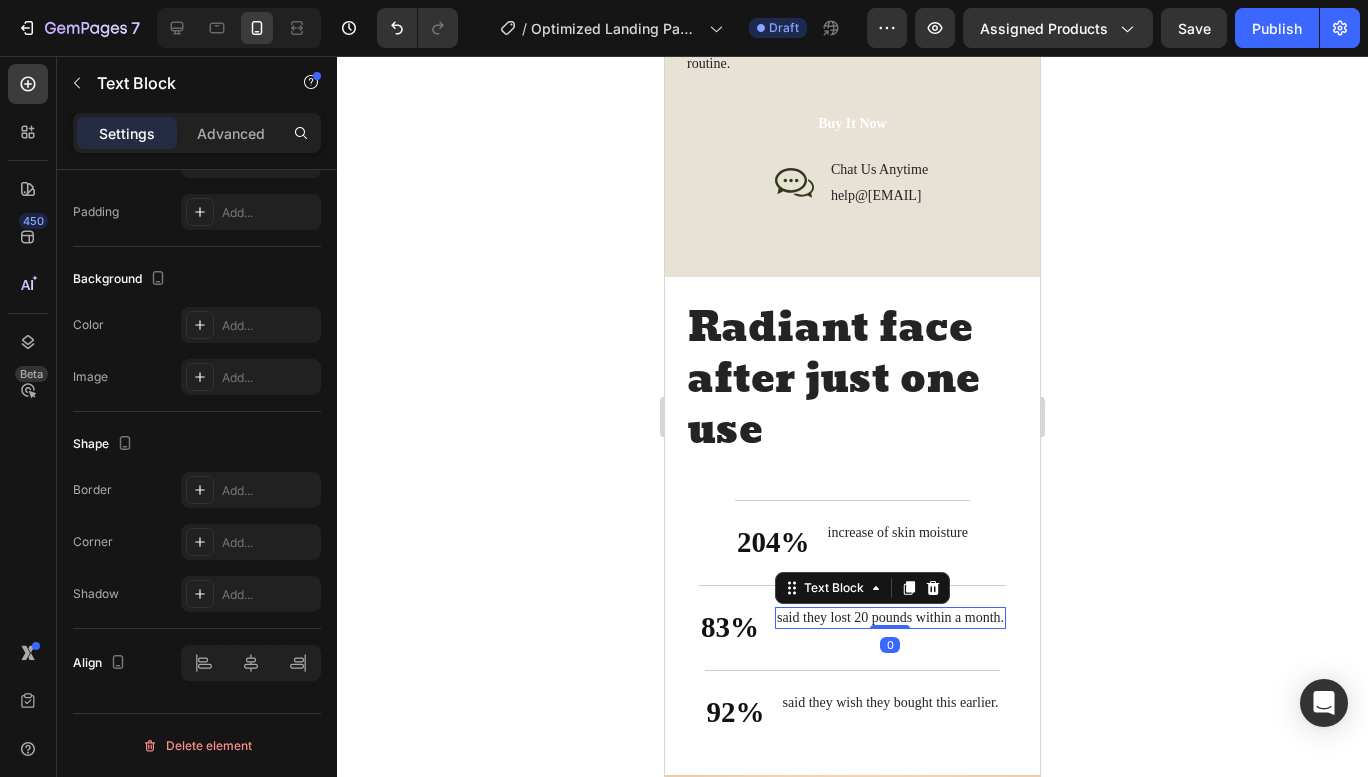 click on "said they lost 20 pounds within a month." at bounding box center [890, 618] 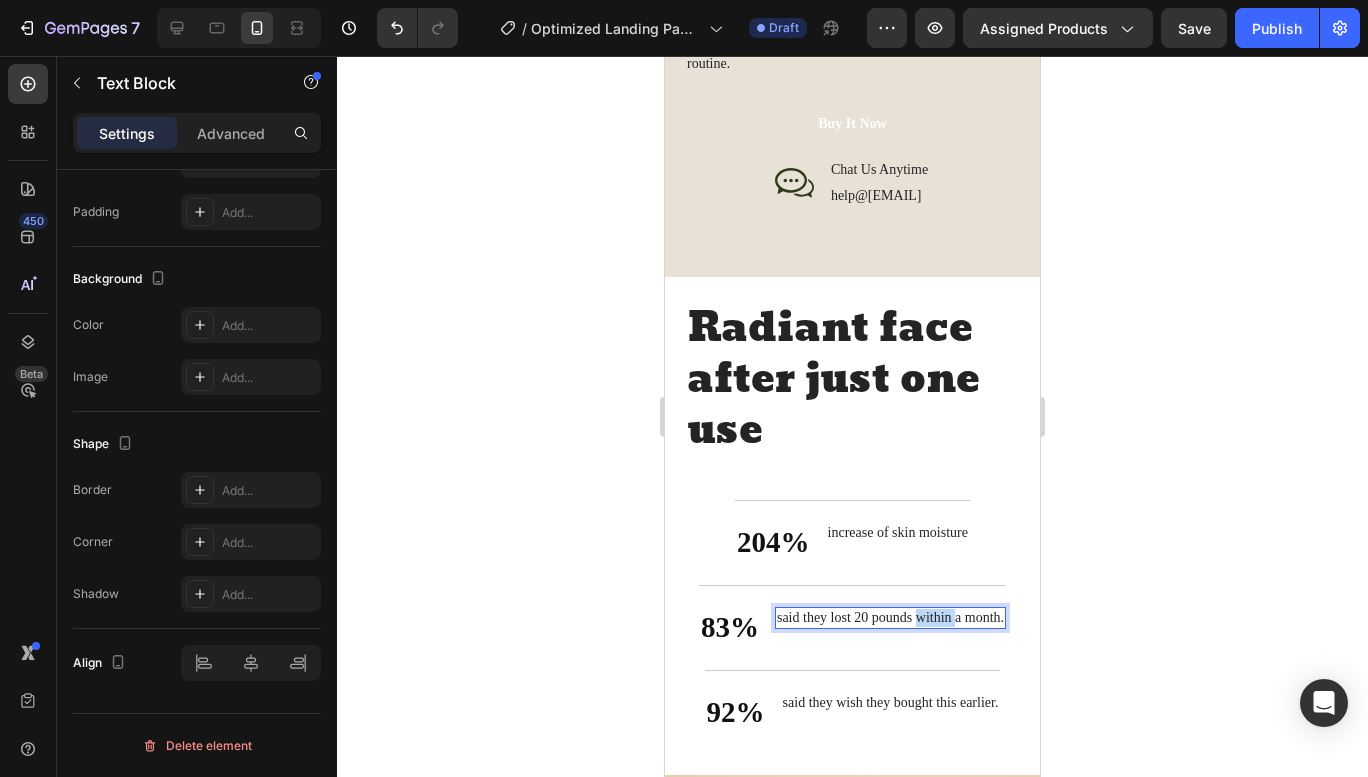 click on "said they lost 20 pounds within a month." at bounding box center (890, 618) 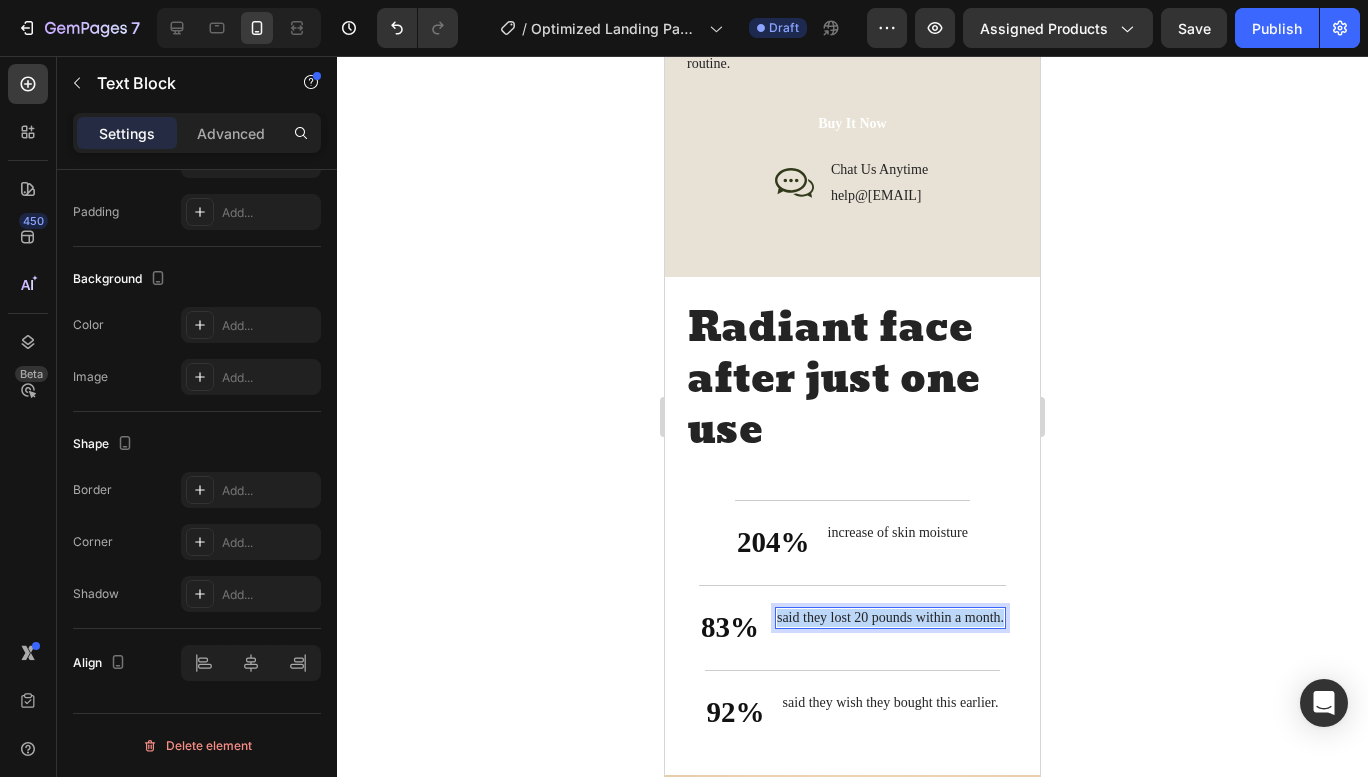 click on "said they lost 20 pounds within a month." at bounding box center [890, 618] 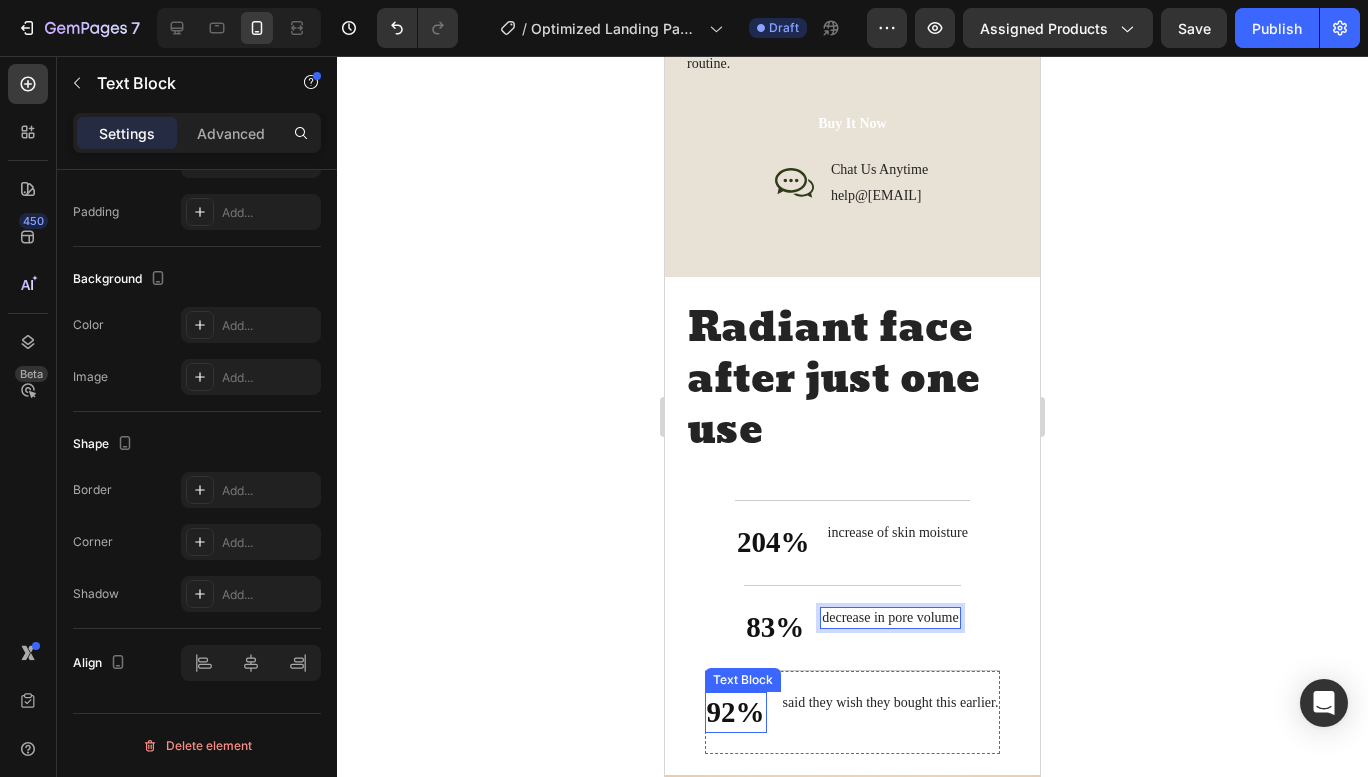 click on "92%" at bounding box center (736, 713) 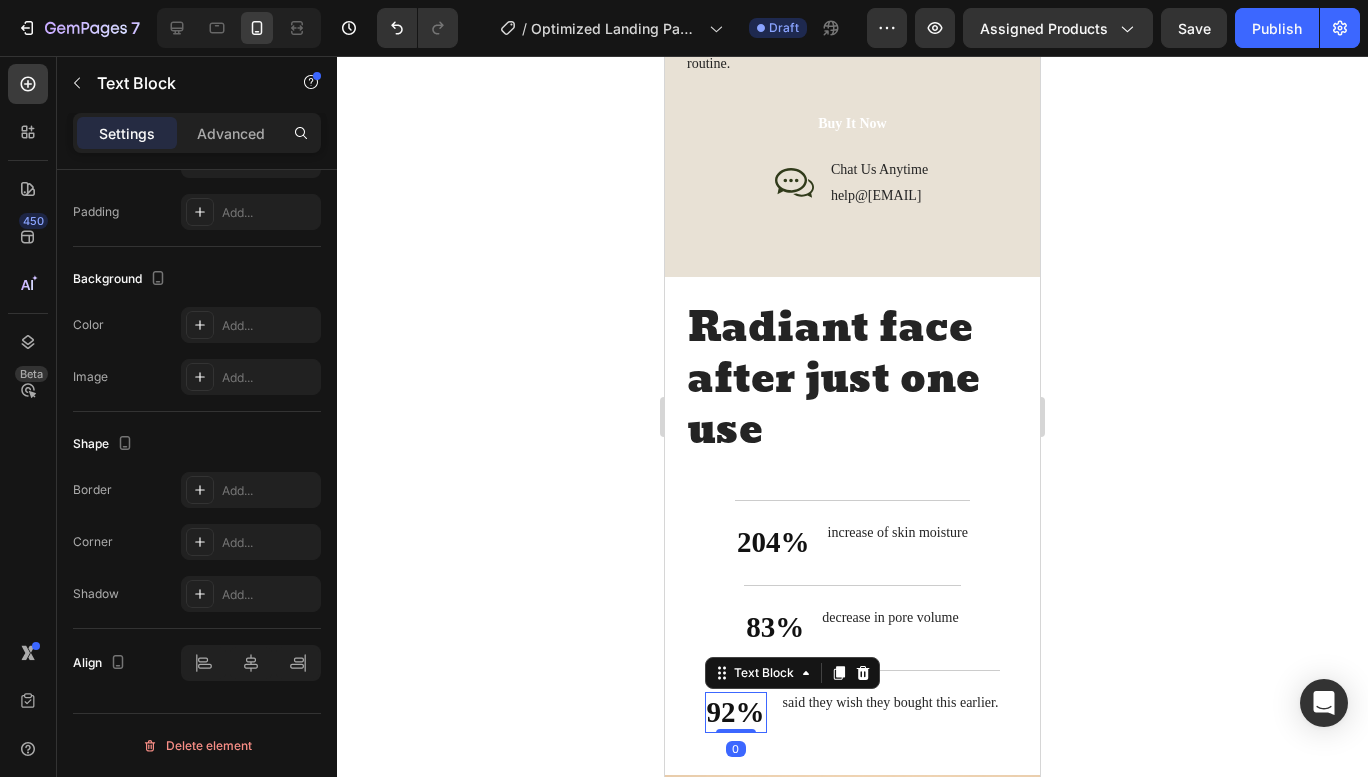 click on "92%" at bounding box center [736, 713] 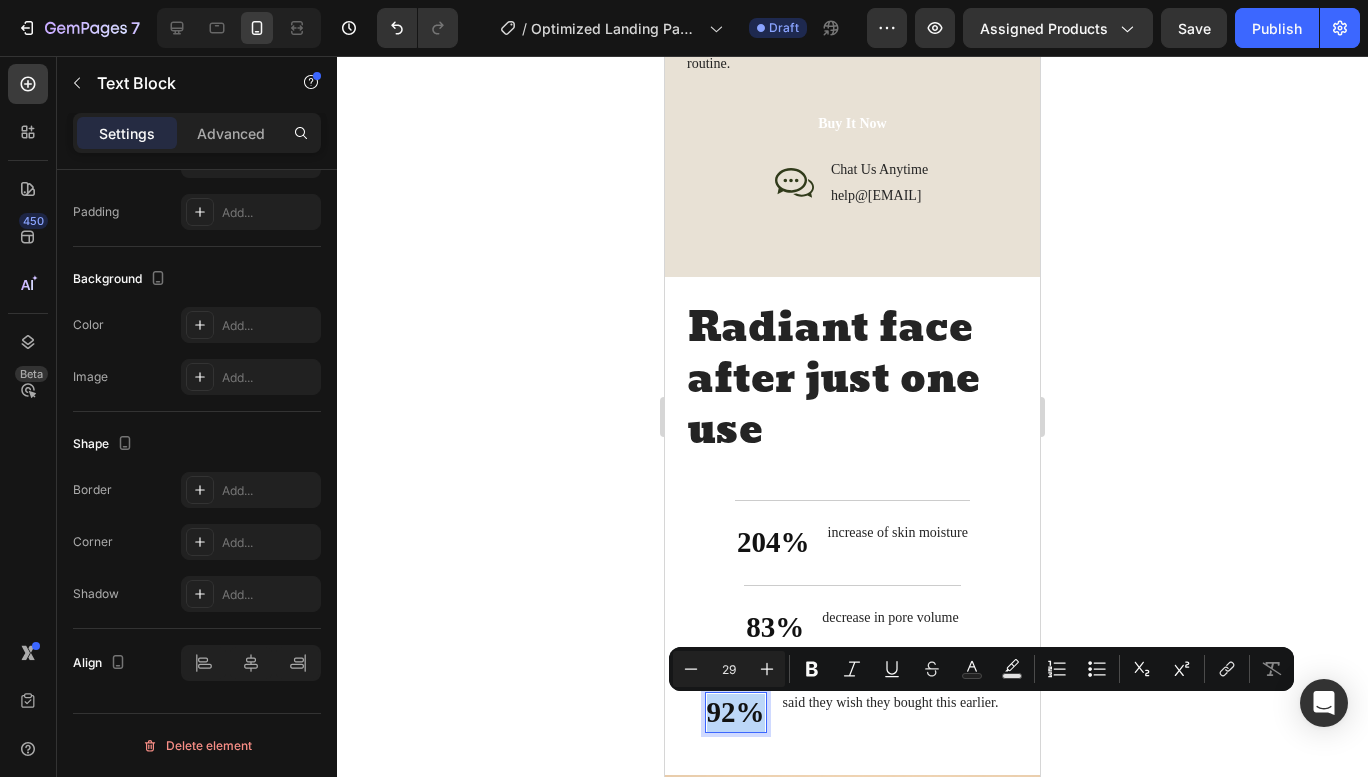 click on "92%" at bounding box center [736, 713] 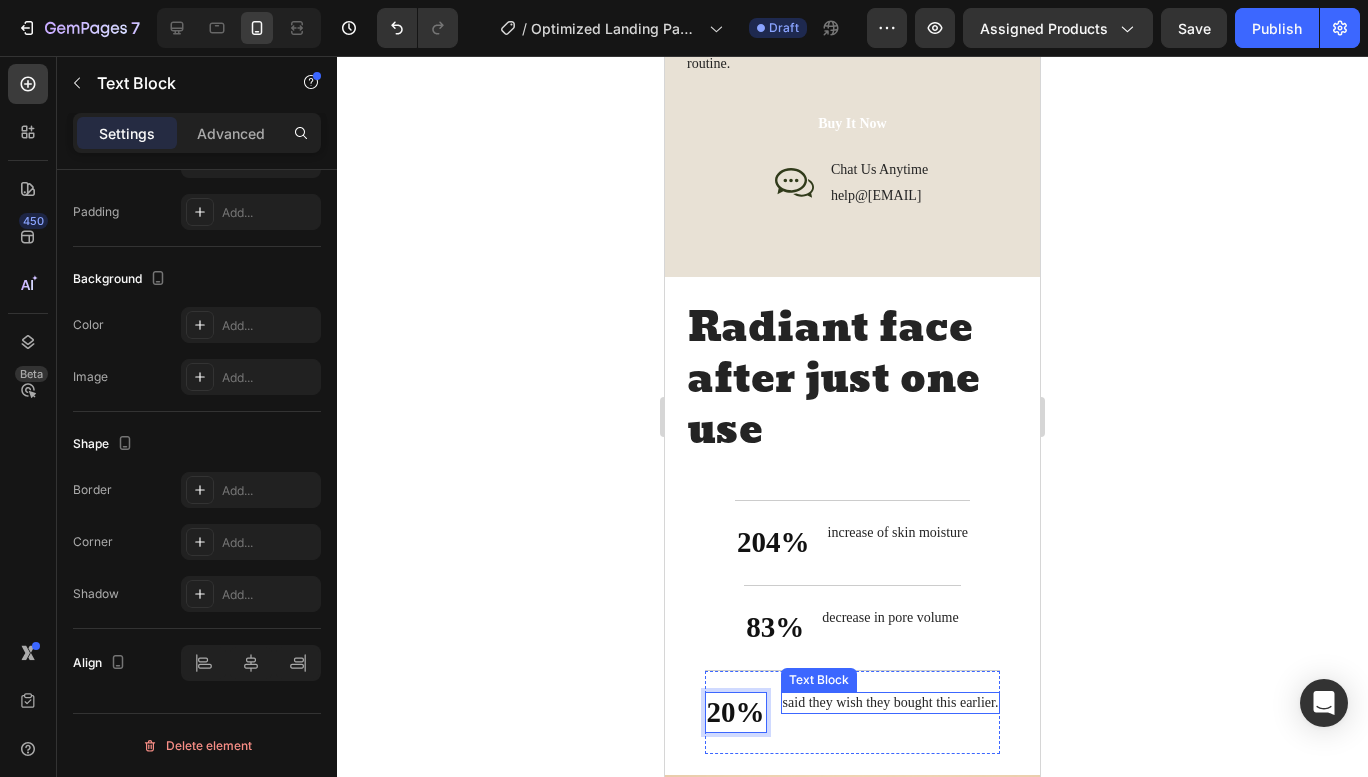 click on "said they wish they bought this earlier." at bounding box center (891, 703) 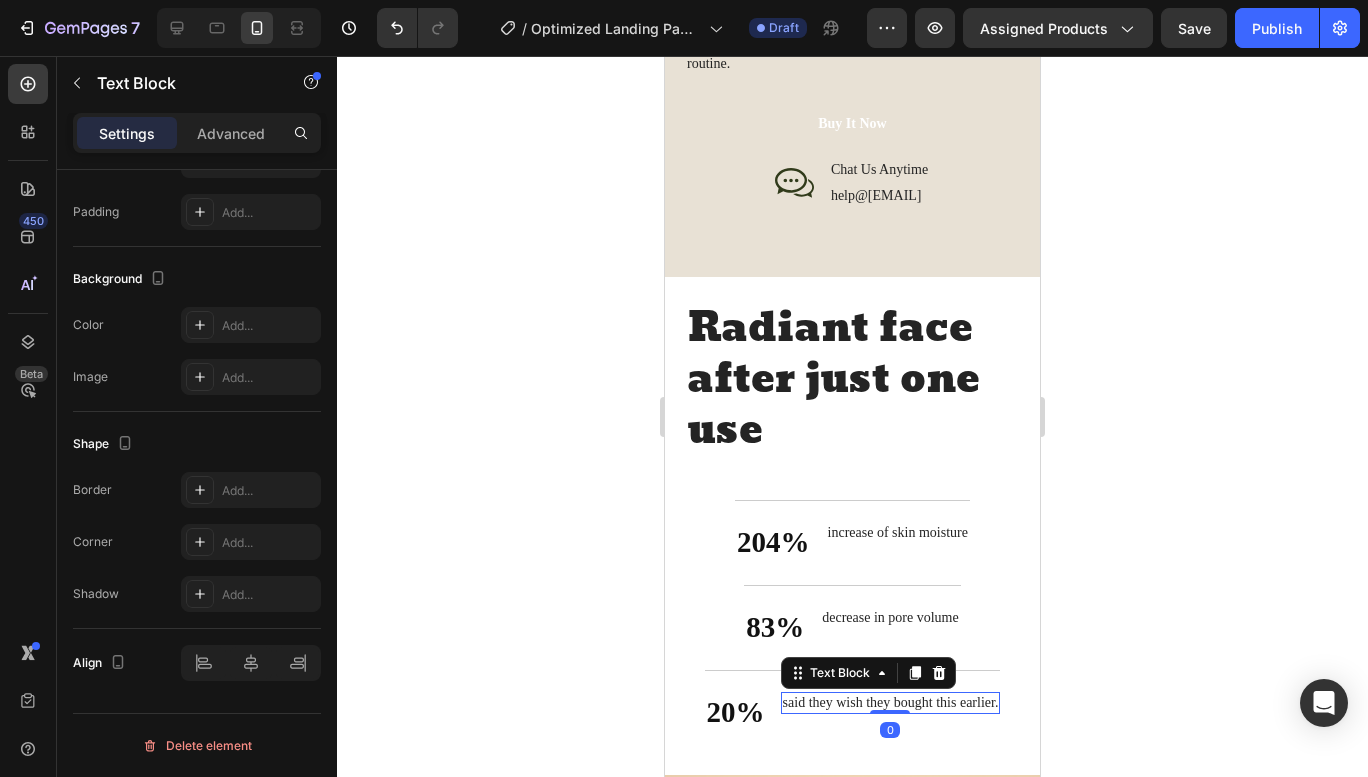 click on "said they wish they bought this earlier." at bounding box center (891, 703) 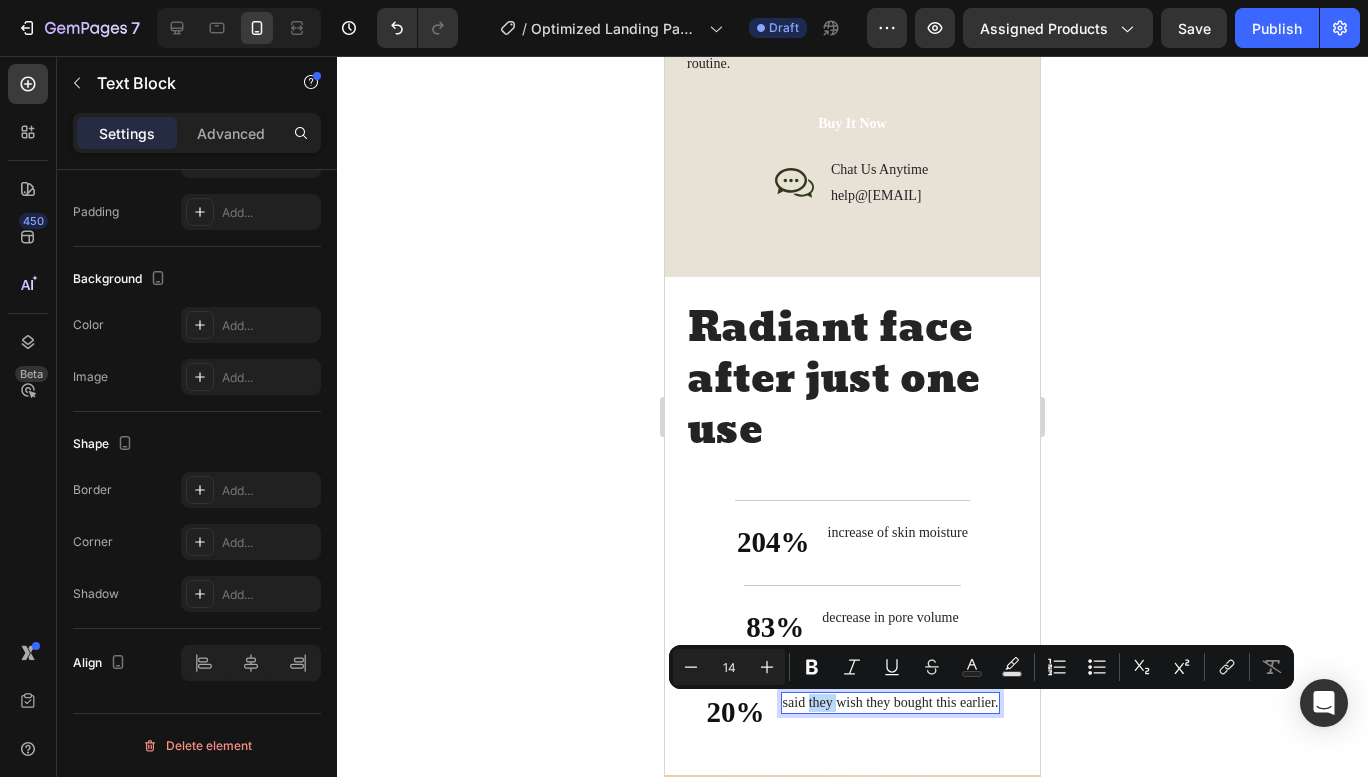 click on "said they wish they bought this earlier." at bounding box center [891, 703] 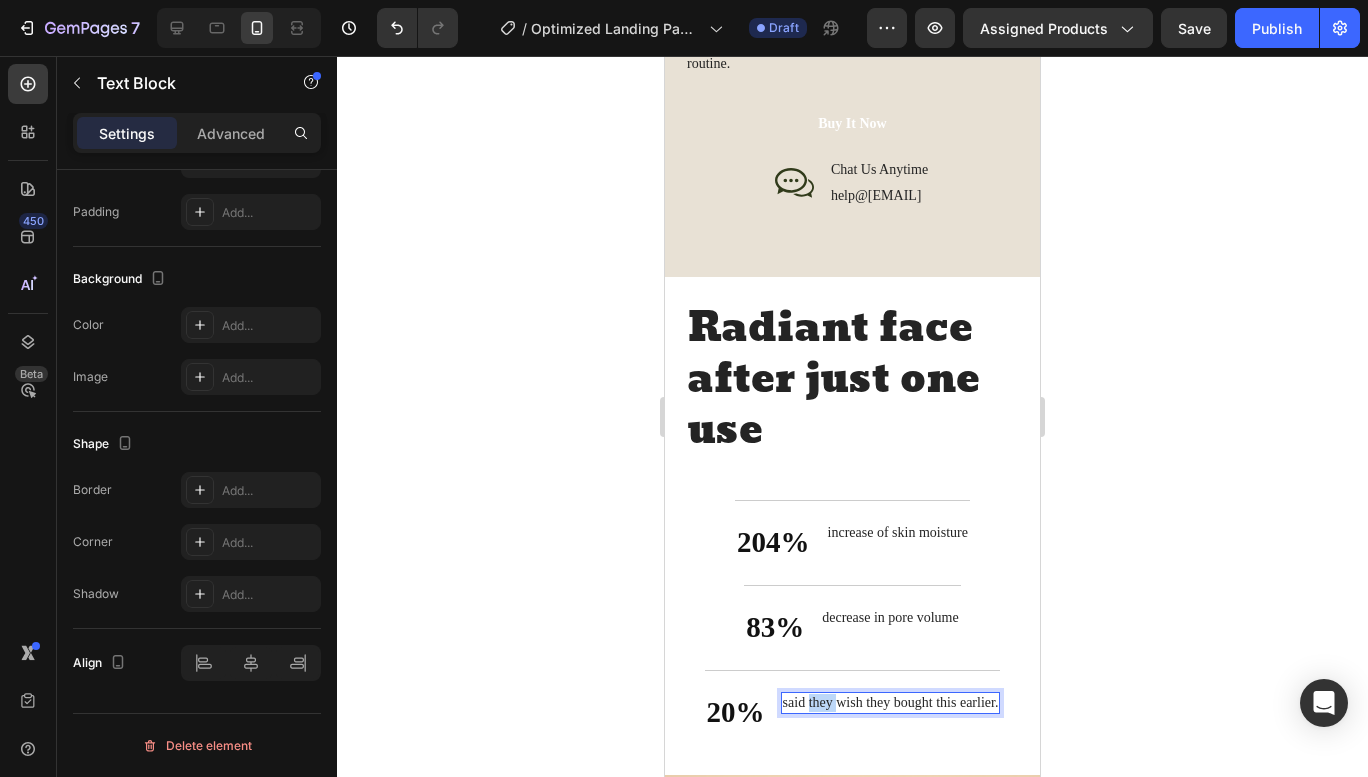 click on "said they wish they bought this earlier." at bounding box center [891, 703] 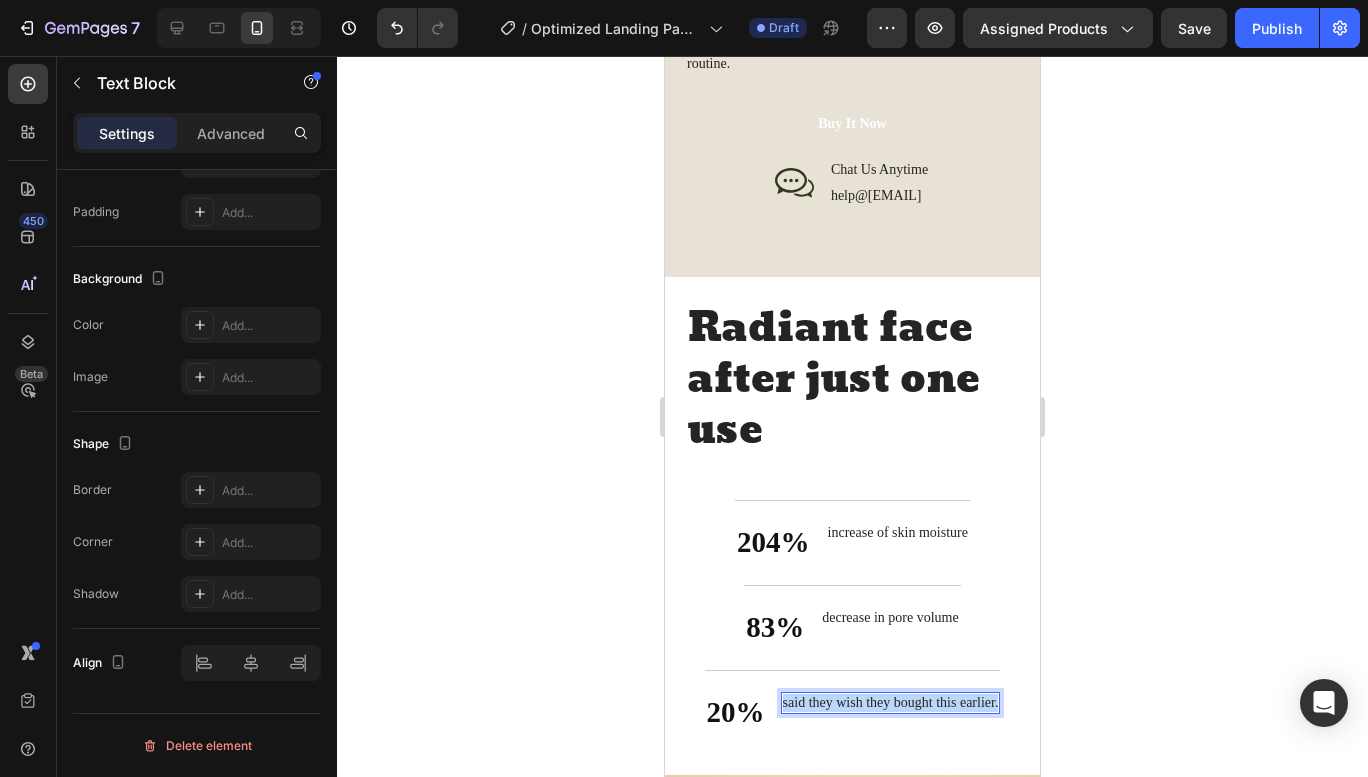 click on "said they wish they bought this earlier." at bounding box center (891, 703) 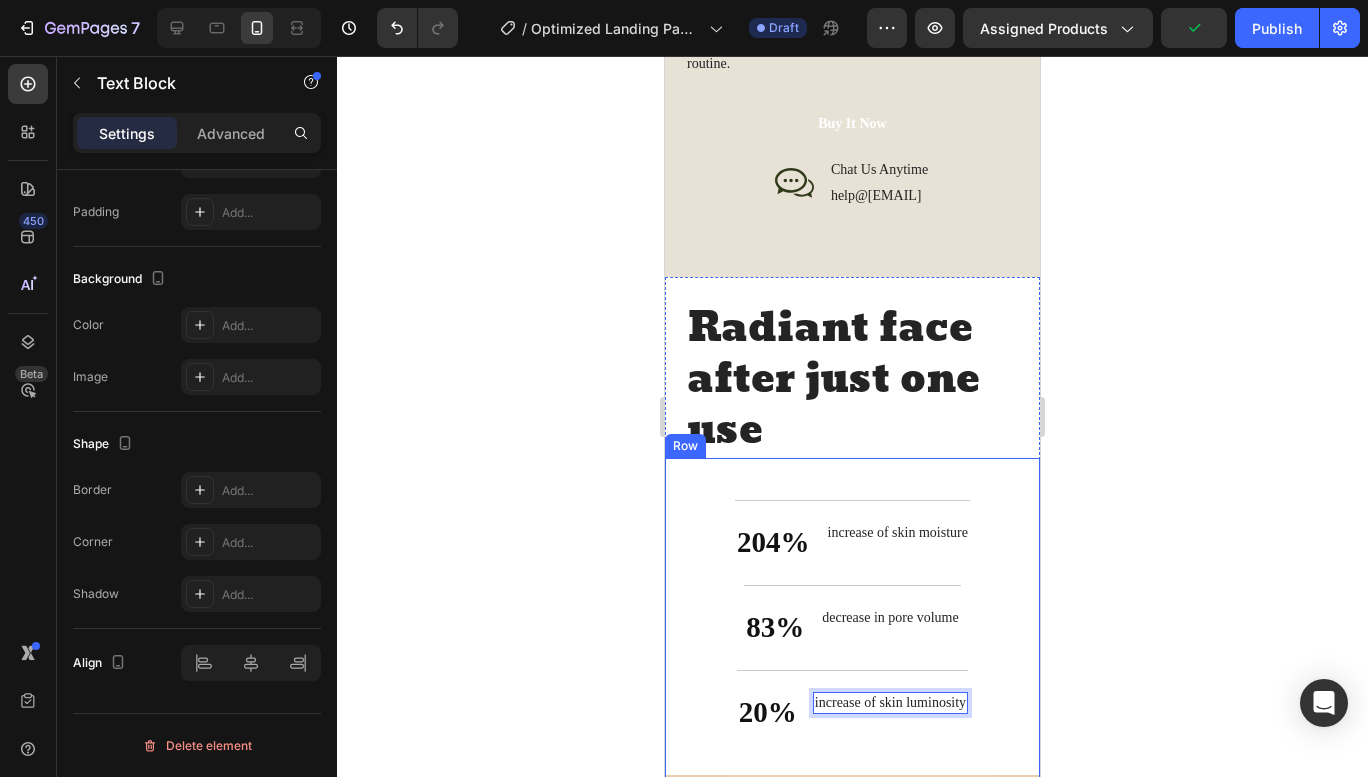 click 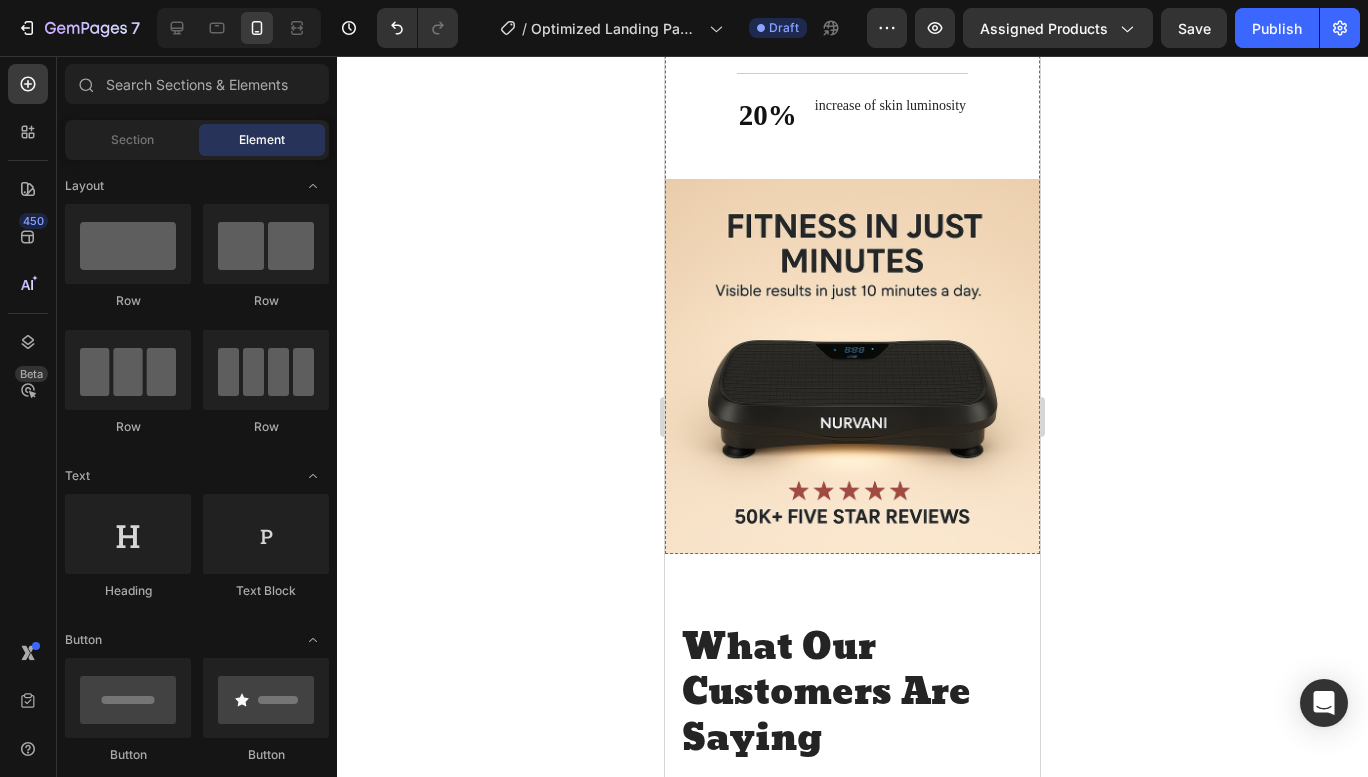 scroll, scrollTop: 3580, scrollLeft: 0, axis: vertical 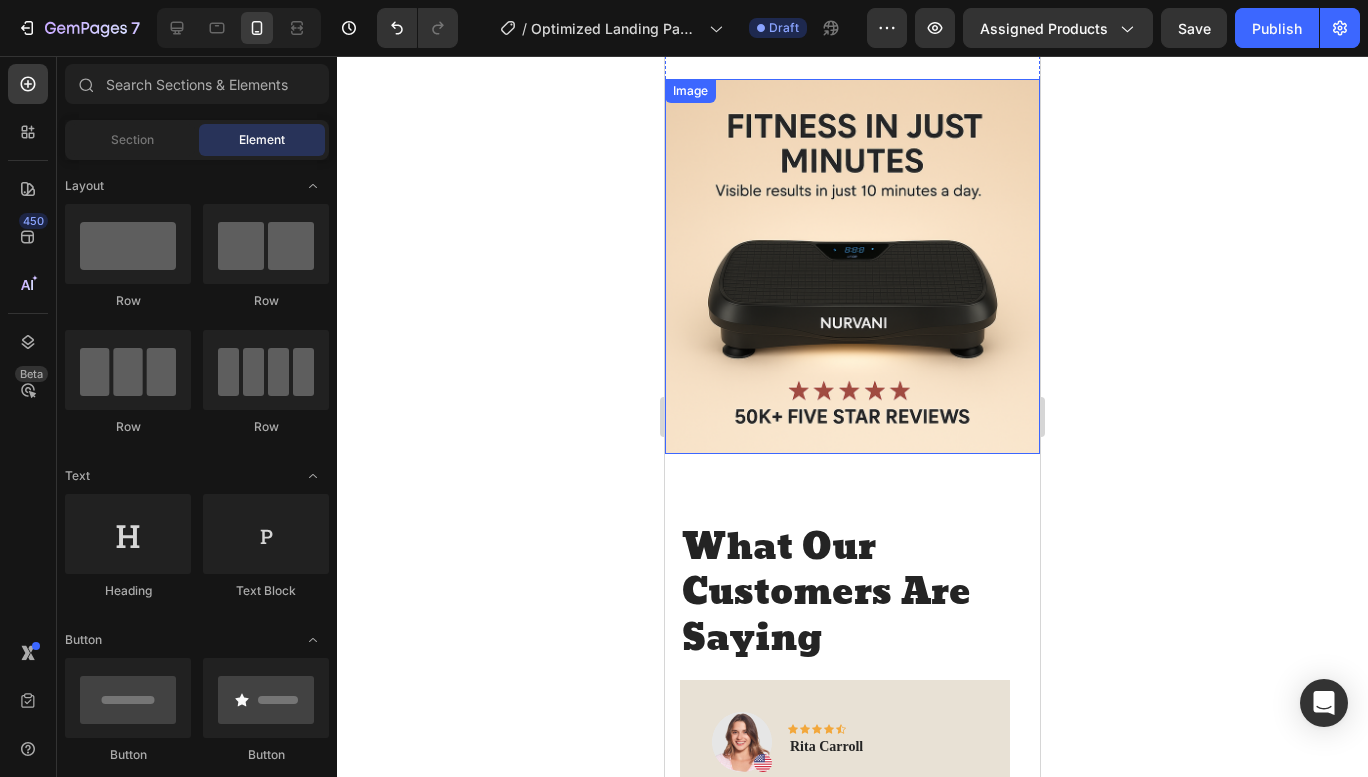 click at bounding box center (852, 266) 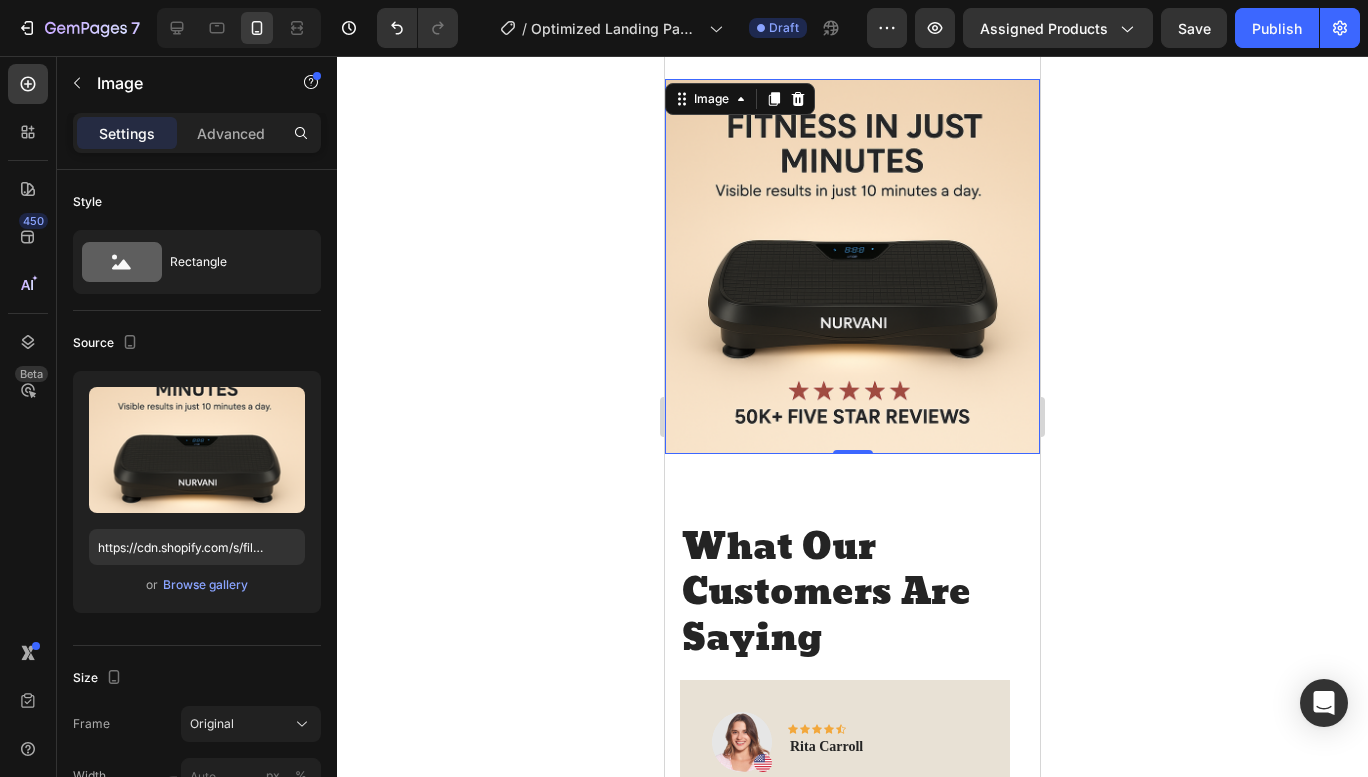 click on "Browse gallery" at bounding box center (205, 585) 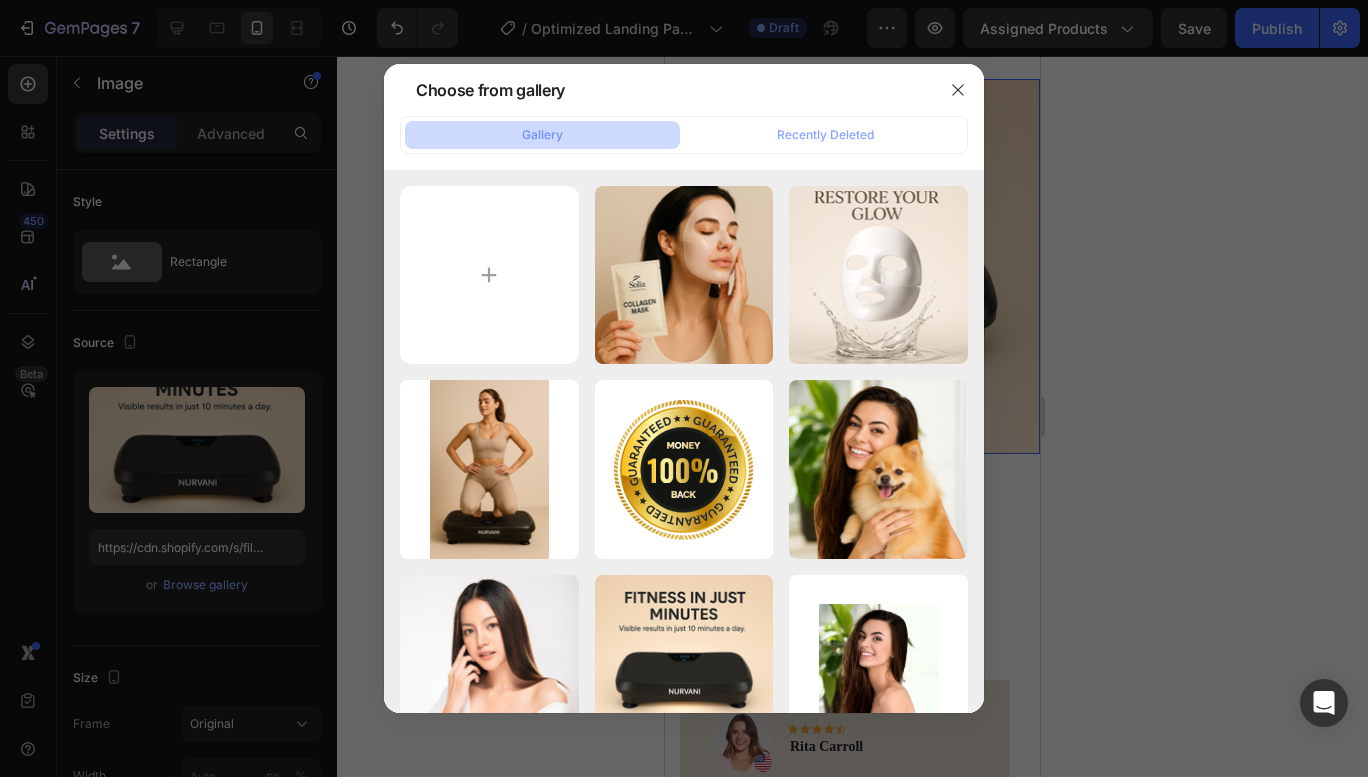 click on "Facemask_6.png 1433.98 kb" at bounding box center [0, 0] 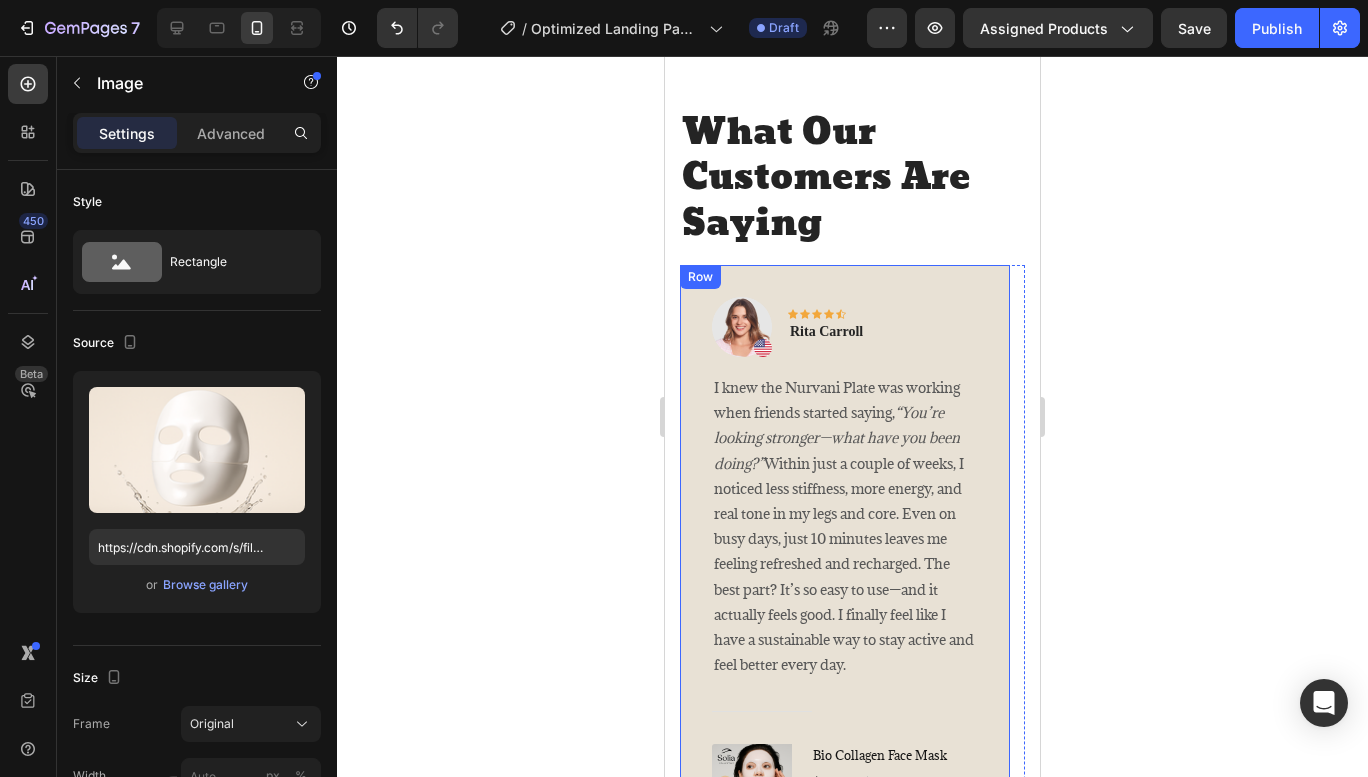 scroll, scrollTop: 4080, scrollLeft: 0, axis: vertical 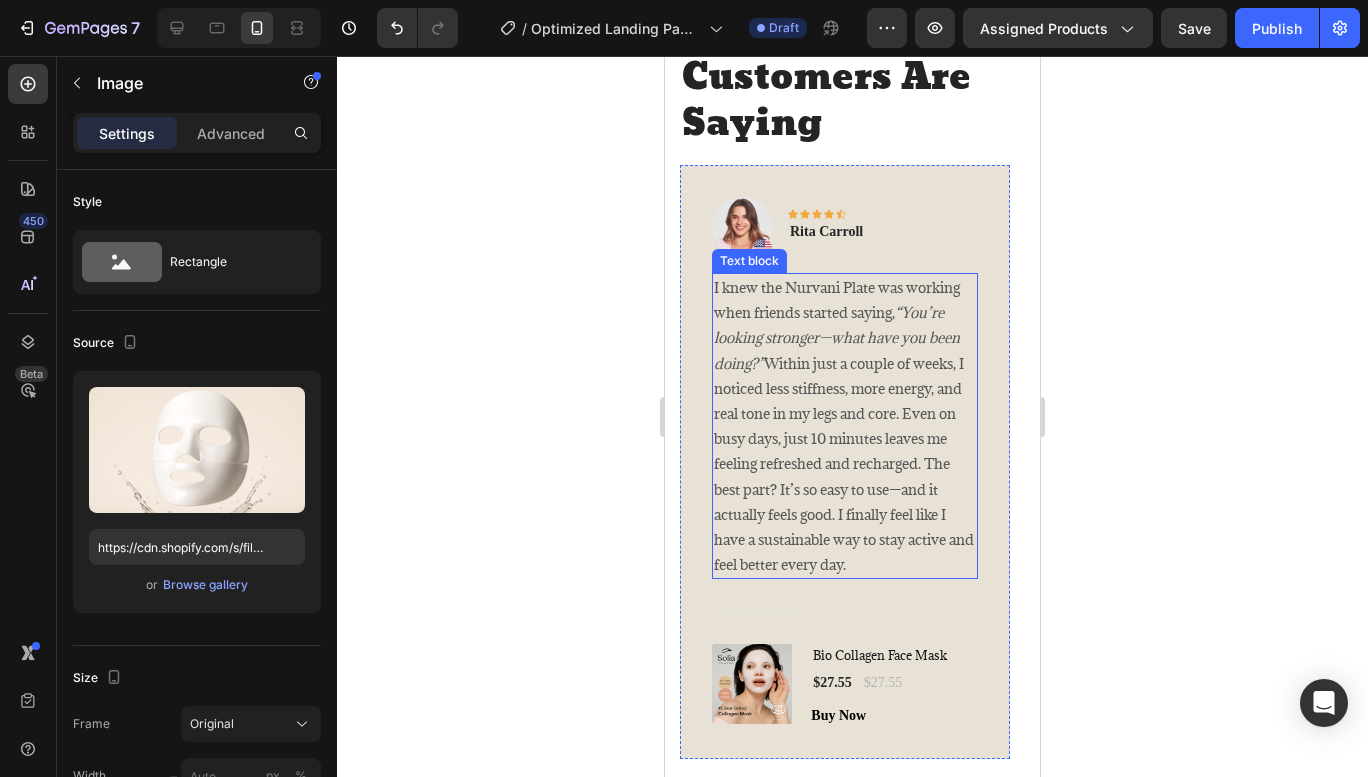 click on "I knew the Nurvani Plate was working when friends started saying,  “You’re looking stronger—what have you been doing?”  Within just a couple of weeks, I noticed less stiffness, more energy, and real tone in my legs and core. Even on busy days, just 10 minutes leaves me feeling refreshed and recharged. The best part? It’s so easy to use—and it actually feels good. I finally feel like I have a sustainable way to stay active and feel better every day." at bounding box center (845, 426) 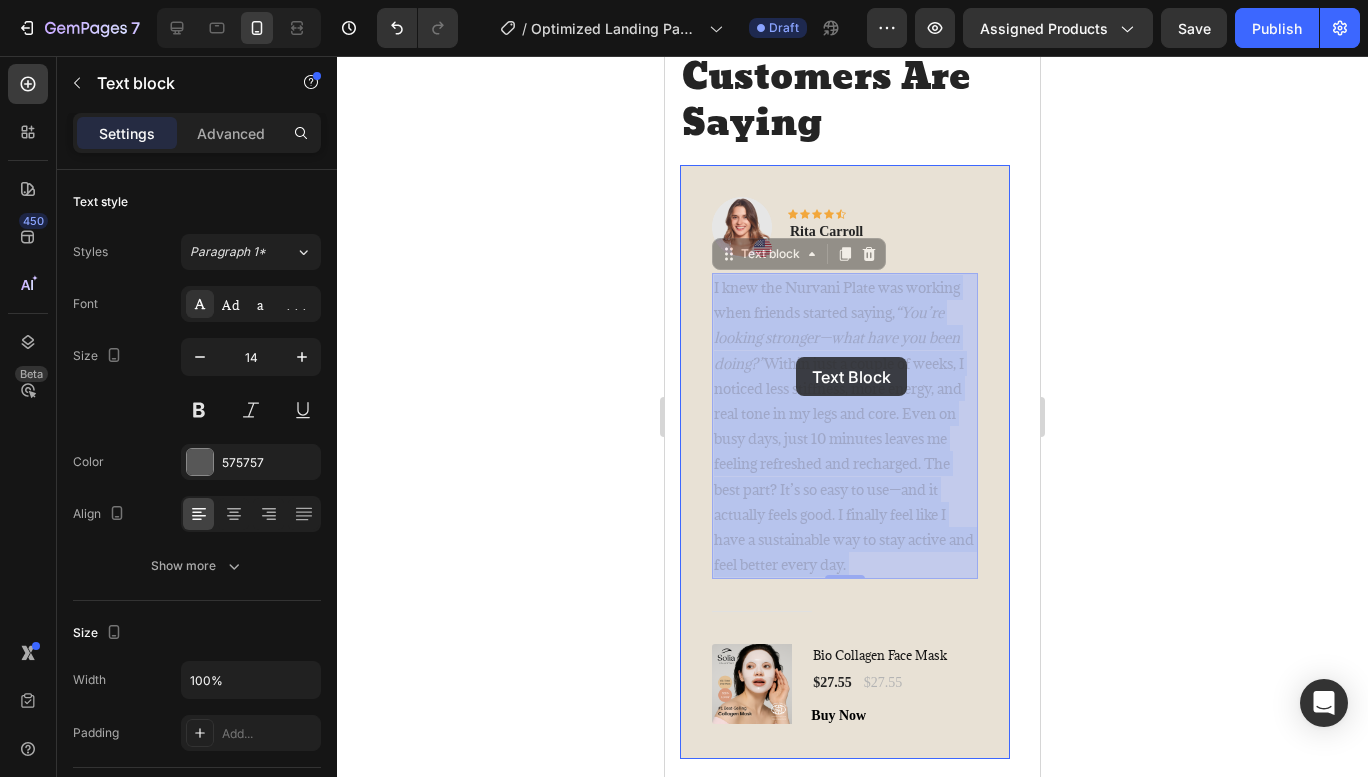 drag, startPoint x: 886, startPoint y: 568, endPoint x: 796, endPoint y: 357, distance: 229.39267 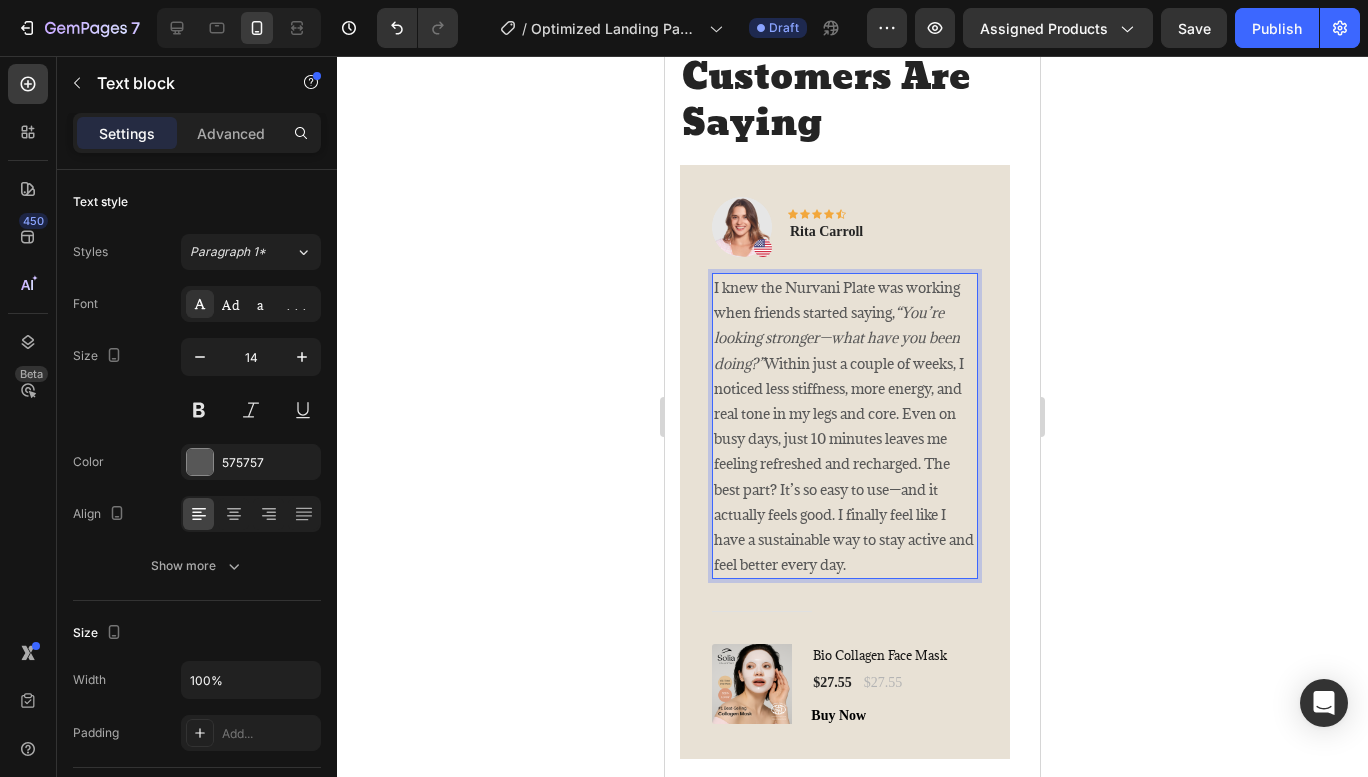 click on "I knew the Nurvani Plate was working when friends started saying,  “You’re looking stronger—what have you been doing?”  Within just a couple of weeks, I noticed less stiffness, more energy, and real tone in my legs and core. Even on busy days, just 10 minutes leaves me feeling refreshed and recharged. The best part? It’s so easy to use—and it actually feels good. I finally feel like I have a sustainable way to stay active and feel better every day." at bounding box center [845, 426] 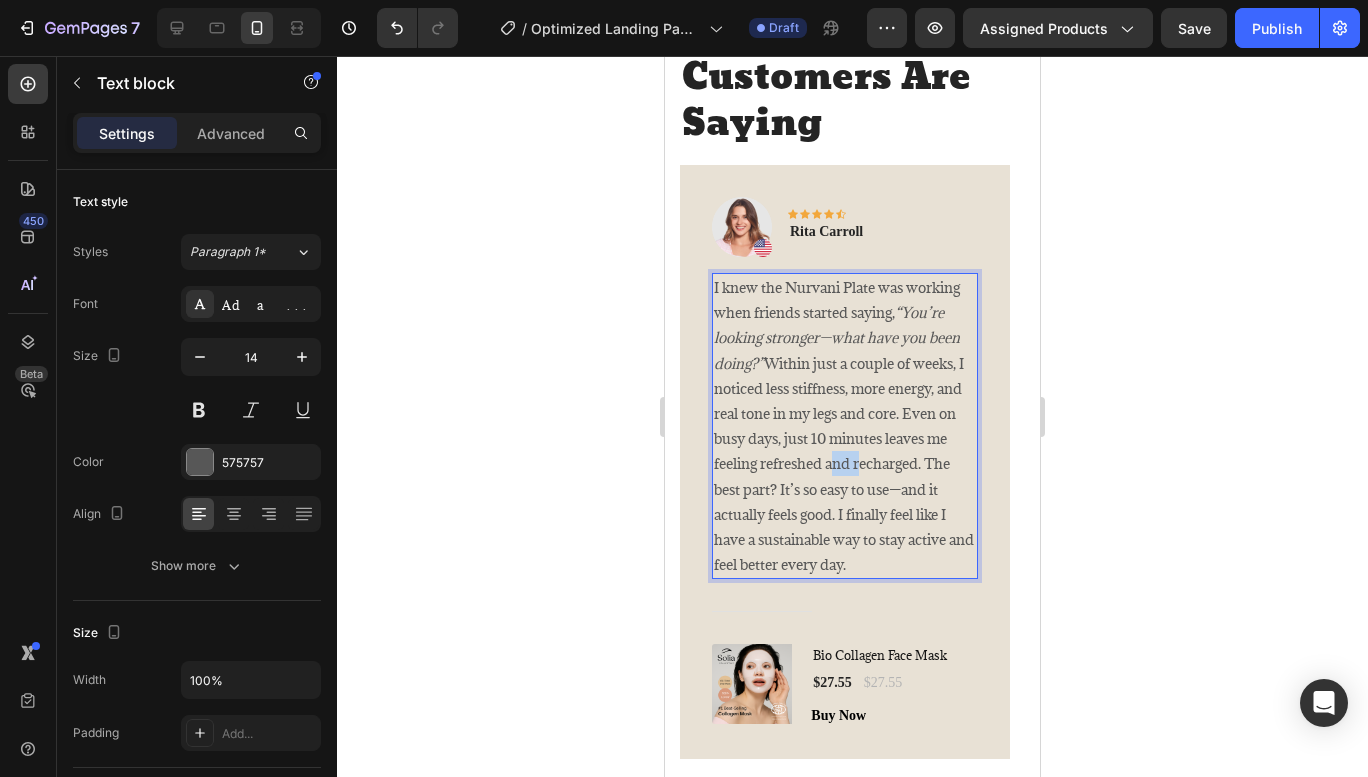 click on "I knew the Nurvani Plate was working when friends started saying,  “You’re looking stronger—what have you been doing?”  Within just a couple of weeks, I noticed less stiffness, more energy, and real tone in my legs and core. Even on busy days, just 10 minutes leaves me feeling refreshed and recharged. The best part? It’s so easy to use—and it actually feels good. I finally feel like I have a sustainable way to stay active and feel better every day." at bounding box center [845, 426] 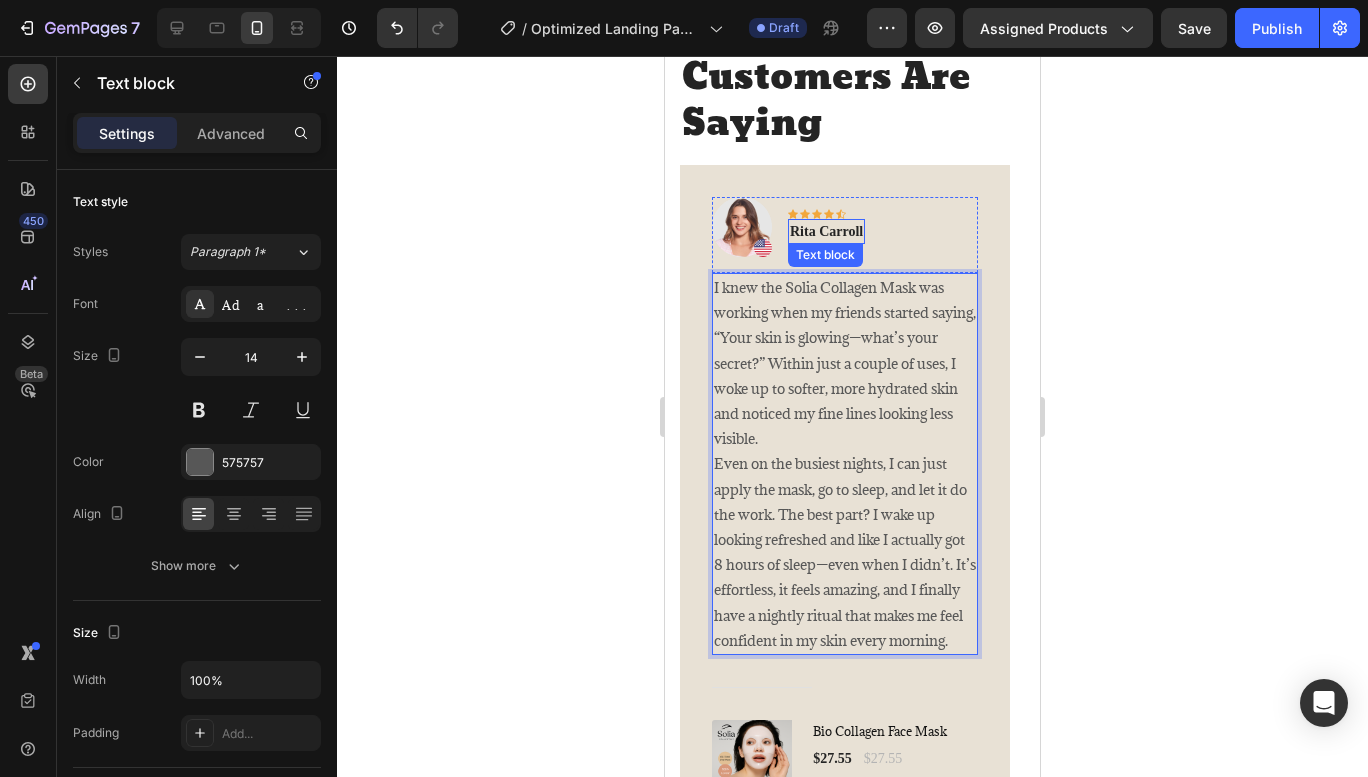 click on "Rita Carroll" at bounding box center [826, 231] 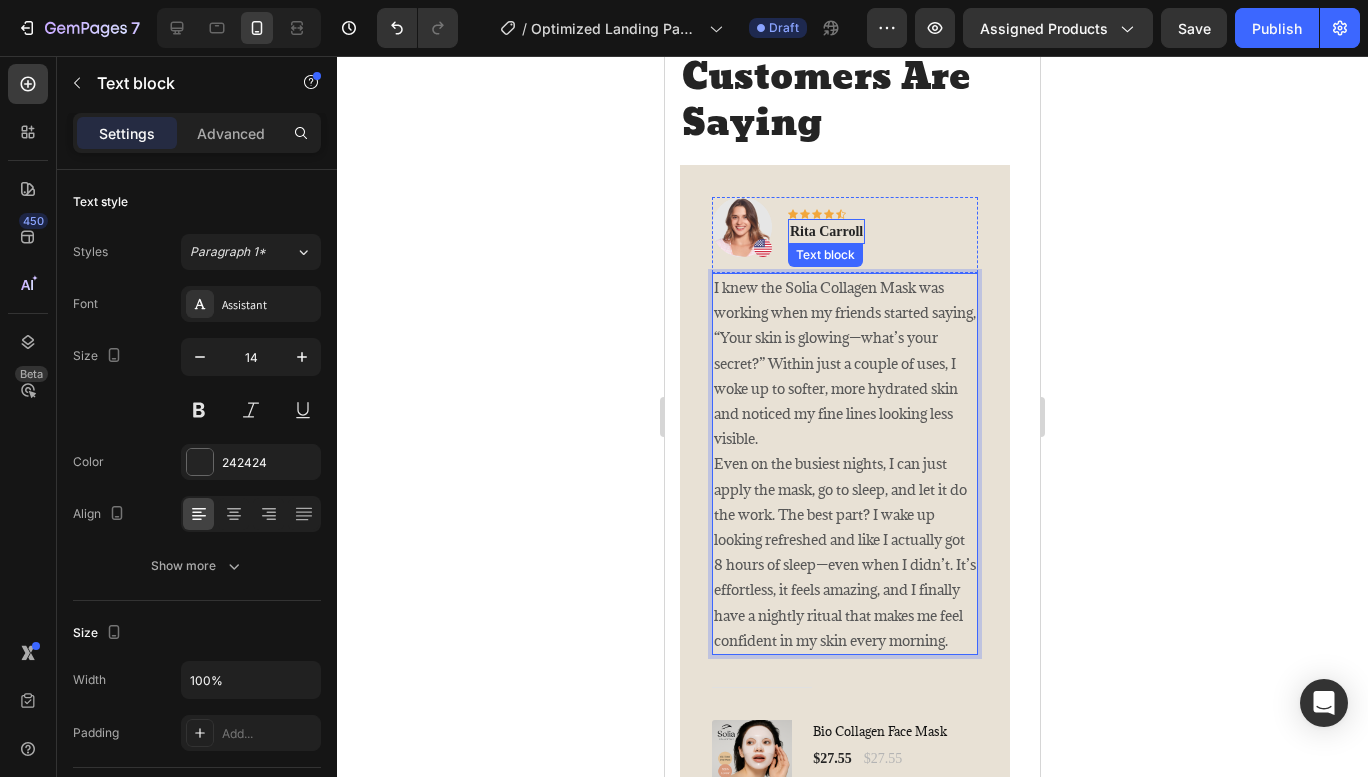 scroll, scrollTop: 521, scrollLeft: 0, axis: vertical 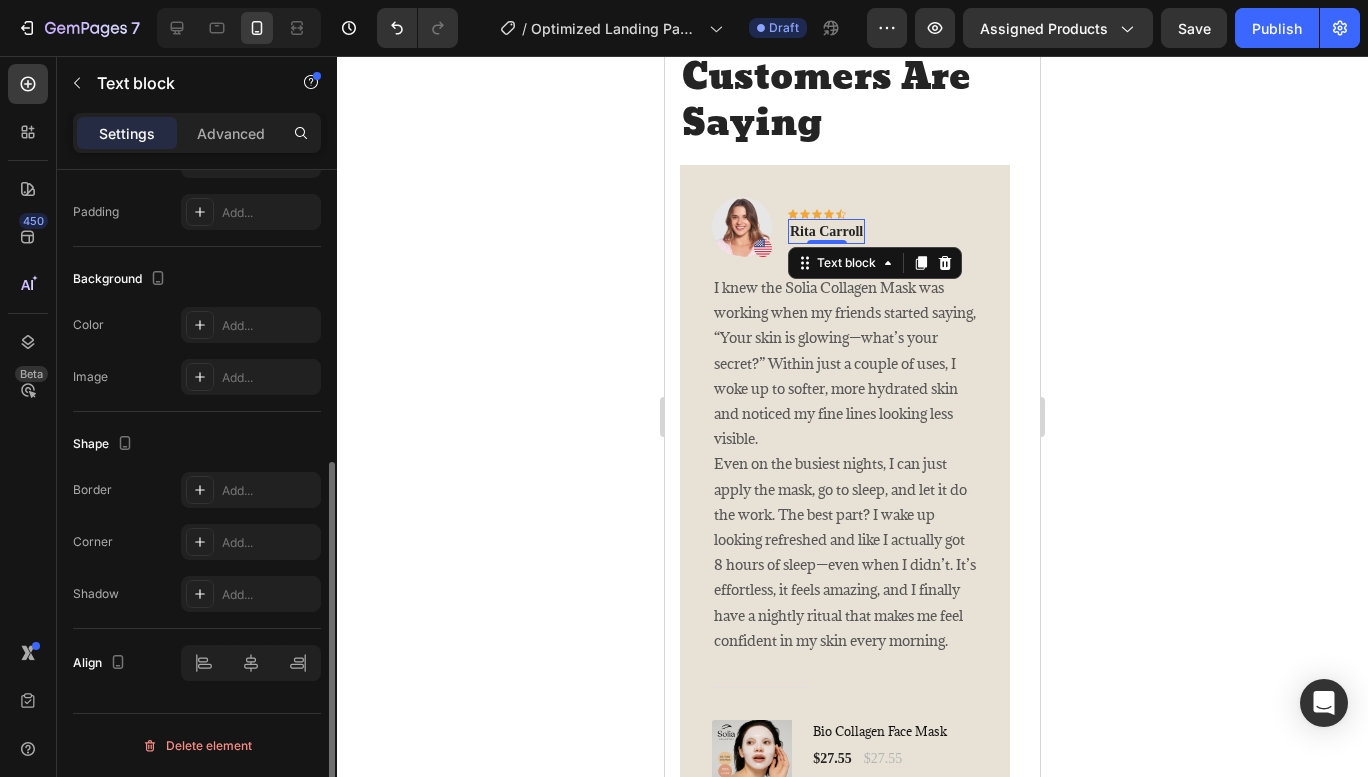 click on "Rita Carroll" at bounding box center [826, 231] 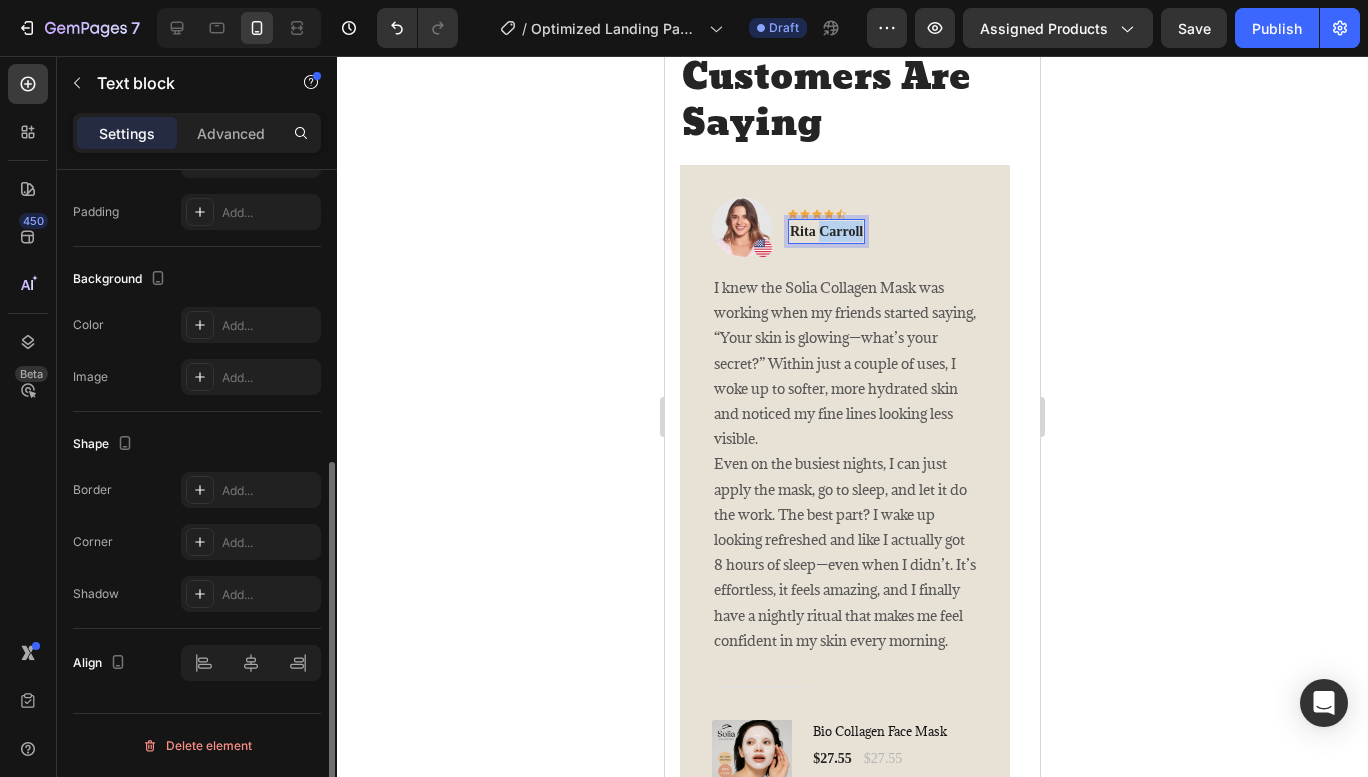 click on "Rita Carroll" at bounding box center (826, 231) 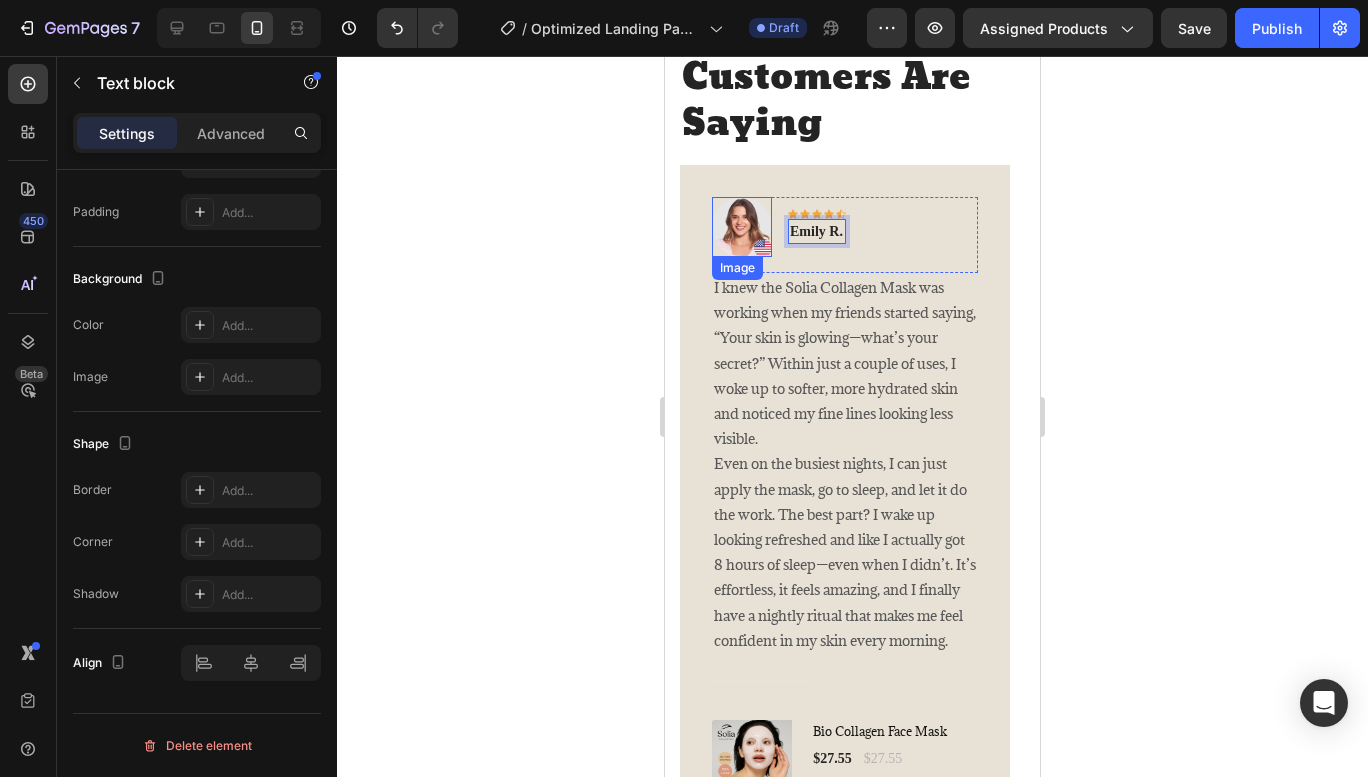 click at bounding box center [742, 227] 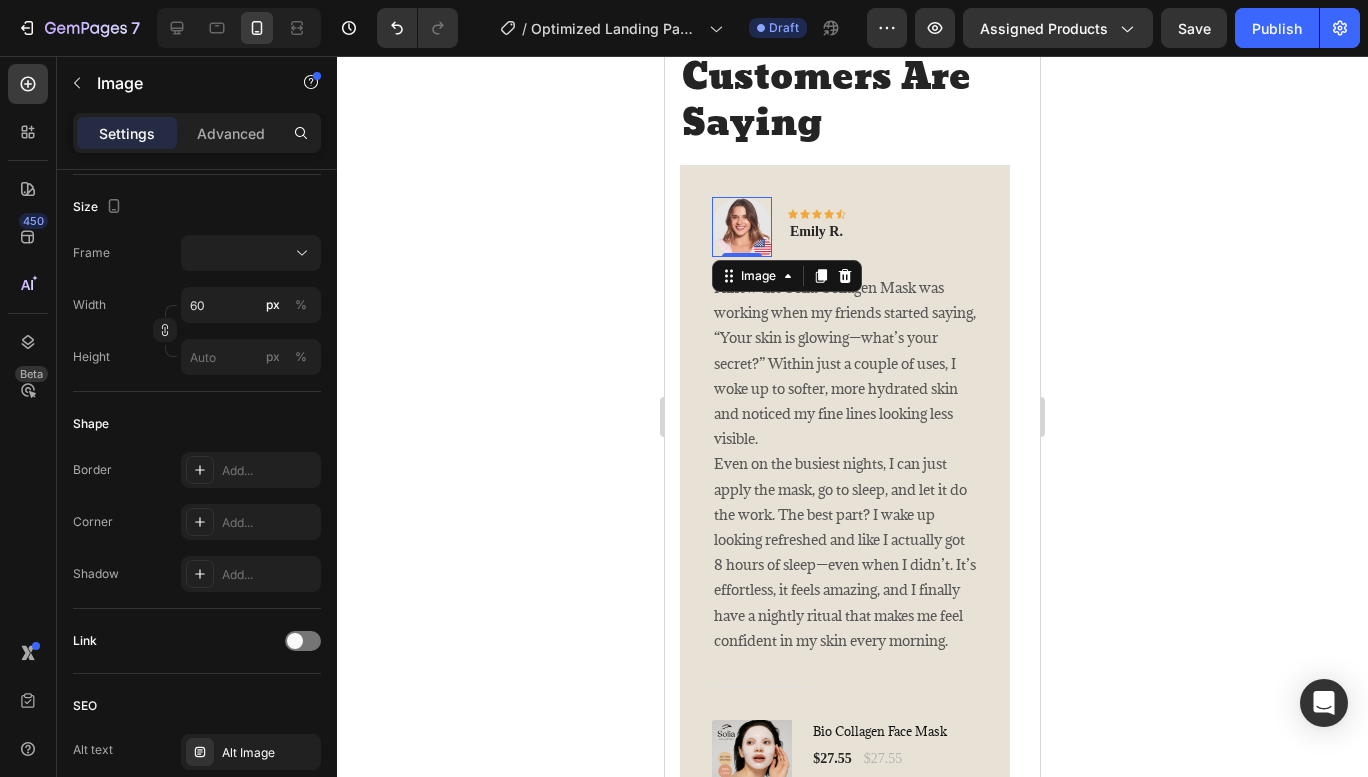 scroll, scrollTop: 0, scrollLeft: 0, axis: both 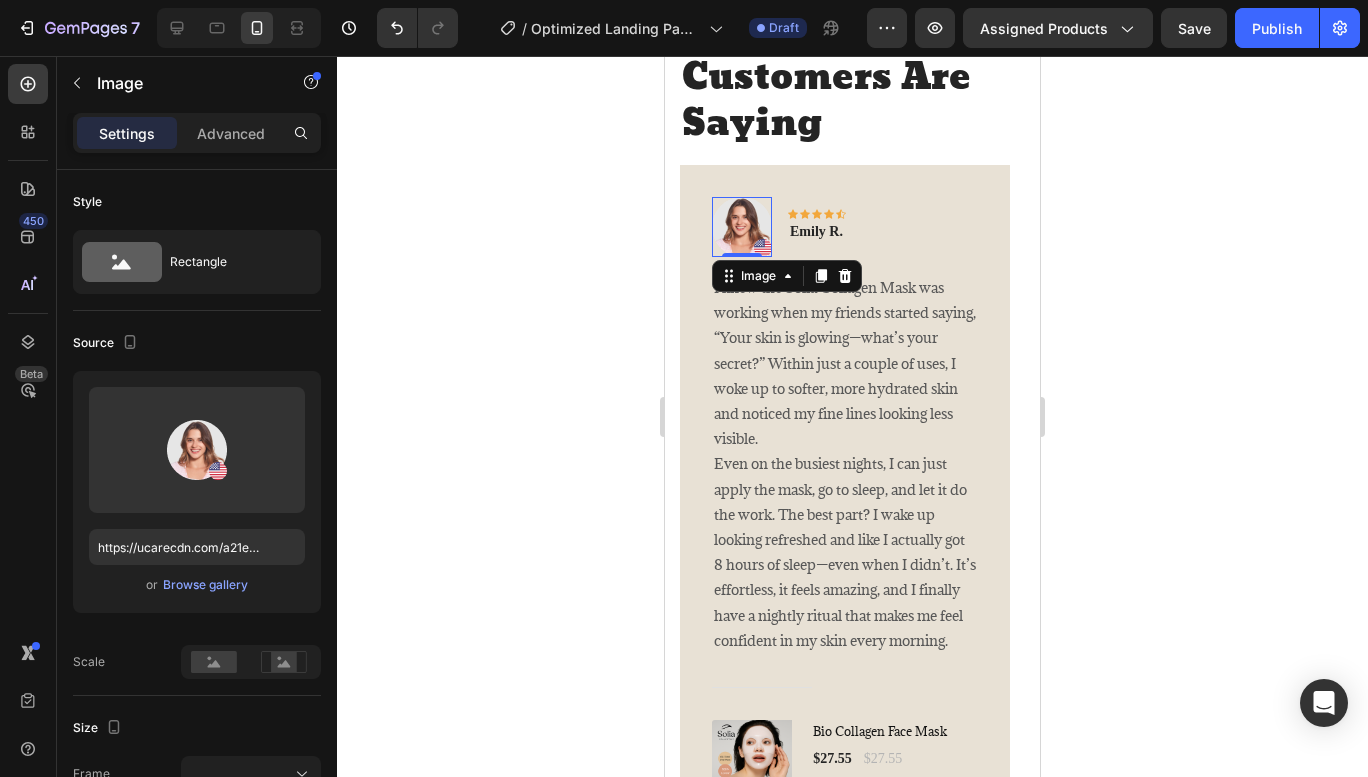 click on "Browse gallery" at bounding box center [205, 585] 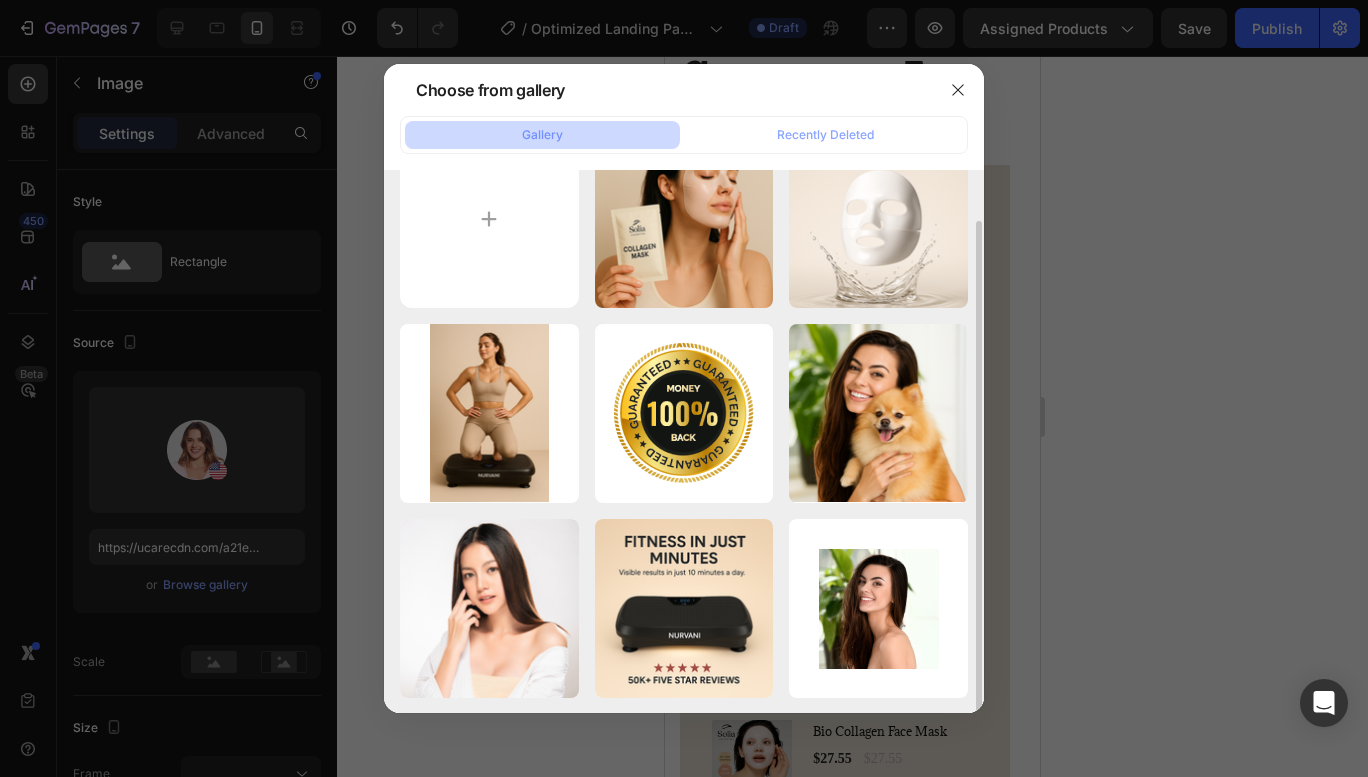 scroll, scrollTop: 0, scrollLeft: 0, axis: both 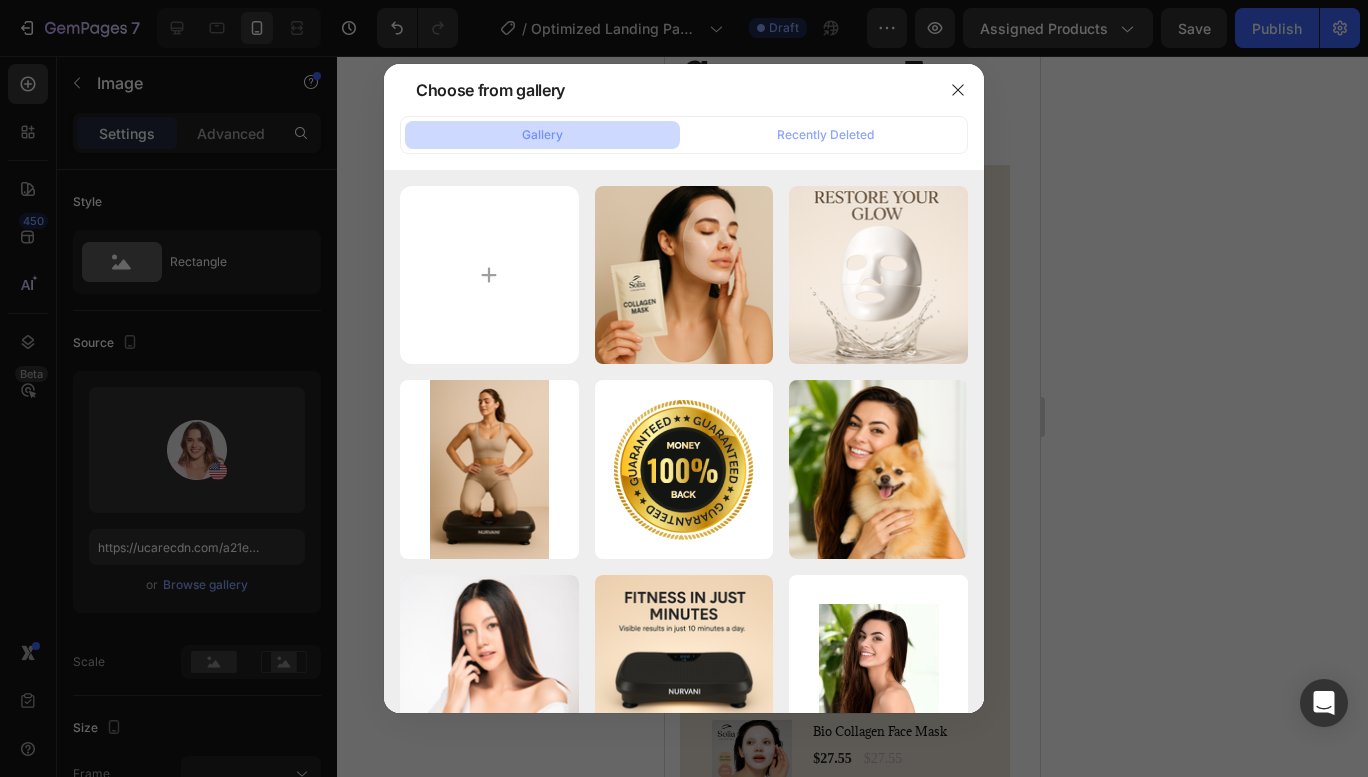 click on "Recently Deleted" at bounding box center [825, 135] 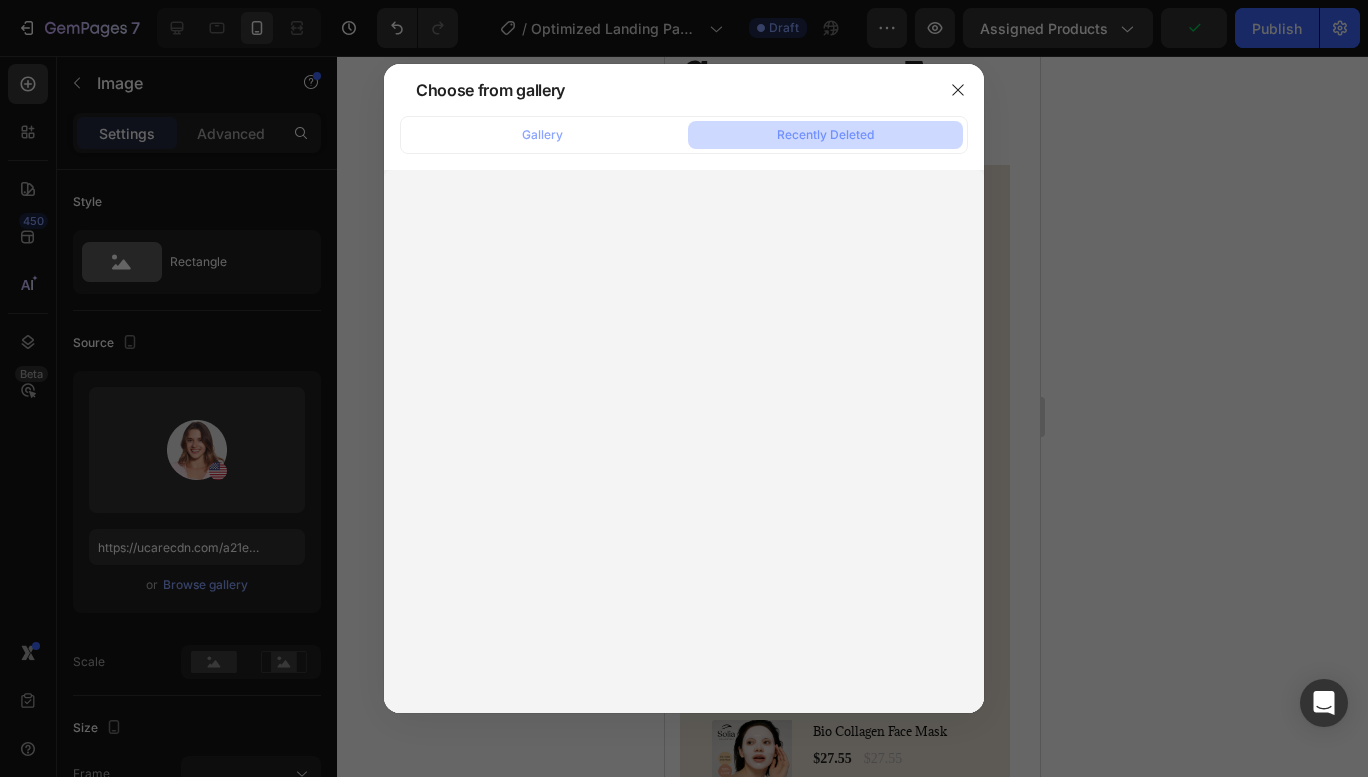click on "Gallery" at bounding box center (542, 135) 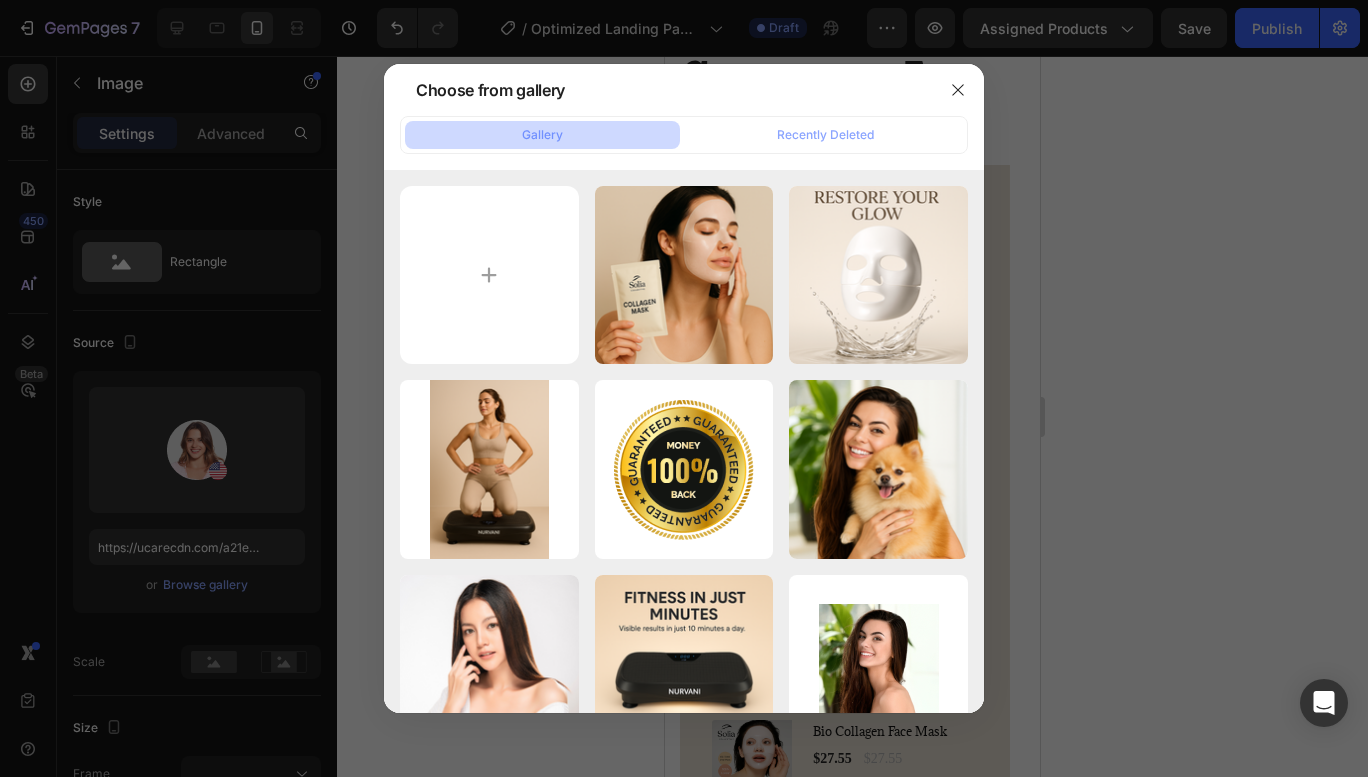 click 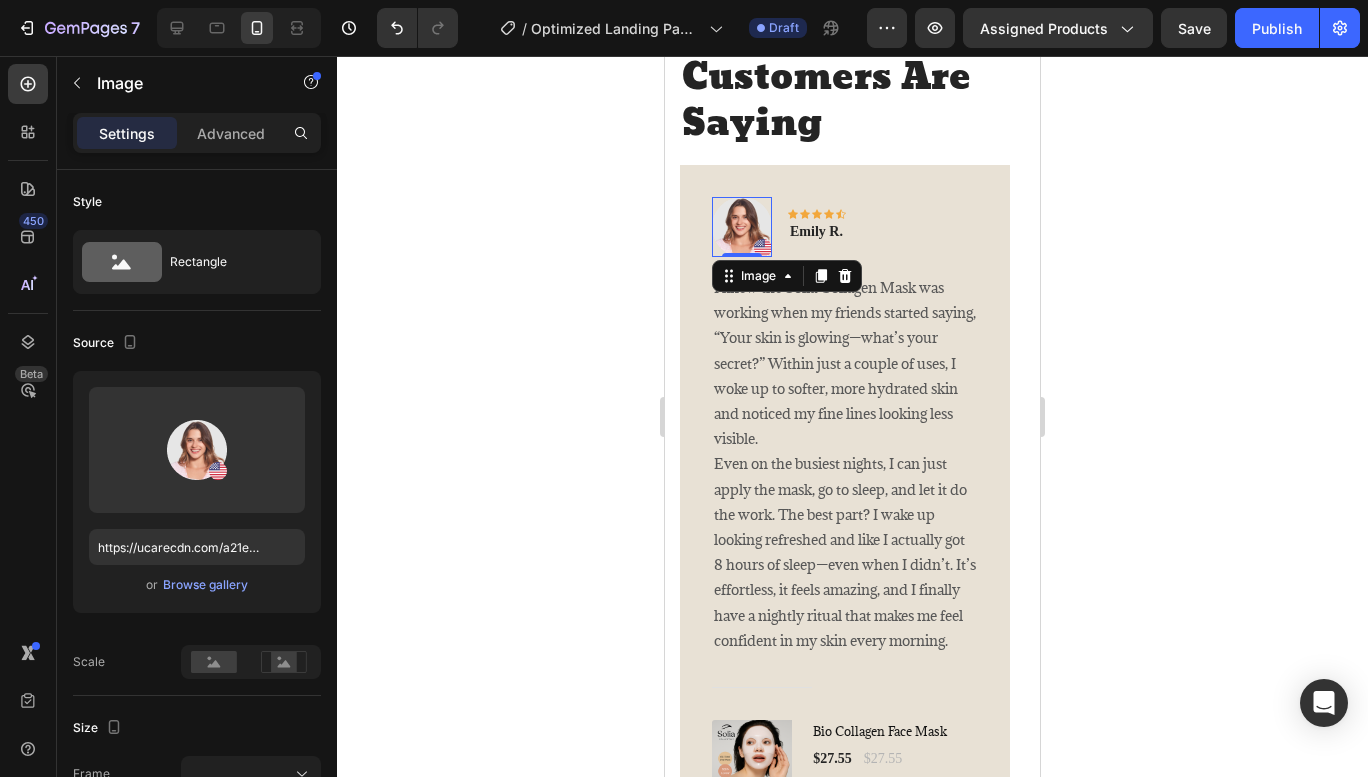 click at bounding box center [742, 227] 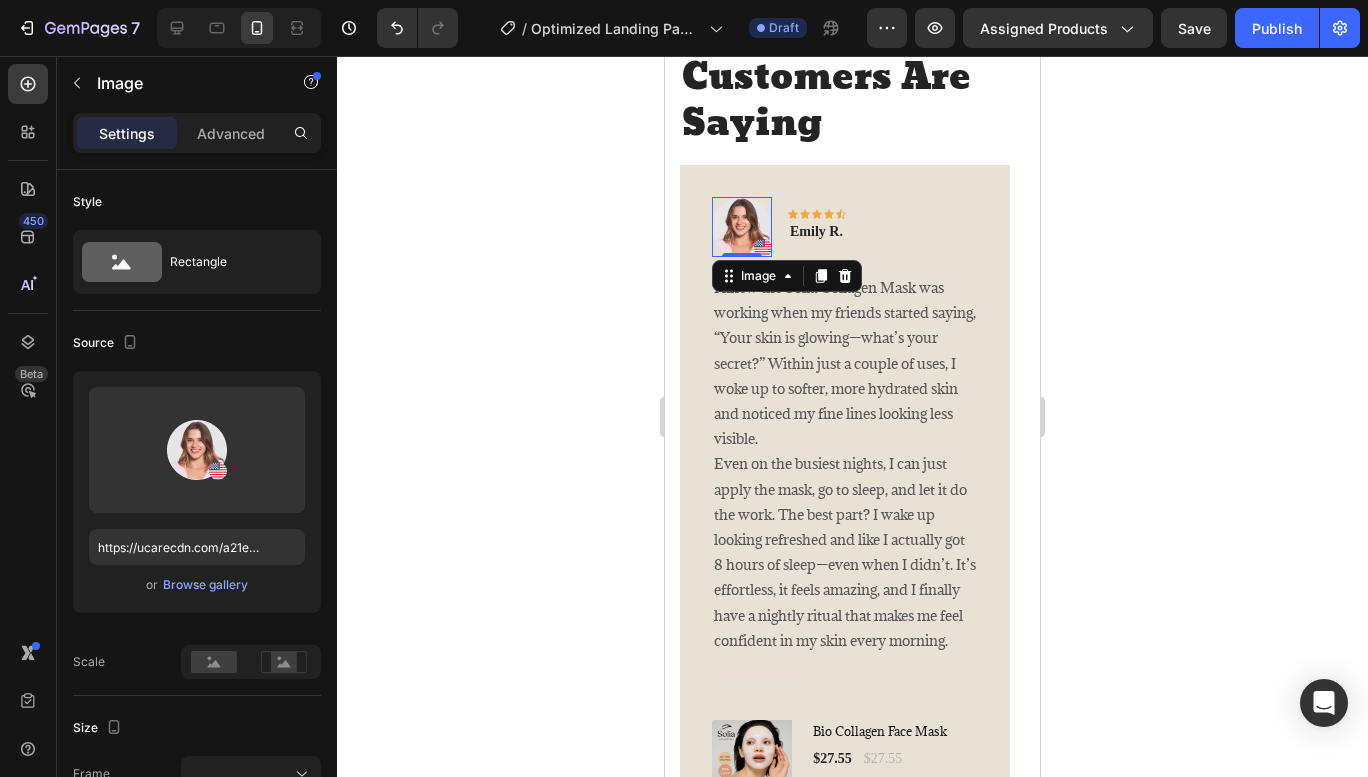 click 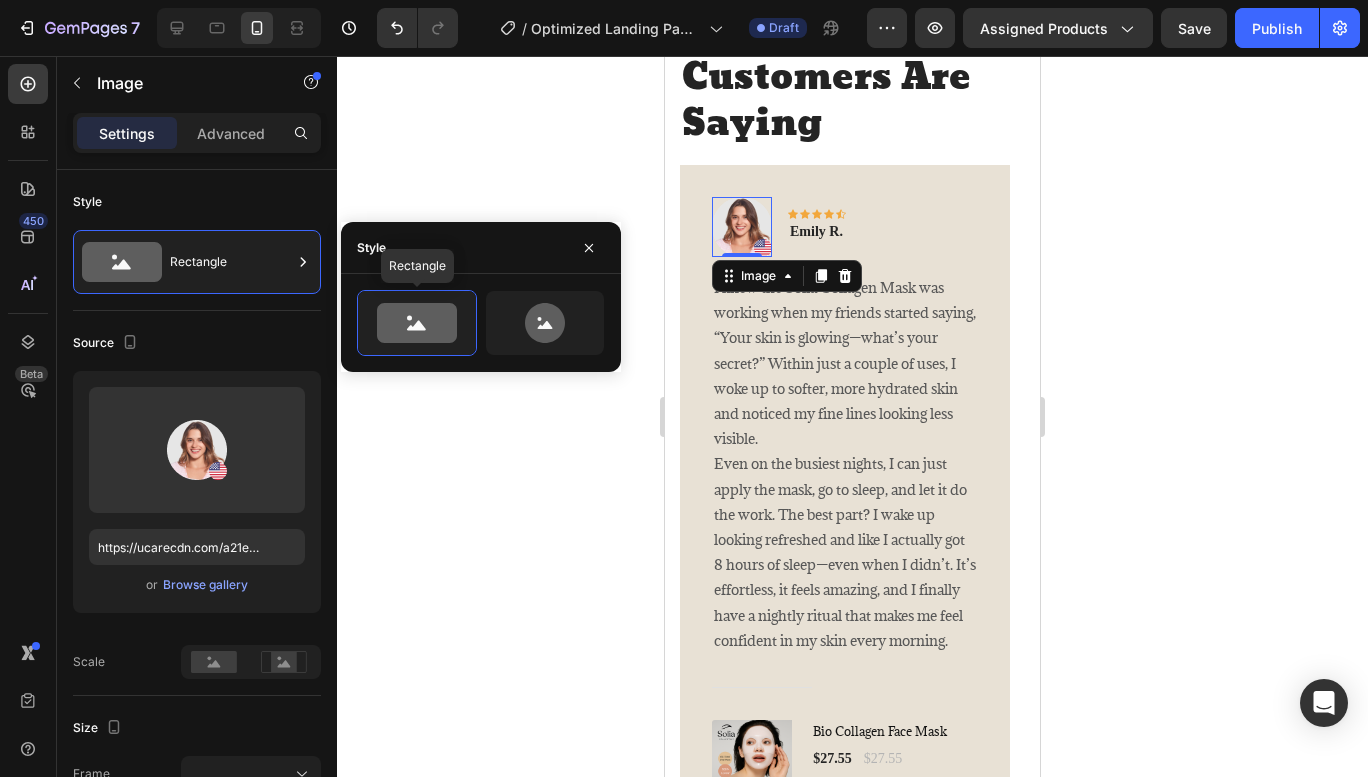 click 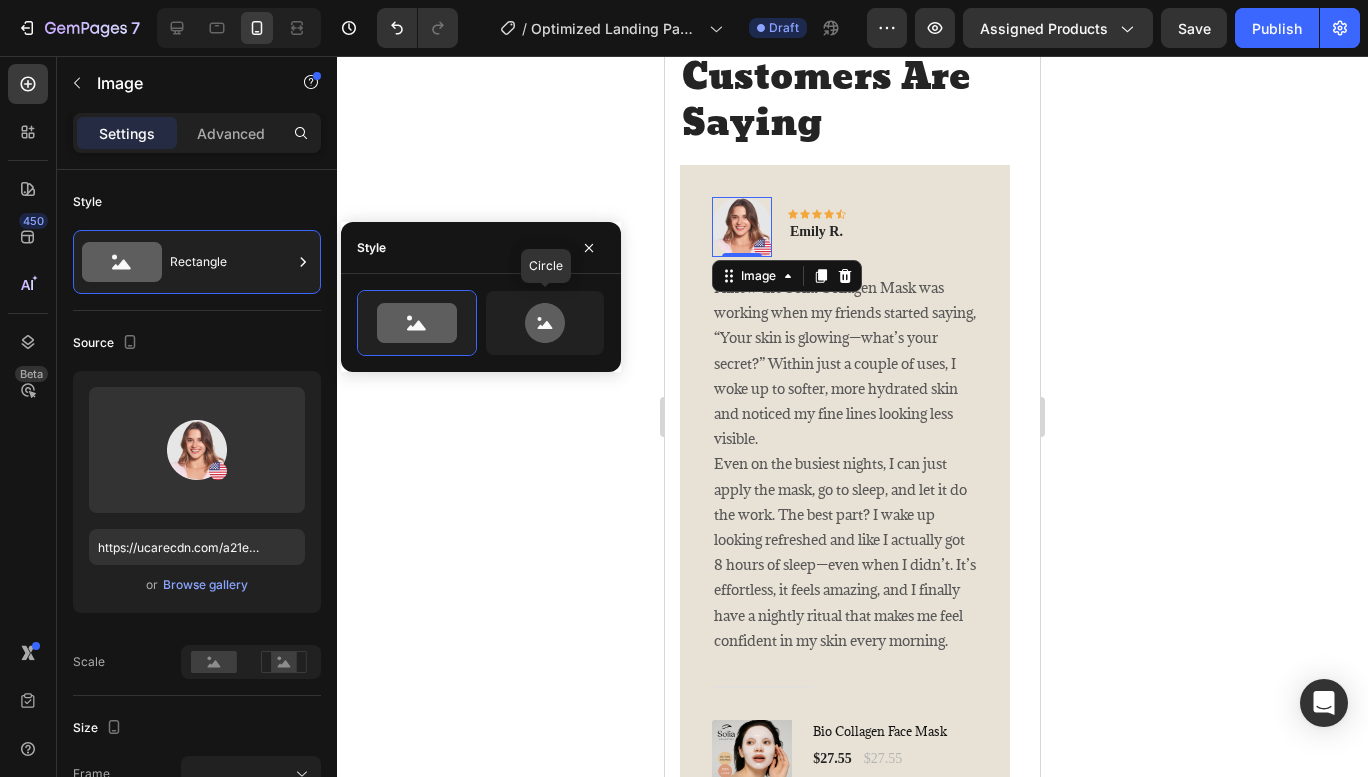 click 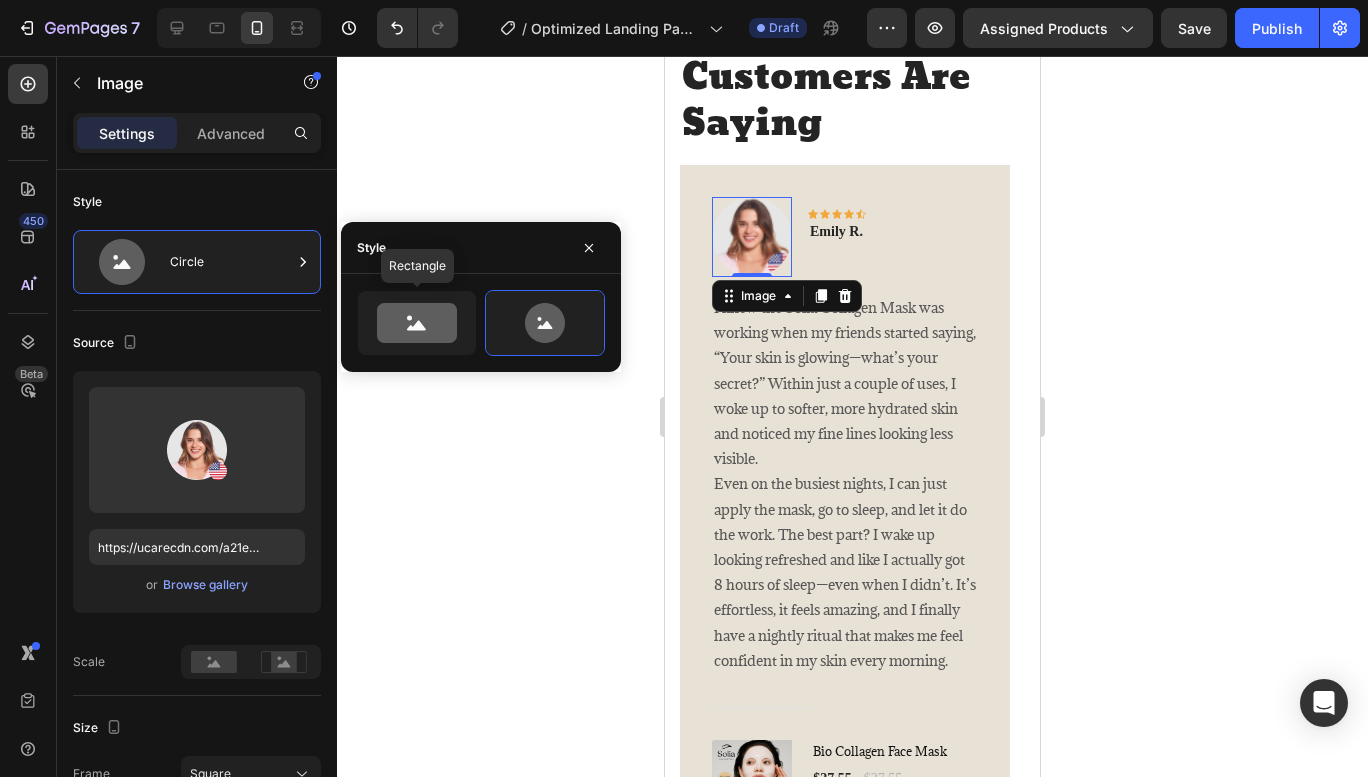 click 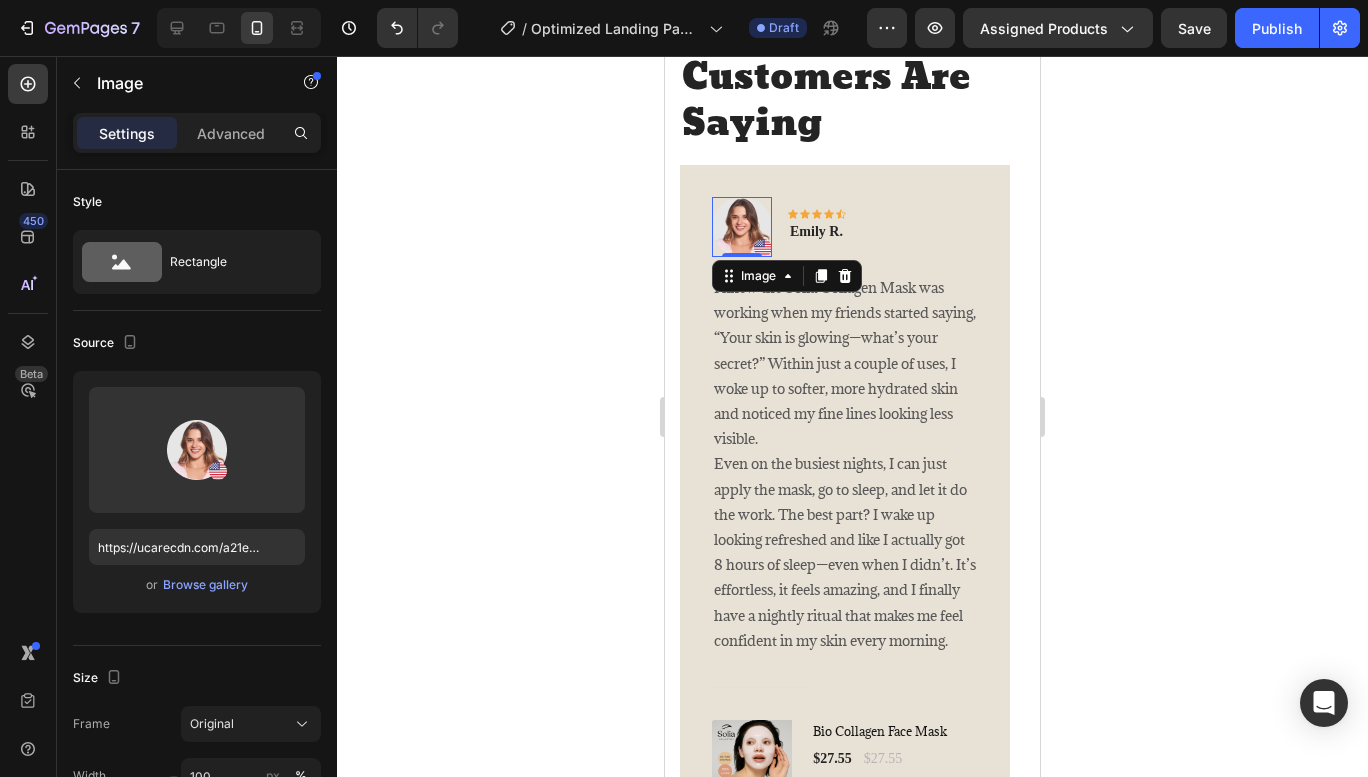 click at bounding box center (742, 227) 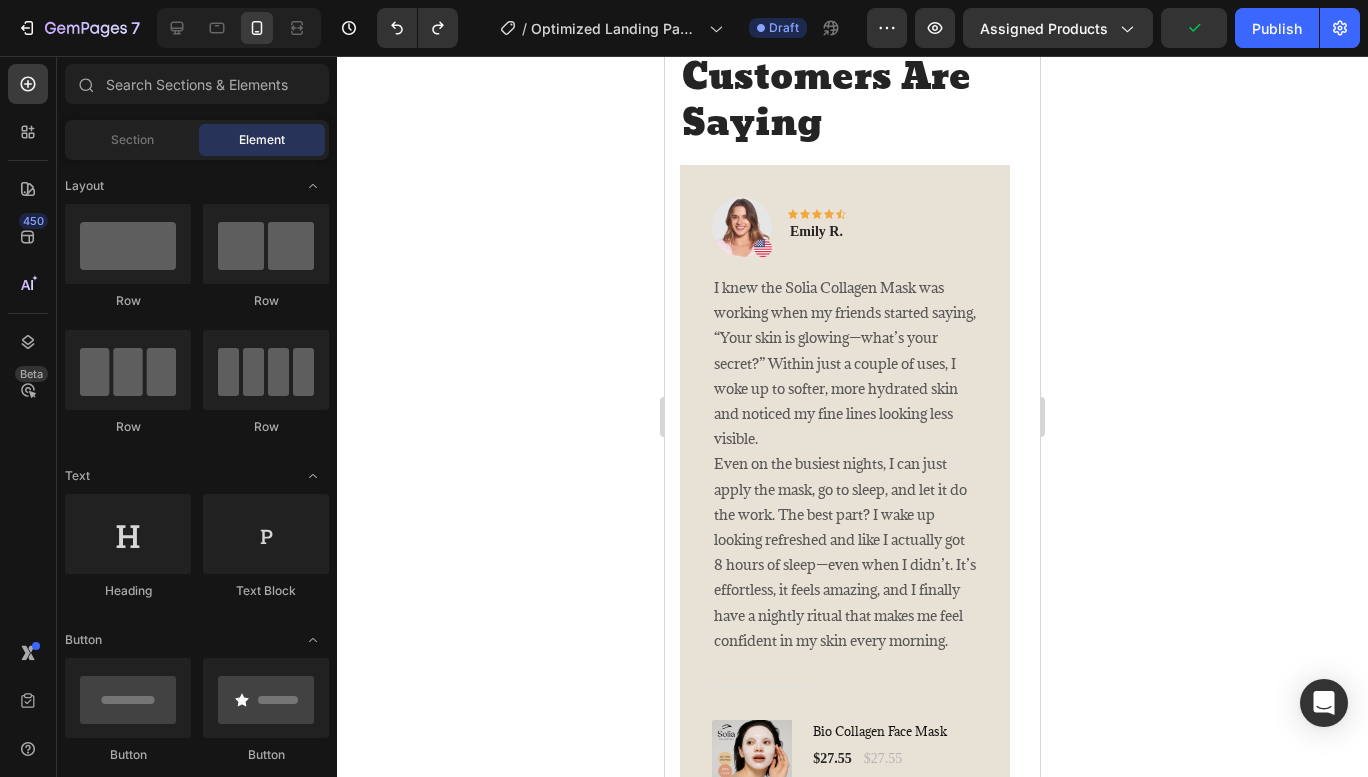 click 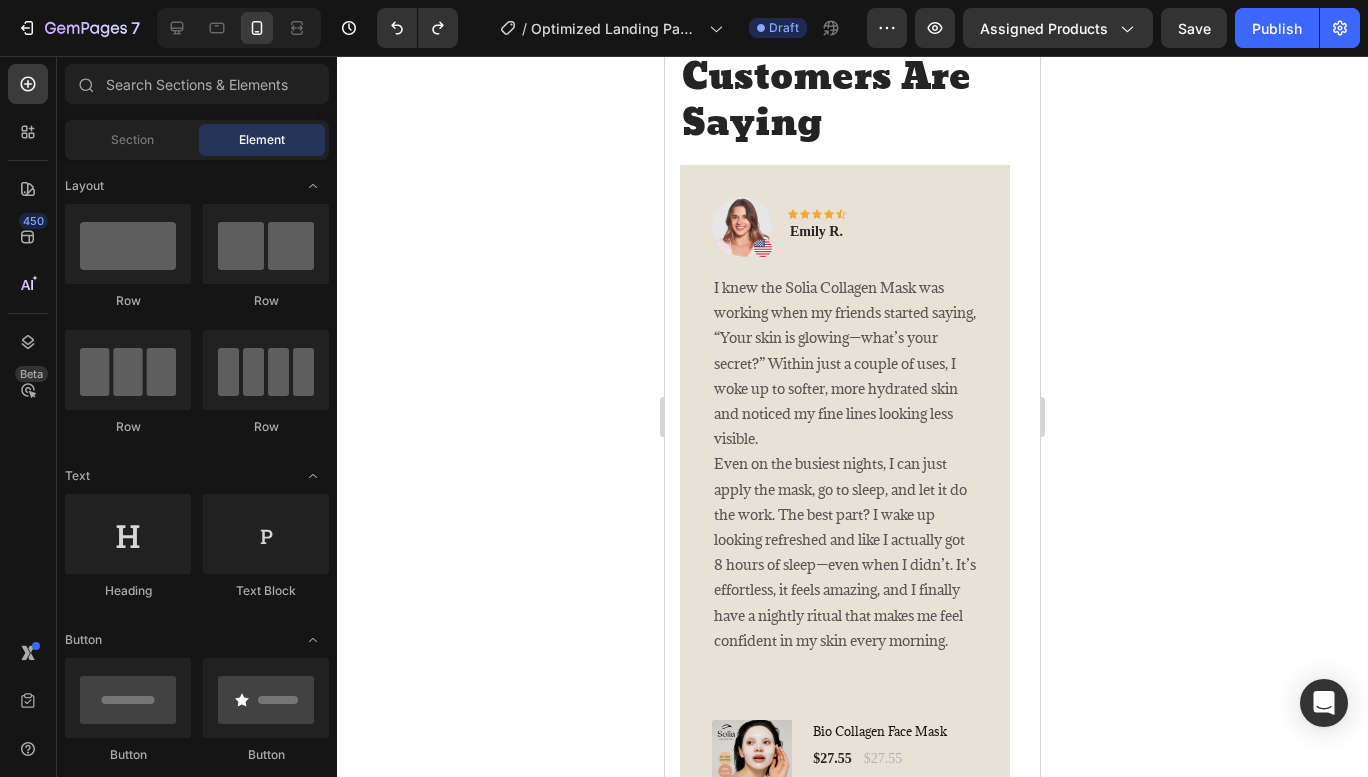 drag, startPoint x: 1219, startPoint y: 532, endPoint x: 1202, endPoint y: 524, distance: 18.788294 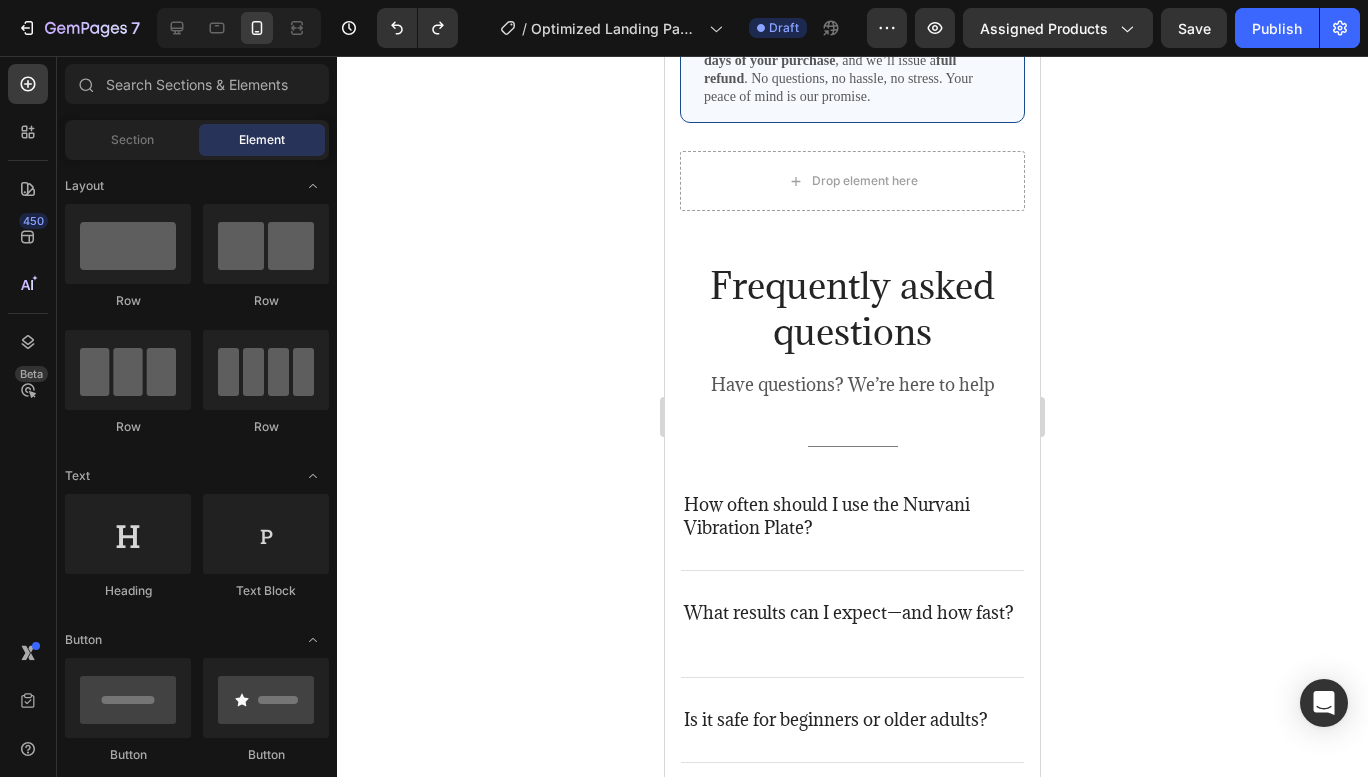 scroll, scrollTop: 5326, scrollLeft: 0, axis: vertical 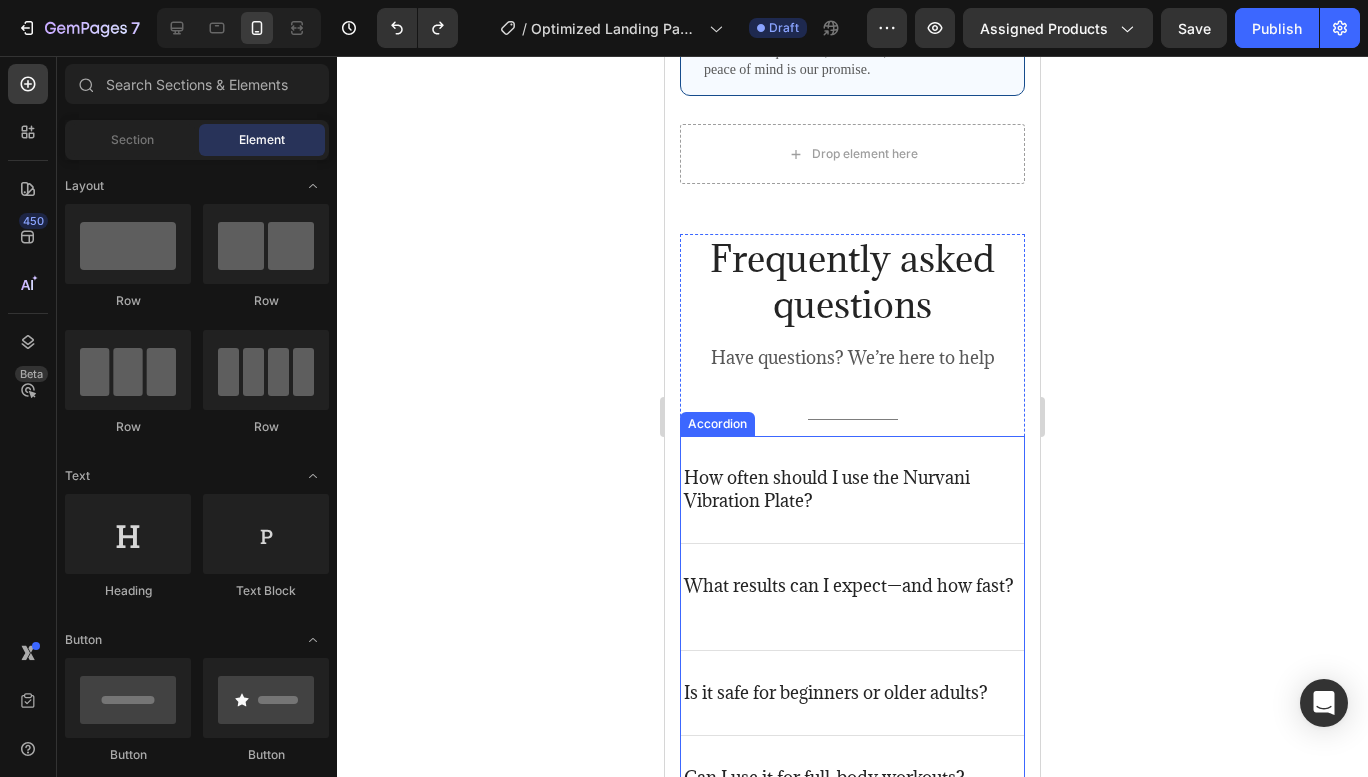 click on "How often should I use the Nurvani Vibration Plate?" at bounding box center (852, 489) 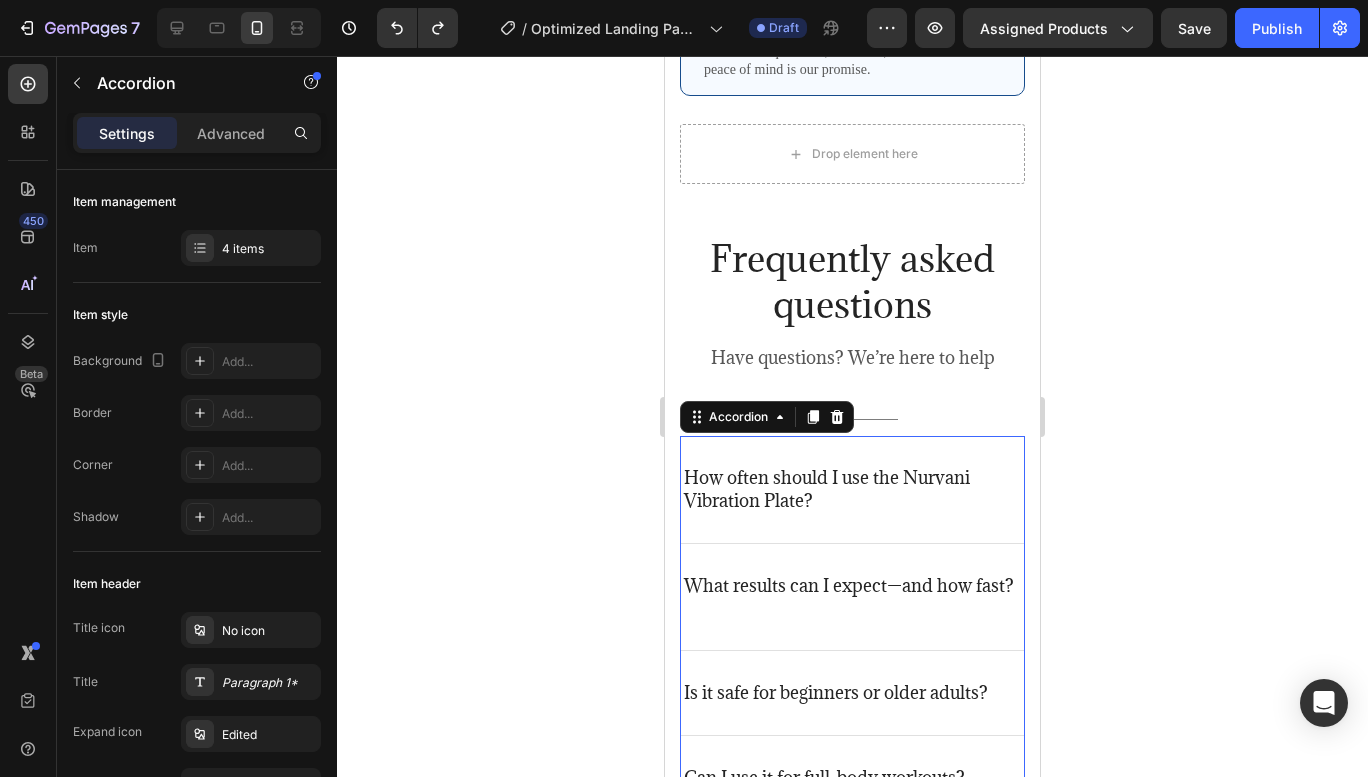 click on "How often should I use the Nurvani Vibration Plate?" at bounding box center [852, 489] 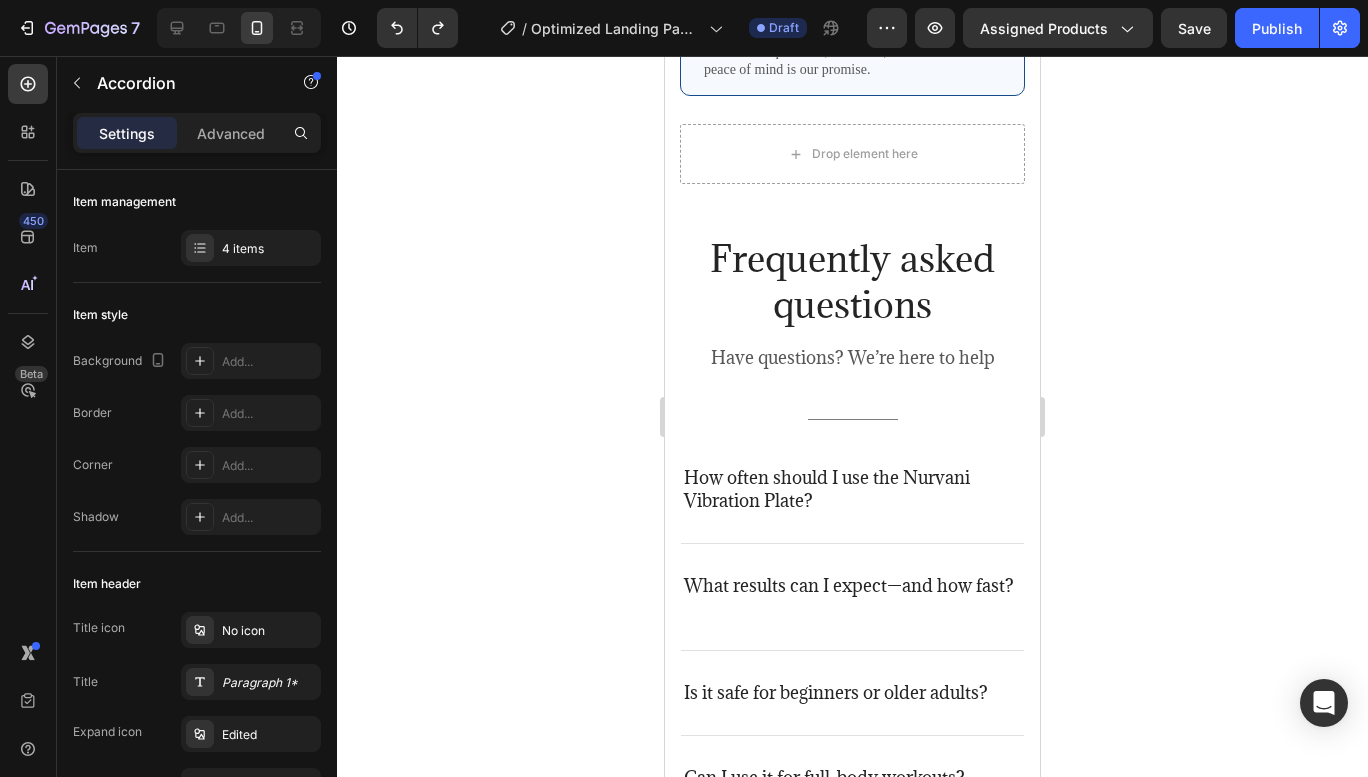 click 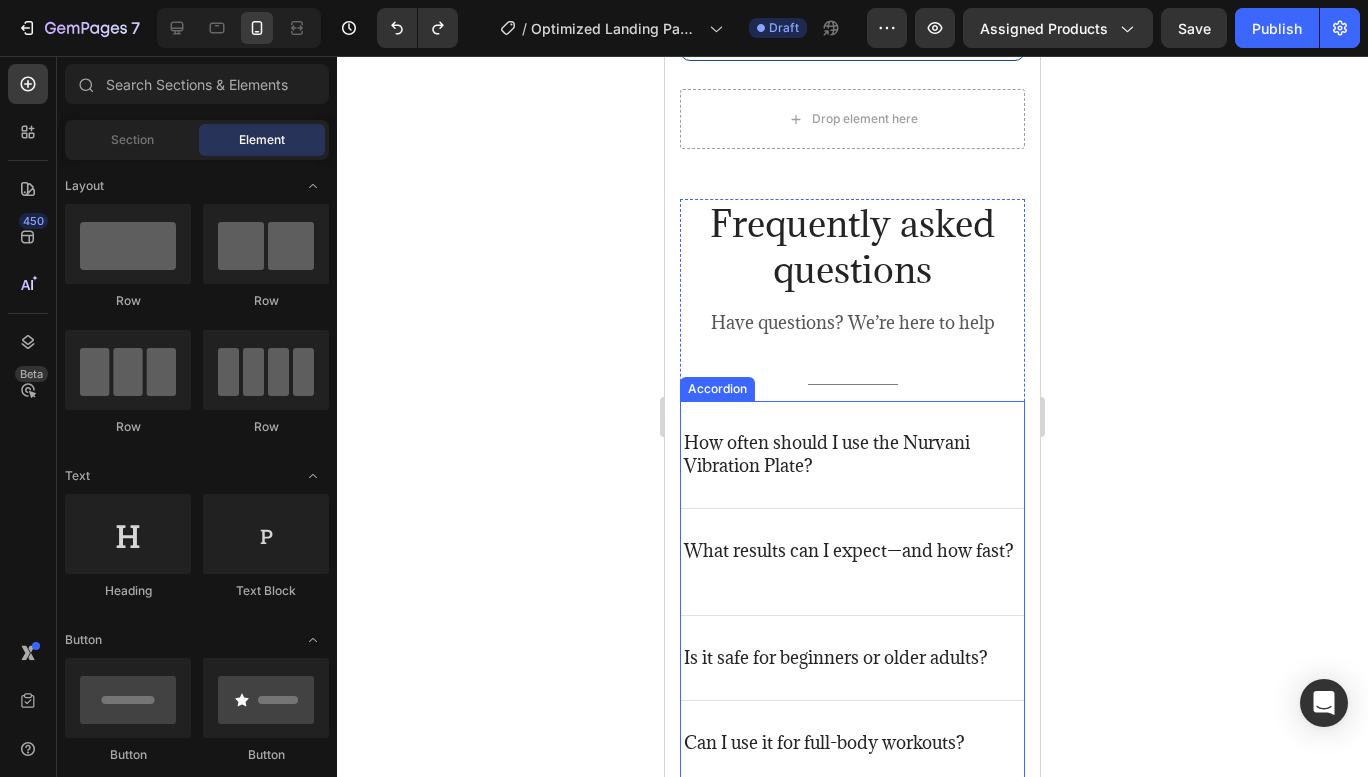 scroll, scrollTop: 5326, scrollLeft: 0, axis: vertical 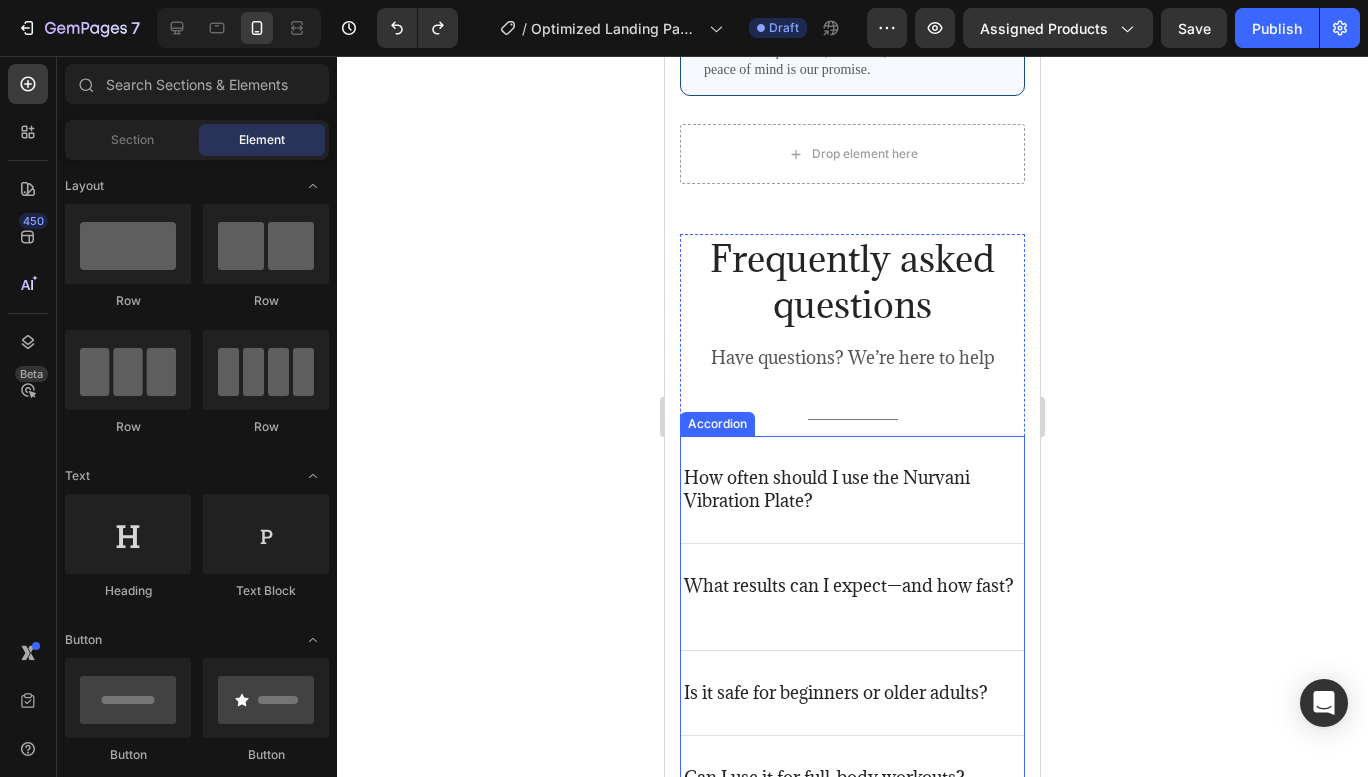 click on "How often should I use the Nurvani Vibration Plate?" at bounding box center [852, 489] 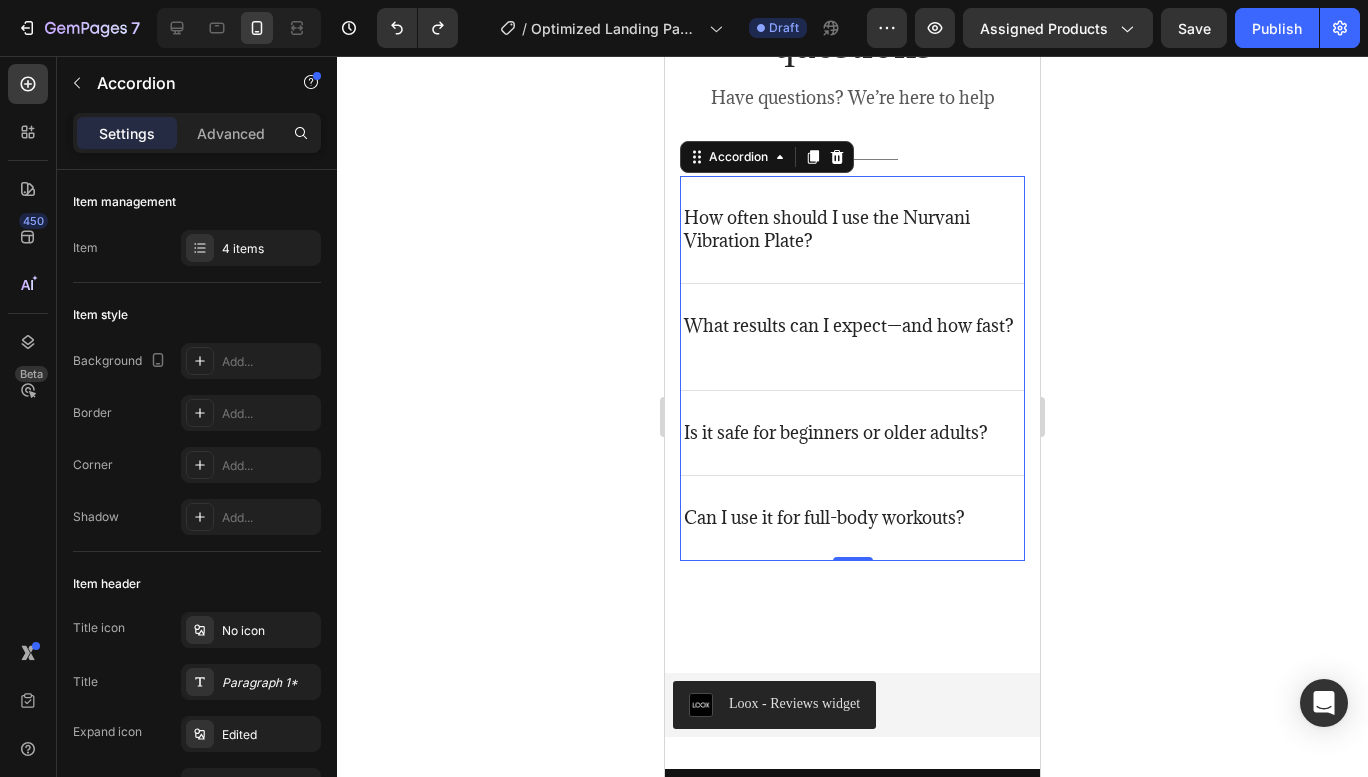 scroll, scrollTop: 5526, scrollLeft: 0, axis: vertical 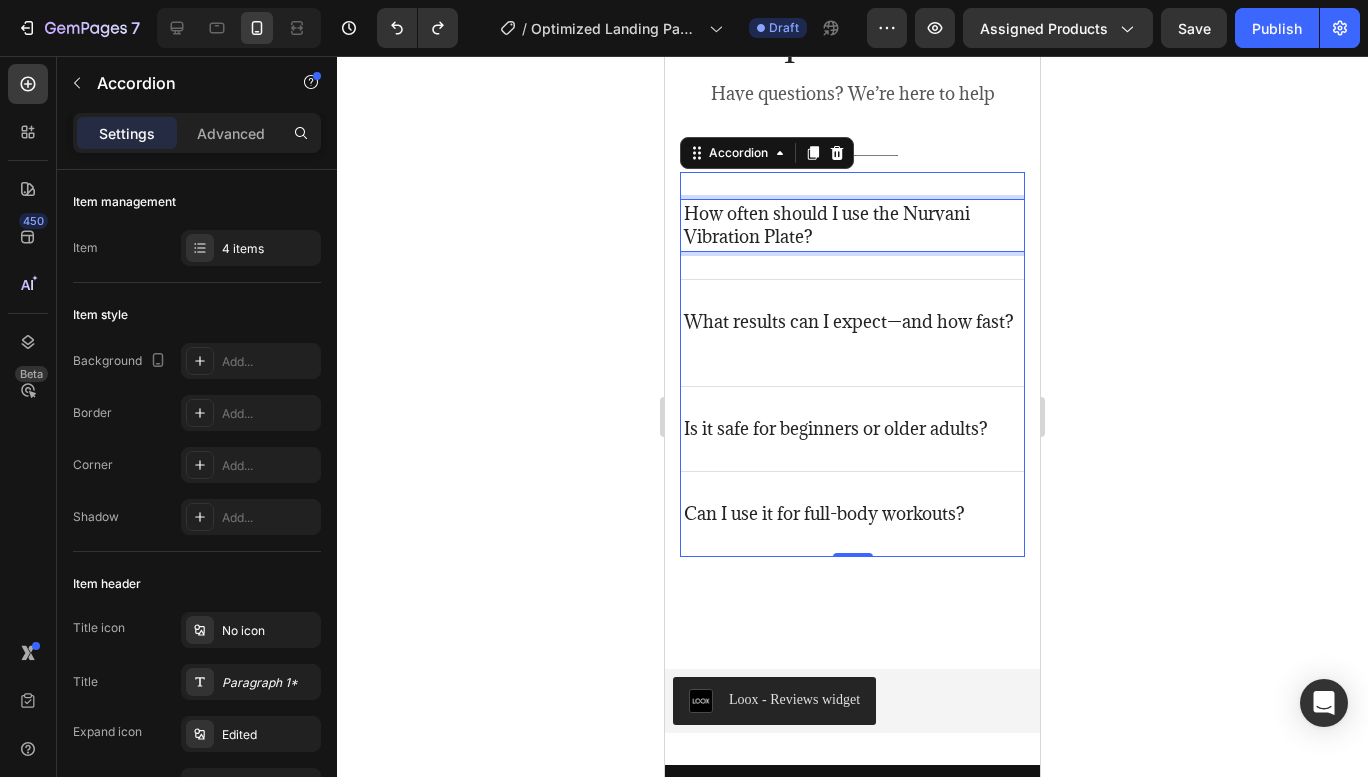 click on "How often should I use the Nurvani Vibration Plate?" at bounding box center (852, 225) 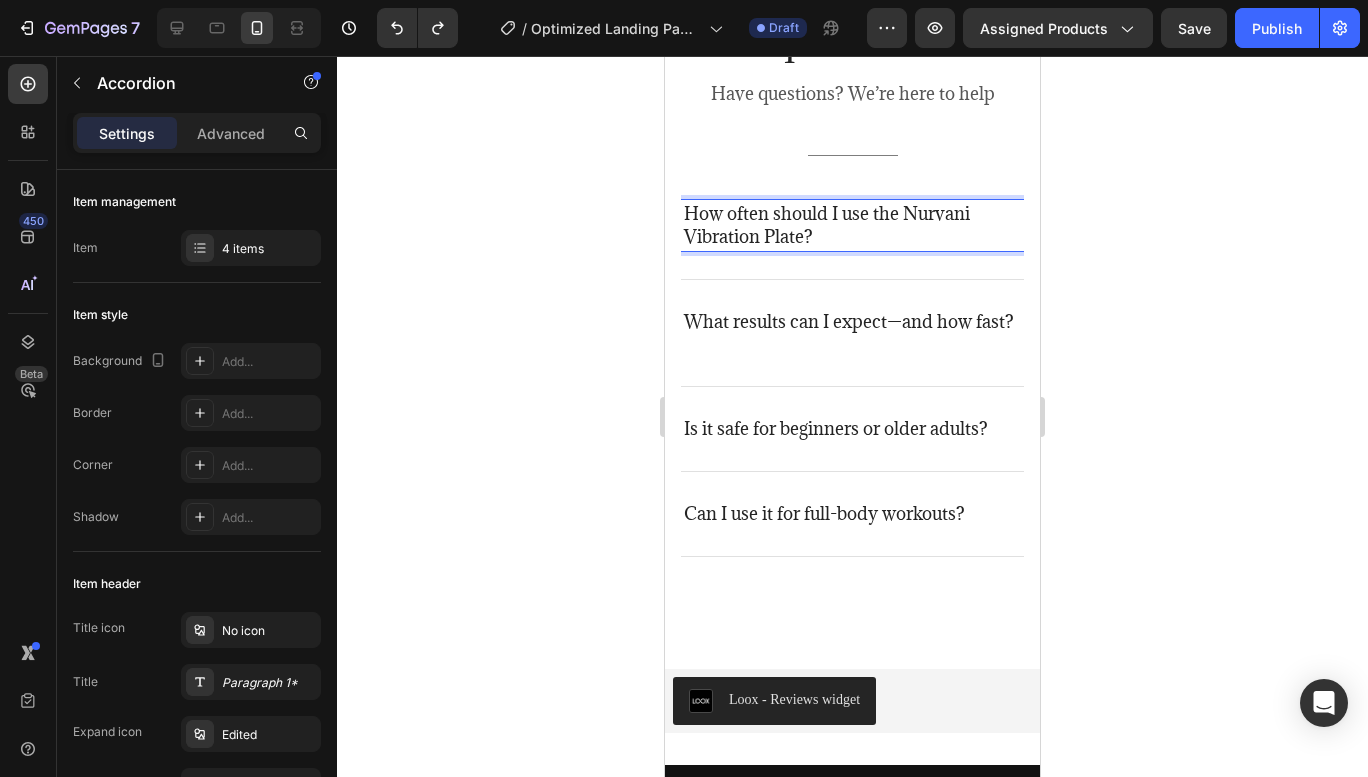 click on "How often should I use the Nurvani Vibration Plate?" at bounding box center (852, 225) 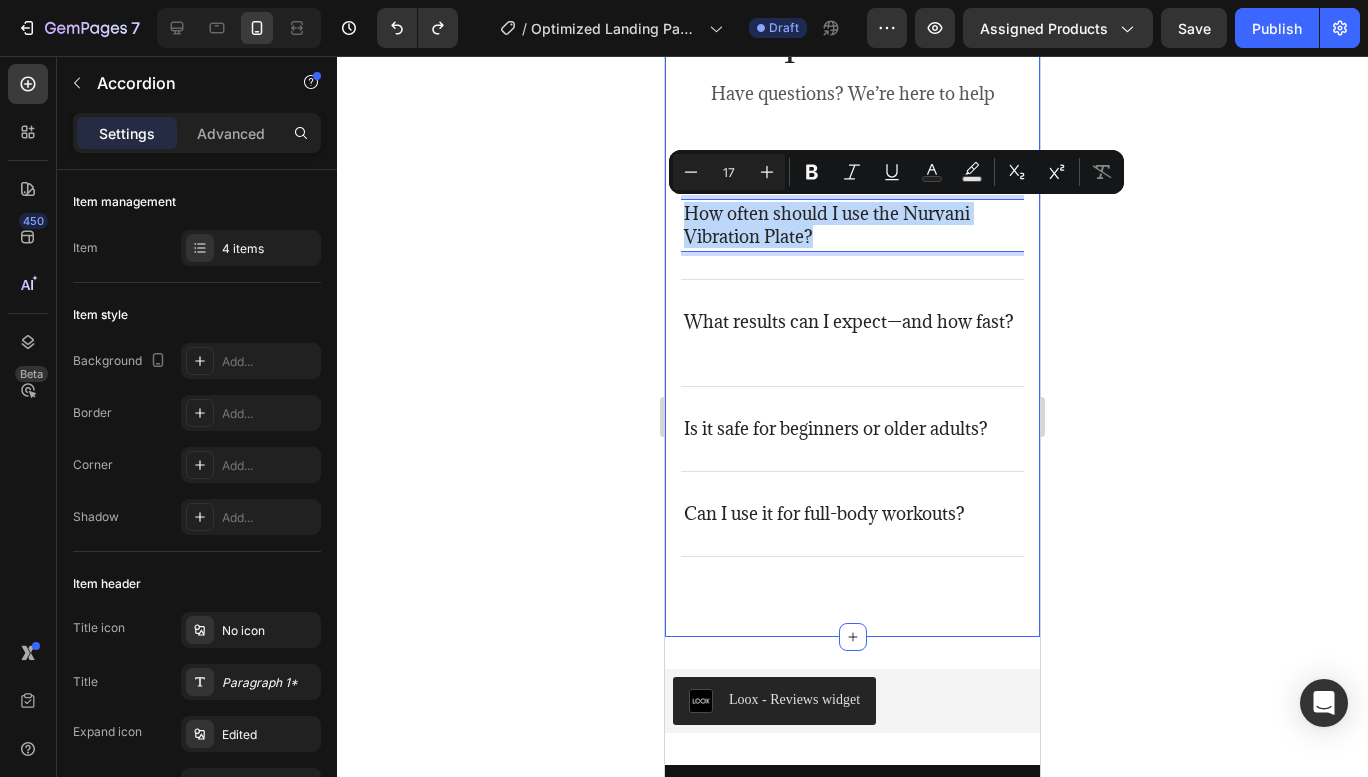 drag, startPoint x: 827, startPoint y: 240, endPoint x: 679, endPoint y: 220, distance: 149.34523 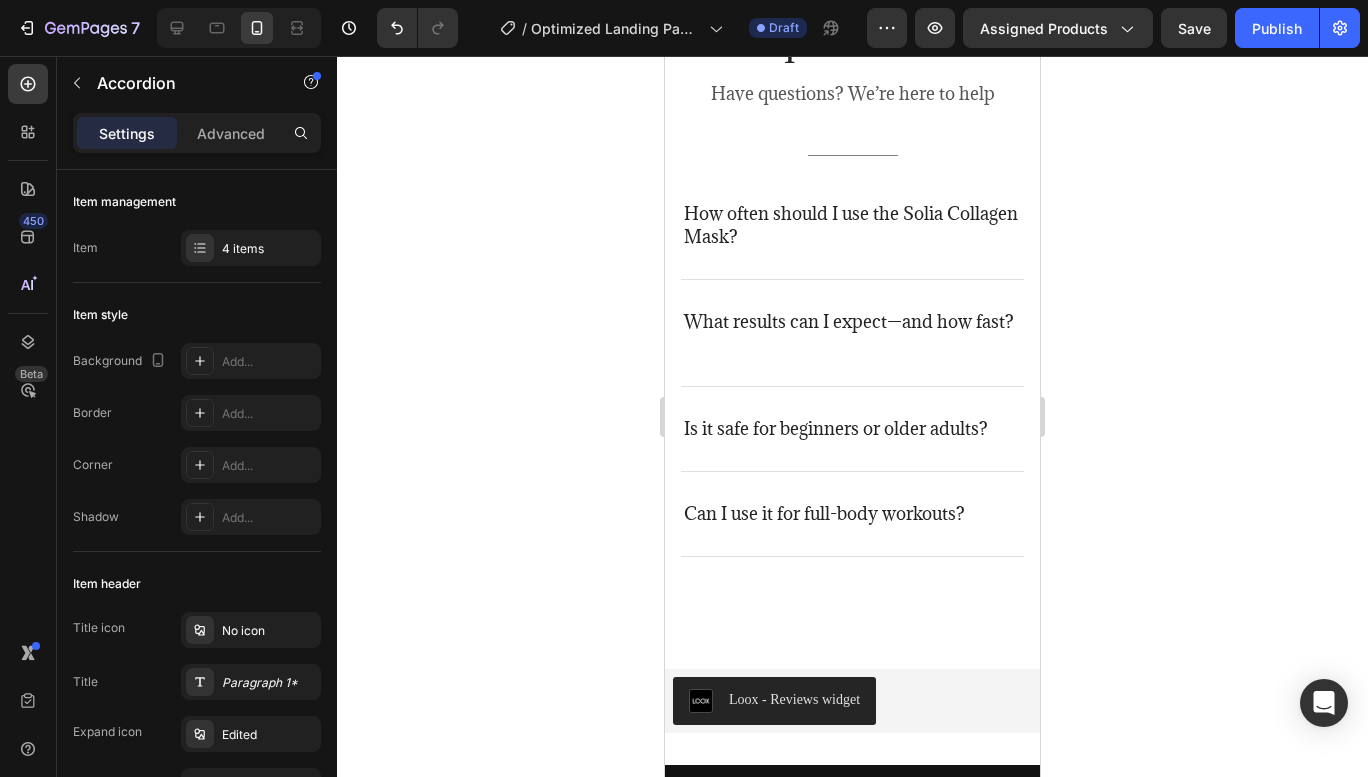 click on "How often should I use the Solia Collagen Mask?" at bounding box center (852, 225) 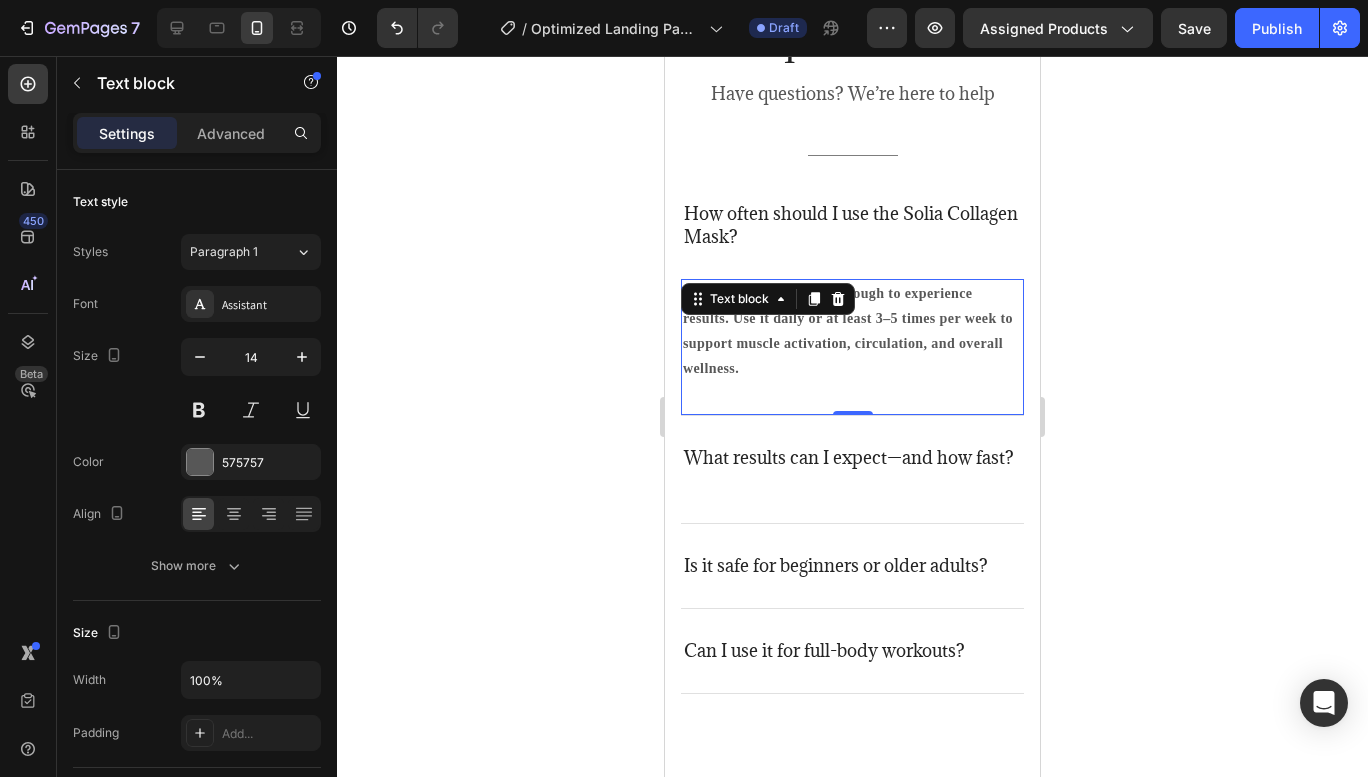 click on "Just 10 minutes a day is enough to experience results. Use it daily or at least 3–5 times per week to support muscle activation, circulation, and overall wellness." at bounding box center (852, 331) 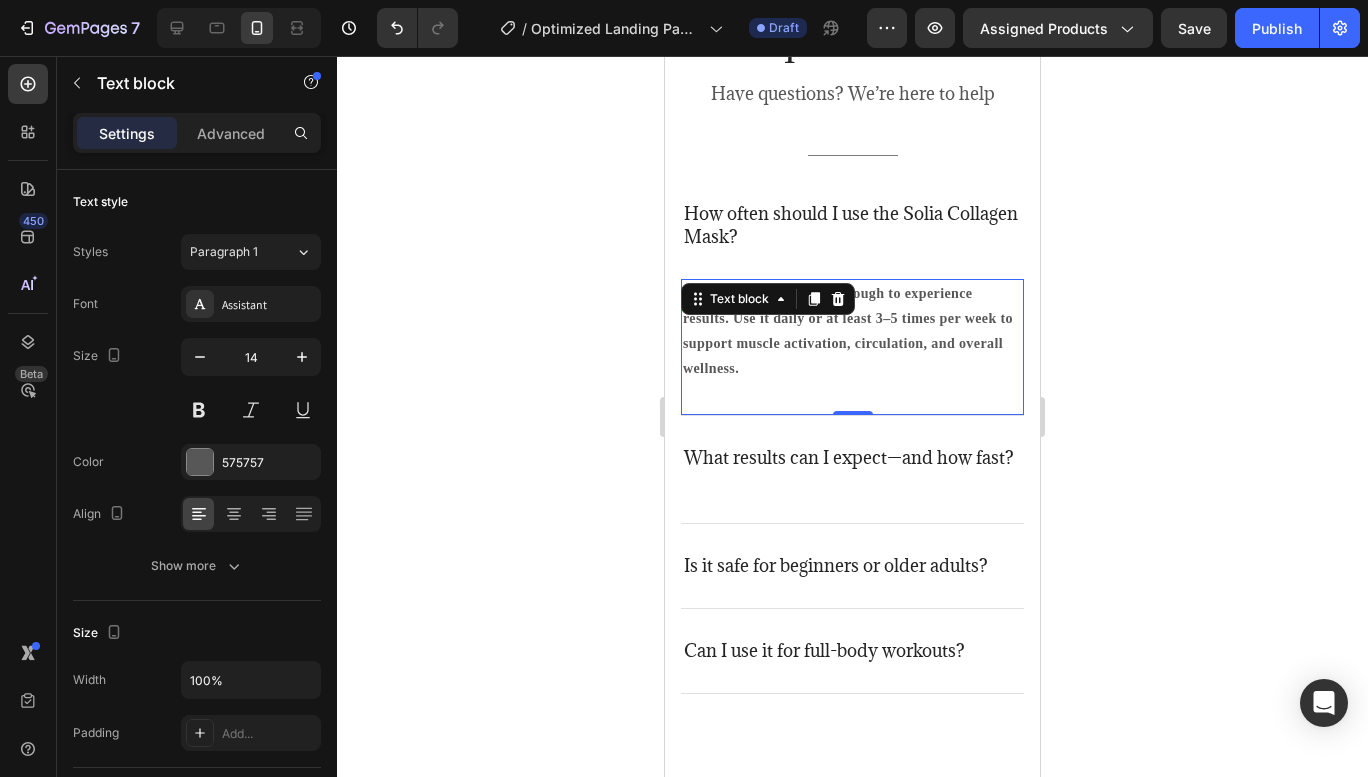 click on "Just 10 minutes a day is enough to experience results. Use it daily or at least 3–5 times per week to support muscle activation, circulation, and overall wellness." at bounding box center (852, 331) 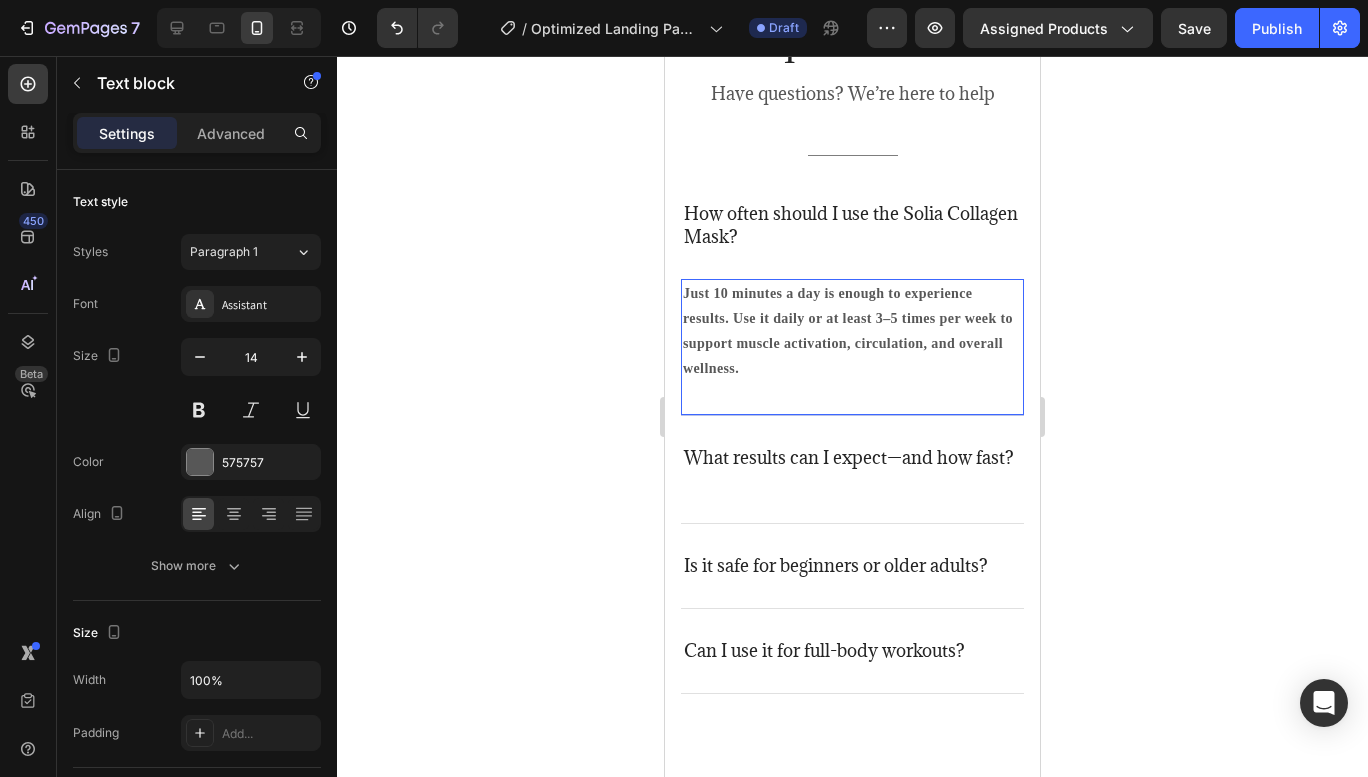 click on "Just 10 minutes a day is enough to experience results. Use it daily or at least 3–5 times per week to support muscle activation, circulation, and overall wellness." at bounding box center [848, 331] 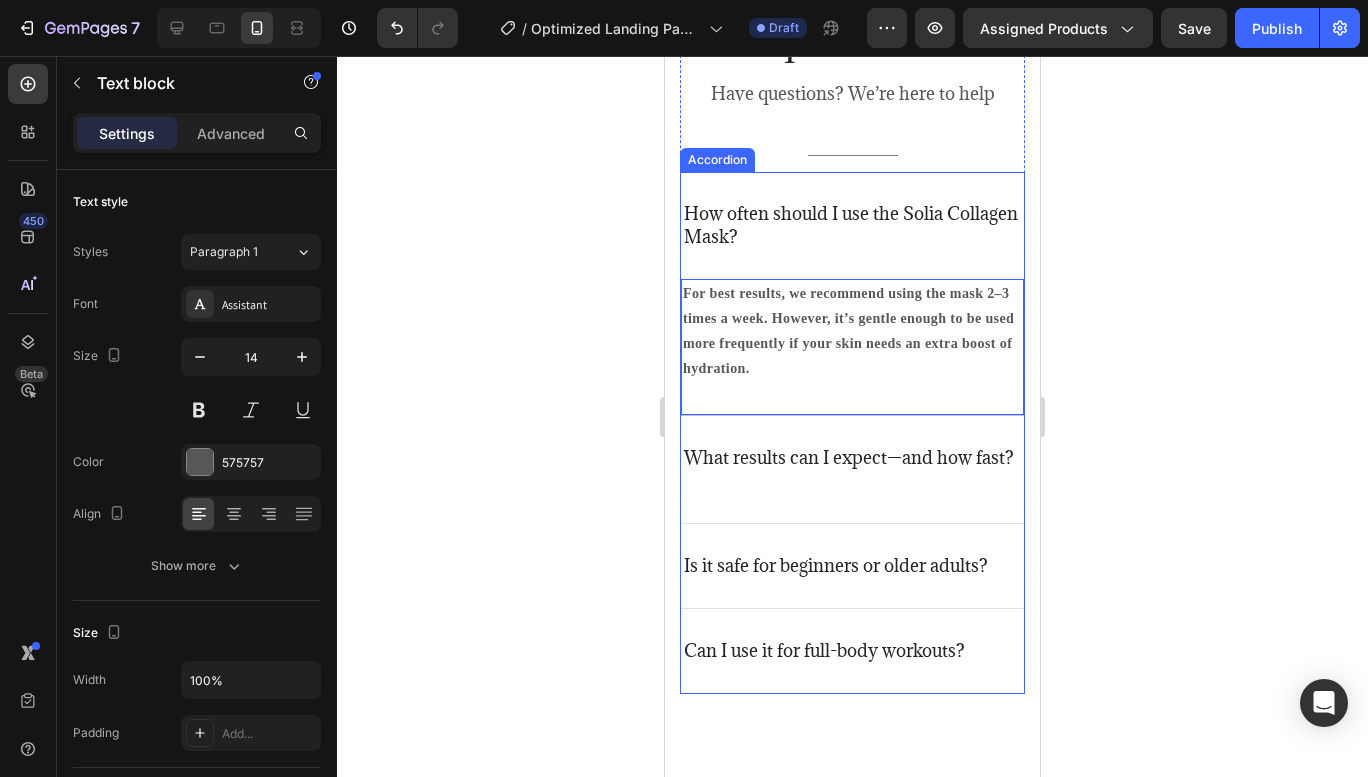 click on "What results can I expect—and how fast?" at bounding box center (849, 458) 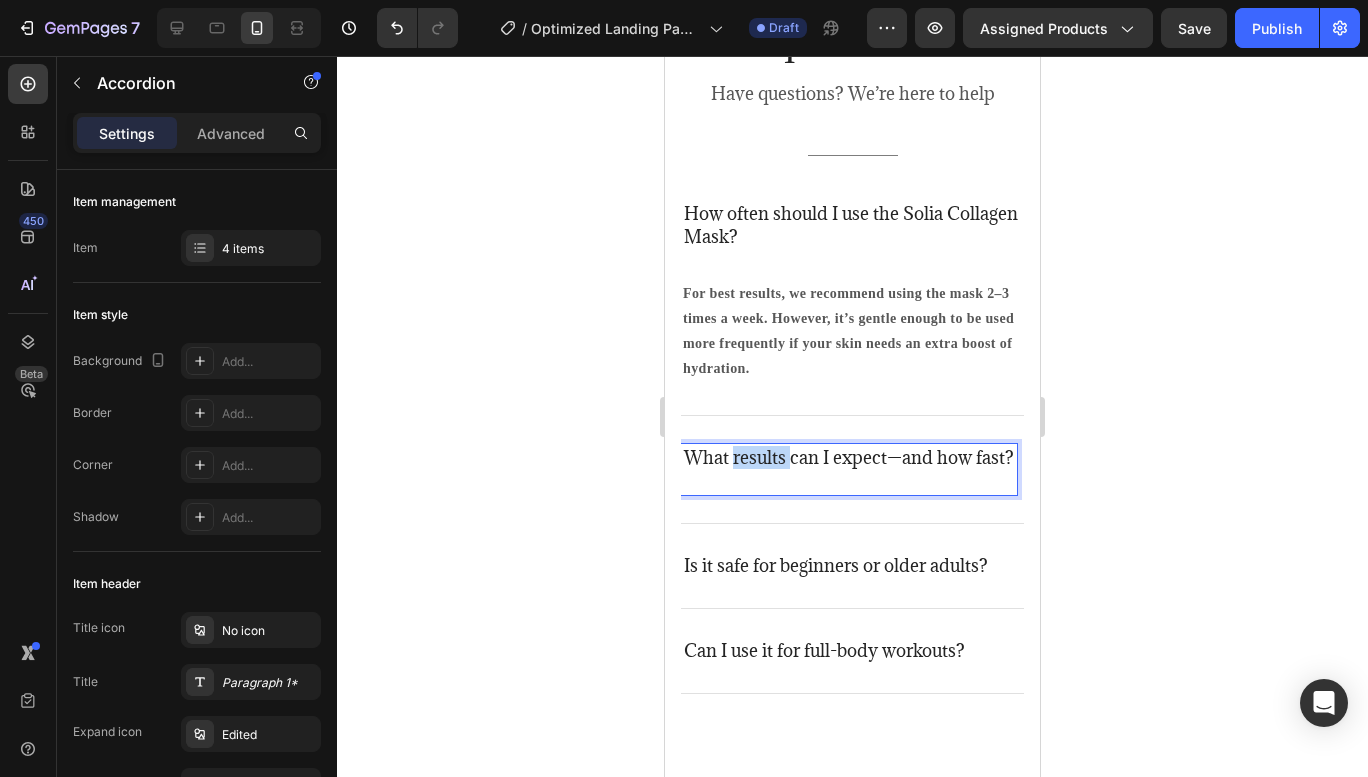 click on "What results can I expect—and how fast?" at bounding box center [849, 458] 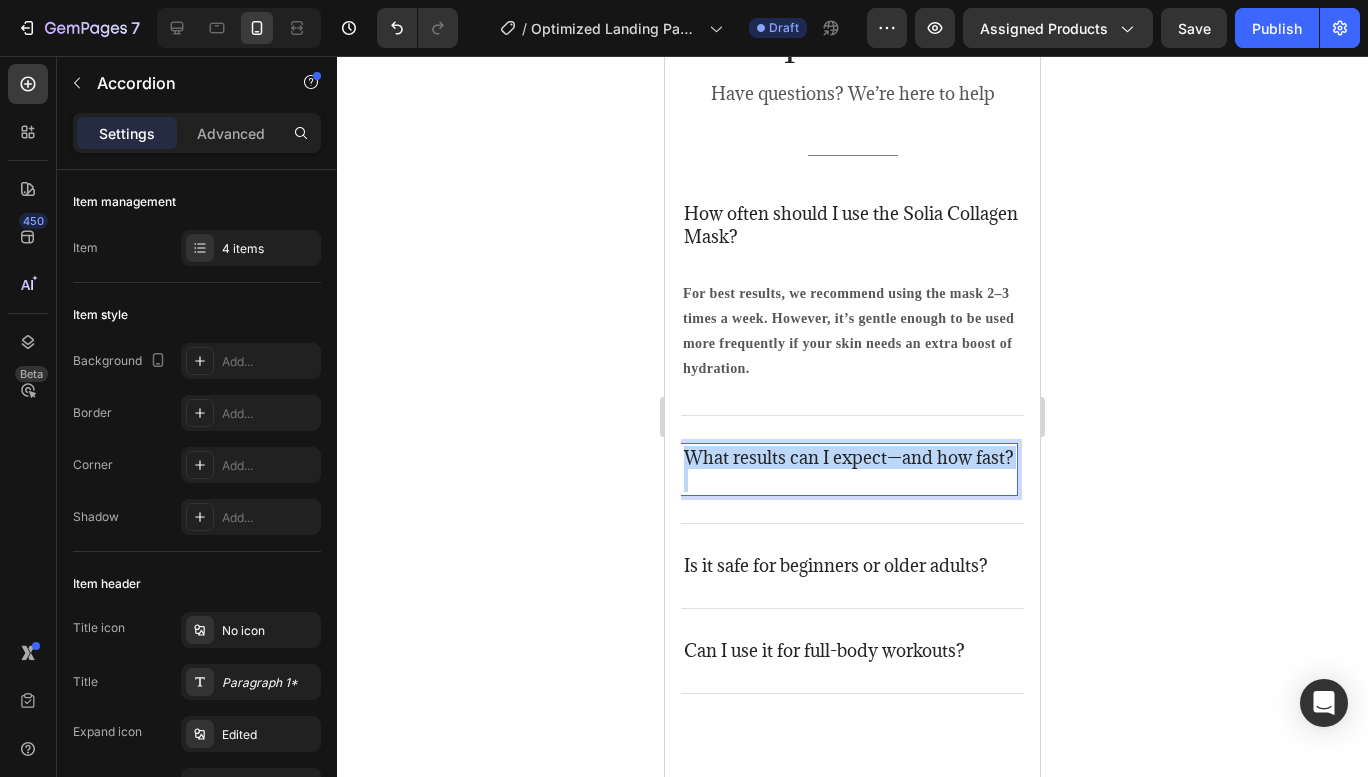 click on "What results can I expect—and how fast?" at bounding box center [849, 458] 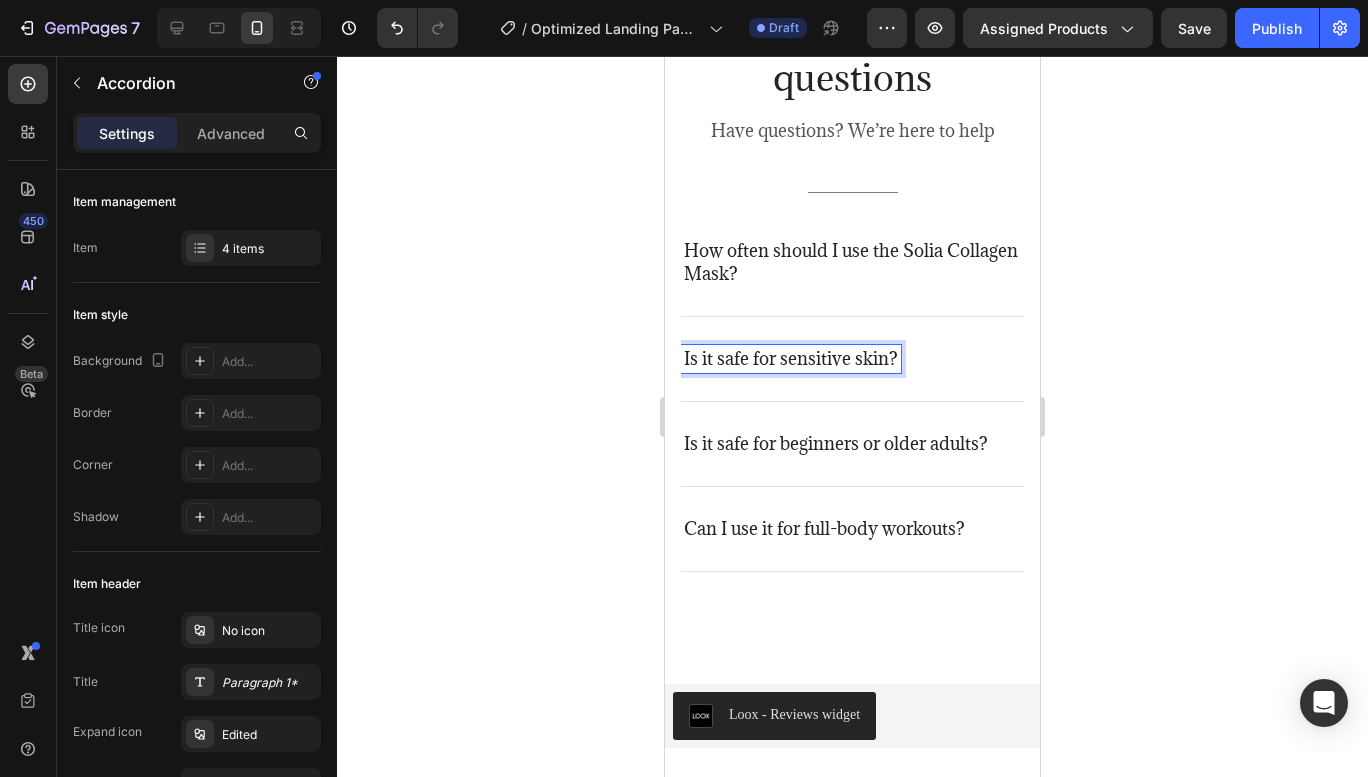scroll, scrollTop: 5489, scrollLeft: 0, axis: vertical 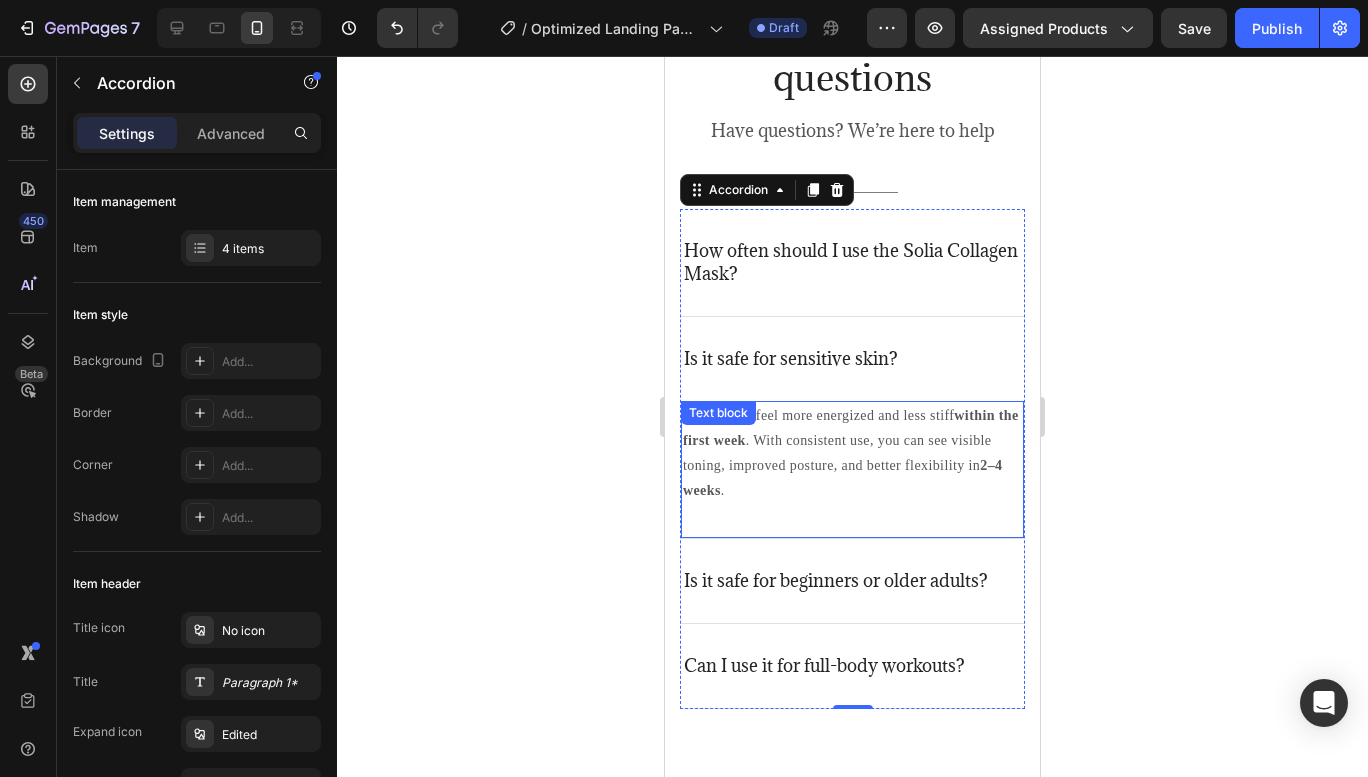 click on "Many users feel more energized and less stiff  within the first week . With consistent use, you can see visible toning, improved posture, and better flexibility in  2–4 weeks ." at bounding box center [852, 453] 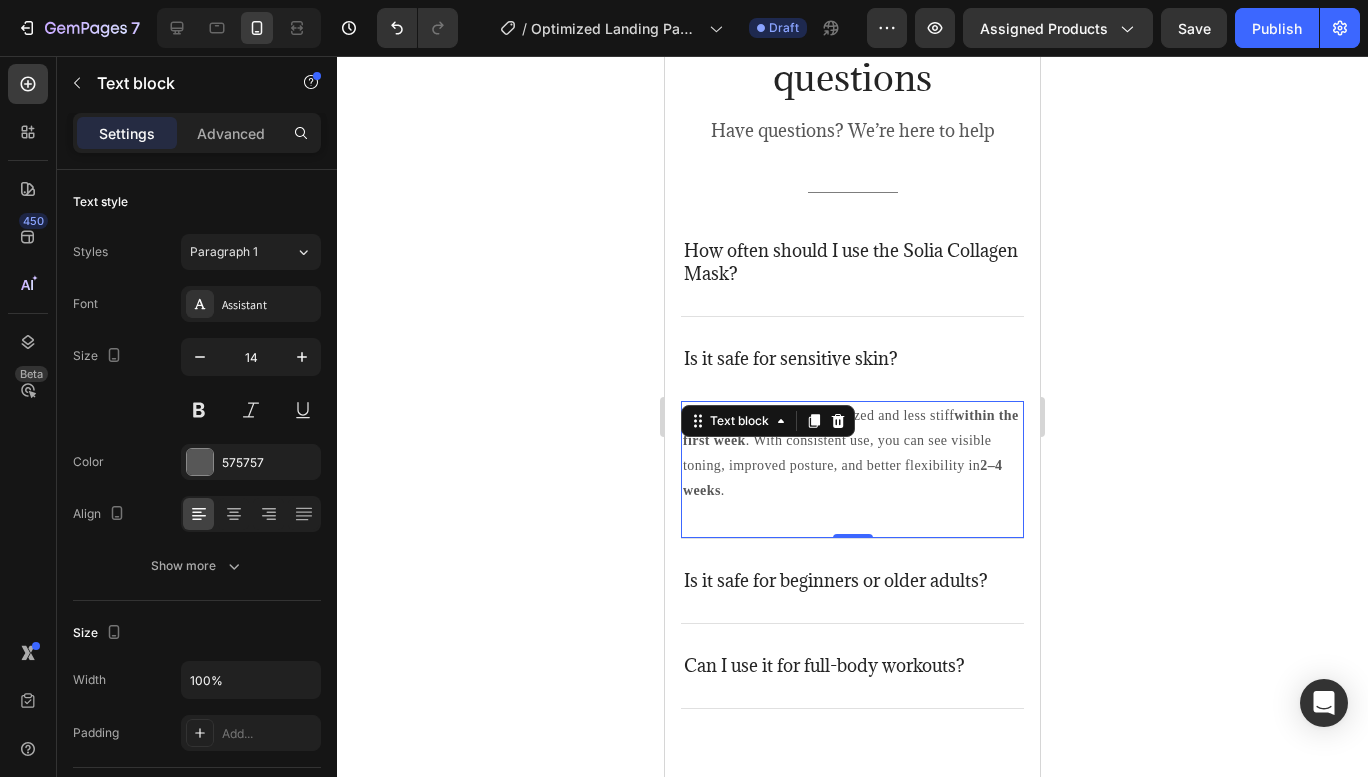 click on "Many users feel more energized and less stiff  within the first week . With consistent use, you can see visible toning, improved posture, and better flexibility in  2–4 weeks ." at bounding box center (852, 453) 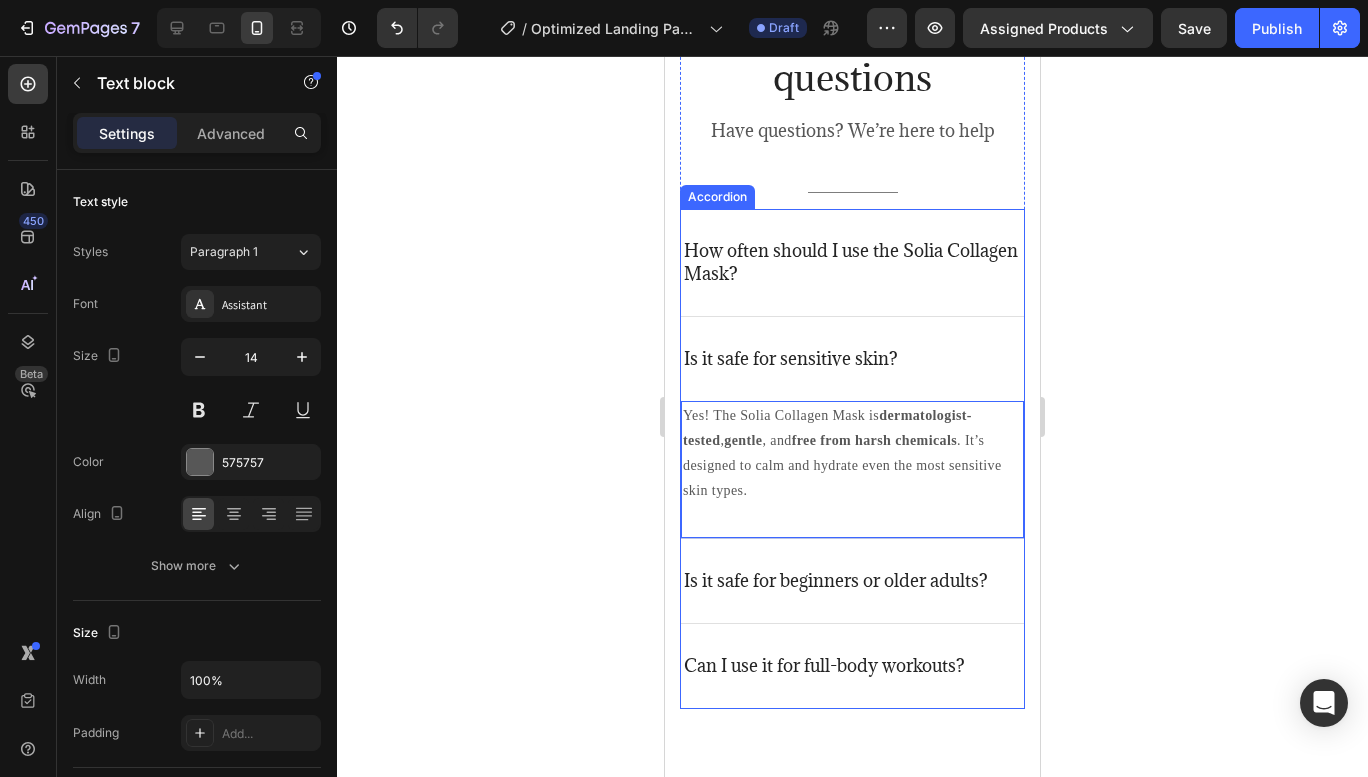click on "Is it safe for beginners or older adults?" at bounding box center (836, 581) 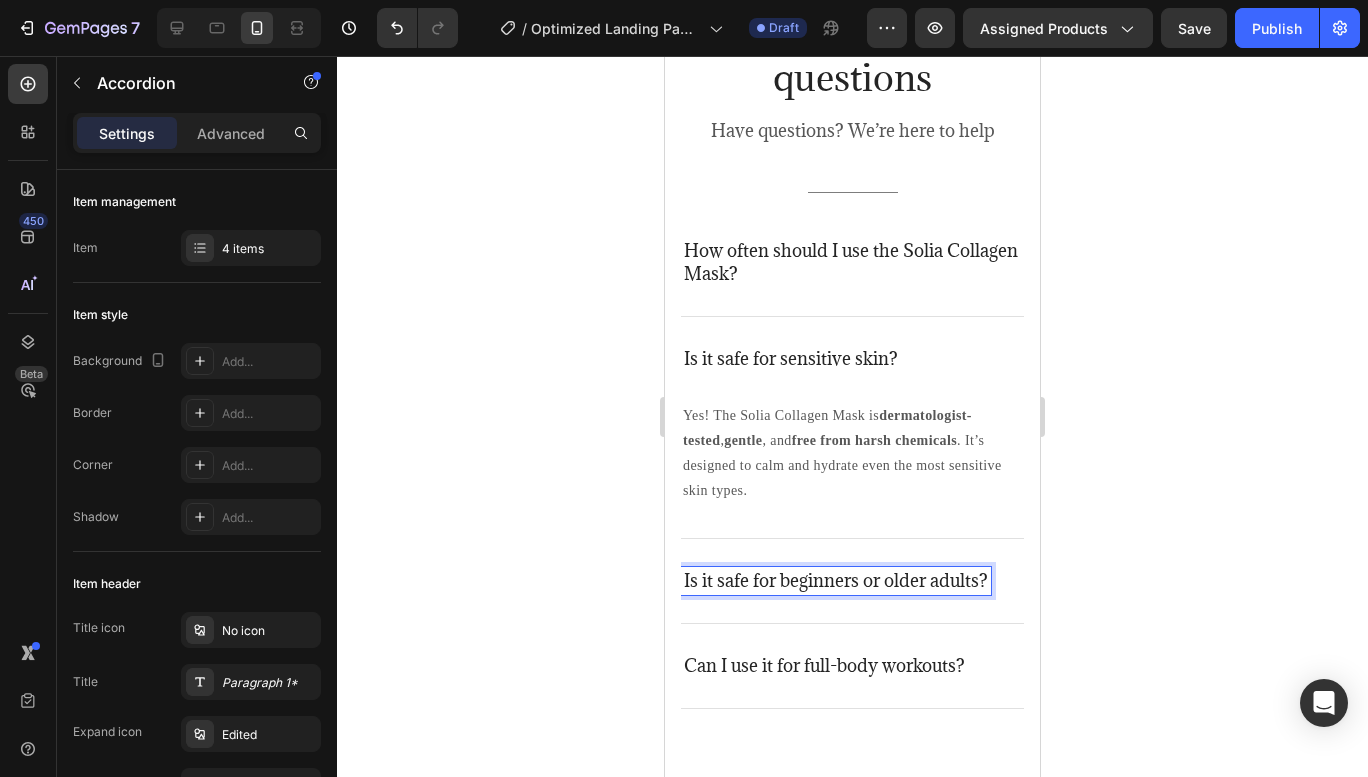 click on "Is it safe for beginners or older adults?" at bounding box center (836, 581) 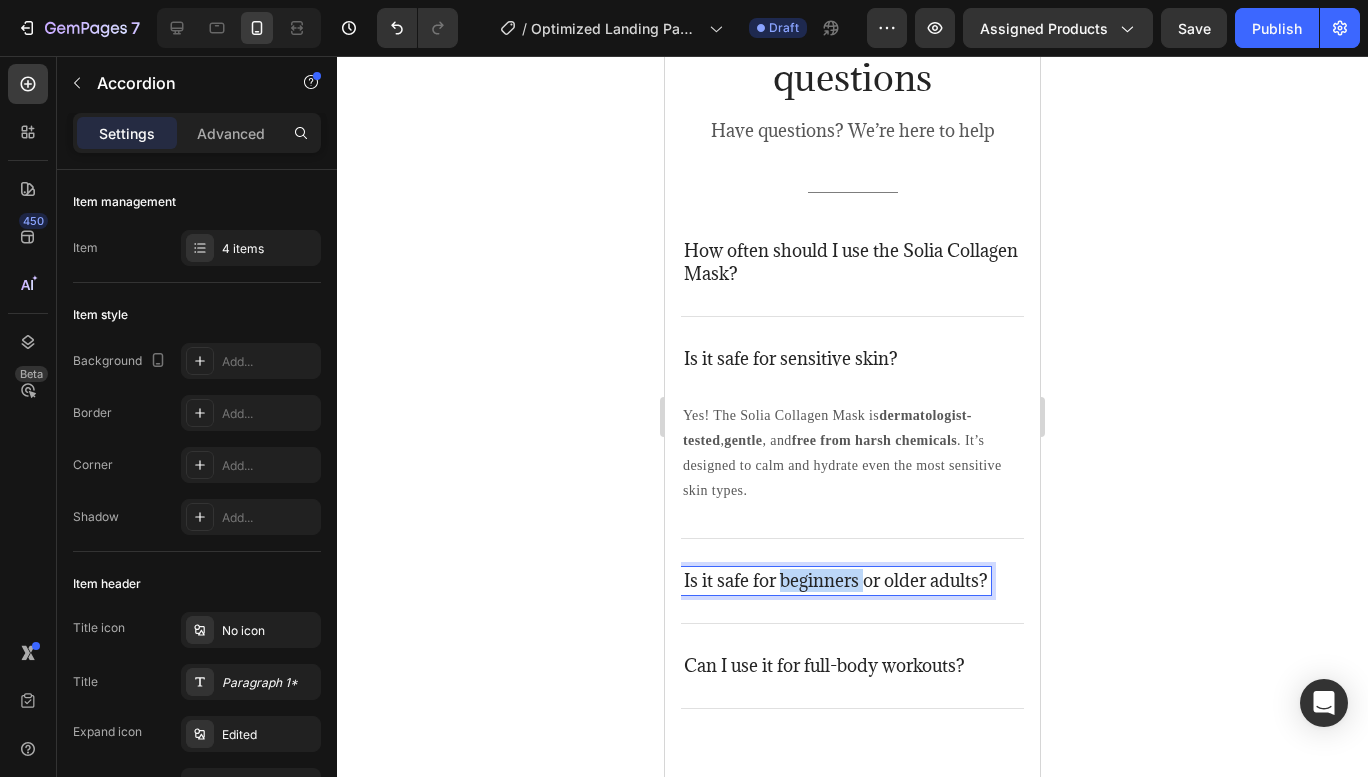 click on "Is it safe for beginners or older adults?" at bounding box center [836, 581] 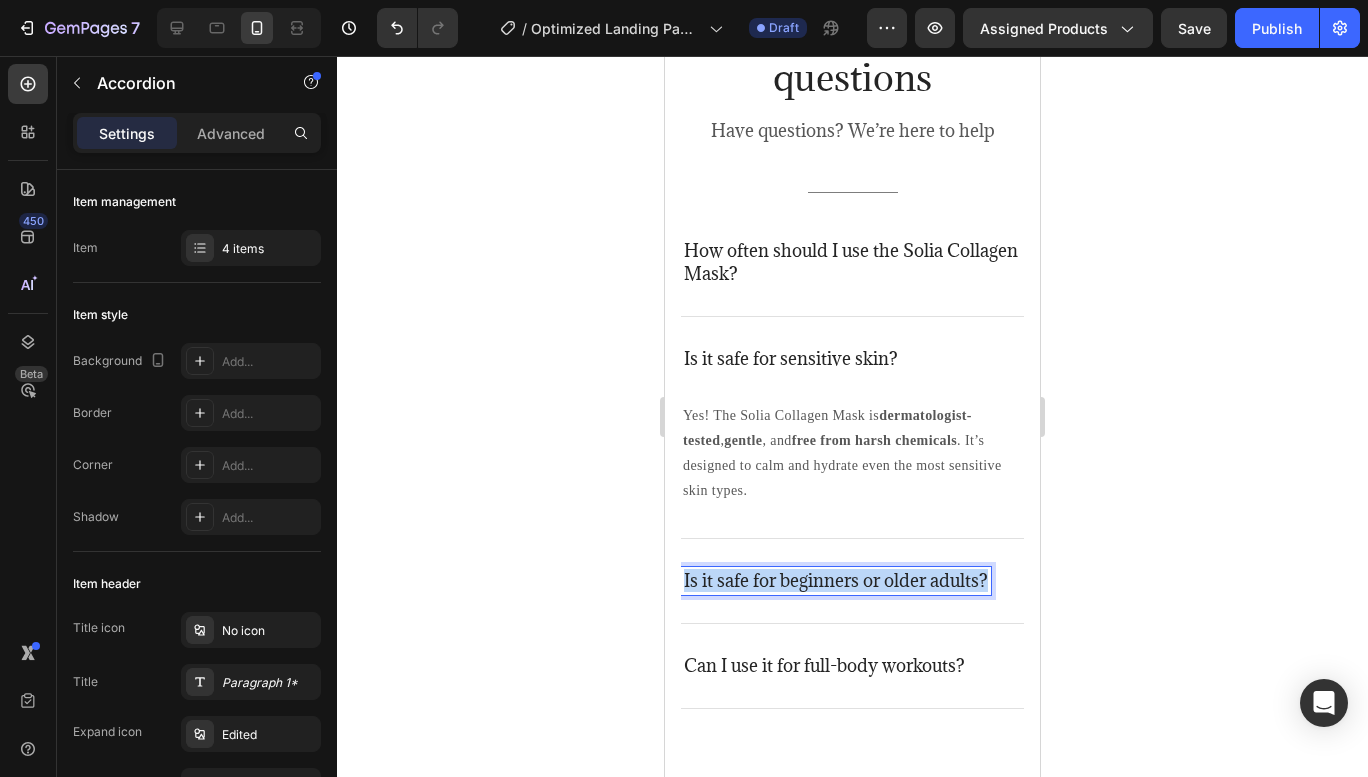 click on "Is it safe for beginners or older adults?" at bounding box center (836, 581) 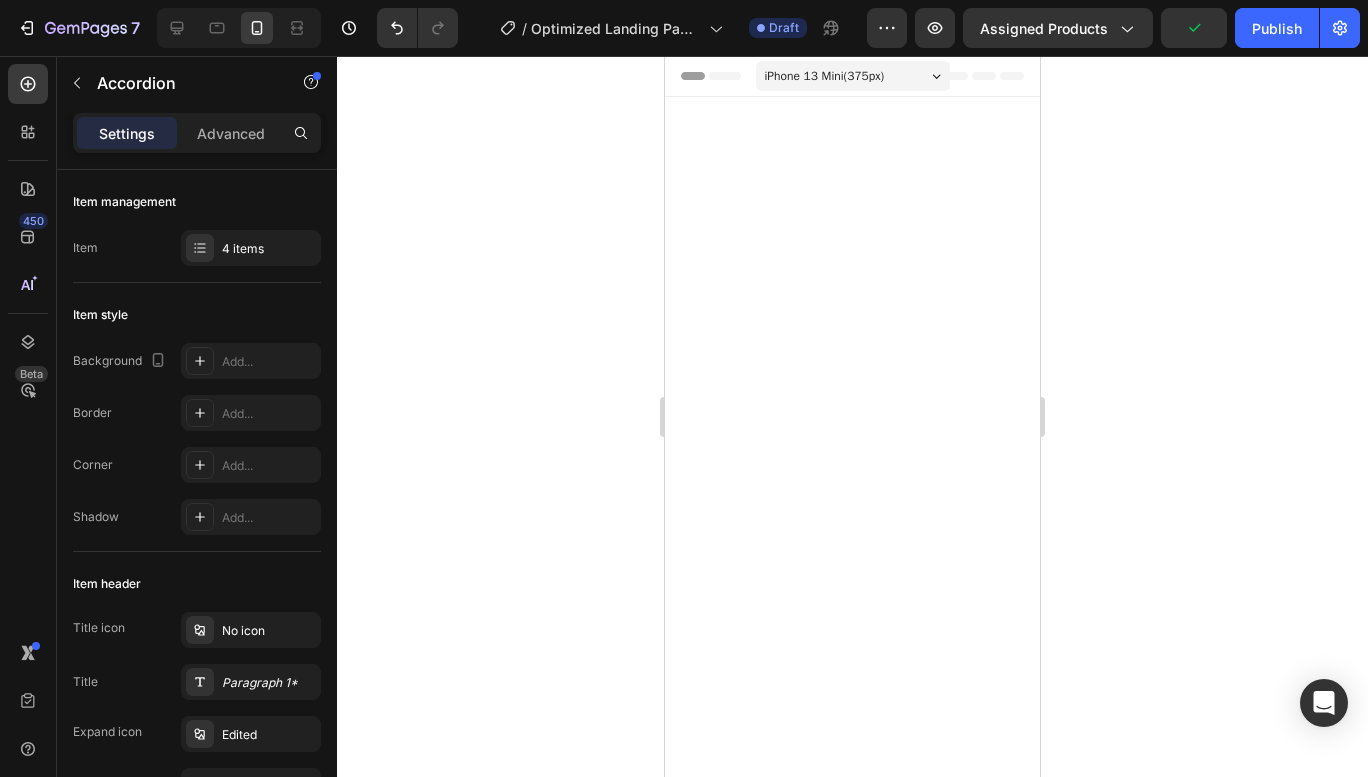 scroll, scrollTop: 0, scrollLeft: 0, axis: both 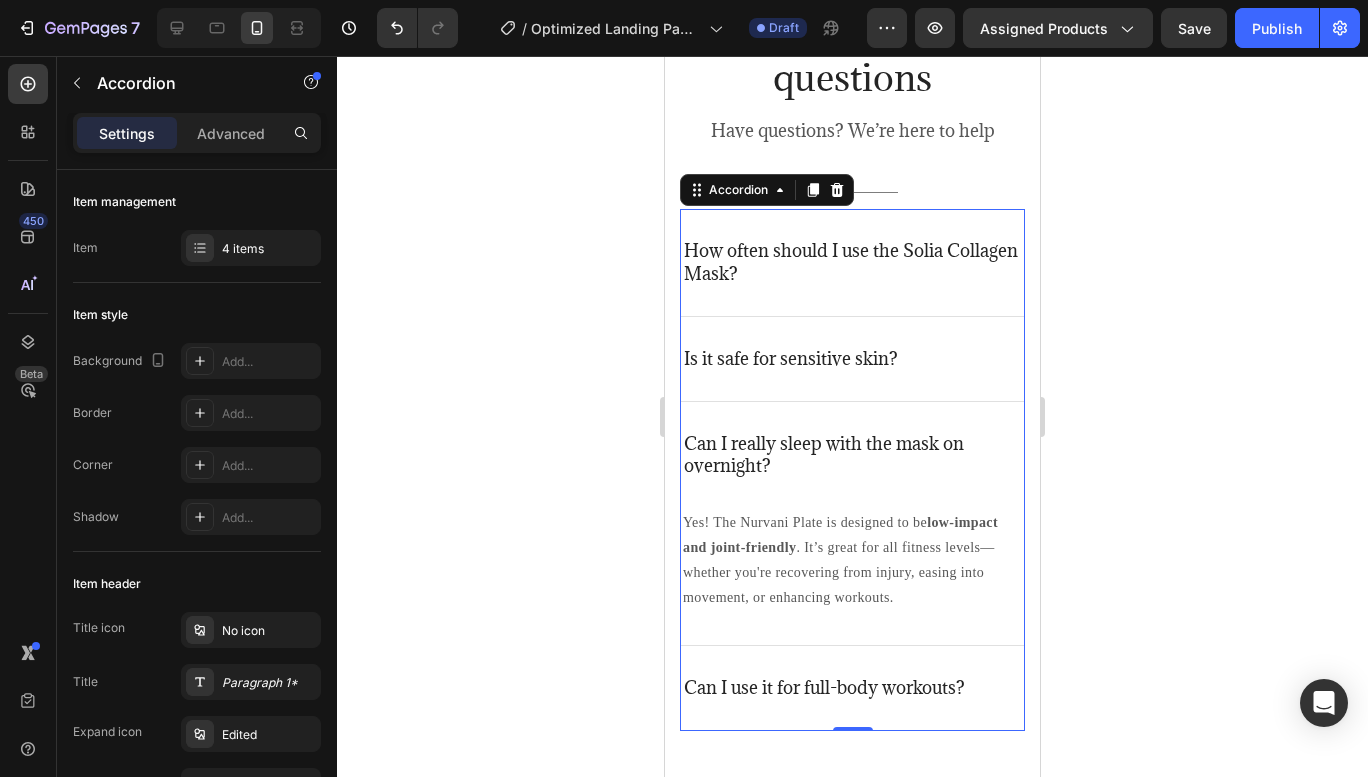 click on "Can I really sleep with the mask on overnight?" at bounding box center [852, 455] 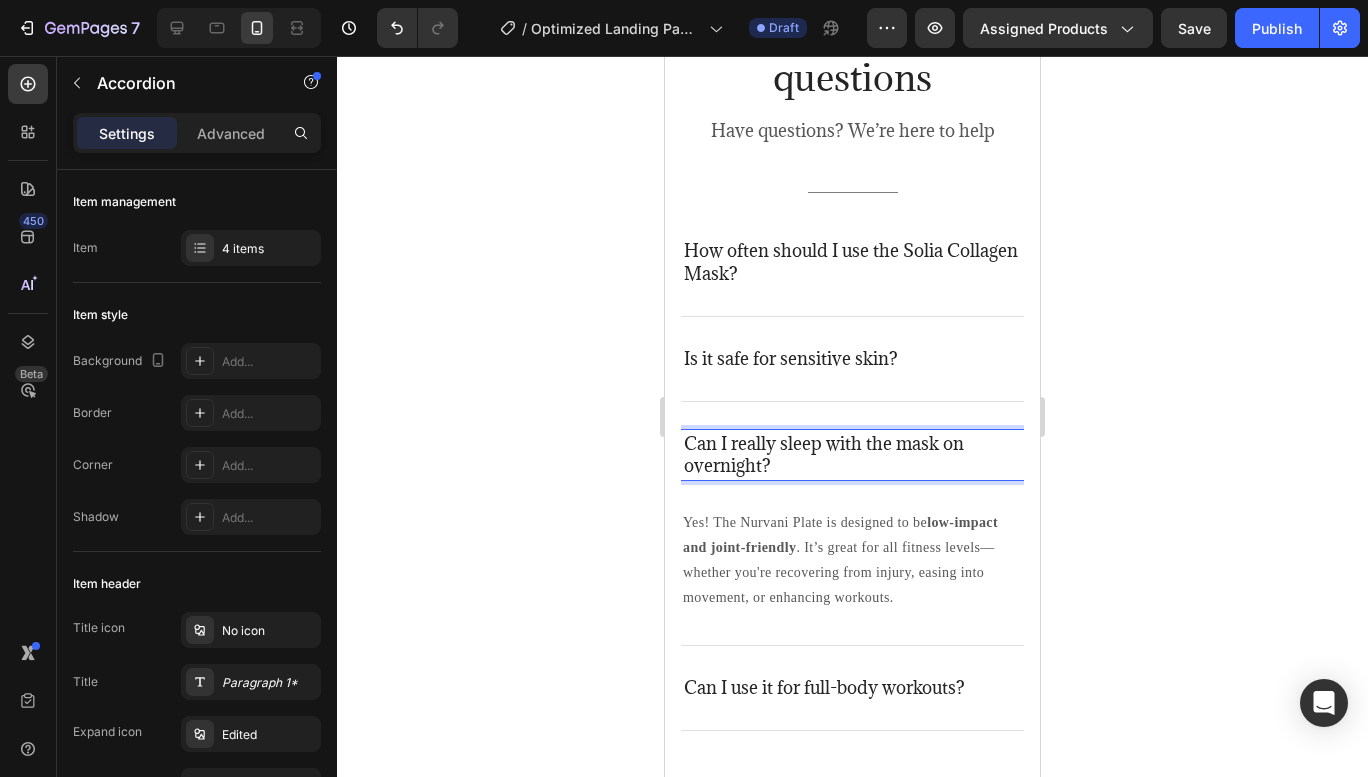 click on "Can I really sleep with the mask on overnight?" at bounding box center [852, 455] 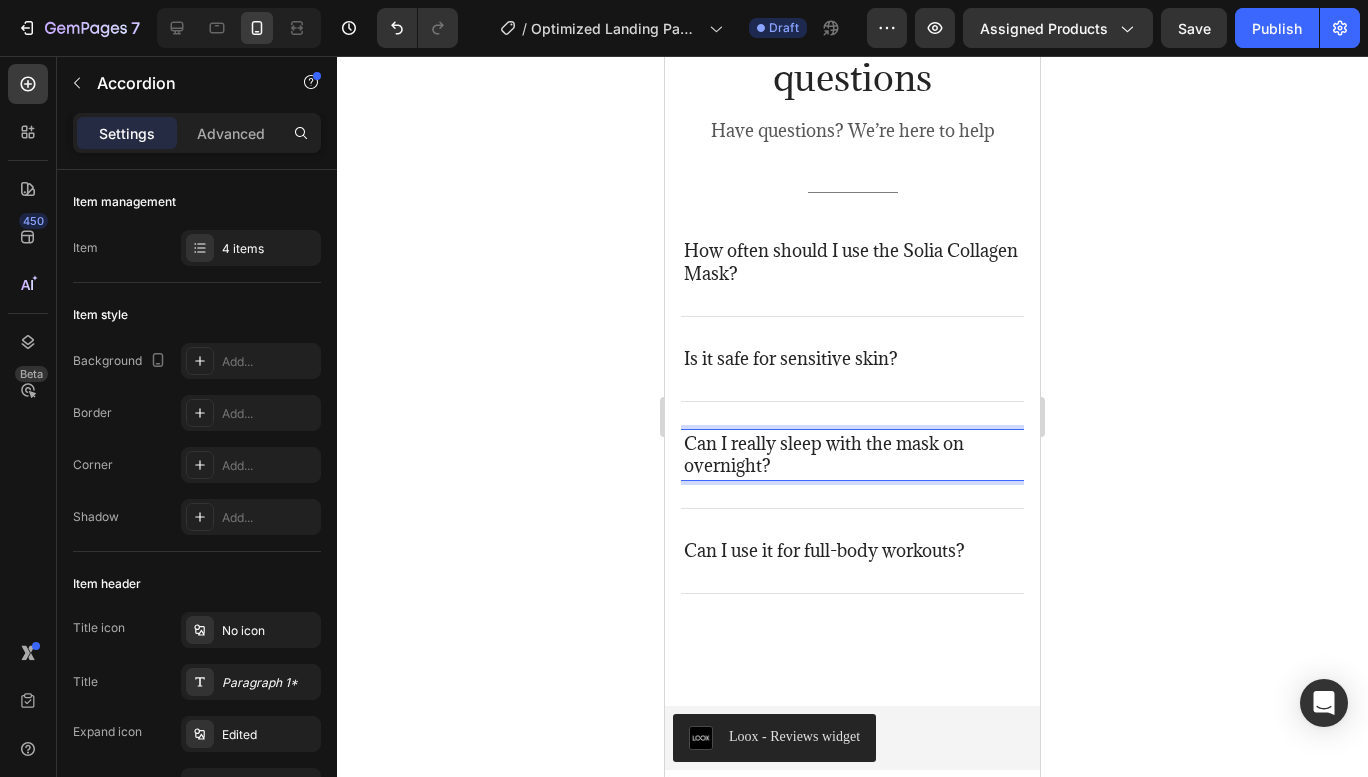 click on "Can I really sleep with the mask on overnight?" at bounding box center (852, 455) 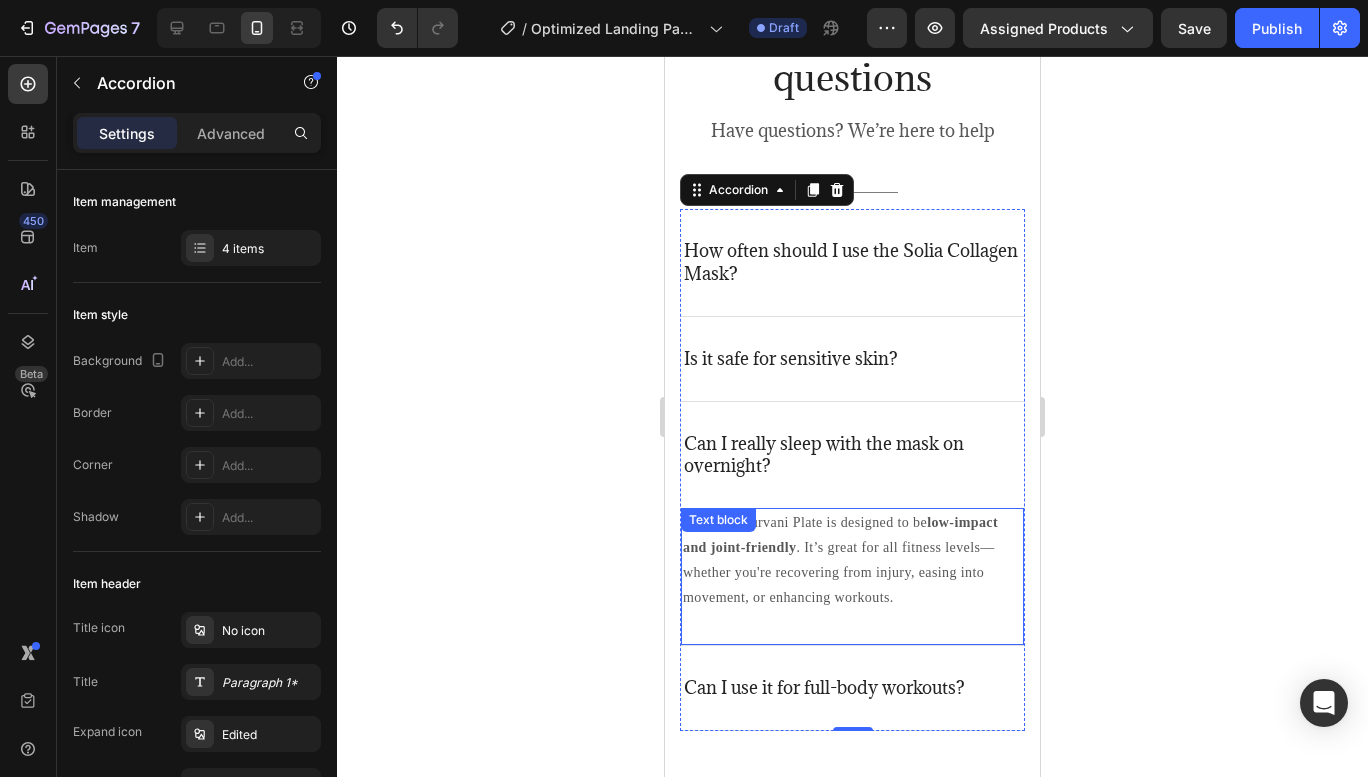 click on "Yes! The Nurvani Plate is designed to be  low-impact and joint-friendly . It’s great for all fitness levels—whether you're recovering from injury, easing into movement, or enhancing workouts." at bounding box center (852, 560) 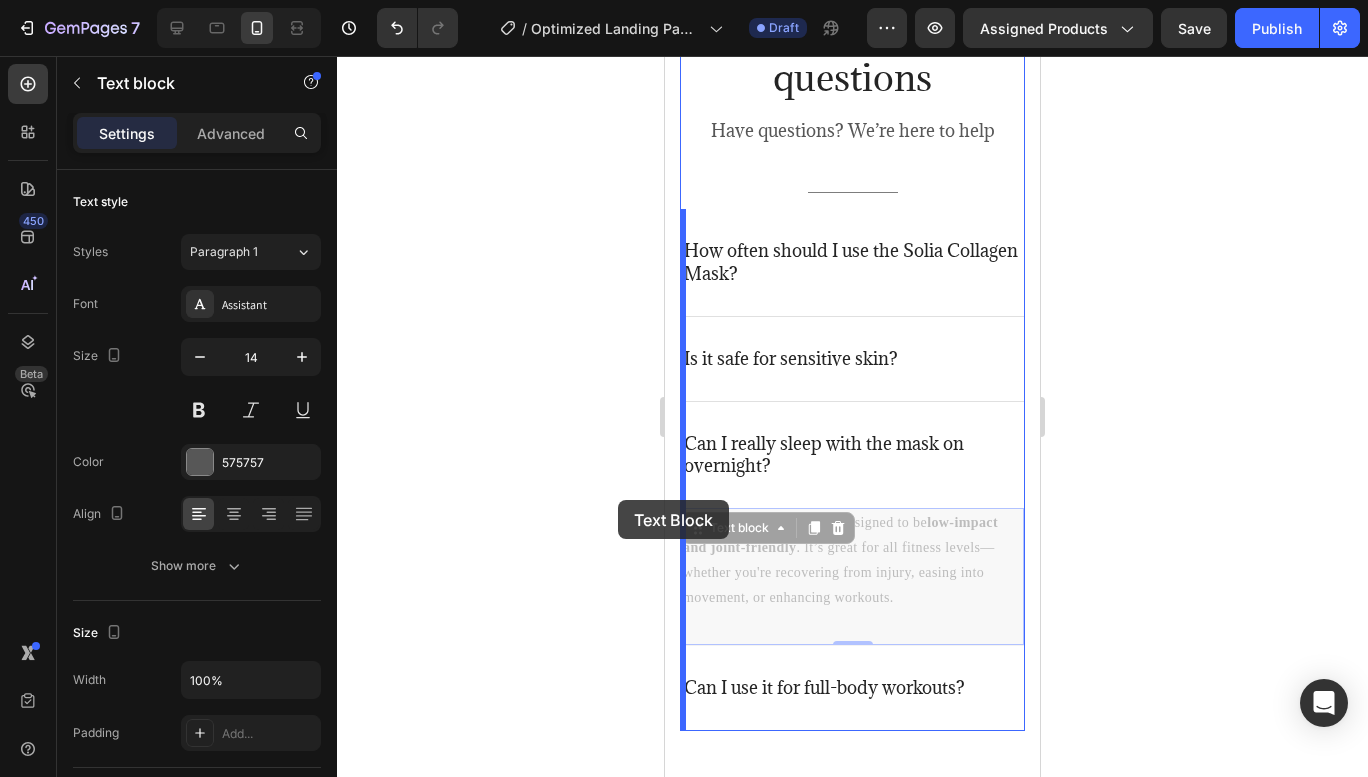 drag, startPoint x: 824, startPoint y: 582, endPoint x: 618, endPoint y: 500, distance: 221.72055 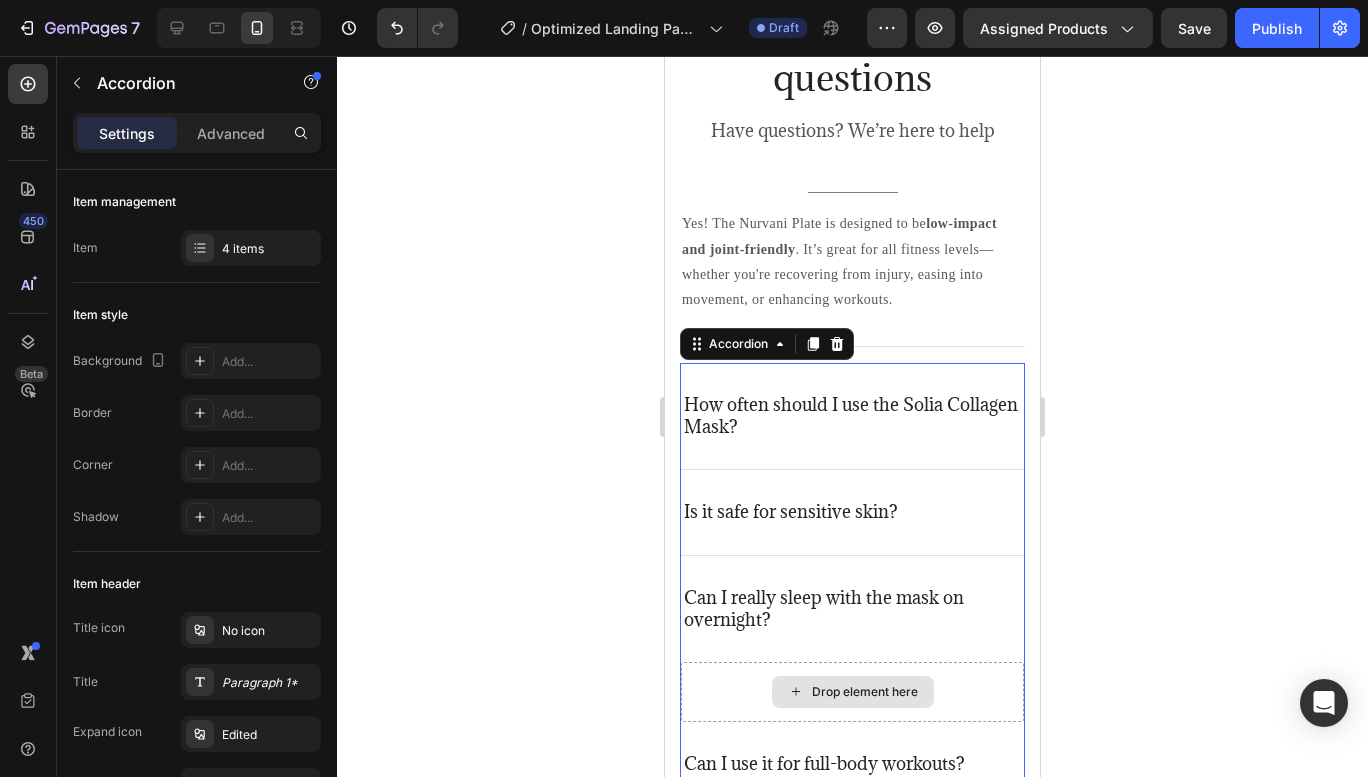 scroll, scrollTop: 5589, scrollLeft: 0, axis: vertical 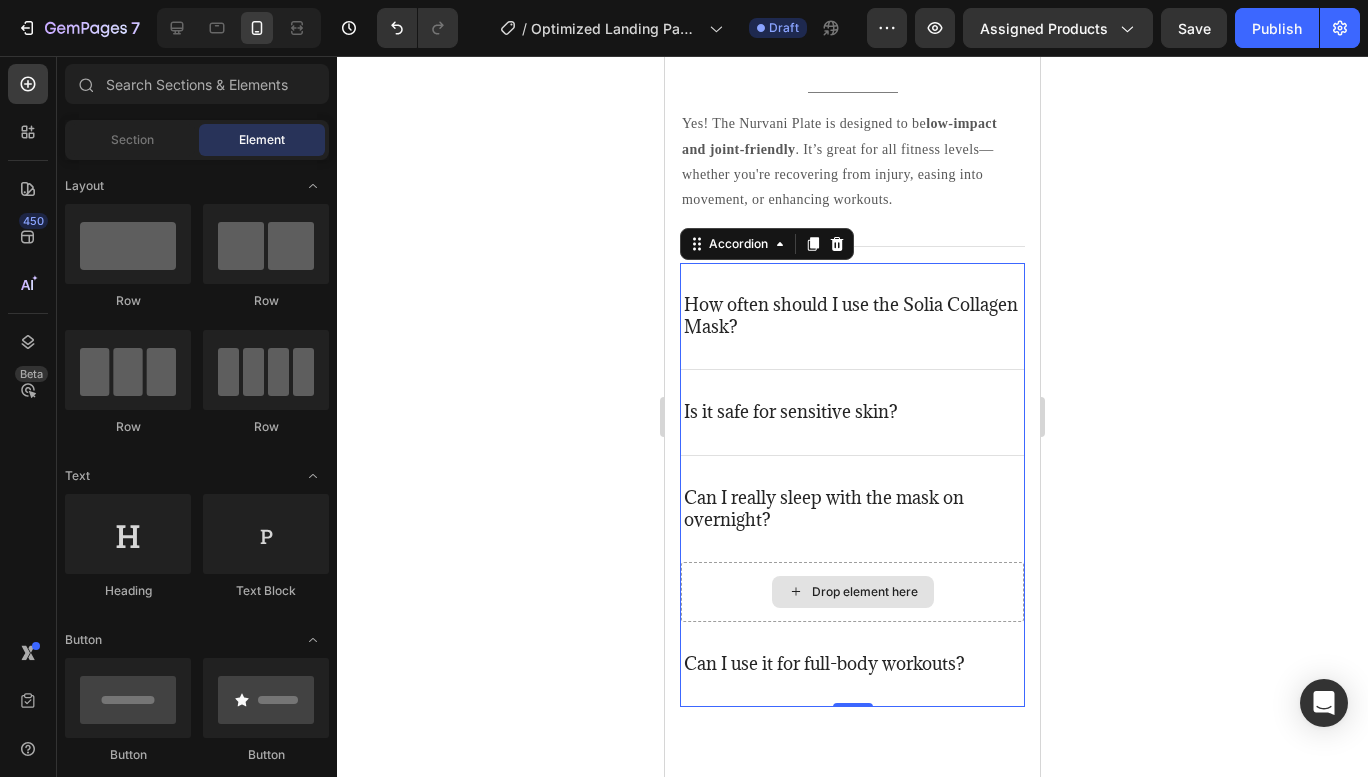 click on "Drop element here" at bounding box center [865, 592] 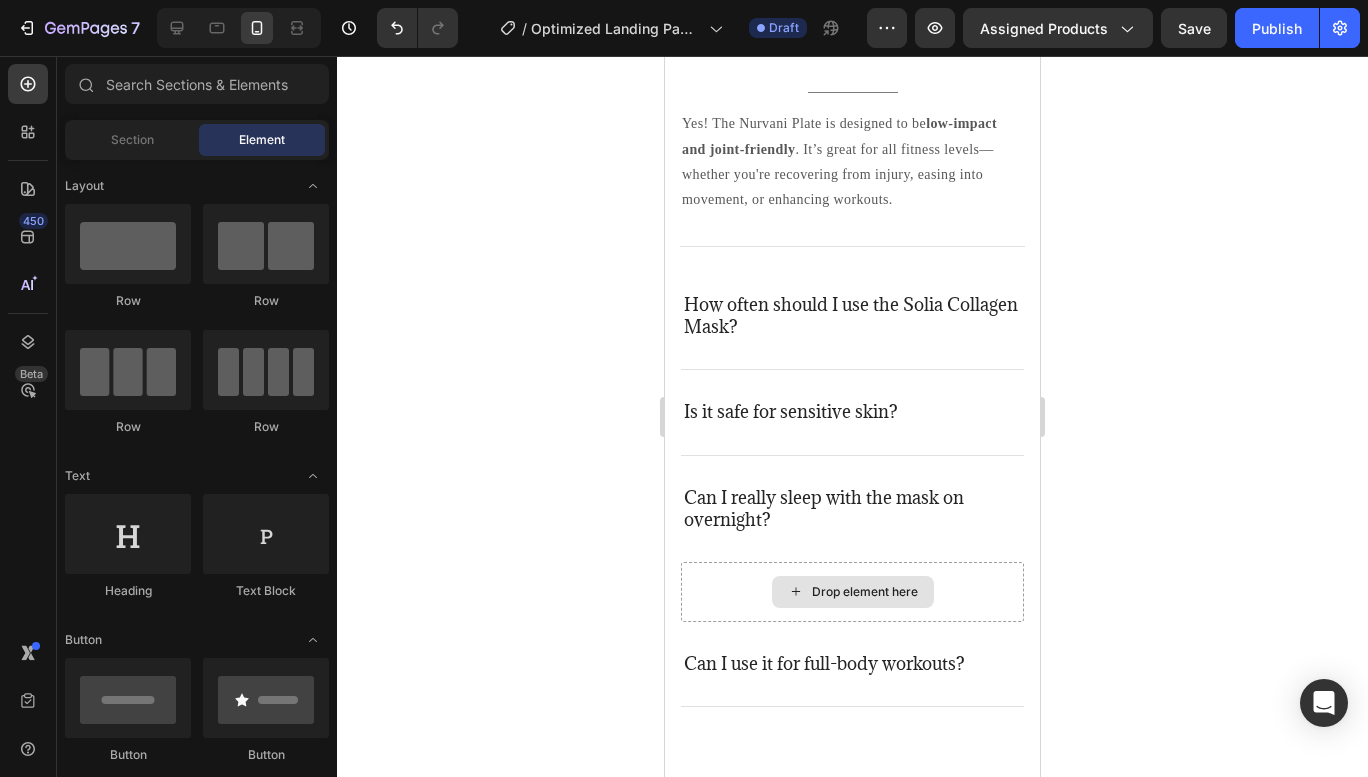 click on "Drop element here" at bounding box center (865, 592) 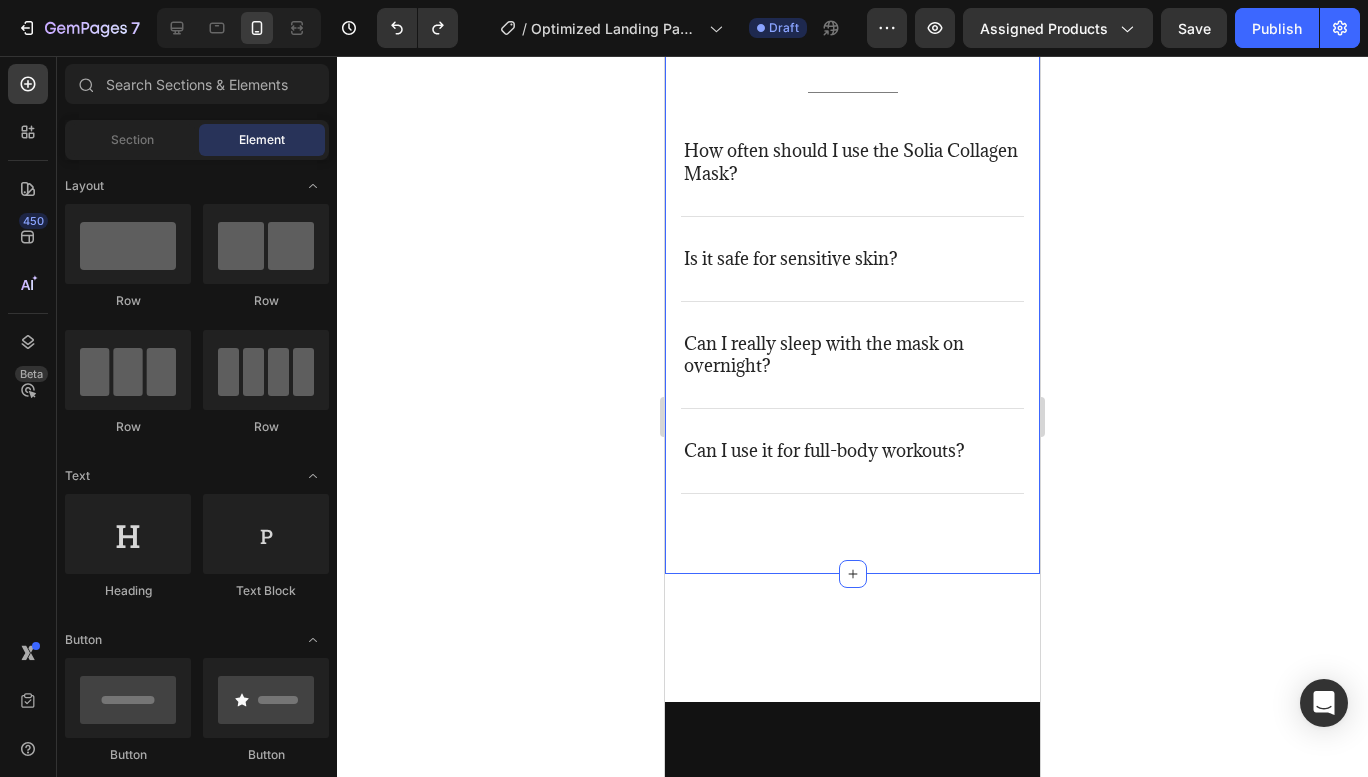 click on "Frequently asked questions Heading Have questions? We’re here to help Text block                Title Line How often should I use the Solia Collagen Mask? Is it safe for sensitive skin? Can I really sleep with the mask on overnight? Can I use it for full-body workouts? Accordion Row Section 7" at bounding box center (852, 230) 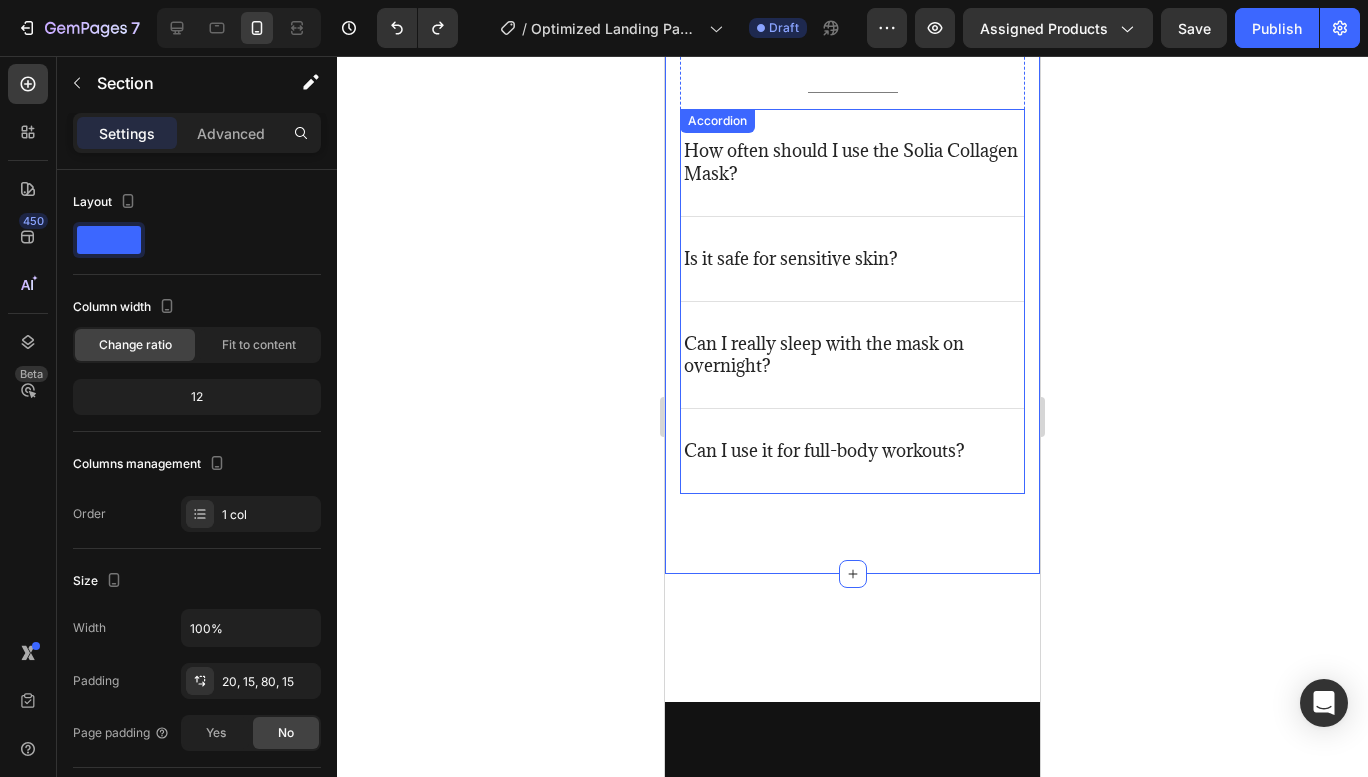 click on "Can I really sleep with the mask on overnight?" at bounding box center [852, 355] 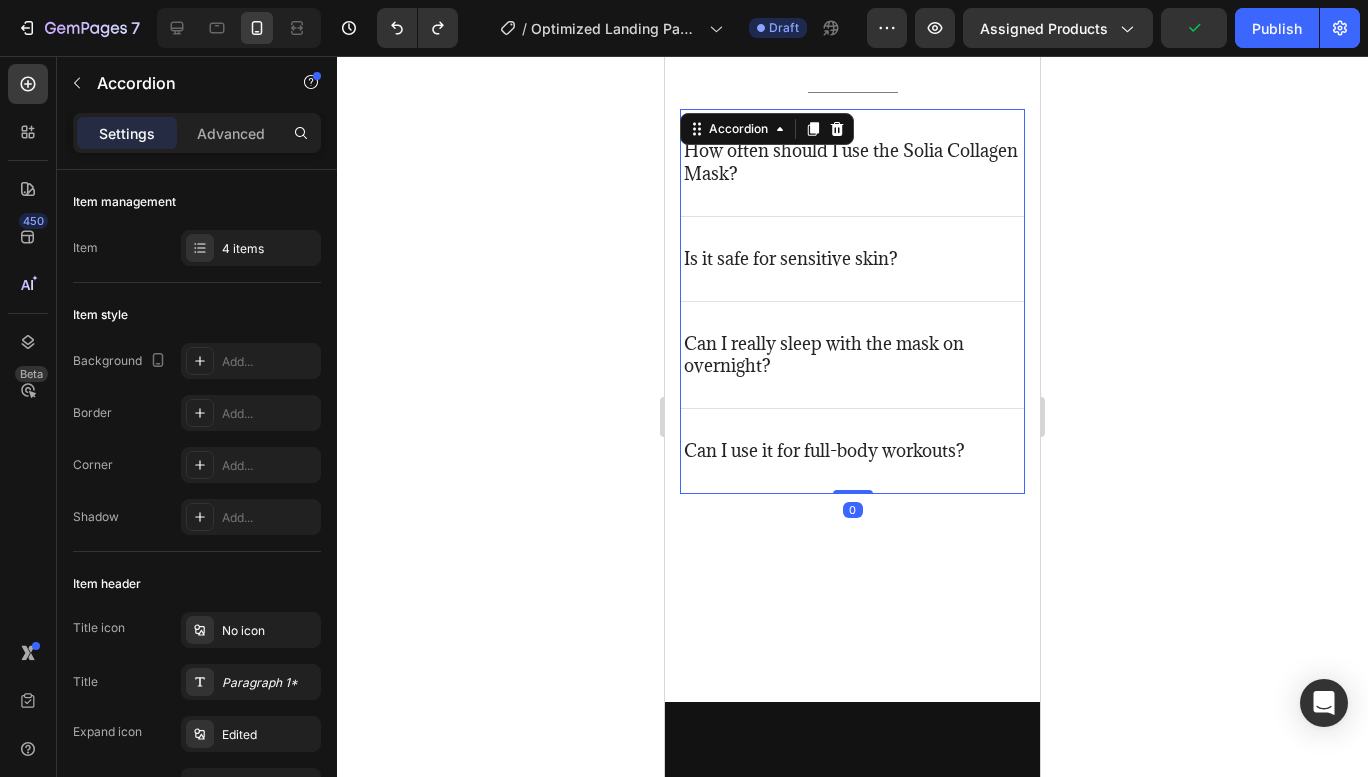 click on "Can I really sleep with the mask on overnight?" at bounding box center (852, 355) 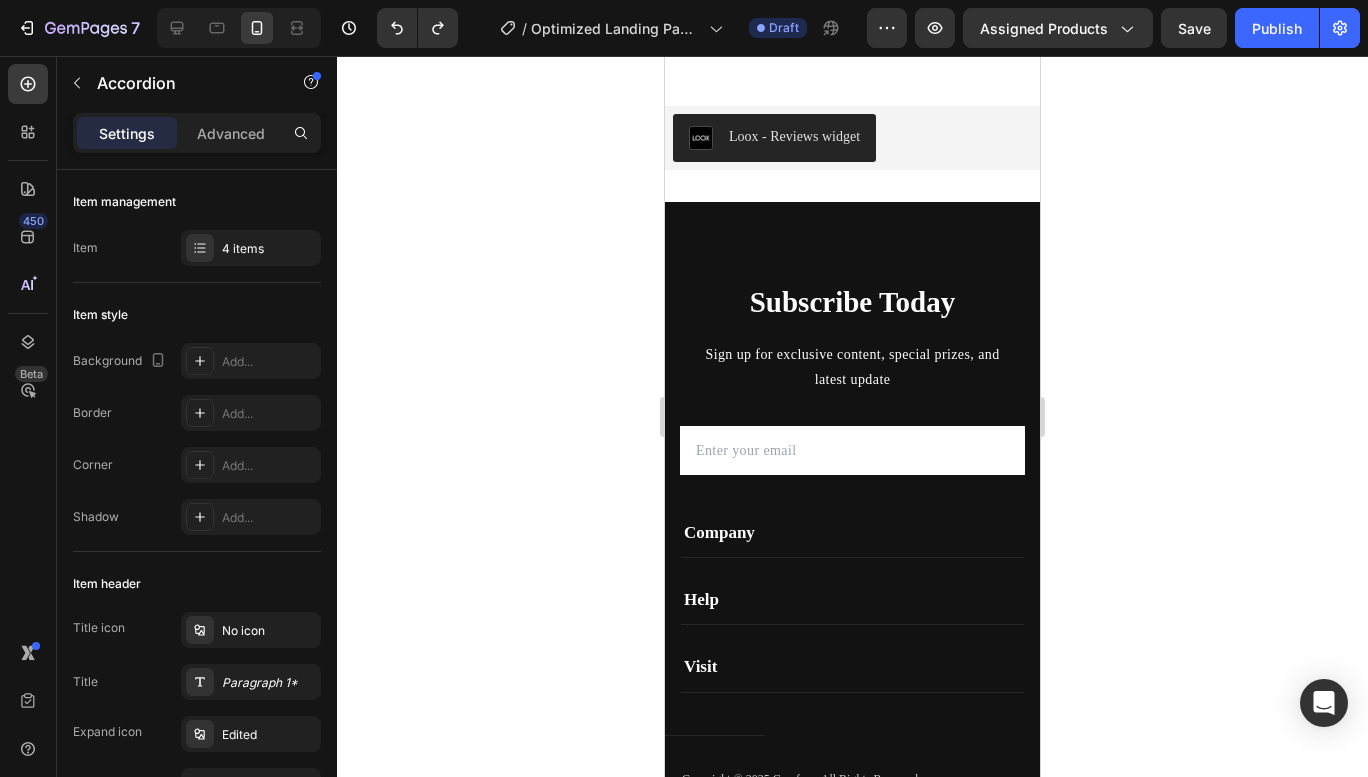 scroll, scrollTop: 5575, scrollLeft: 0, axis: vertical 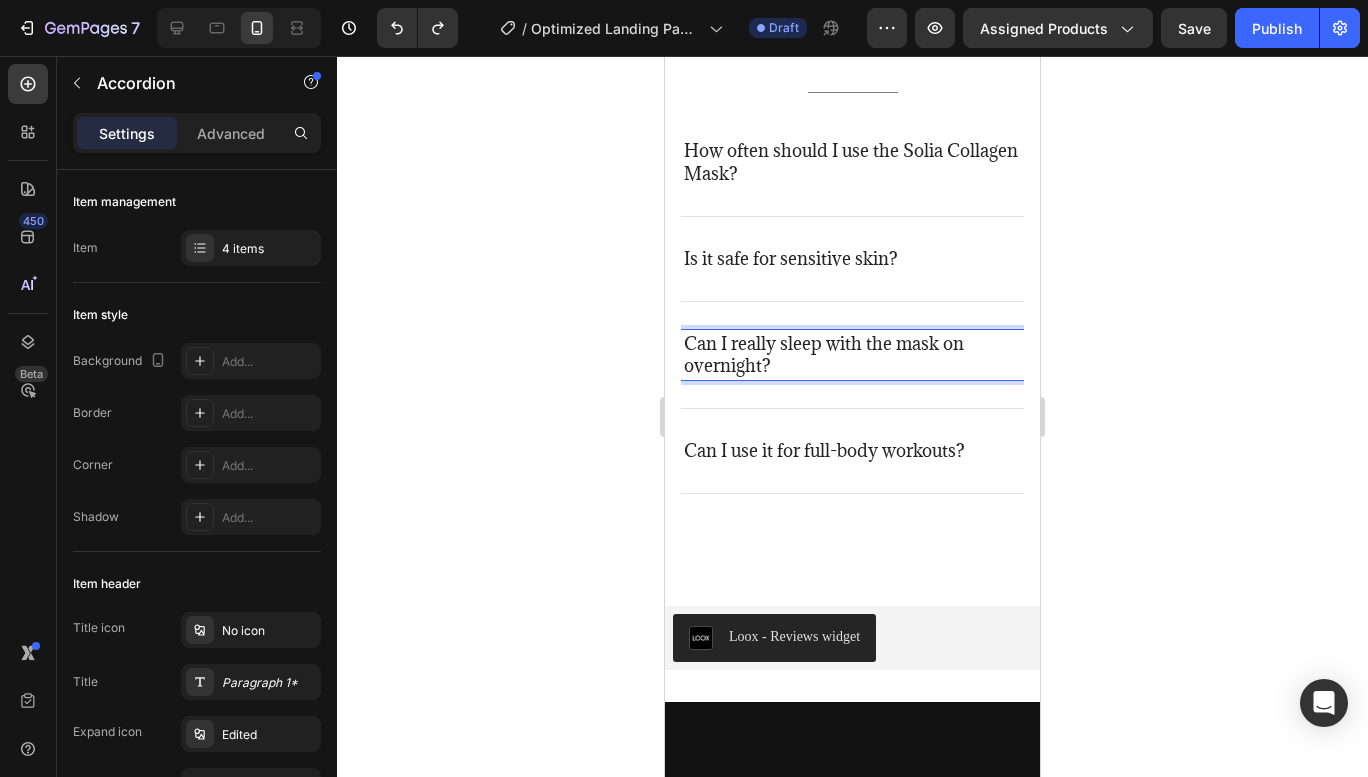 click on "Can I really sleep with the mask on overnight?" at bounding box center (852, 355) 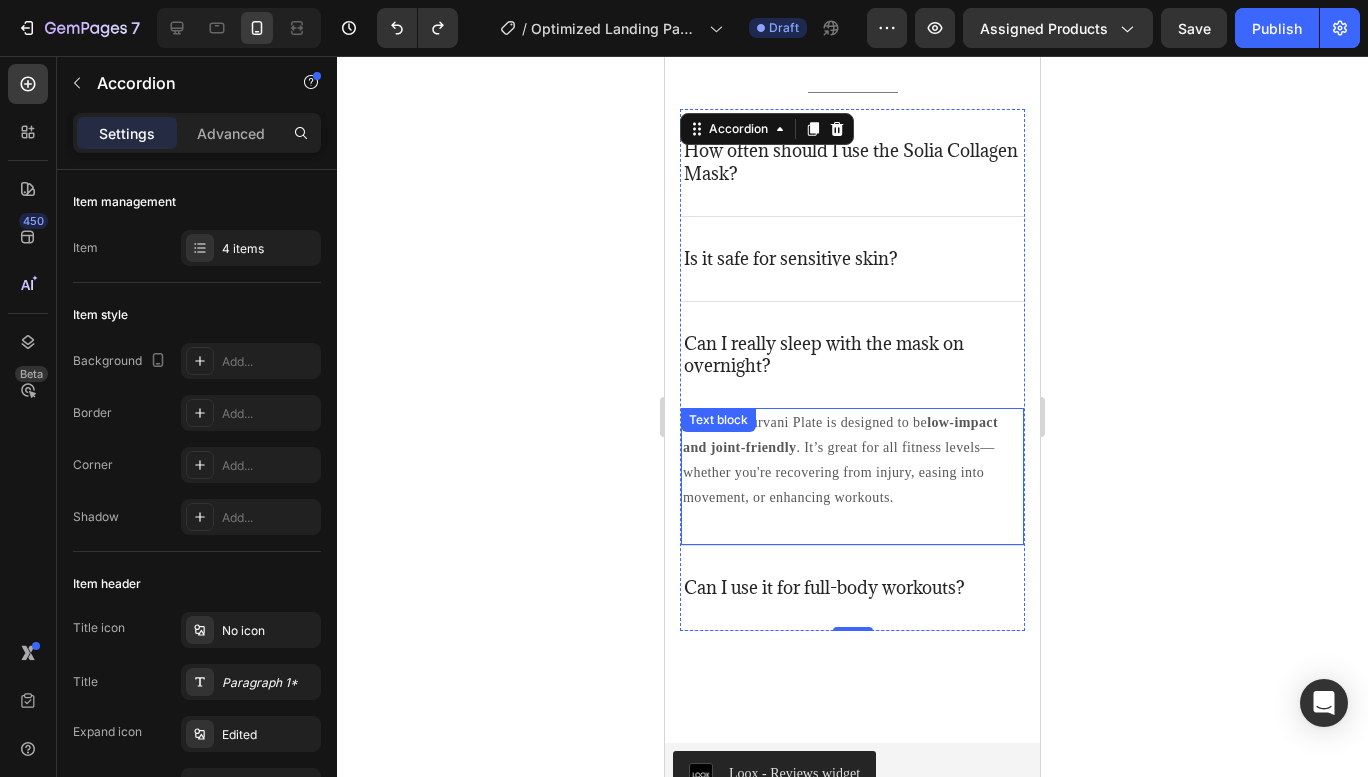 click on "Yes! The Nurvani Plate is designed to be  low-impact and joint-friendly . It’s great for all fitness levels—whether you're recovering from injury, easing into movement, or enhancing workouts." at bounding box center [852, 460] 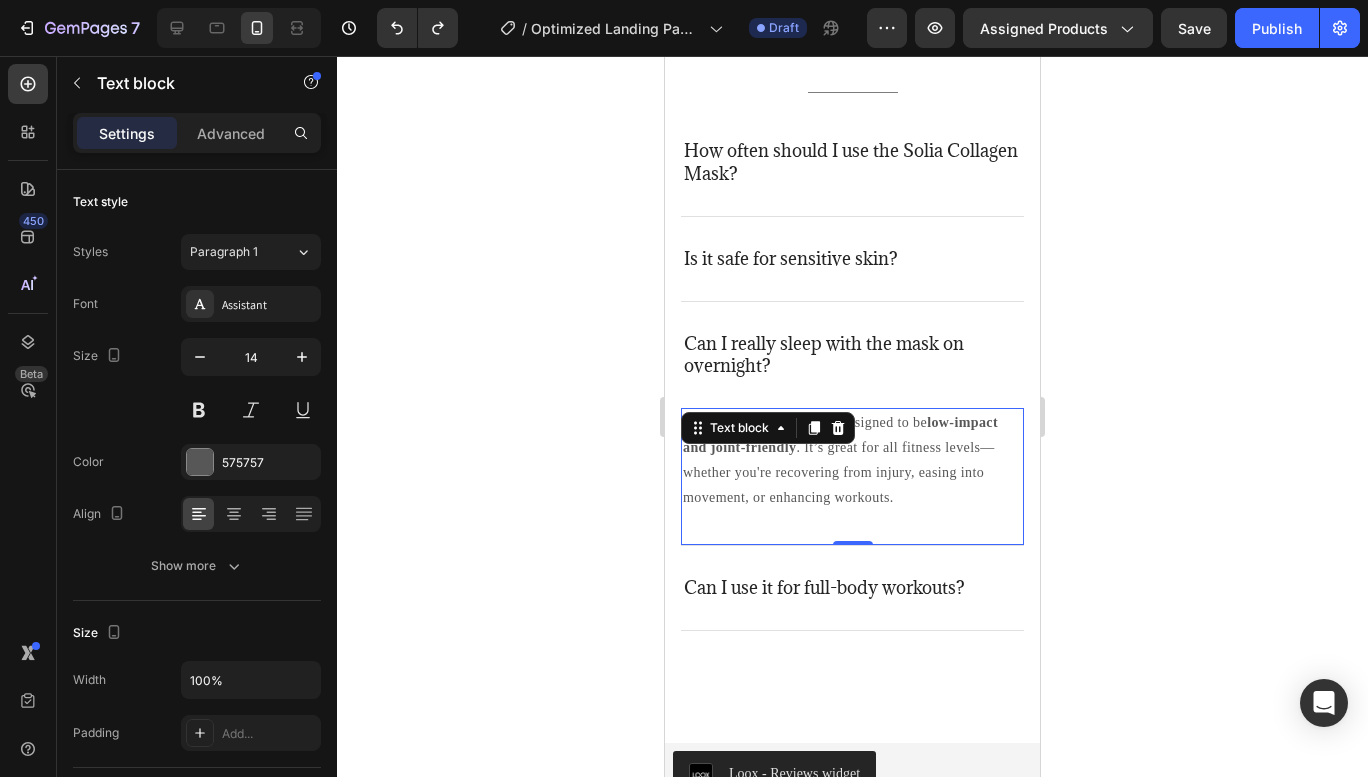 click on "Yes! The Nurvani Plate is designed to be  low-impact and joint-friendly . It’s great for all fitness levels—whether you're recovering from injury, easing into movement, or enhancing workouts." at bounding box center (852, 460) 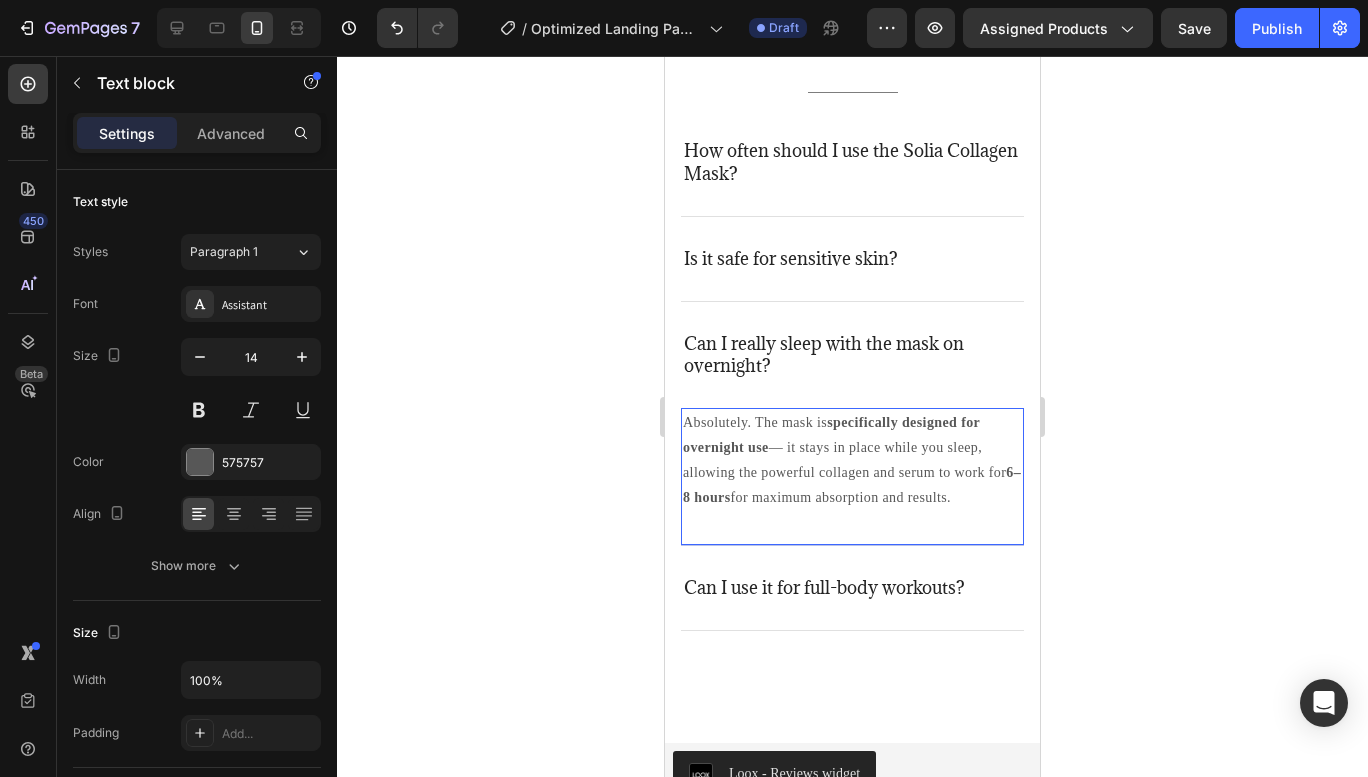 click on "Absolutely. The mask is  specifically designed for overnight use  — it stays in place while you sleep, allowing the powerful collagen and serum to work for  6–8 hours  for maximum absorption and results." at bounding box center [852, 460] 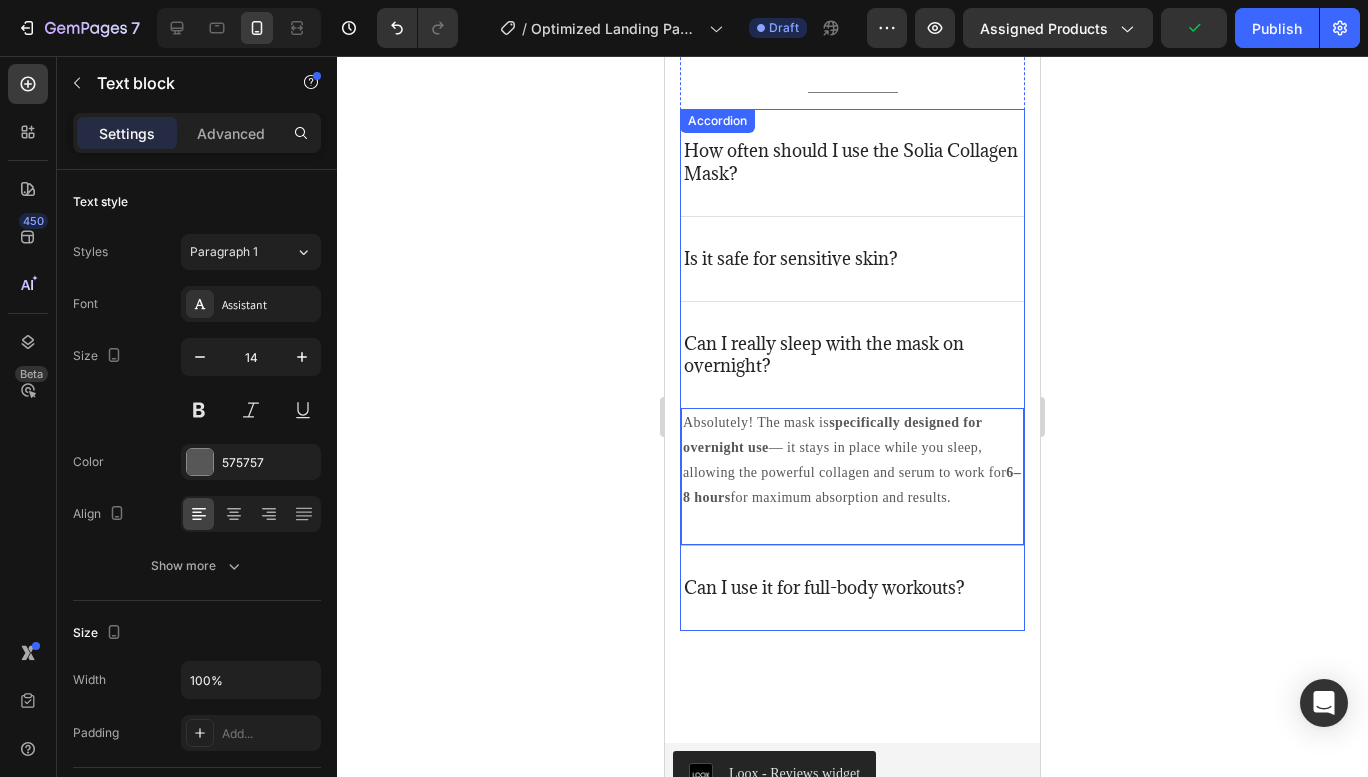 click on "Can I use it for full-body workouts?" at bounding box center [824, 588] 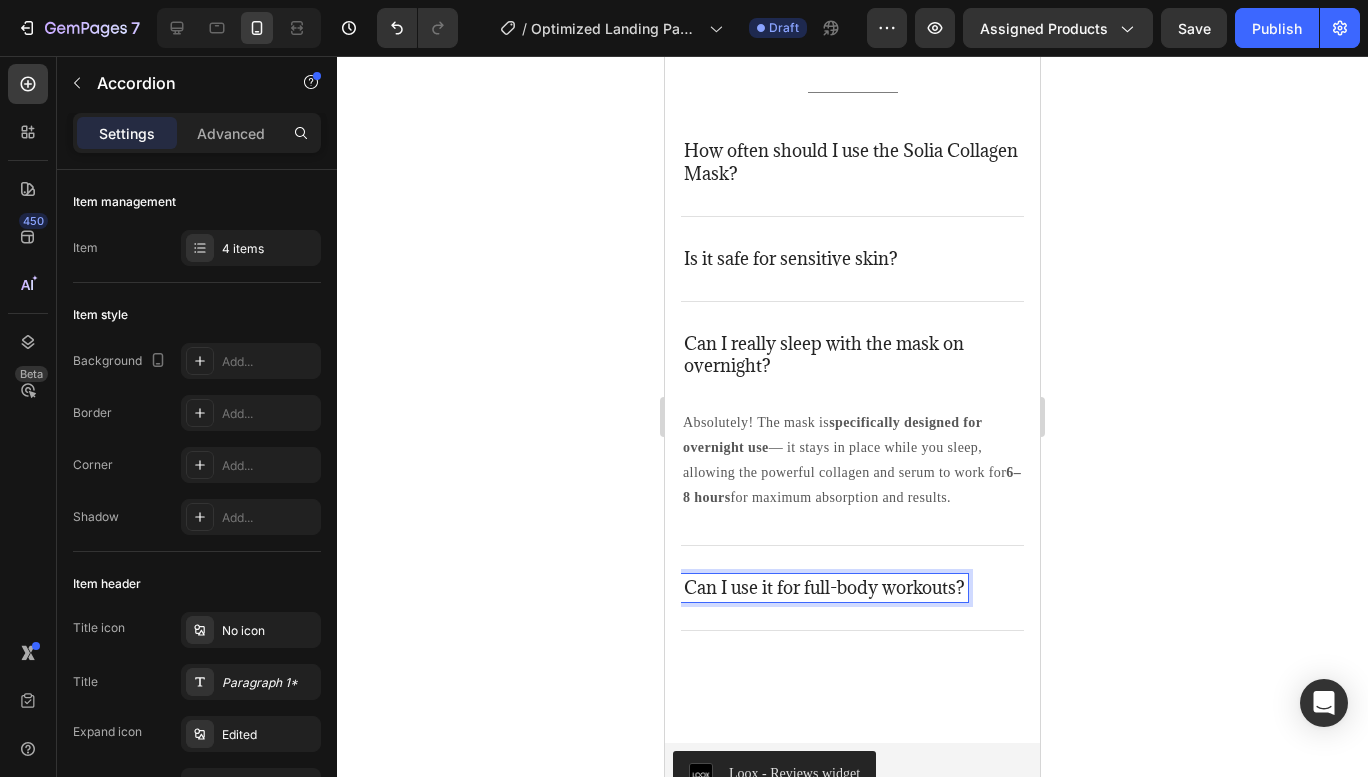click on "Can I use it for full-body workouts?" at bounding box center [824, 588] 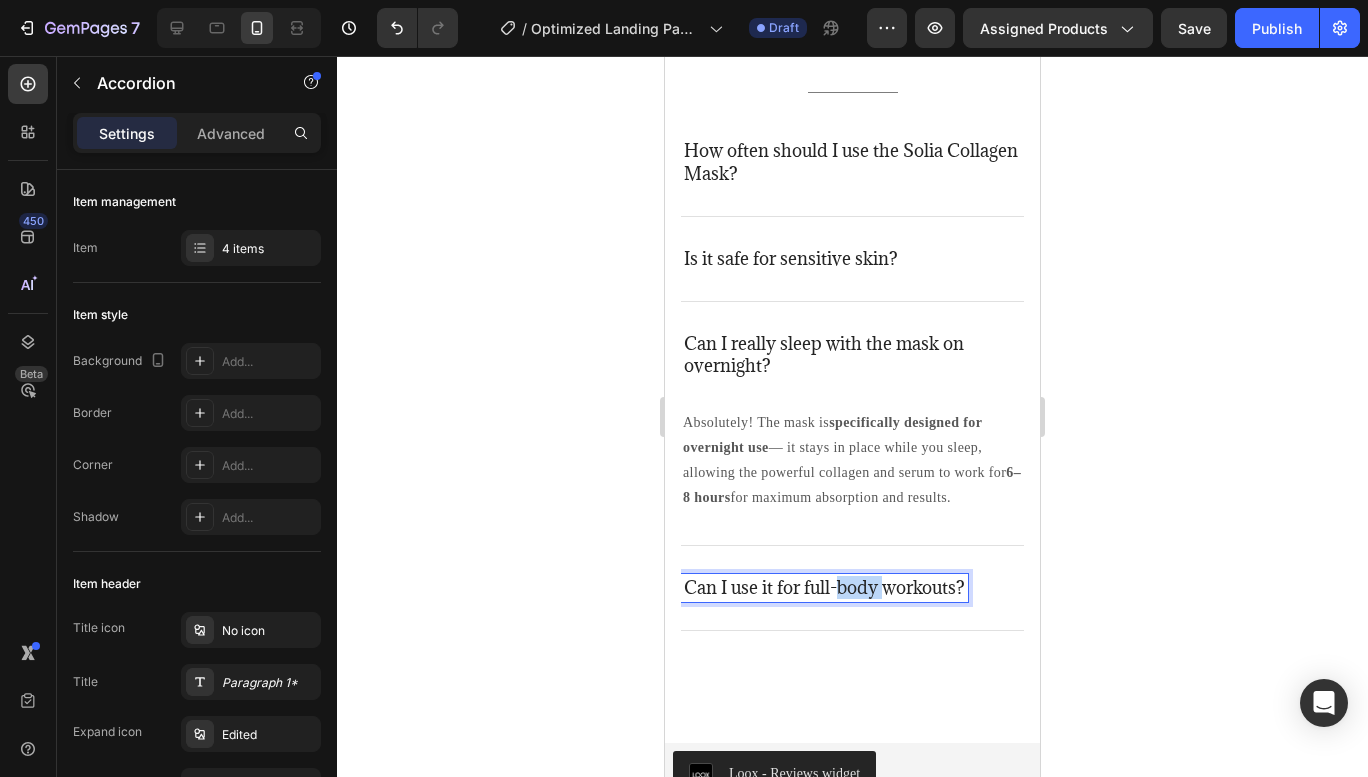 click on "Can I use it for full-body workouts?" at bounding box center [824, 588] 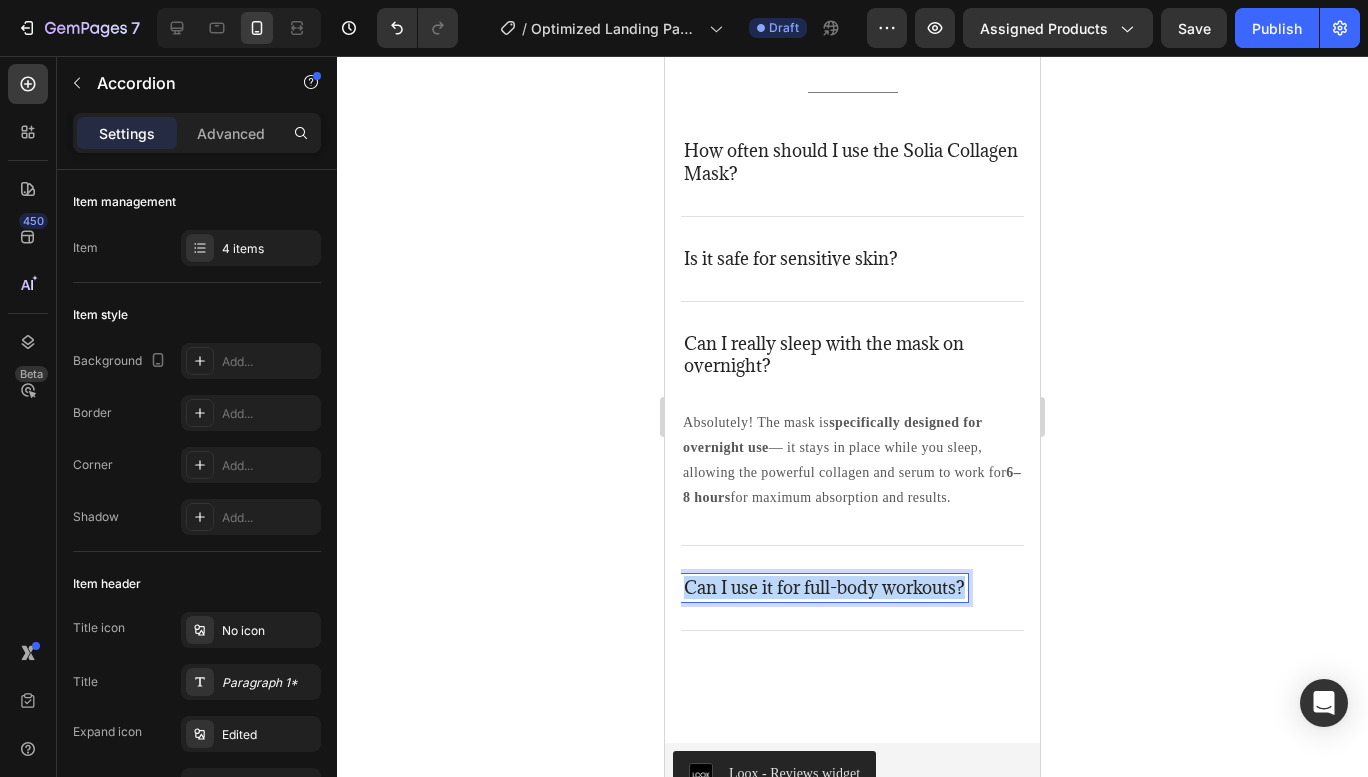 click on "Can I use it for full-body workouts?" at bounding box center (824, 588) 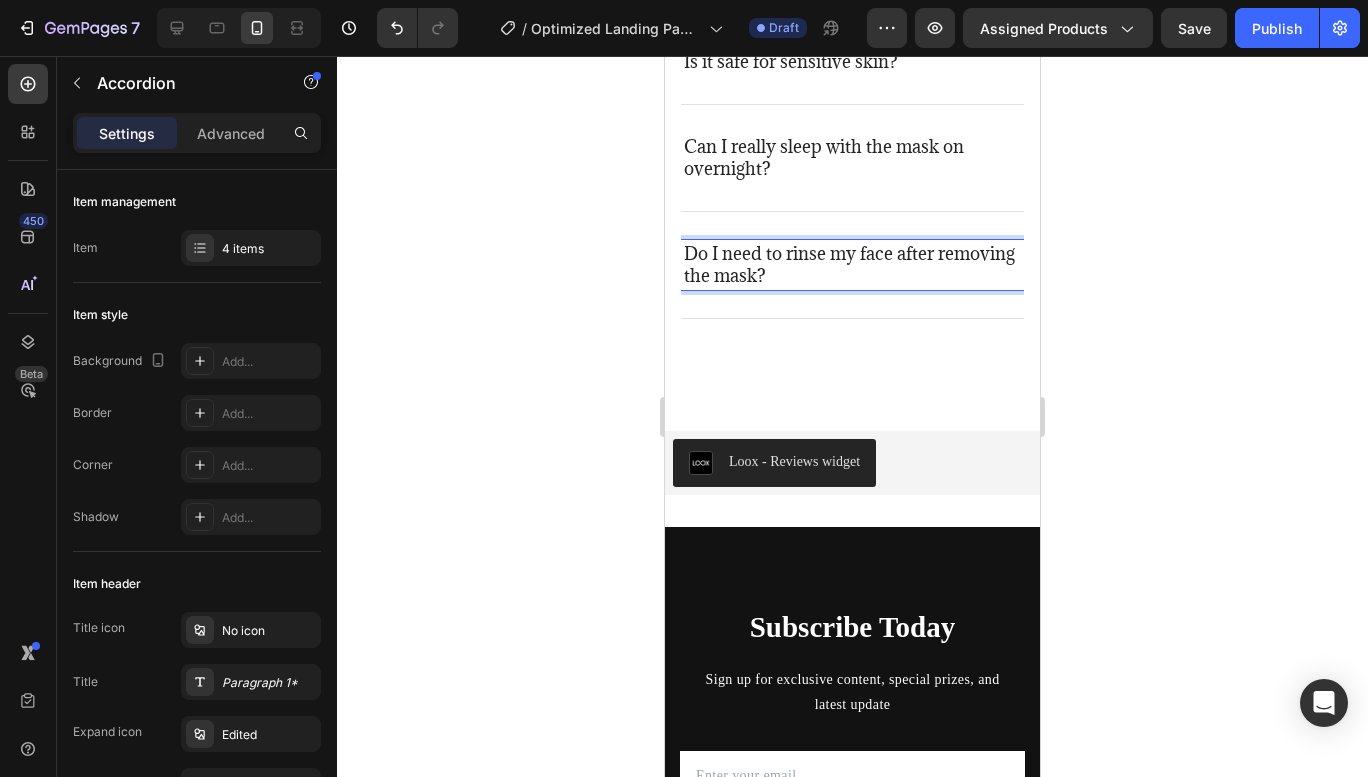 click on "Do I need to rinse my face after removing the mask?" at bounding box center [852, 265] 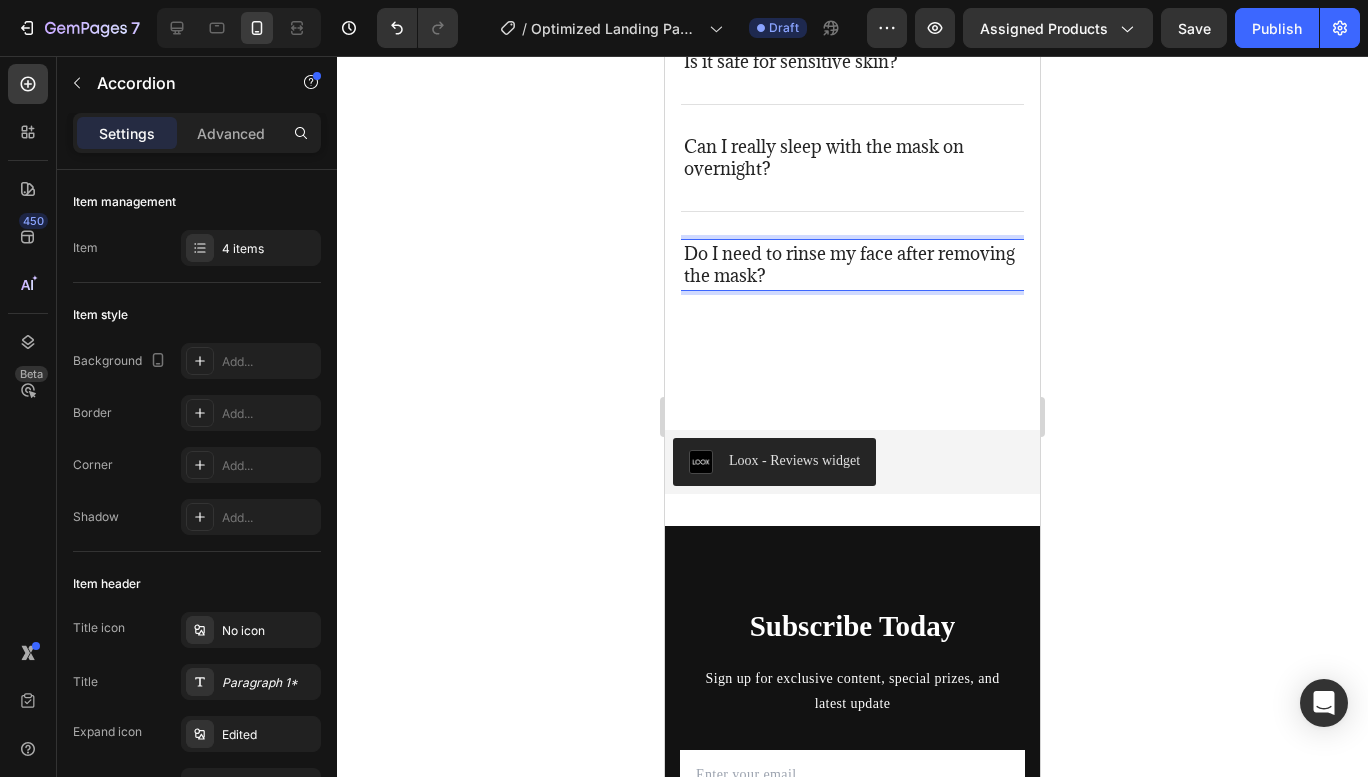 scroll, scrollTop: 5691, scrollLeft: 0, axis: vertical 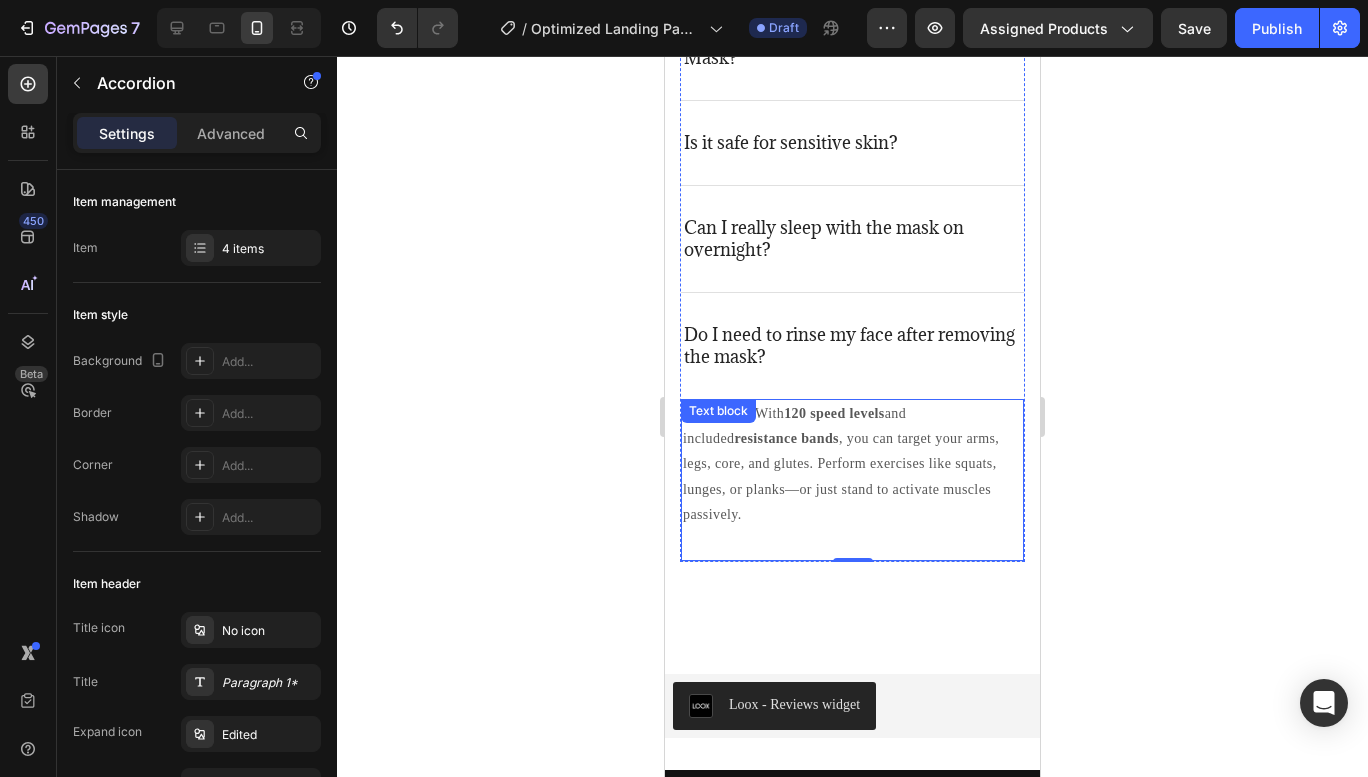 click on "Absolutely. With  120 speed levels  and included  resistance bands , you can target your arms, legs, core, and glutes. Perform exercises like squats, lunges, or planks—or just stand to activate muscles passively." at bounding box center (852, 464) 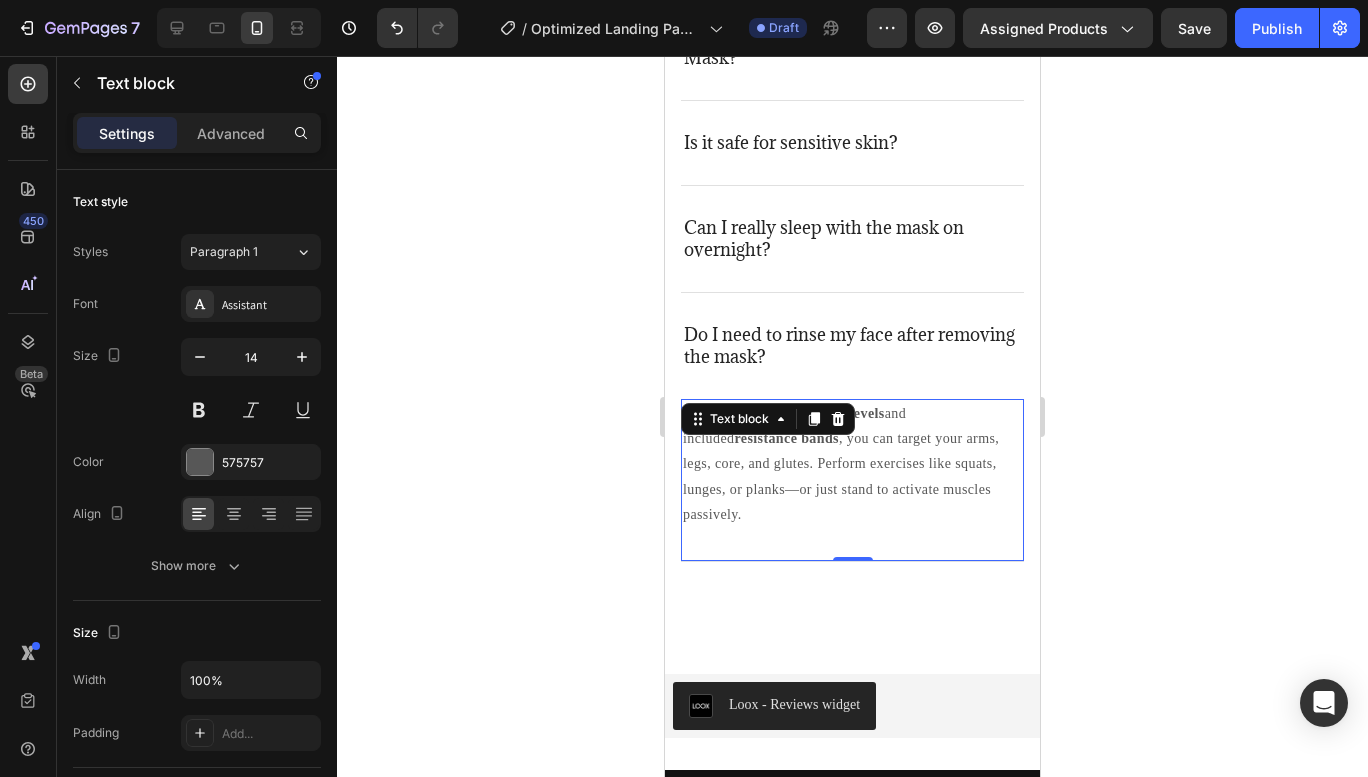 click on "Absolutely. With  120 speed levels  and included  resistance bands , you can target your arms, legs, core, and glutes. Perform exercises like squats, lunges, or planks—or just stand to activate muscles passively." at bounding box center [852, 464] 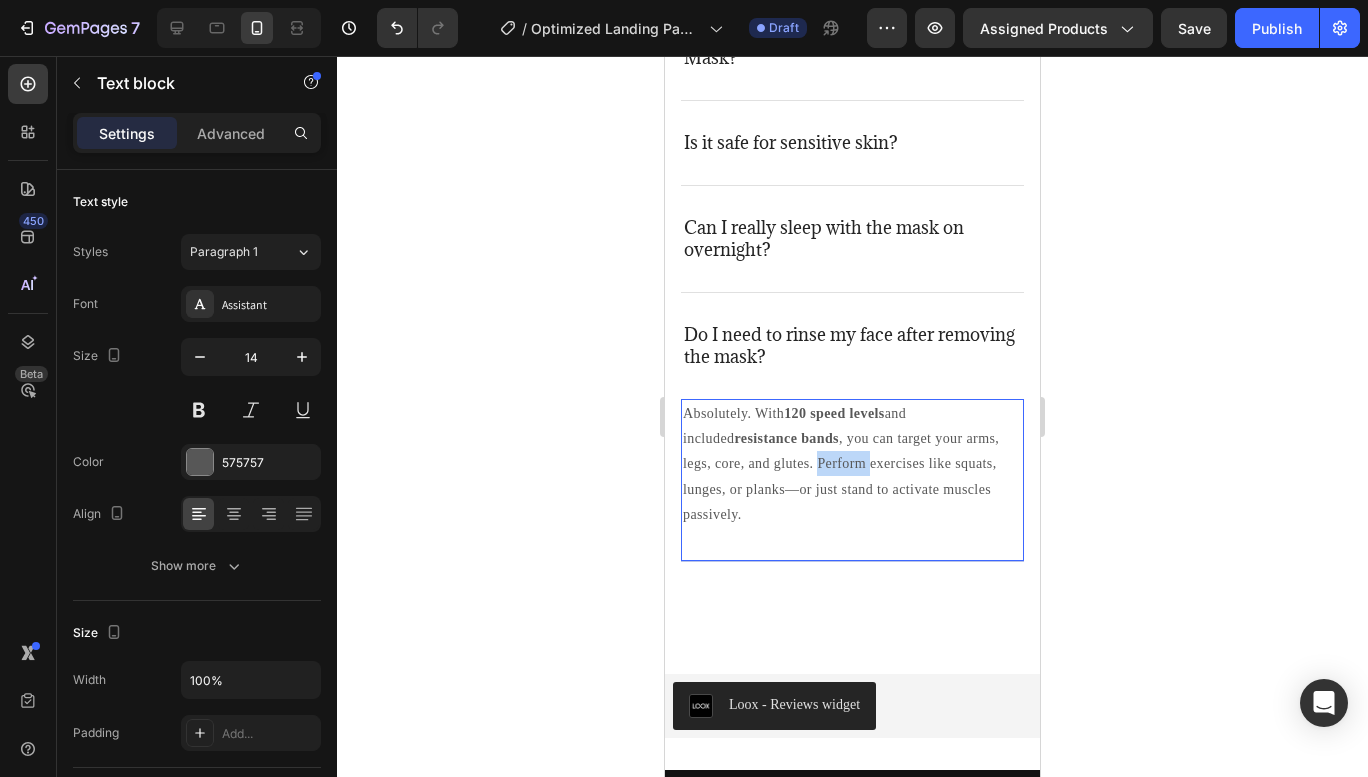 click on "Absolutely. With  120 speed levels  and included  resistance bands , you can target your arms, legs, core, and glutes. Perform exercises like squats, lunges, or planks—or just stand to activate muscles passively." at bounding box center [852, 464] 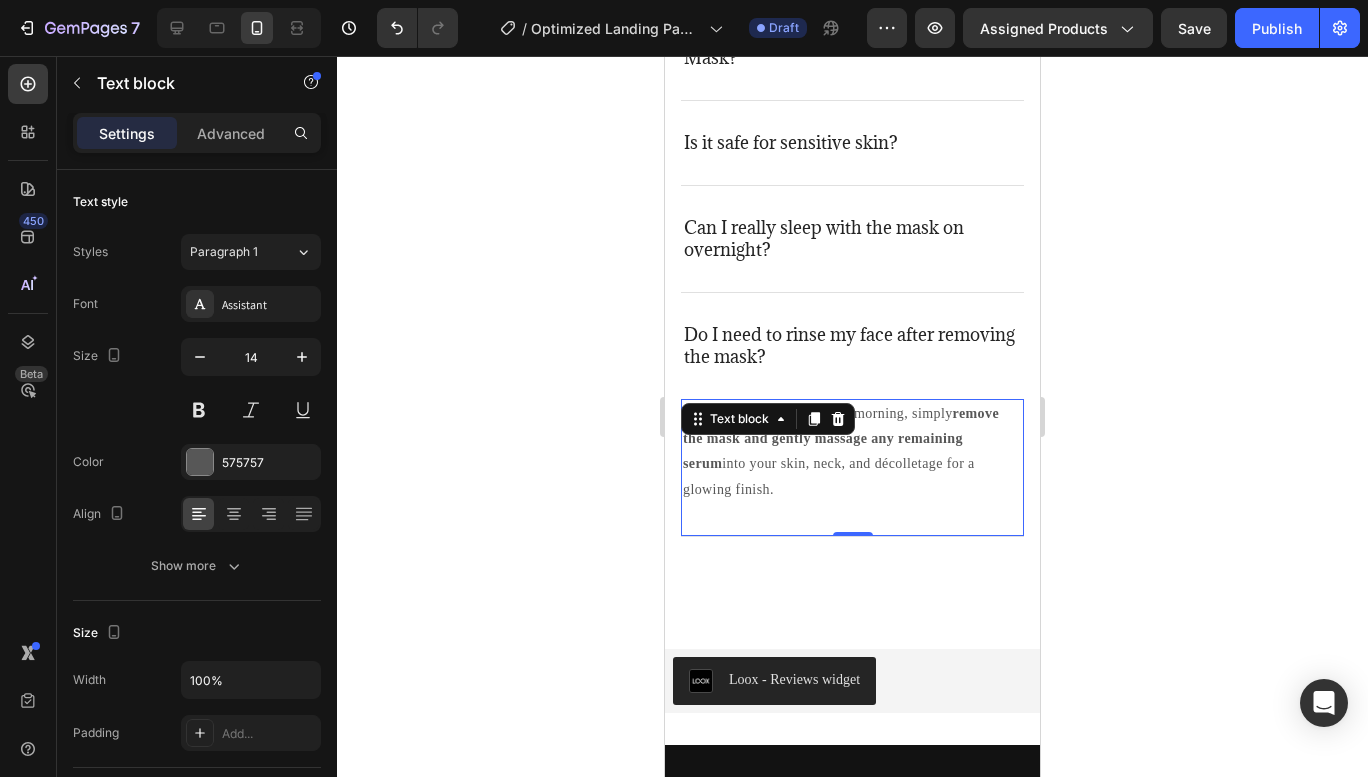 click on "No rinsing is needed! In the morning, simply  remove the mask and gently massage any remaining serum  into your skin, neck, and décolletage for a glowing finish. Text block   0" at bounding box center [852, 468] 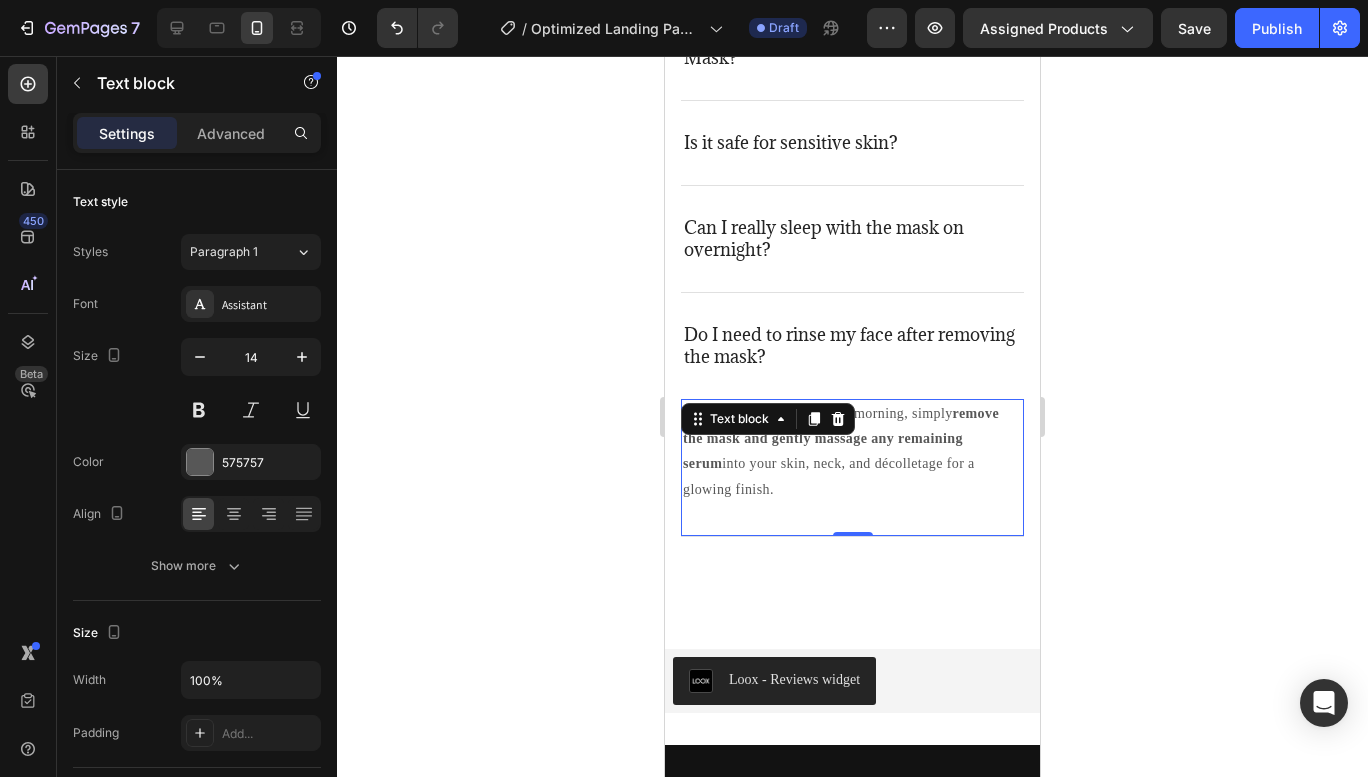 click 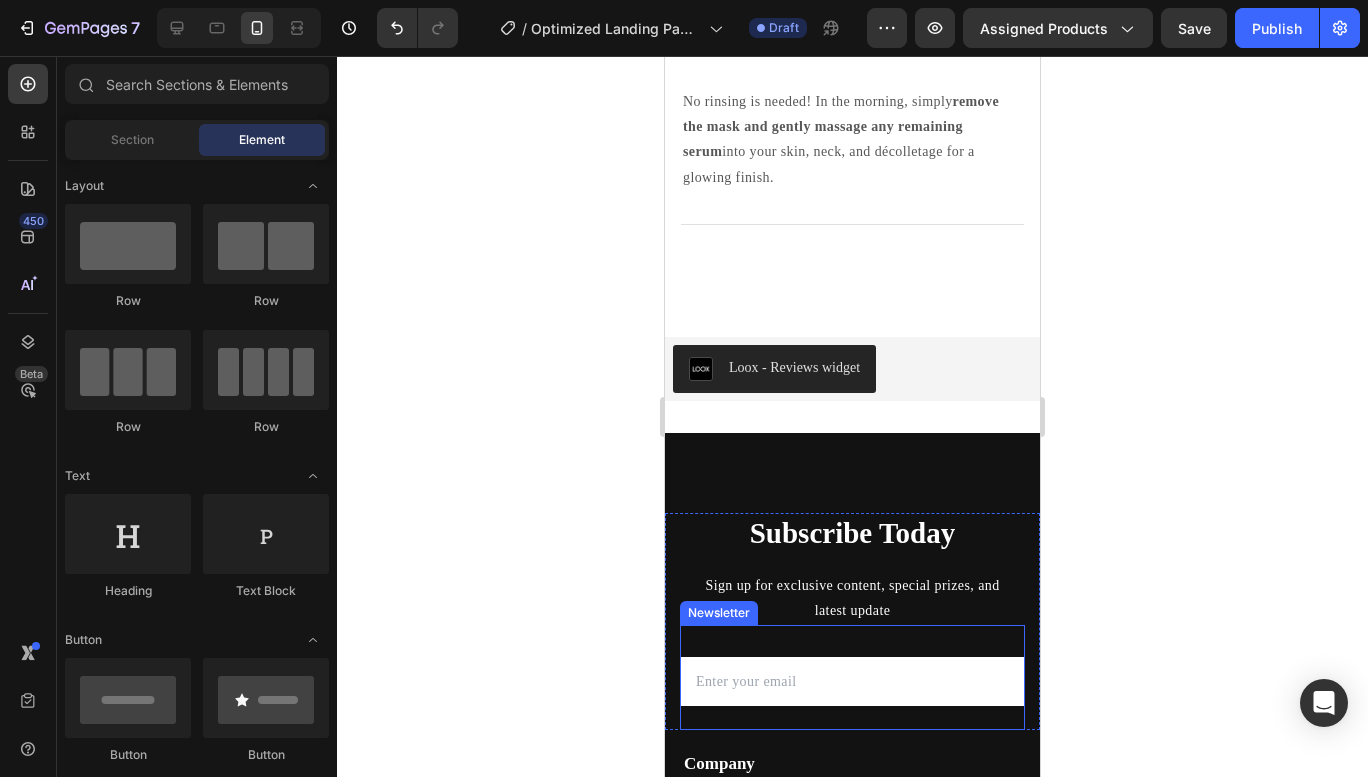 scroll, scrollTop: 6091, scrollLeft: 0, axis: vertical 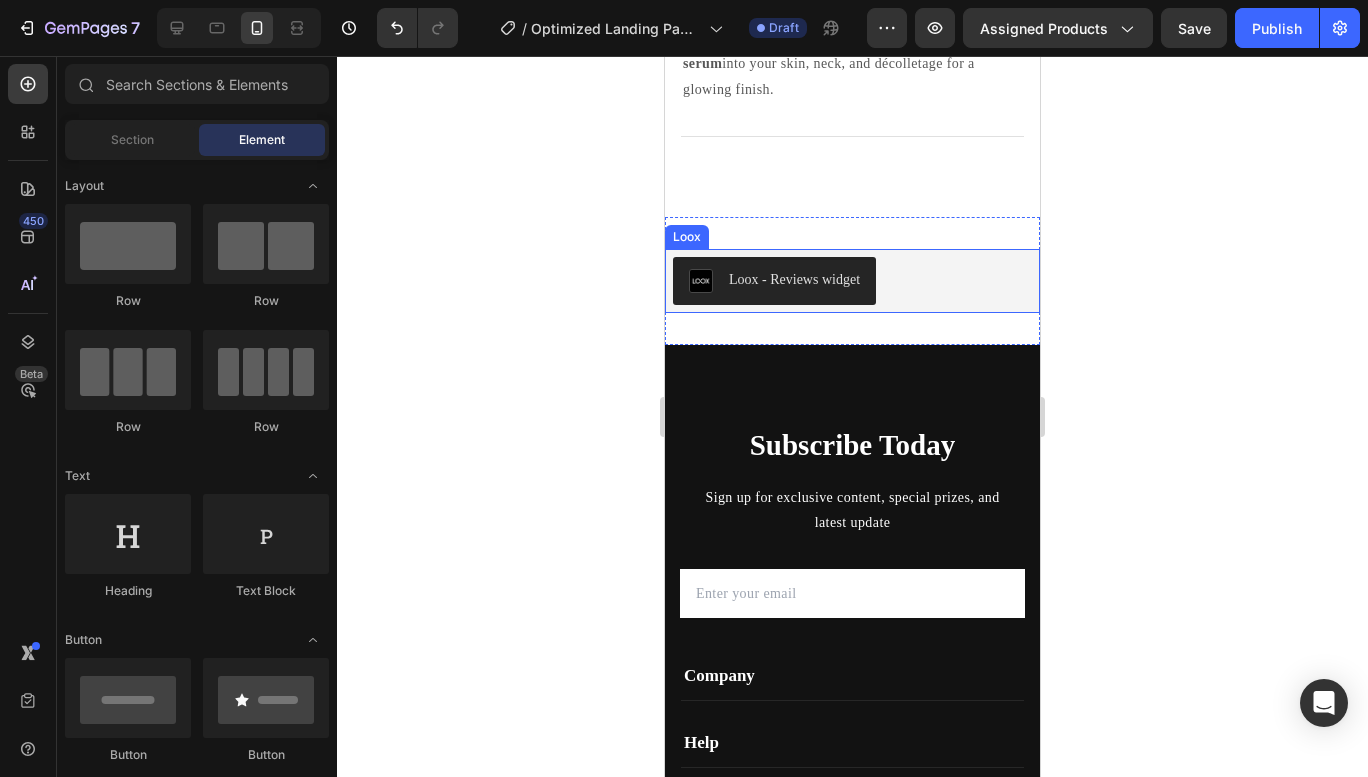 click on "Loox - Reviews widget" at bounding box center (794, 279) 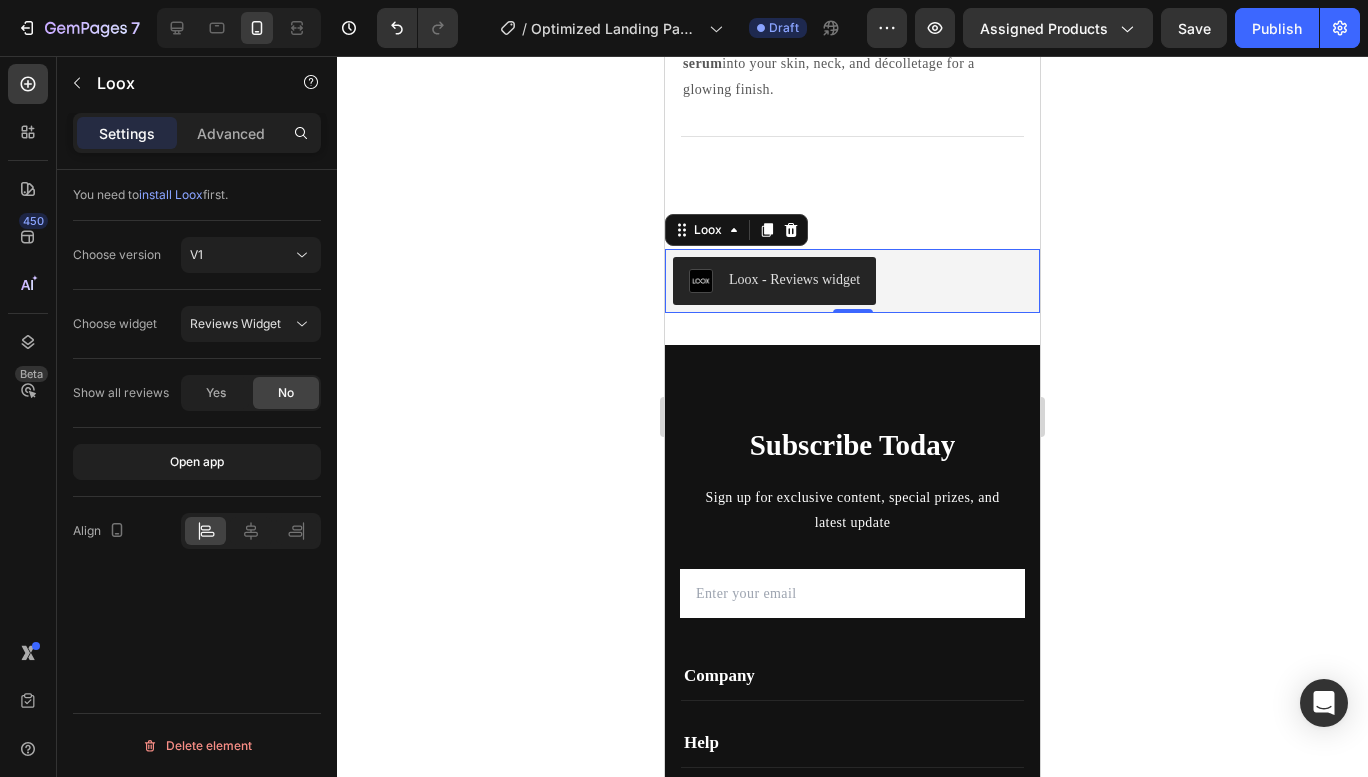 click 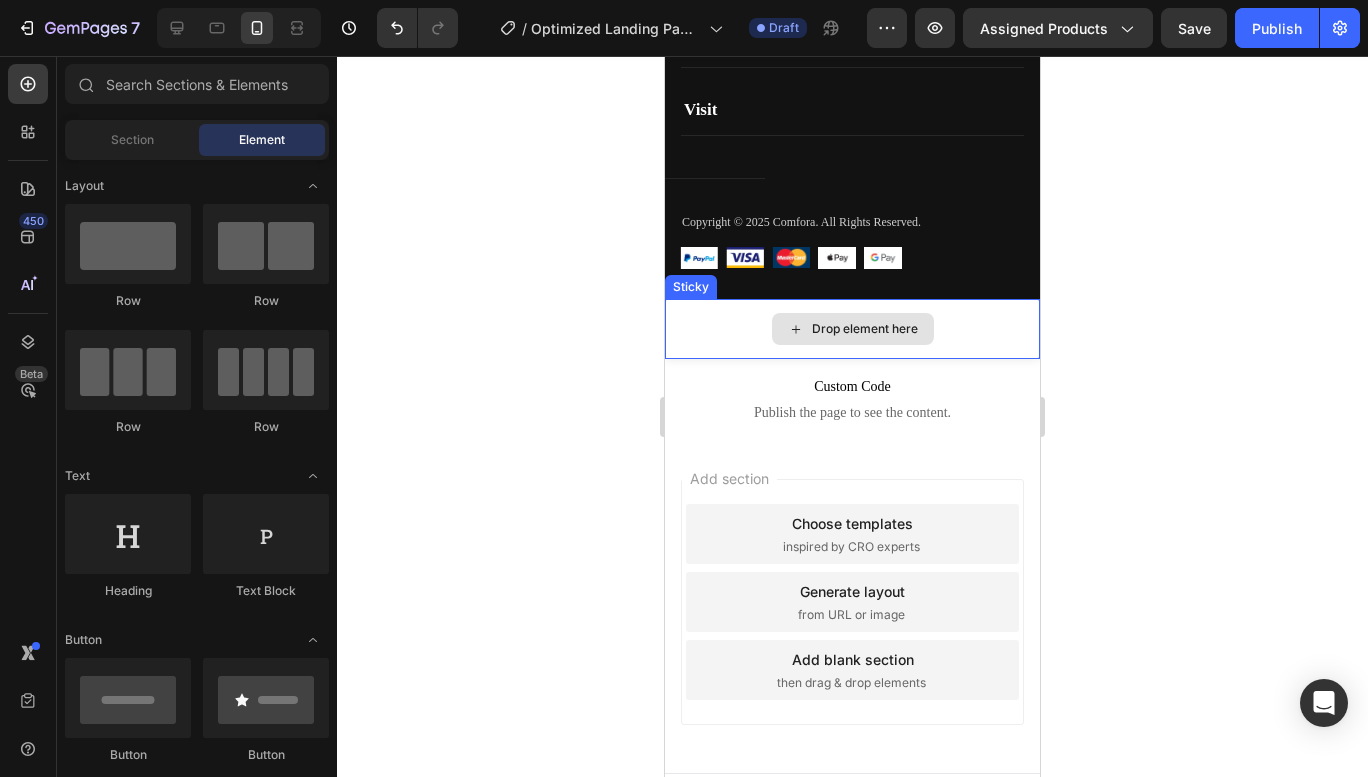 scroll, scrollTop: 6829, scrollLeft: 0, axis: vertical 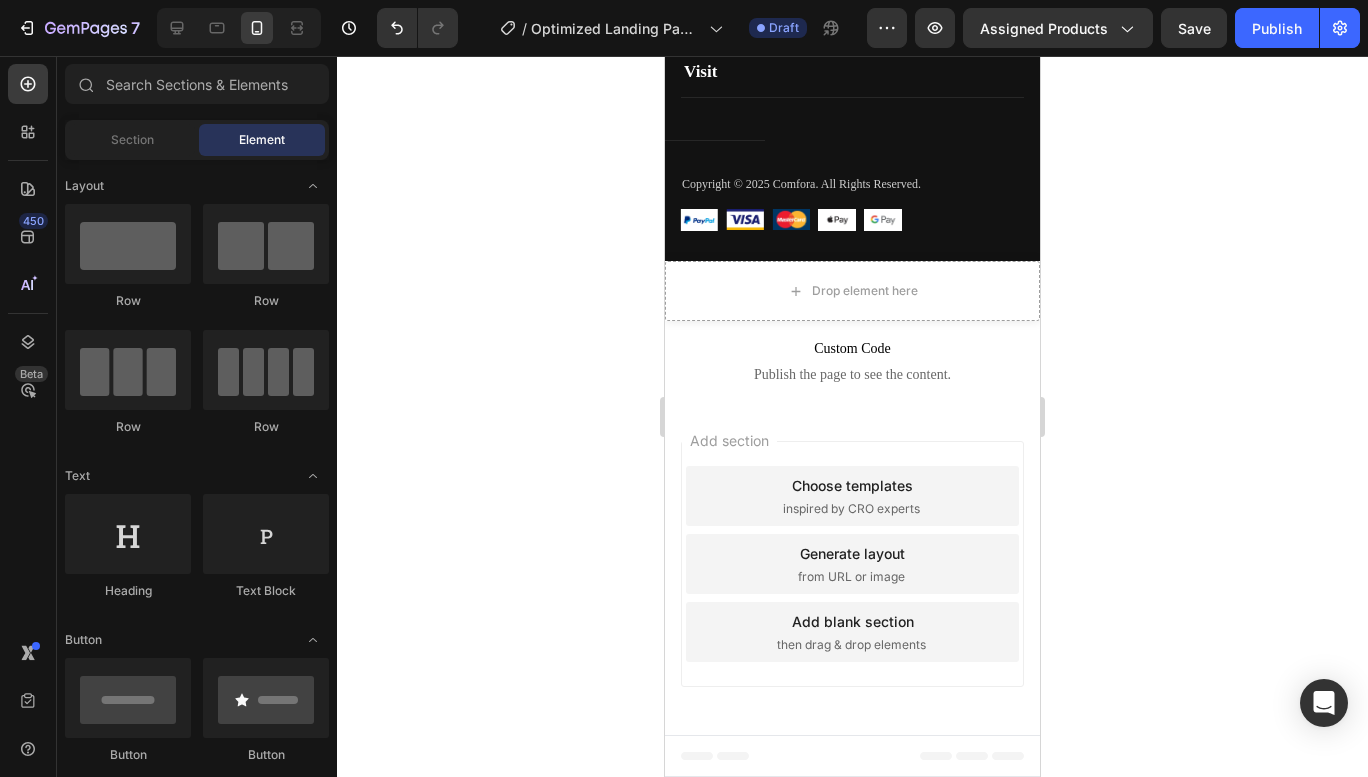 click 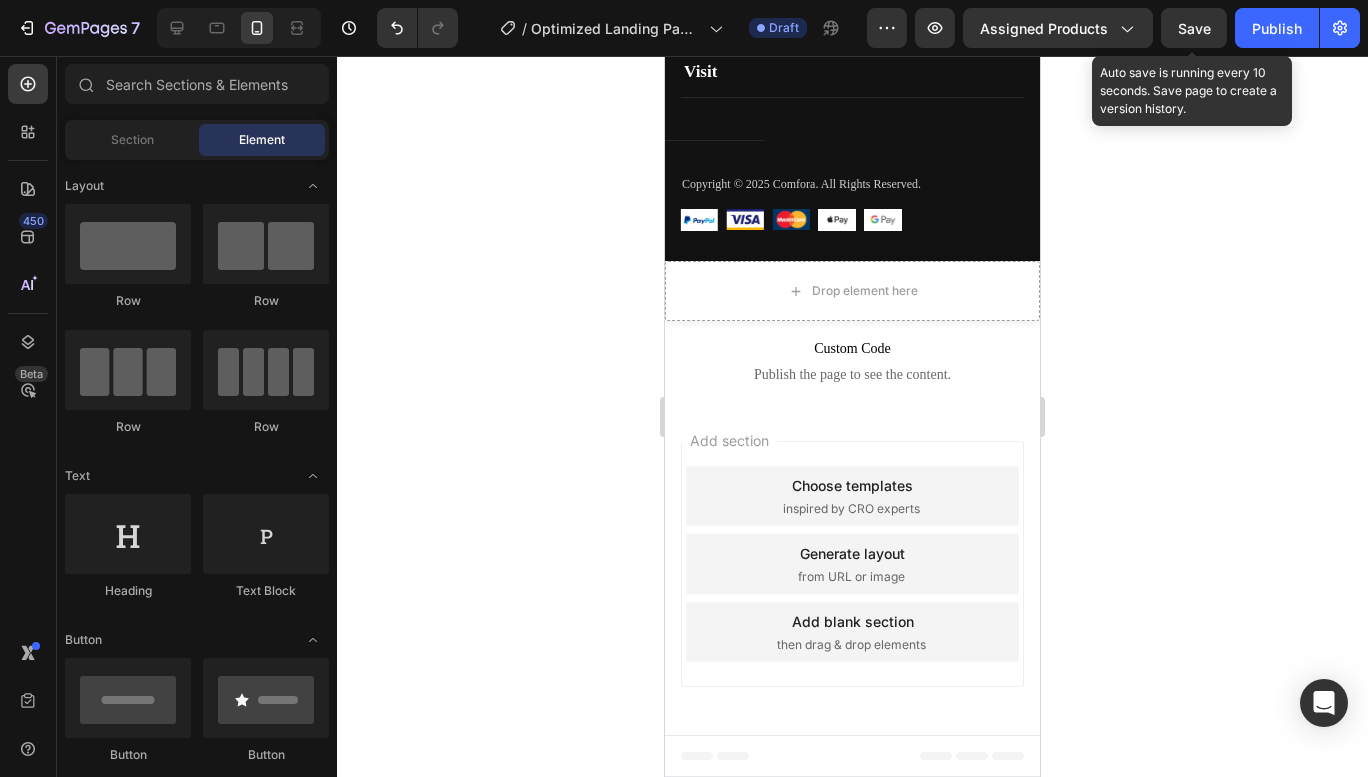 click on "Save" at bounding box center [1194, 28] 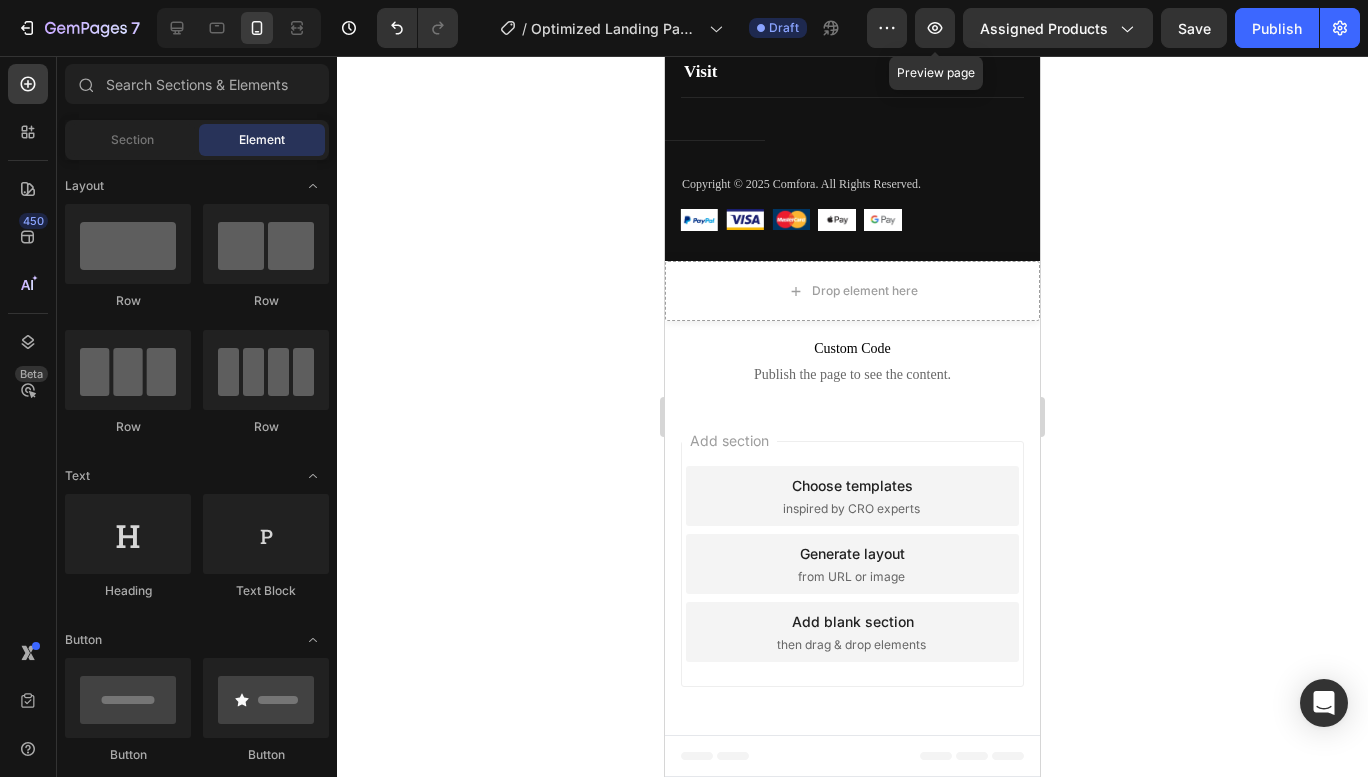 click 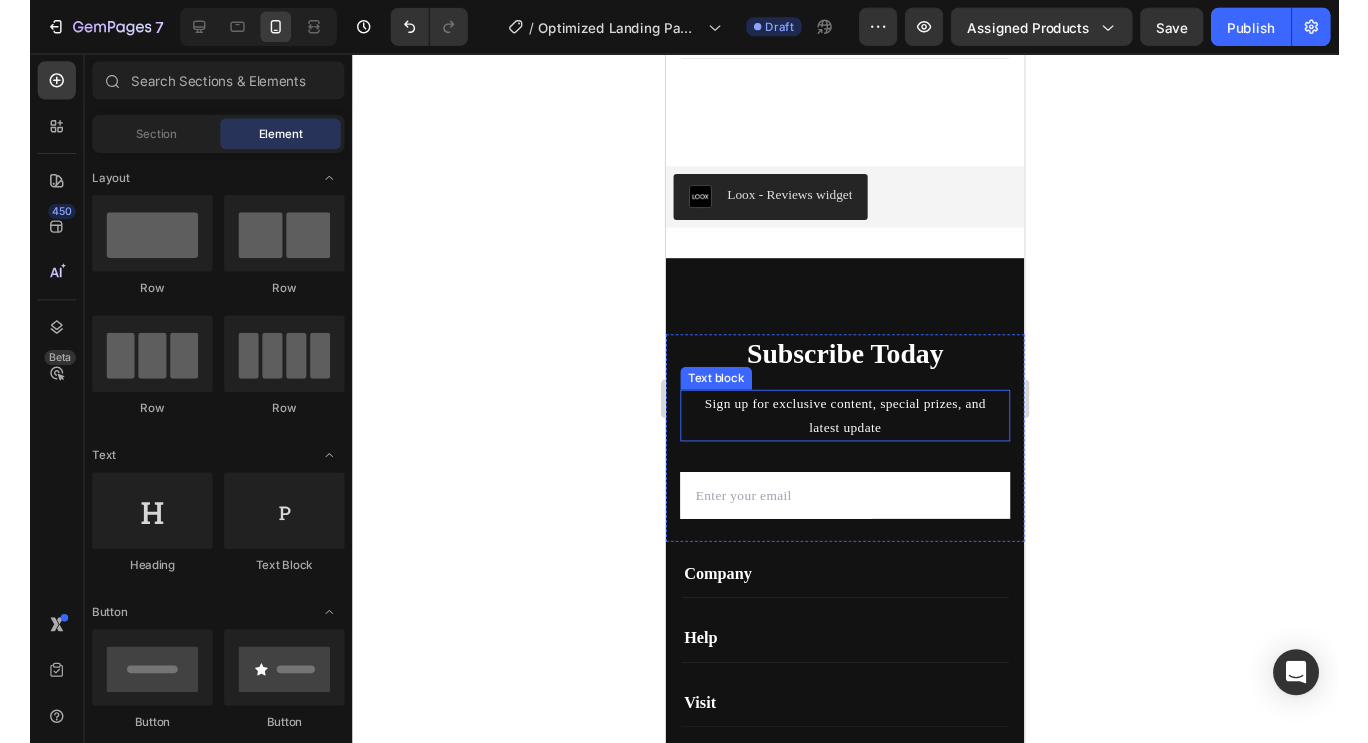 scroll, scrollTop: 5929, scrollLeft: 0, axis: vertical 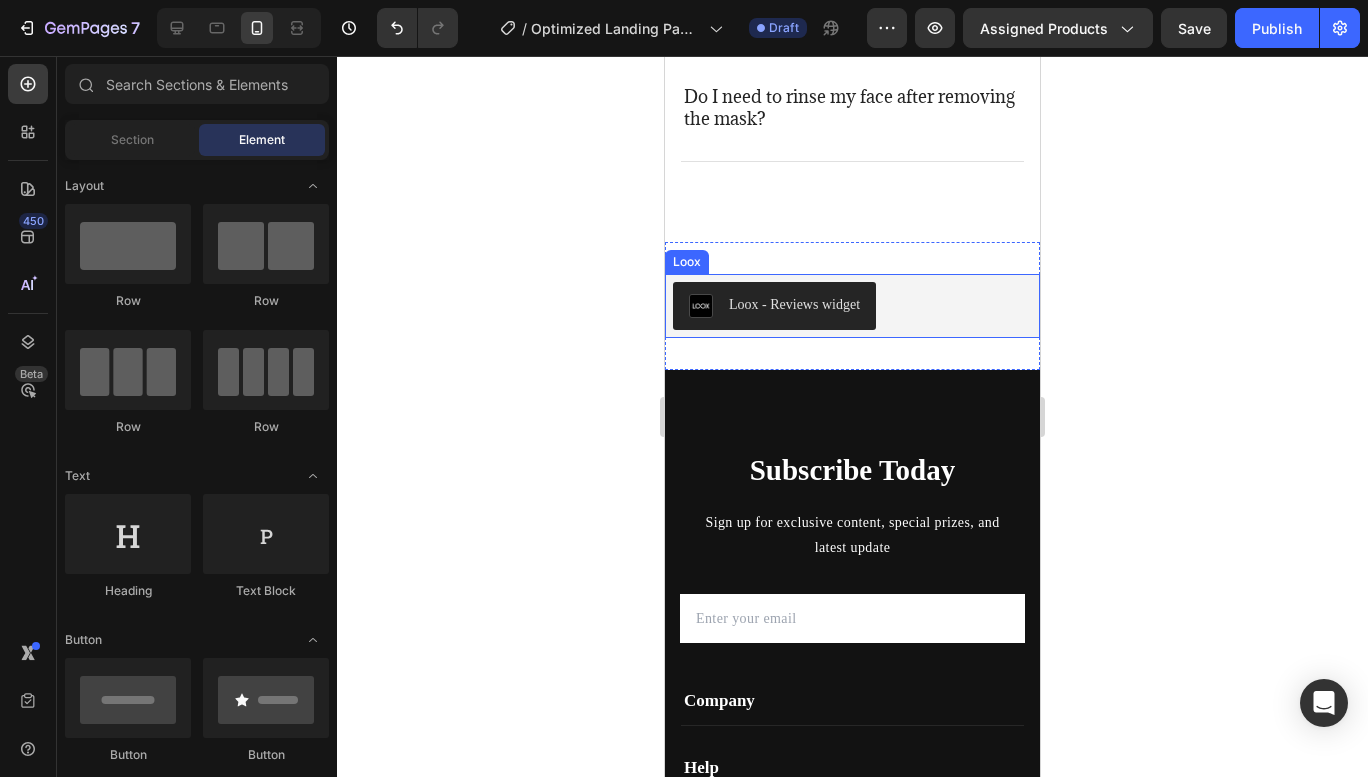 click on "Loox - Reviews widget" at bounding box center [794, 304] 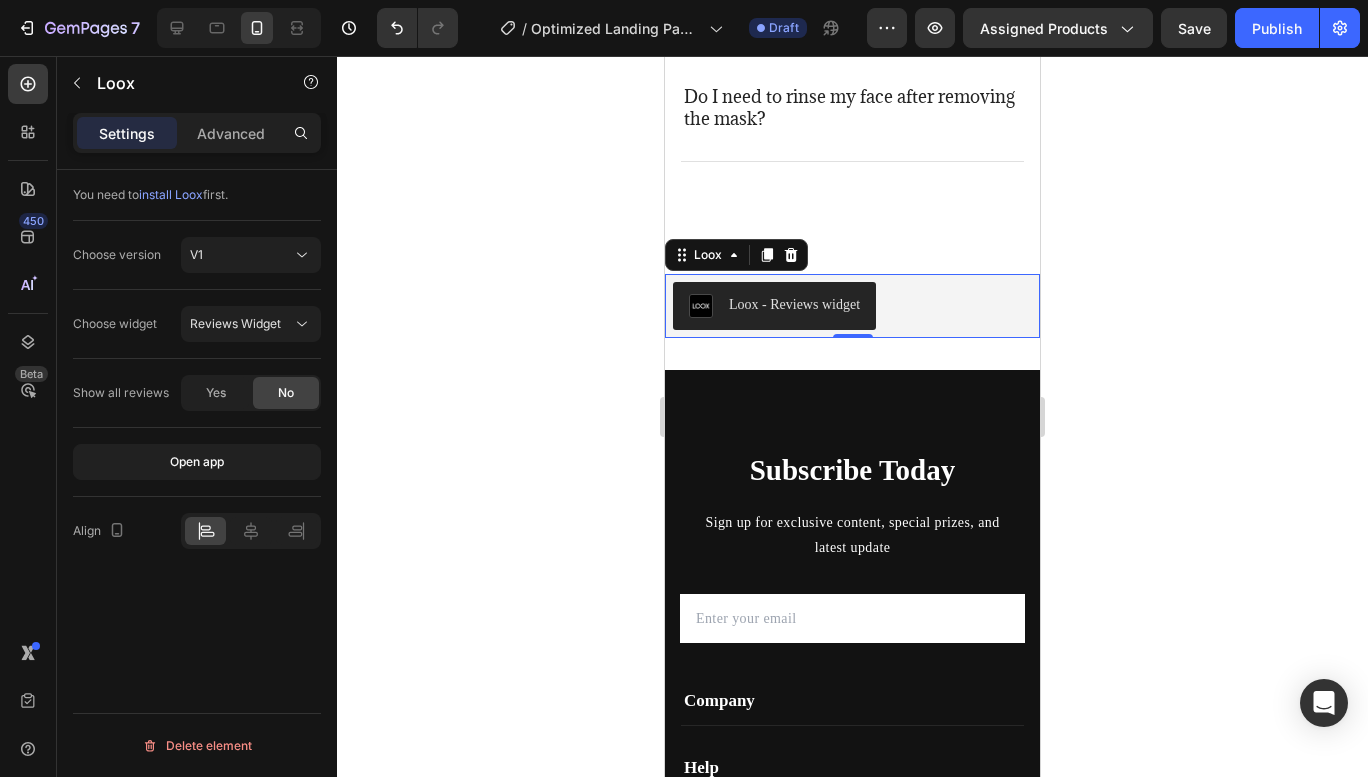 click on "install Loox" at bounding box center [171, 194] 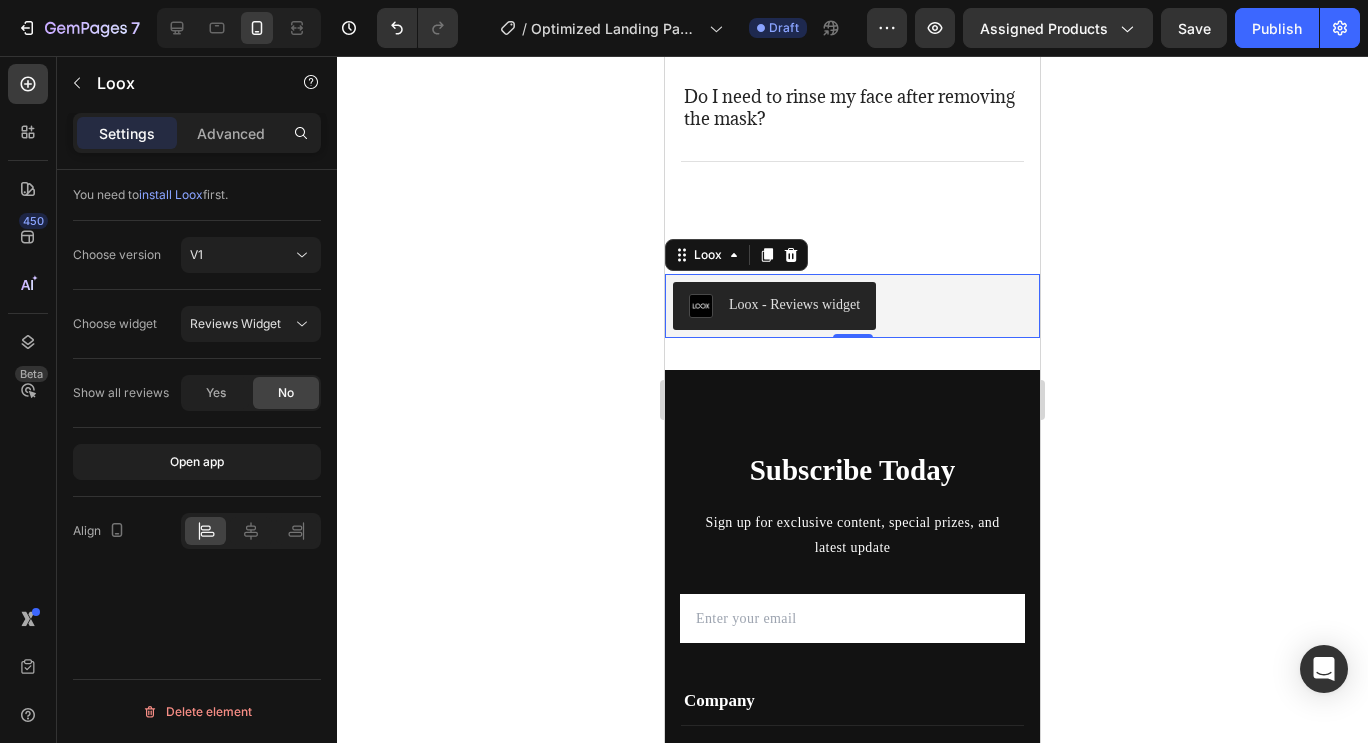 click on "Loox" at bounding box center (708, 255) 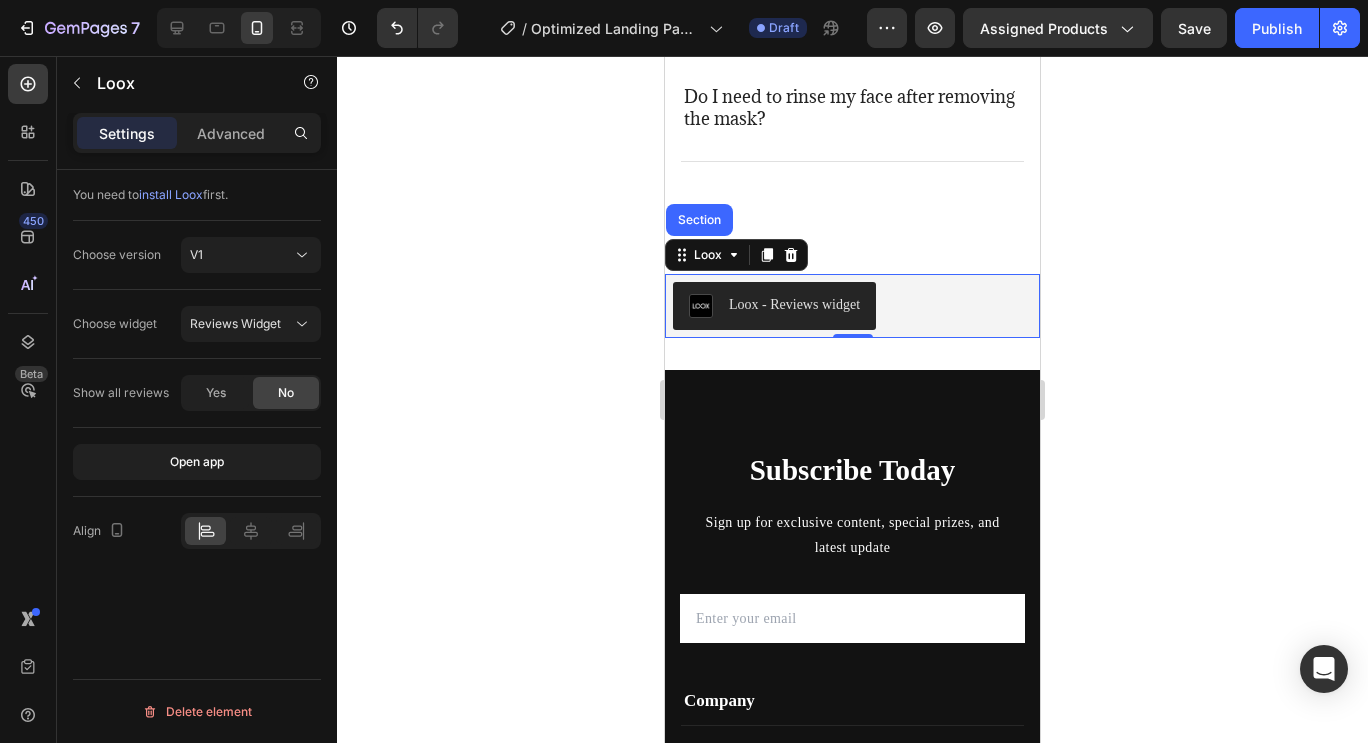 click on "Loox - Reviews widget" at bounding box center [794, 304] 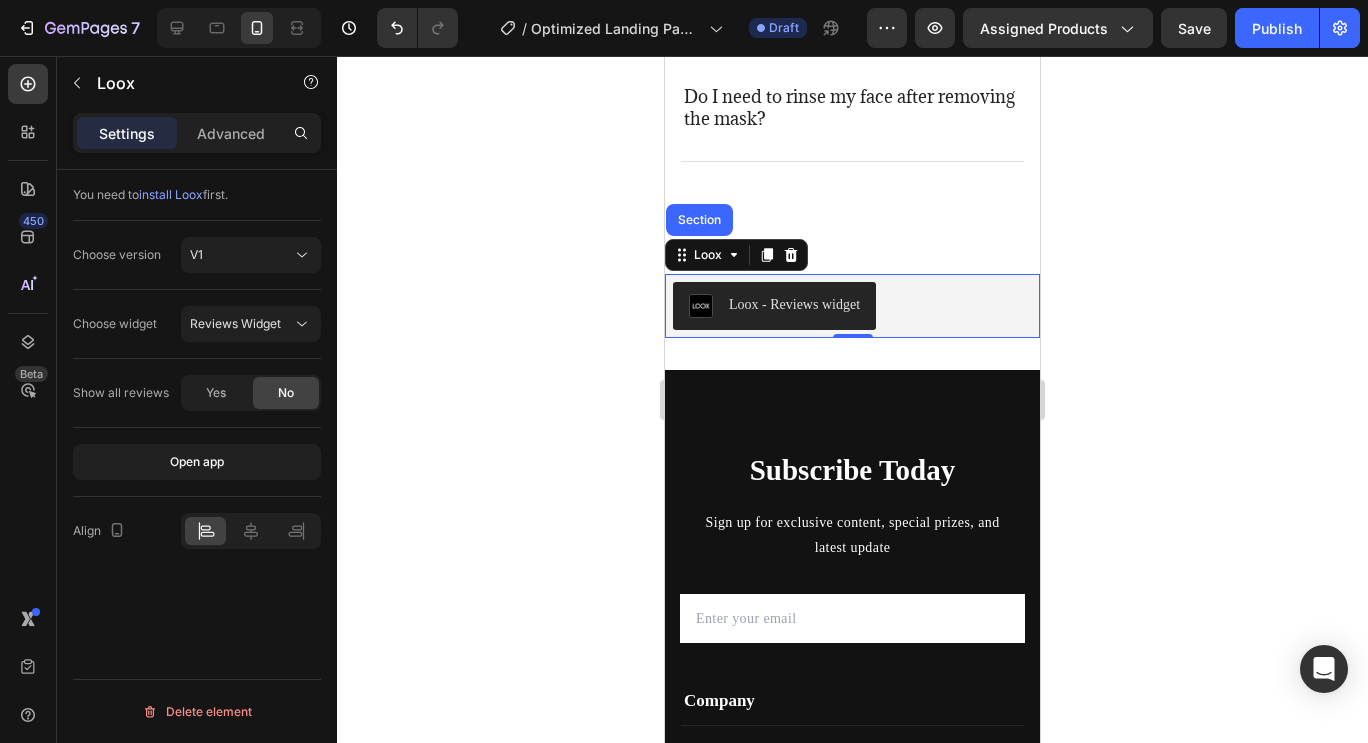 click on "Yes" 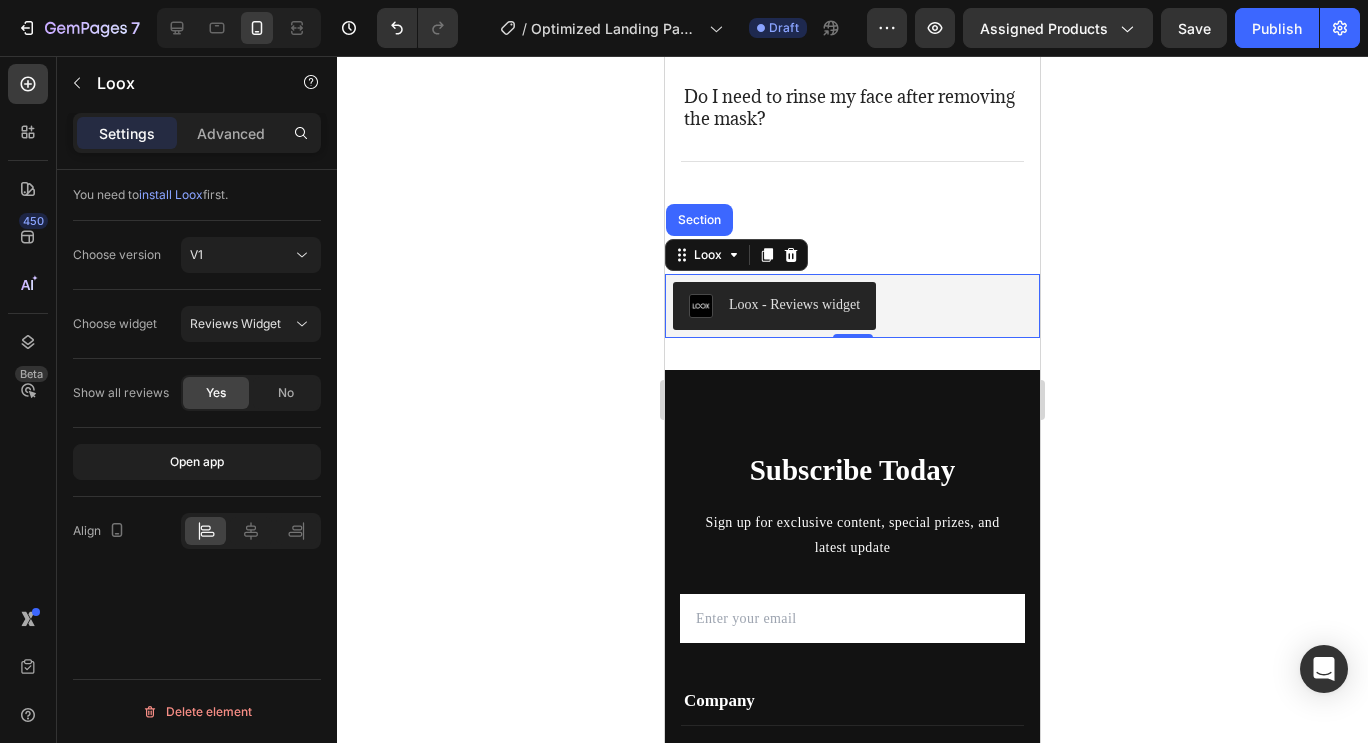 click on "Loox - Reviews widget" at bounding box center (794, 304) 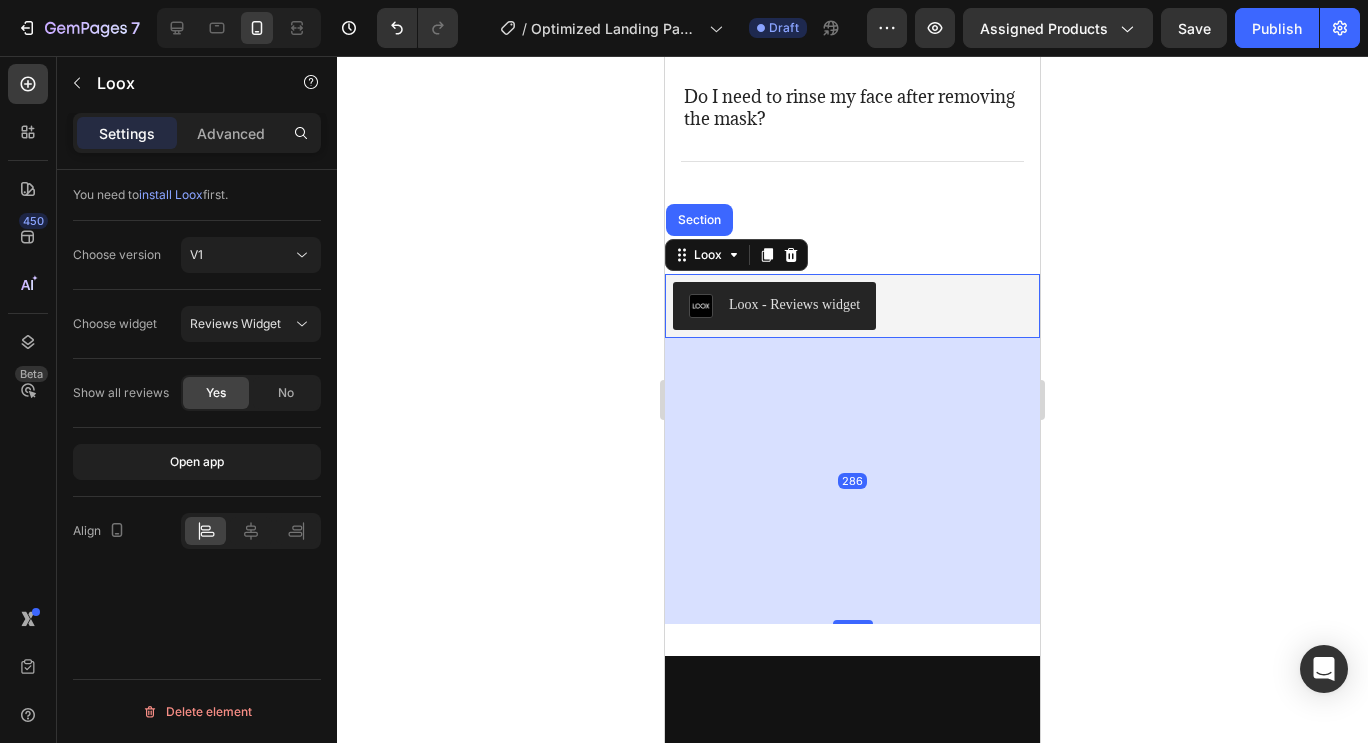 drag, startPoint x: 849, startPoint y: 336, endPoint x: 871, endPoint y: 622, distance: 286.8449 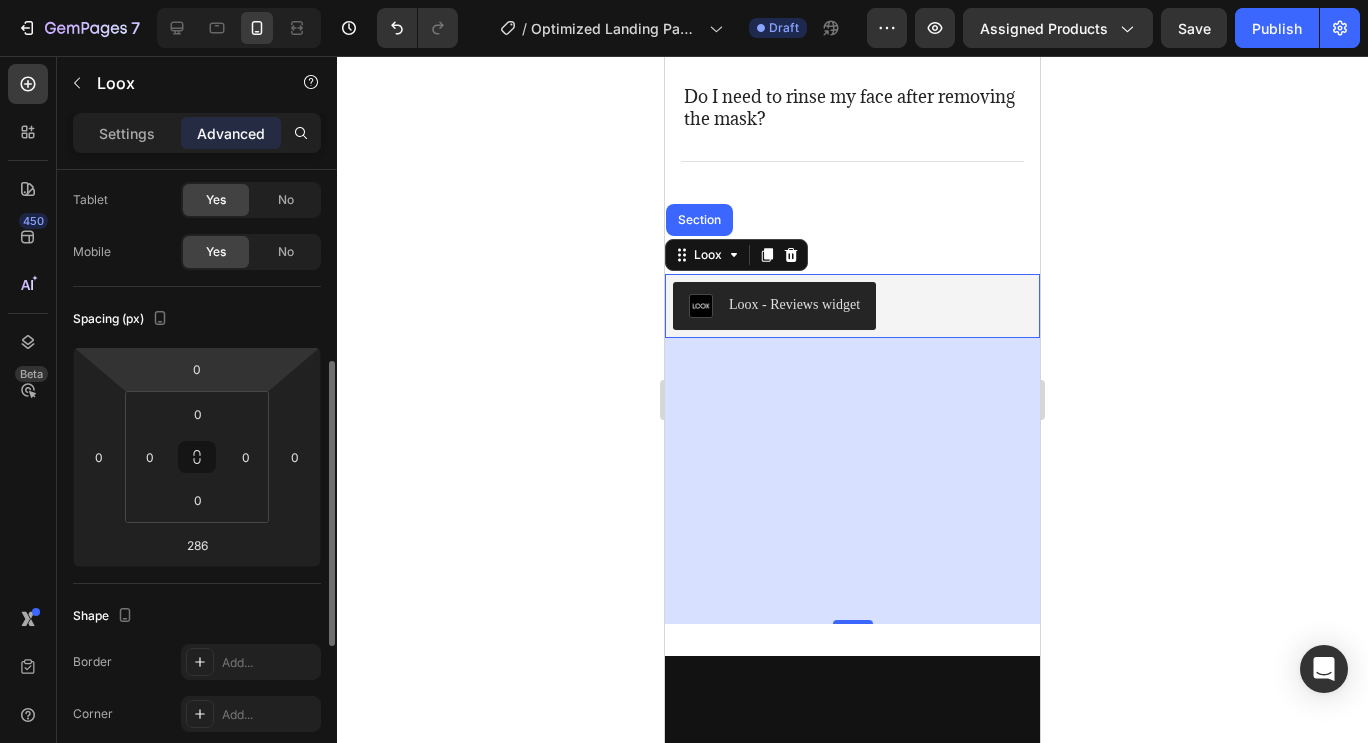 scroll, scrollTop: 200, scrollLeft: 0, axis: vertical 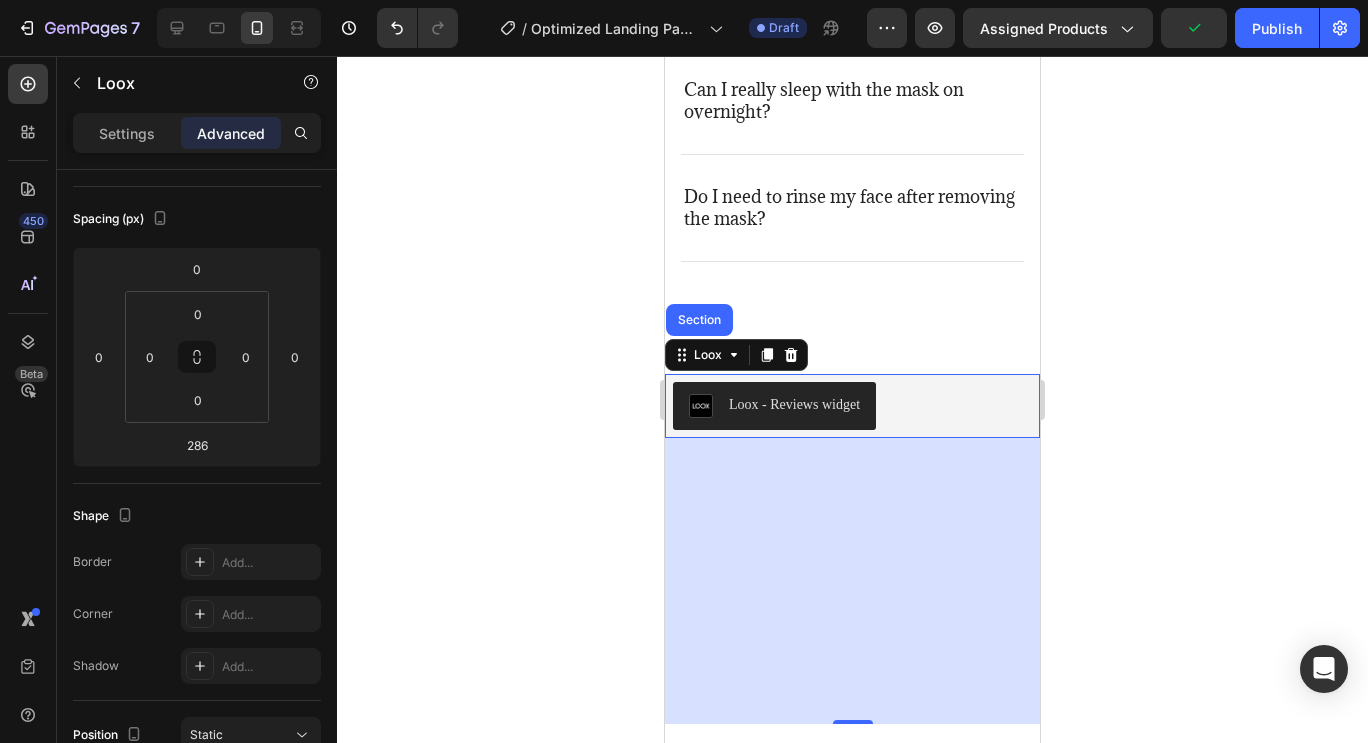 click on "286" at bounding box center (852, 581) 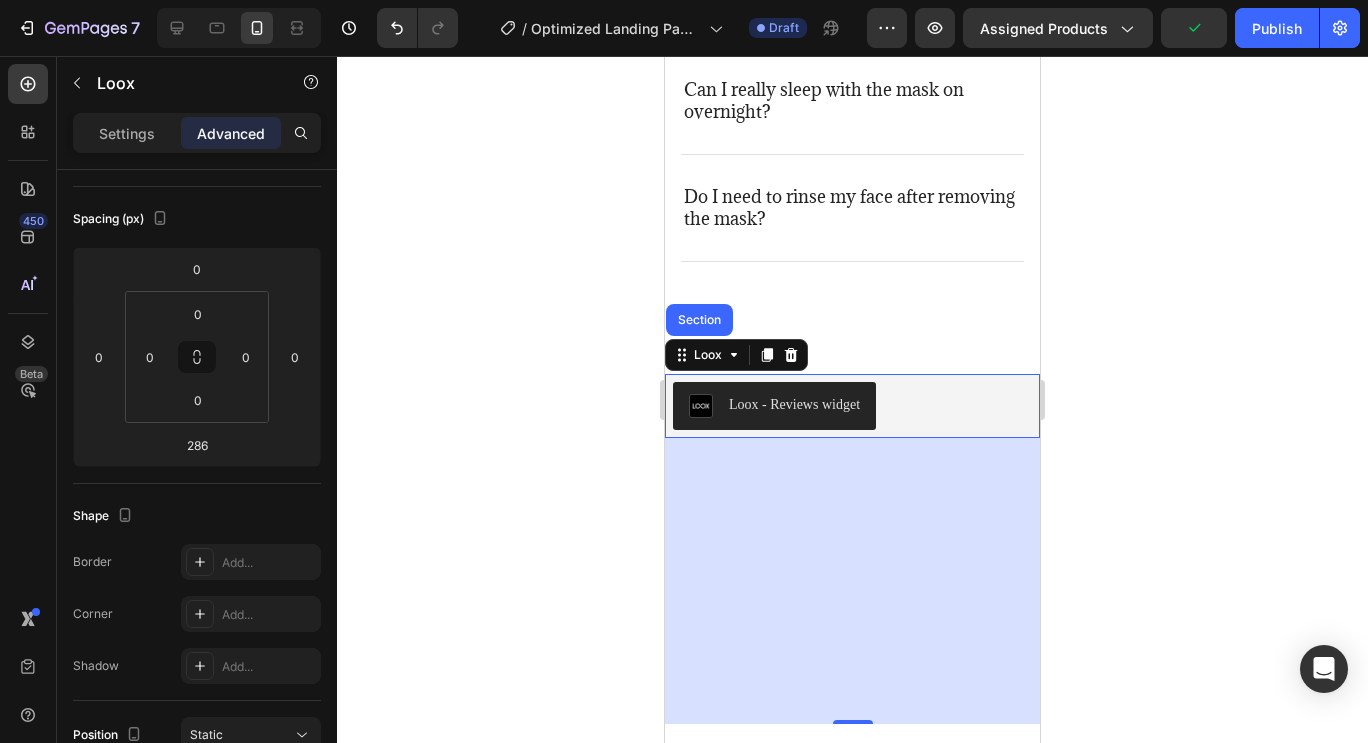 click 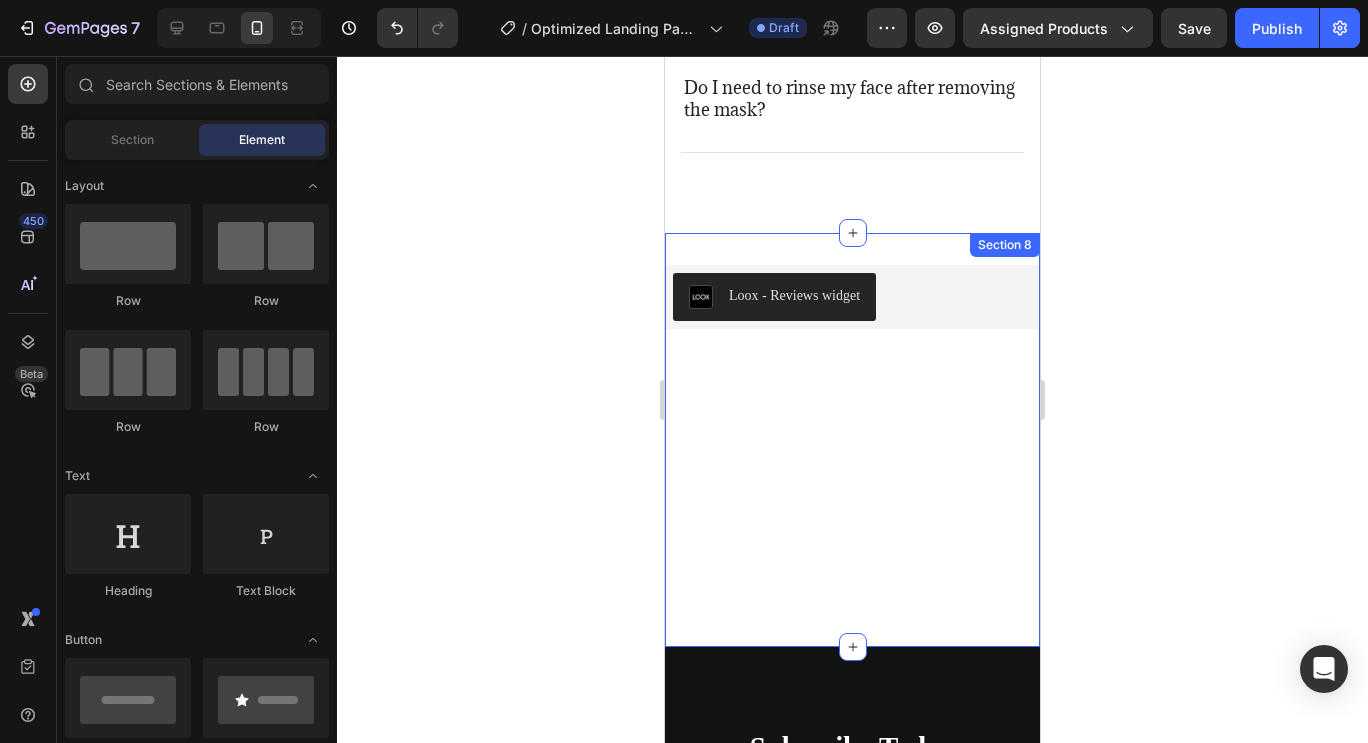 scroll, scrollTop: 5929, scrollLeft: 0, axis: vertical 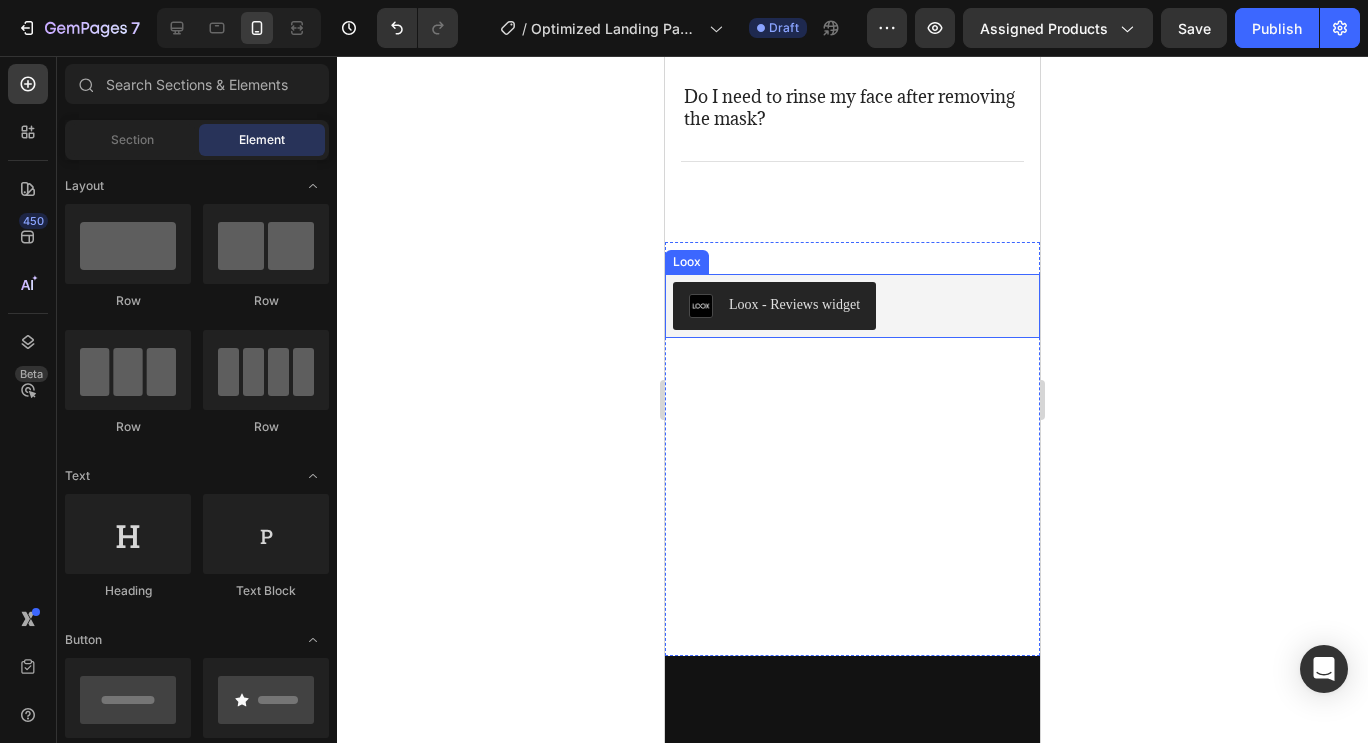 click on "Loox - Reviews widget" at bounding box center [794, 304] 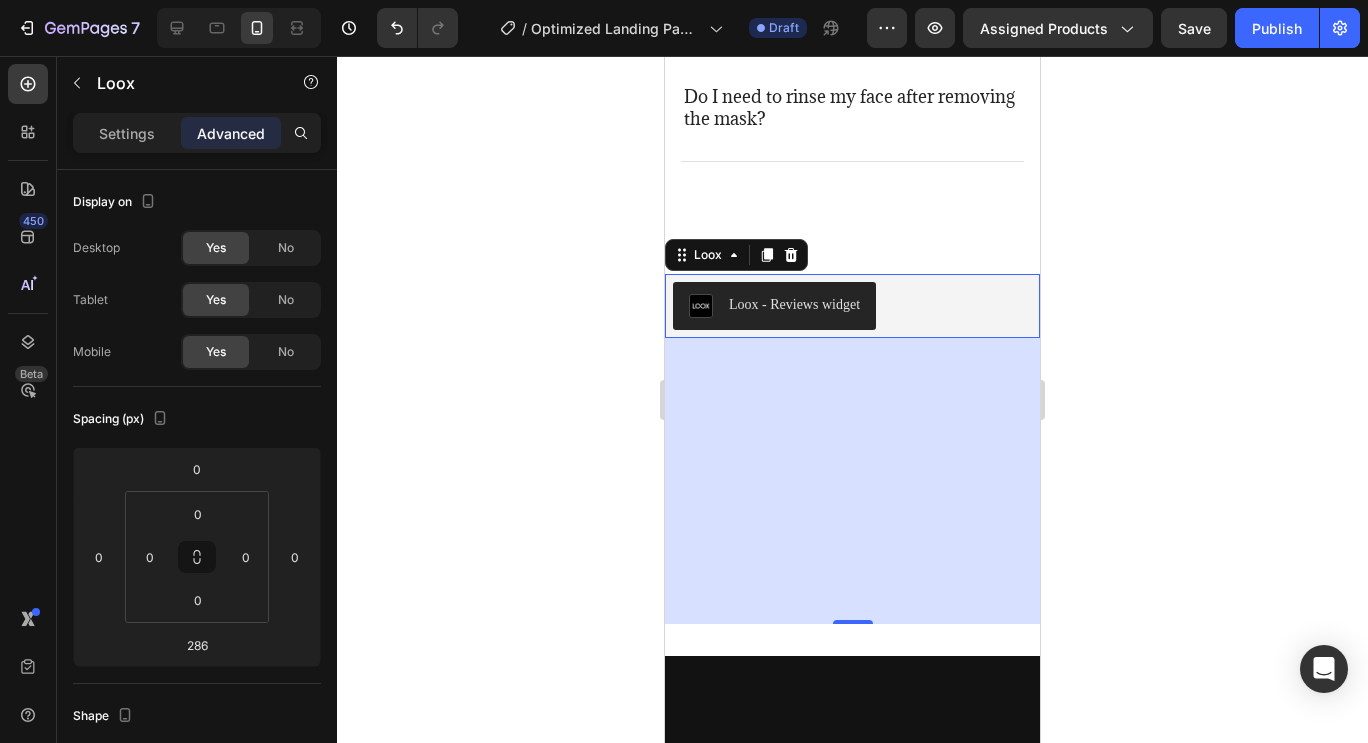 type 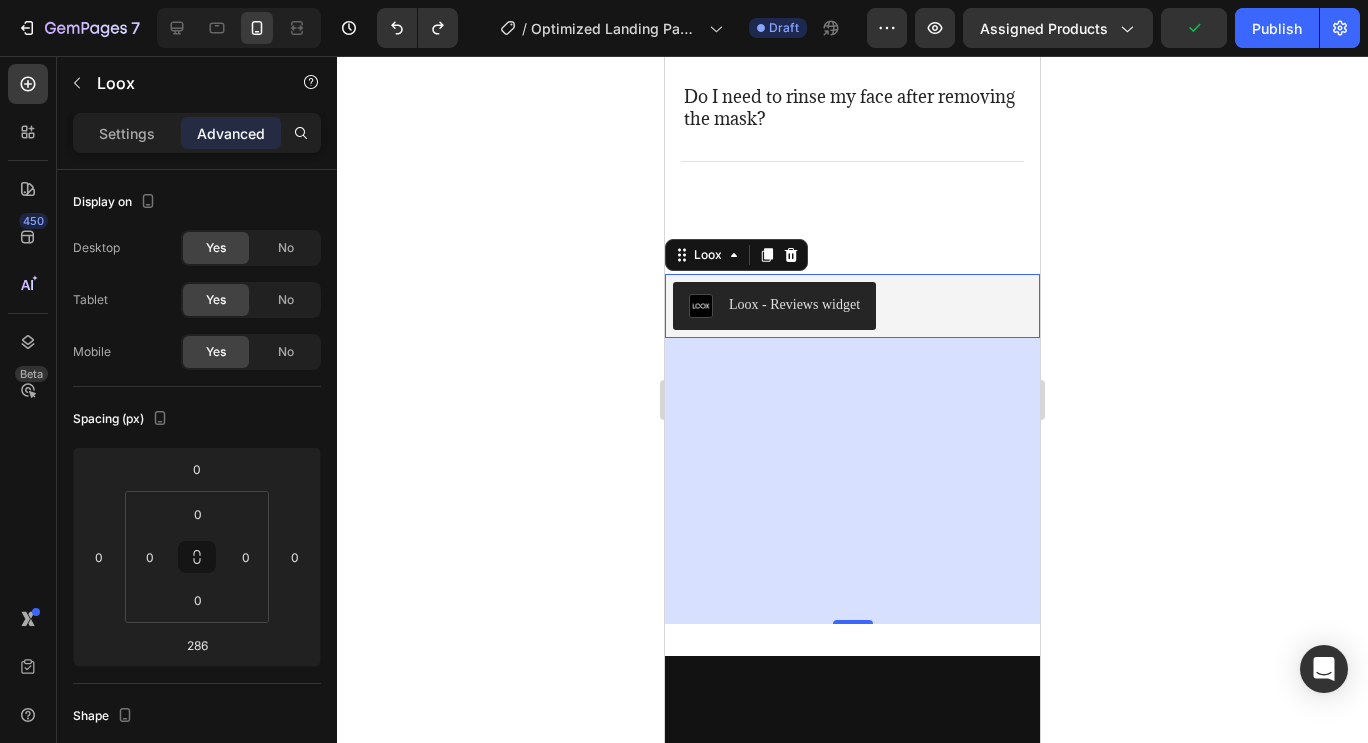 click on "286" at bounding box center [852, 481] 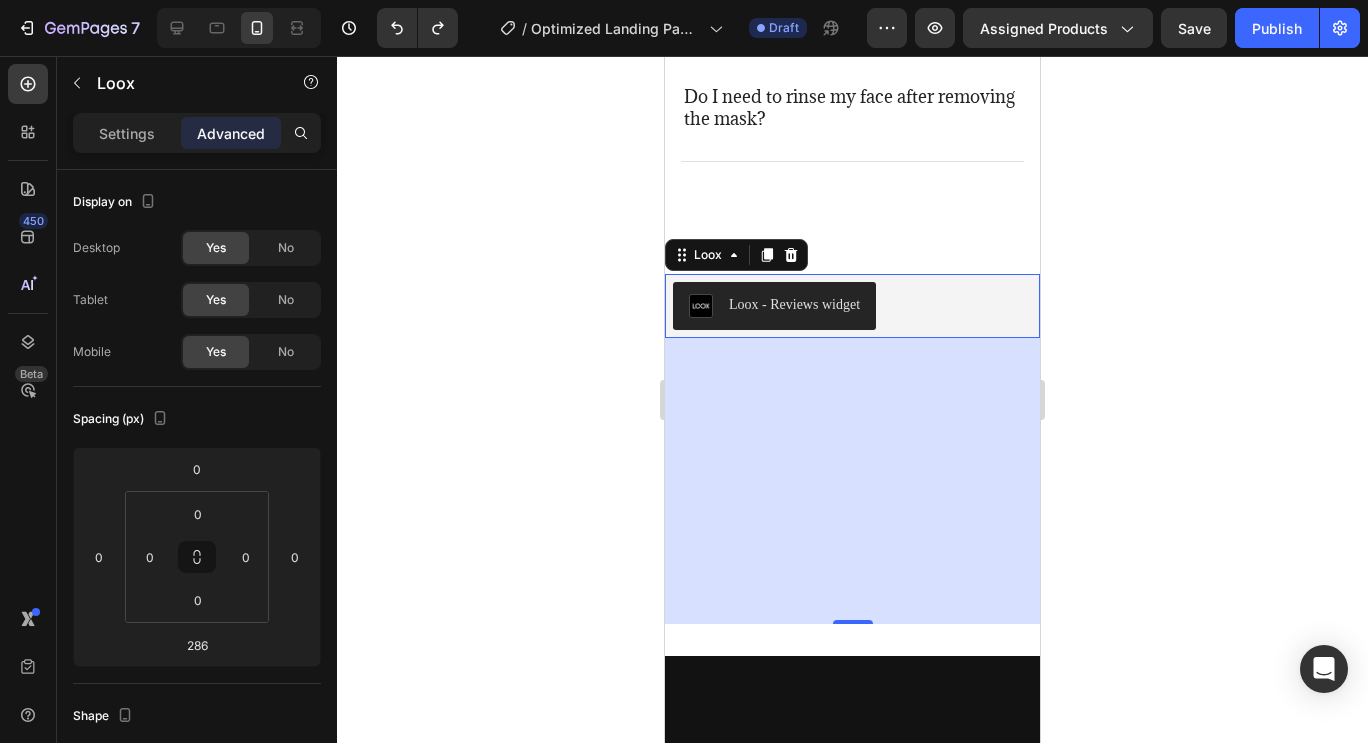 click 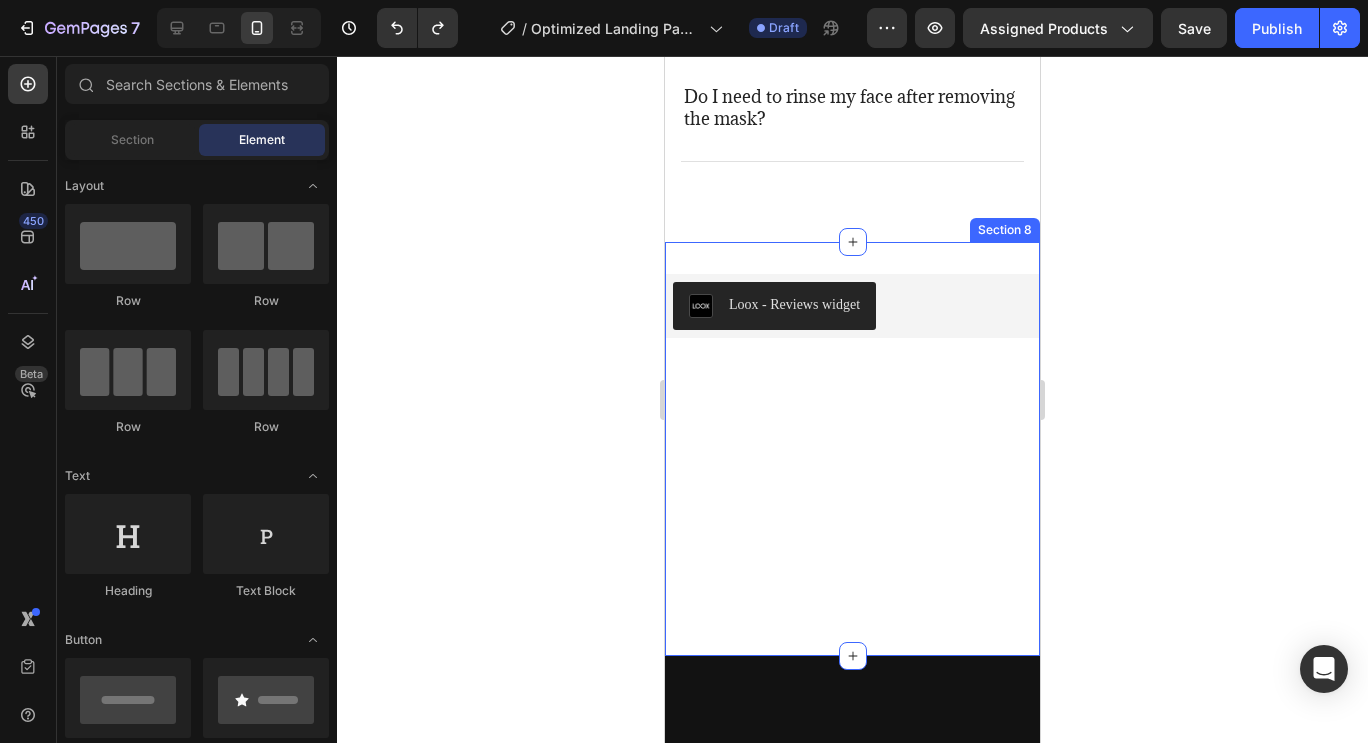 click on "Loox - Reviews widget Loox" at bounding box center [852, 449] 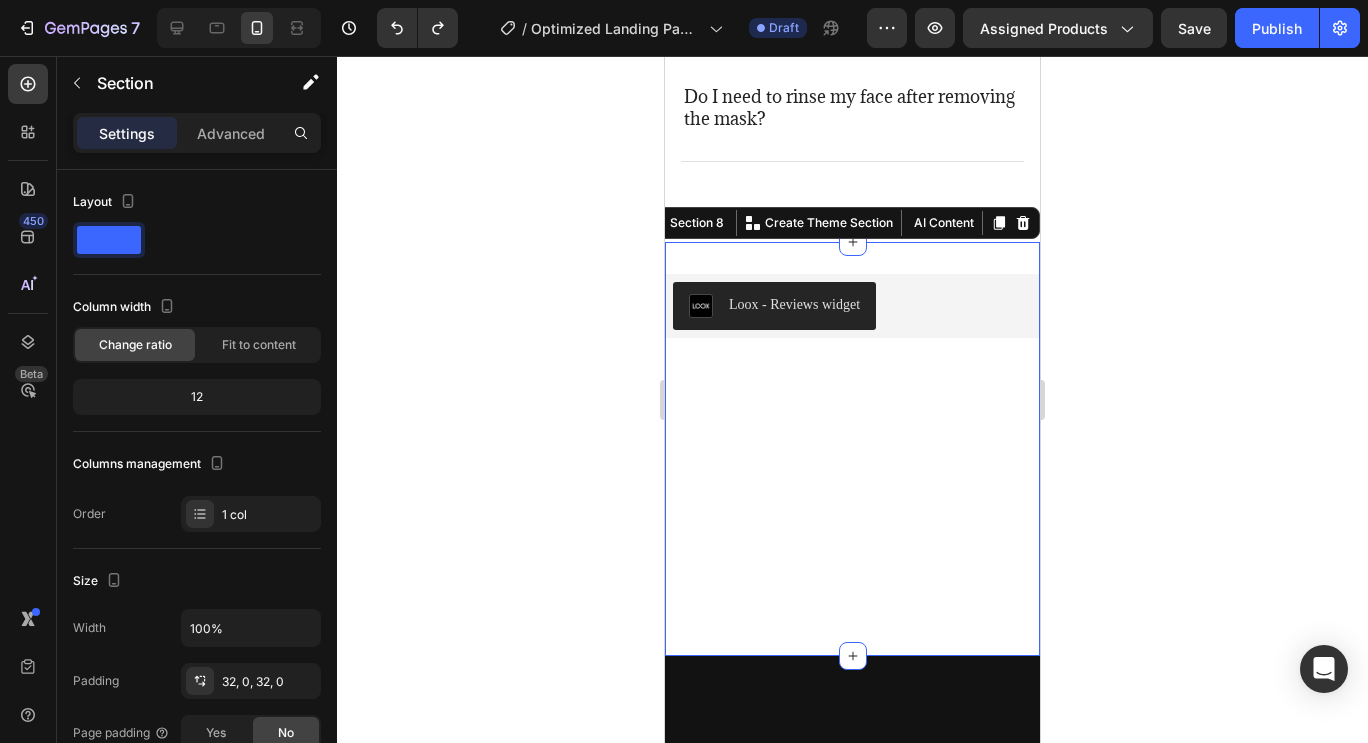 click on "Loox - Reviews widget Loox" at bounding box center (852, 449) 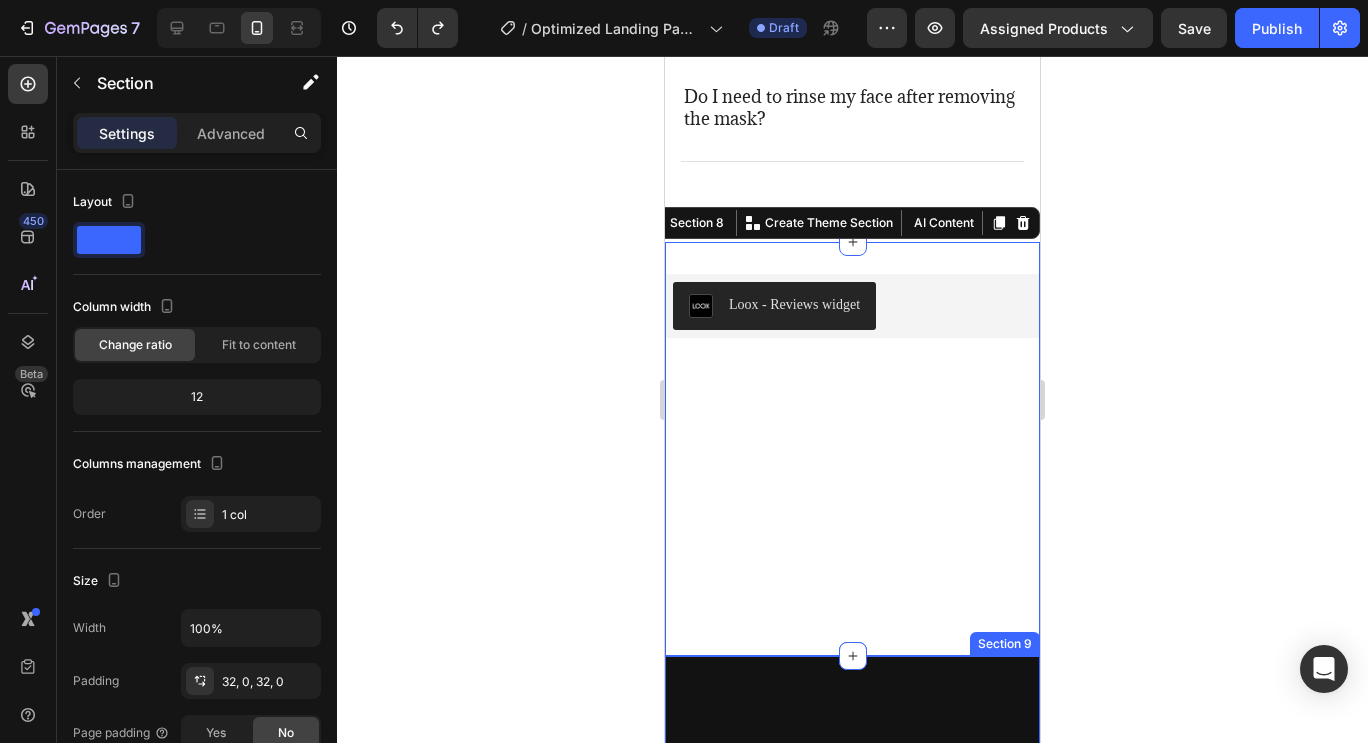 click on "Subscribe Today Heading Sign up for exclusive content, special prizes, and latest update Text block Email Field Subscribe Submit Button Row Newsletter Row Company Text block About Button Events Button Rentals Button Features Button Shop Text block Men Button Women Button Footweat Button Brands Button Help Text block Customer Service Button Returns & Exchanges Button FAQs Button Contact Us Button Visit Text block 261 NW 26th Street Miami. FL 33127 Text block 999-999-999 Text block support@gmail.com Text block Image Image Image Image Row Row Company Help Visit Accordion Row                Title Line Copyright © 2025 Comfora. All Rights Reserved. Text block Image Image Image Image Image Row Row Section 9" at bounding box center (852, 983) 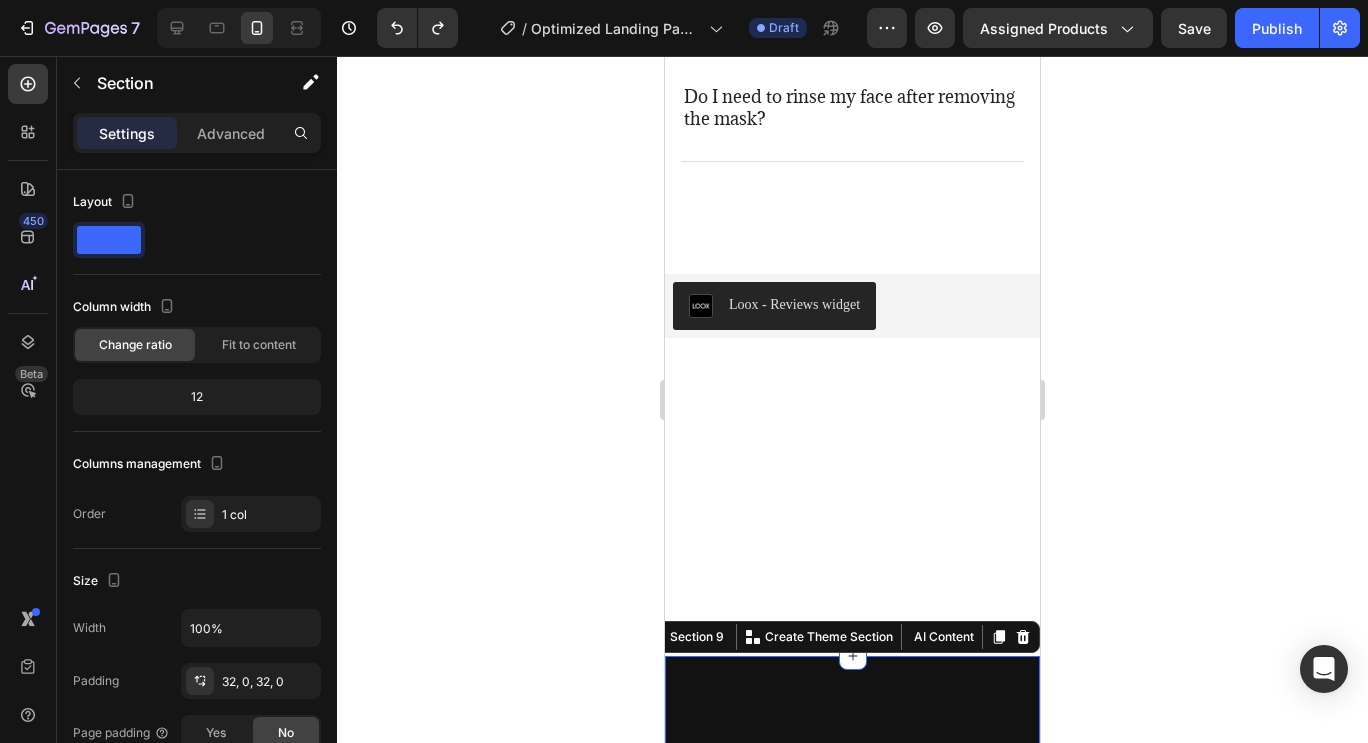 scroll, scrollTop: 200, scrollLeft: 0, axis: vertical 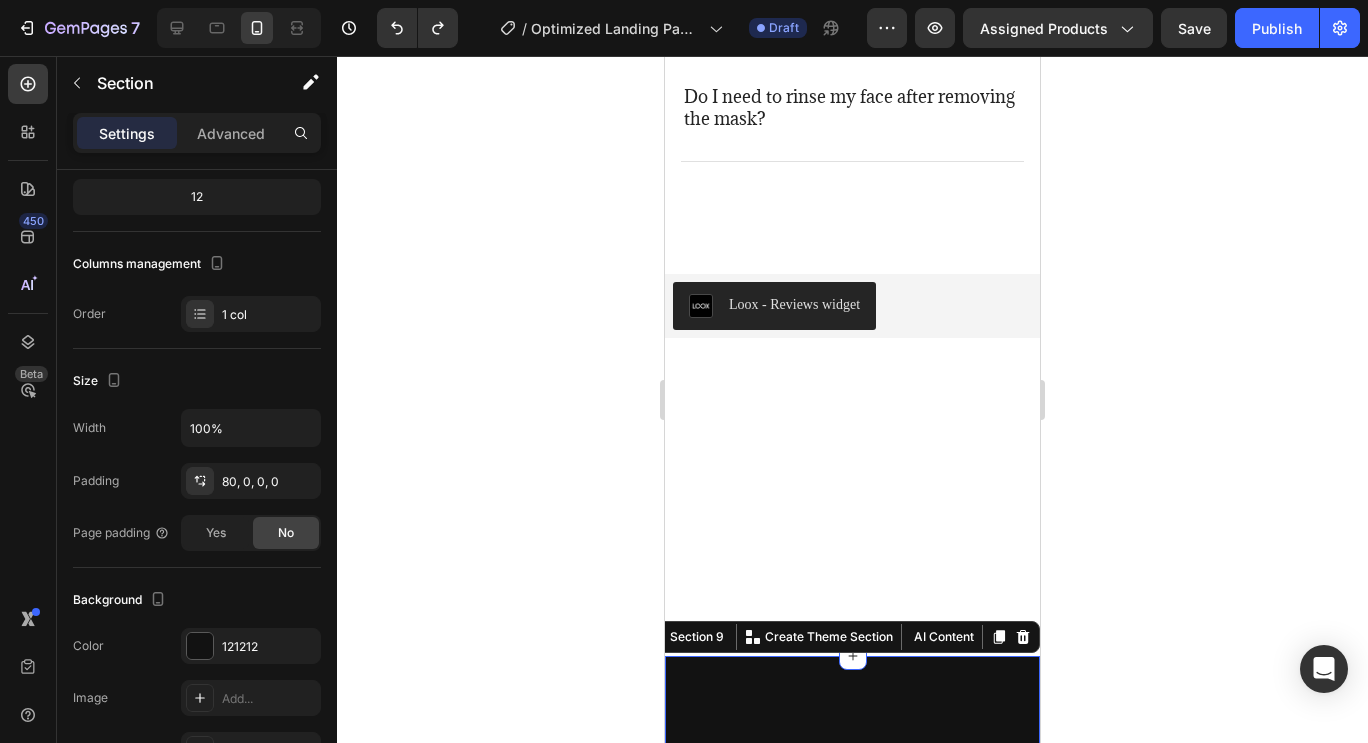 click on "Loox - Reviews widget Loox" at bounding box center (852, 449) 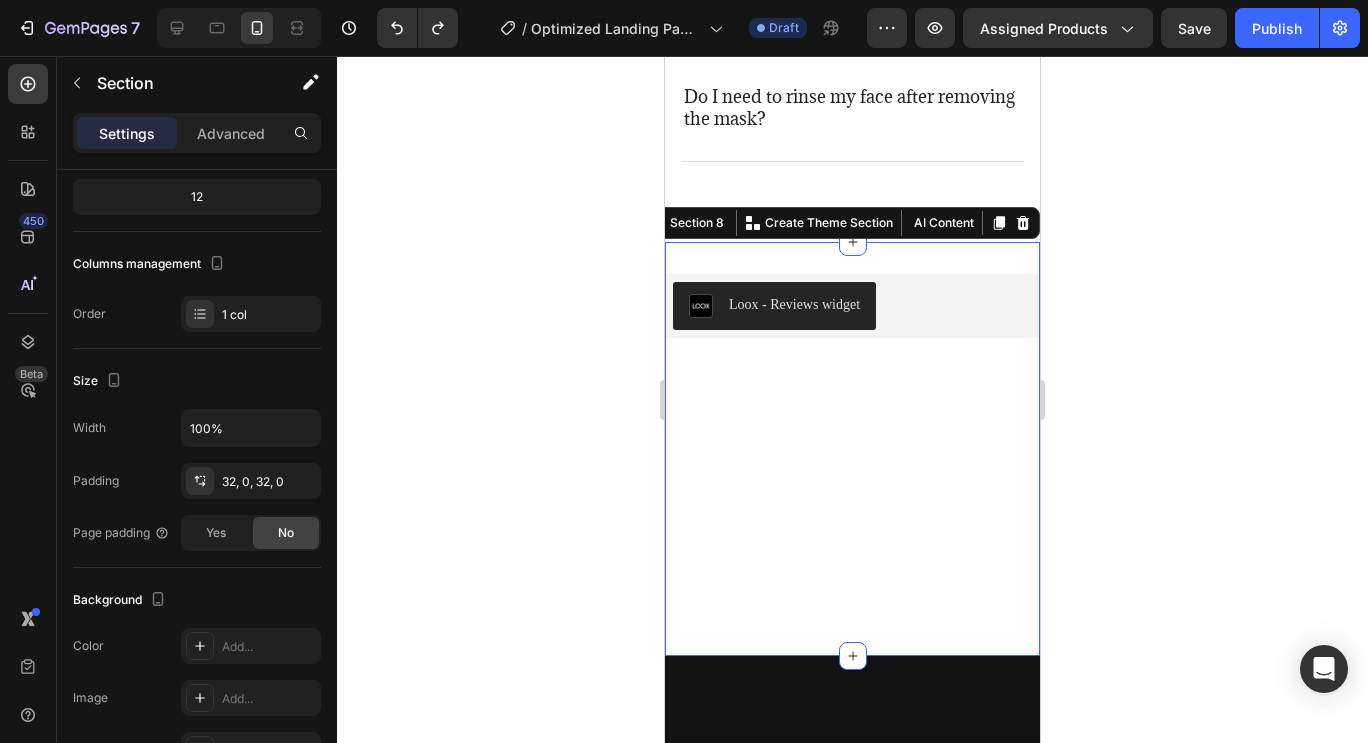 click on "Loox - Reviews widget Loox" at bounding box center (852, 449) 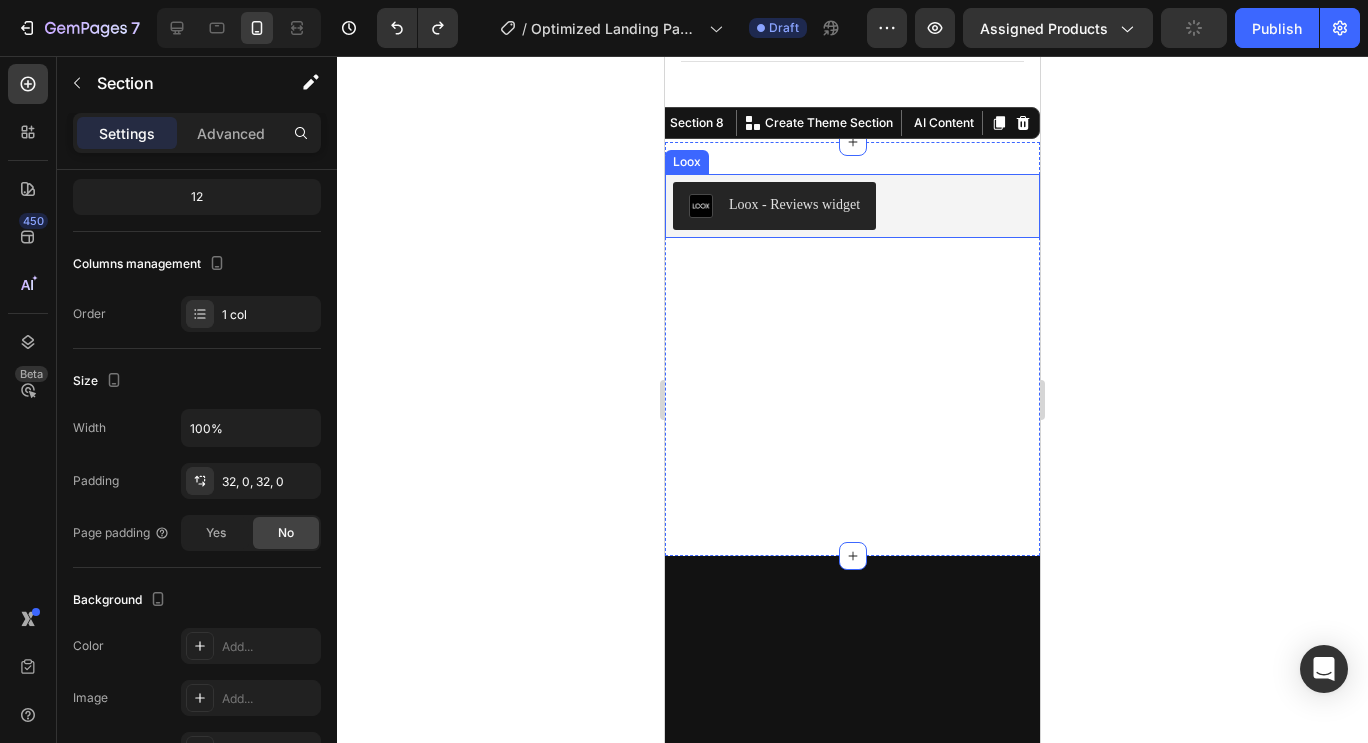 scroll, scrollTop: 5829, scrollLeft: 0, axis: vertical 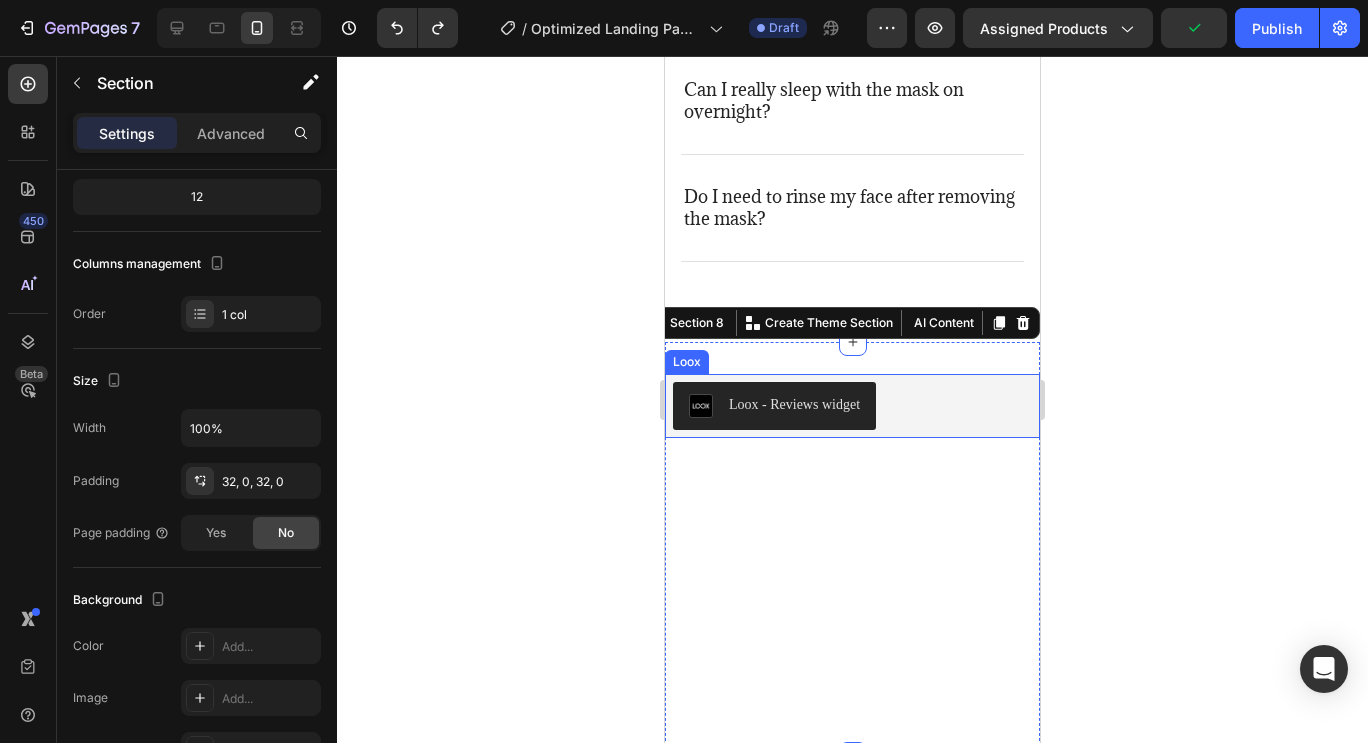 click on "Loox - Reviews widget" at bounding box center [852, 406] 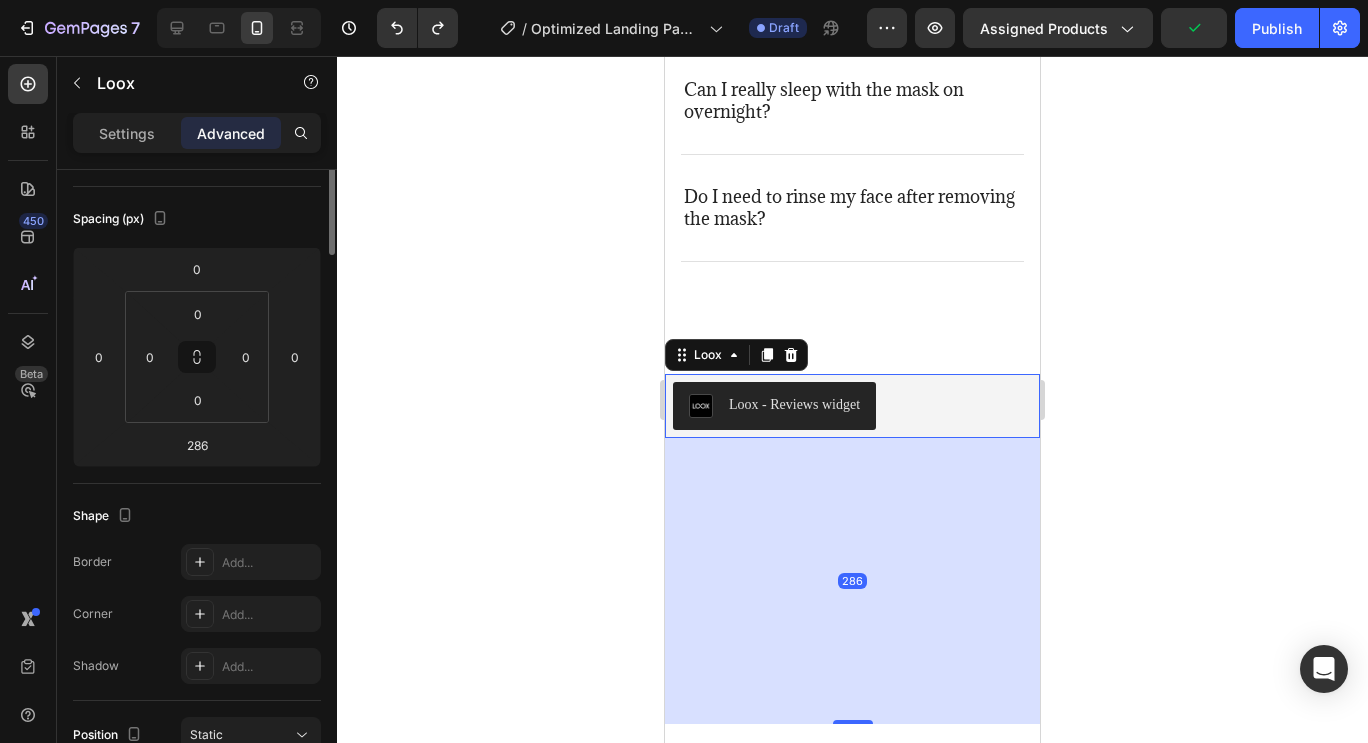 scroll, scrollTop: 0, scrollLeft: 0, axis: both 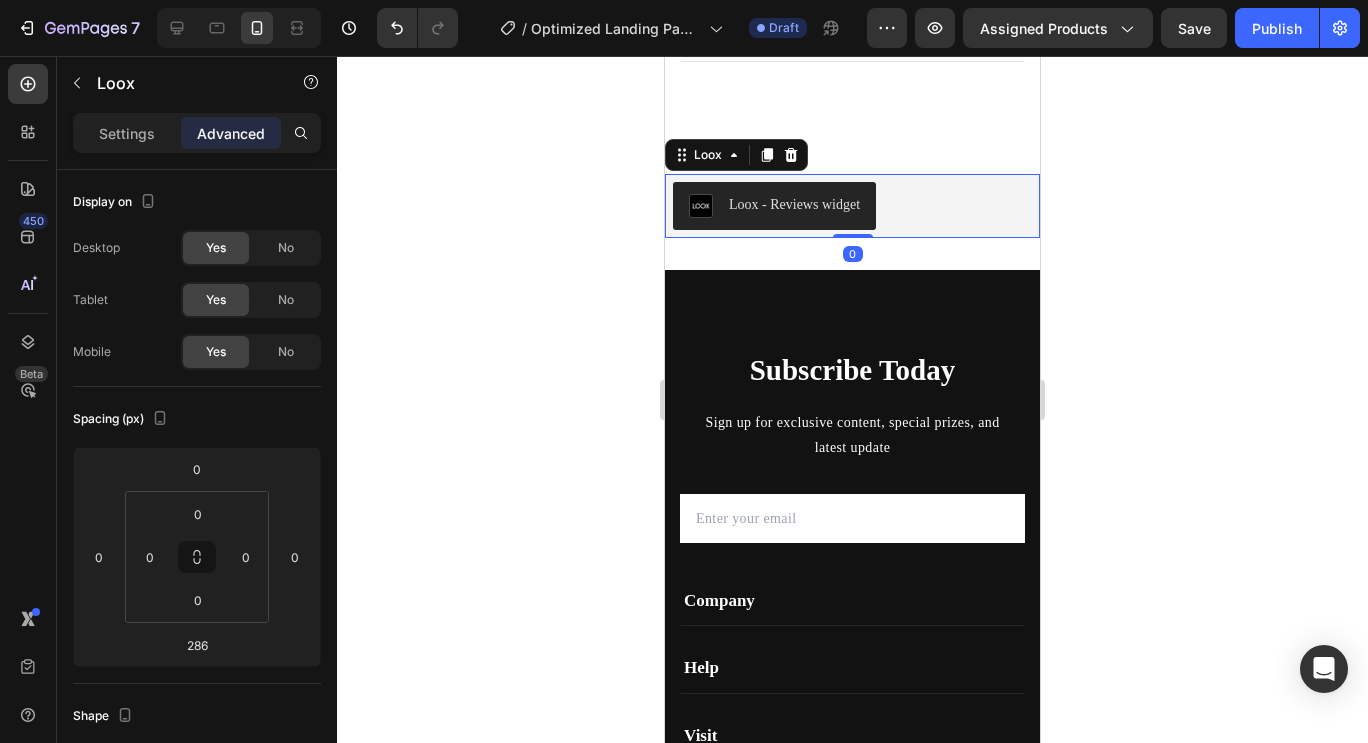 drag, startPoint x: 848, startPoint y: 523, endPoint x: 842, endPoint y: 233, distance: 290.06207 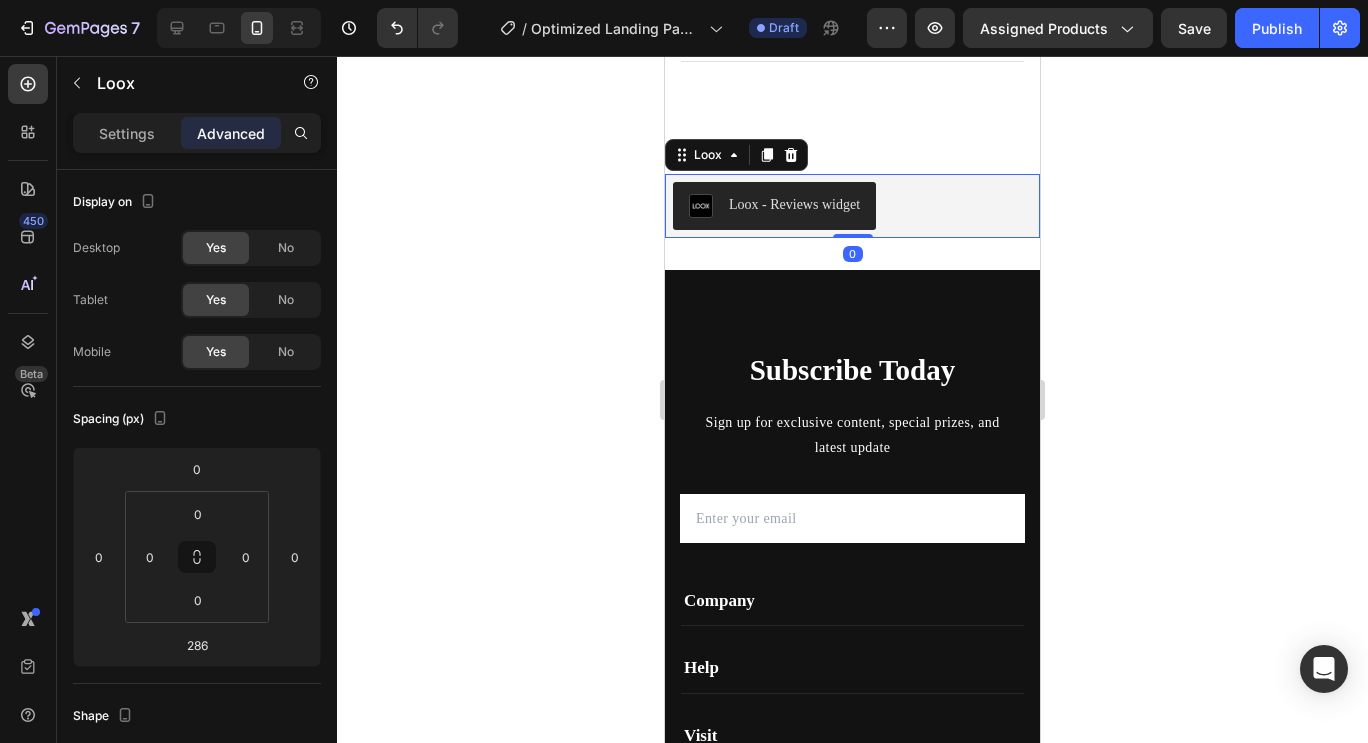 click at bounding box center (853, 236) 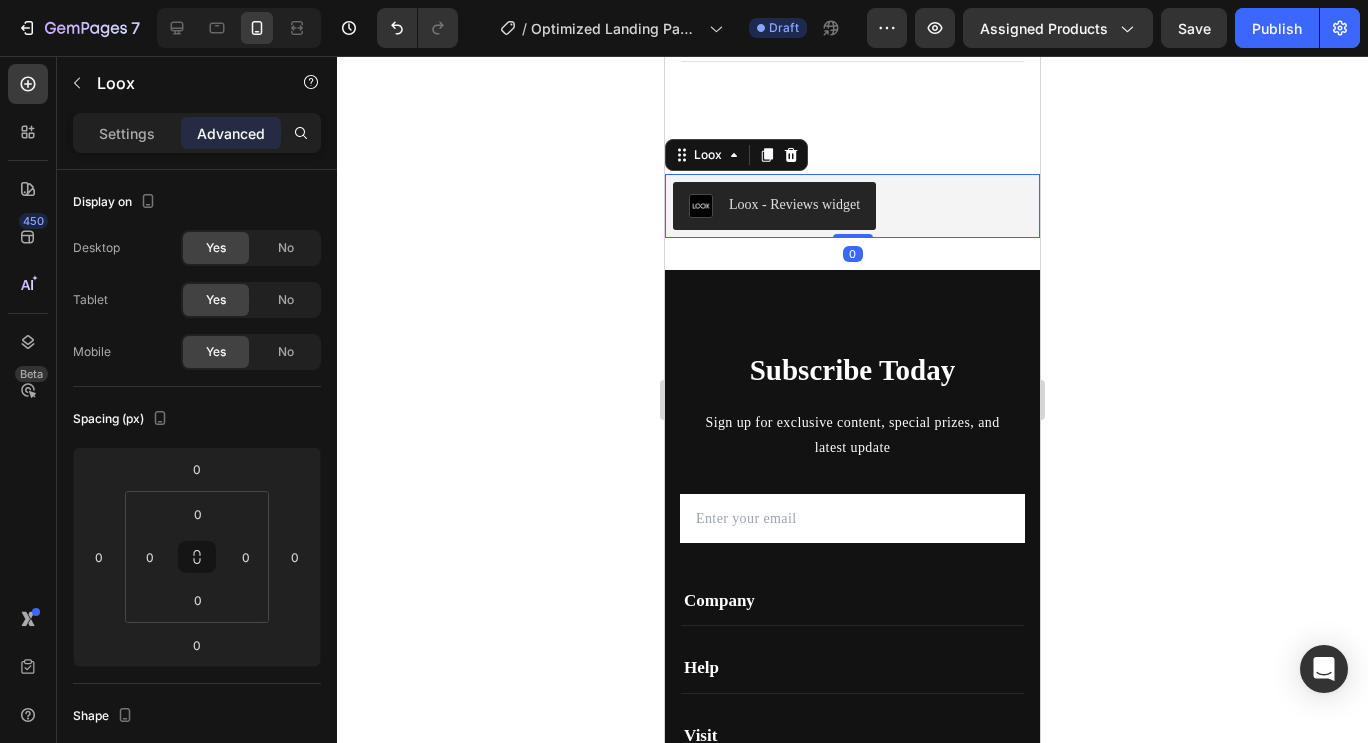click 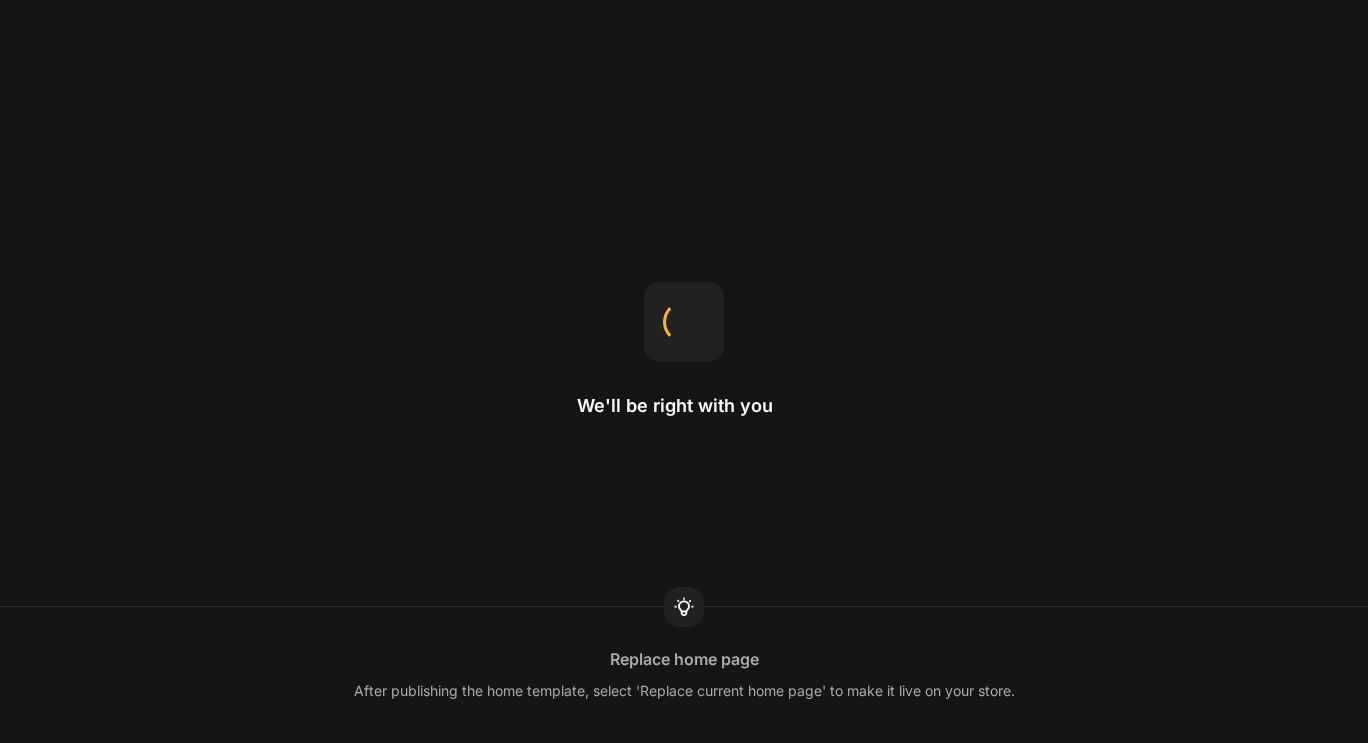 scroll, scrollTop: 0, scrollLeft: 0, axis: both 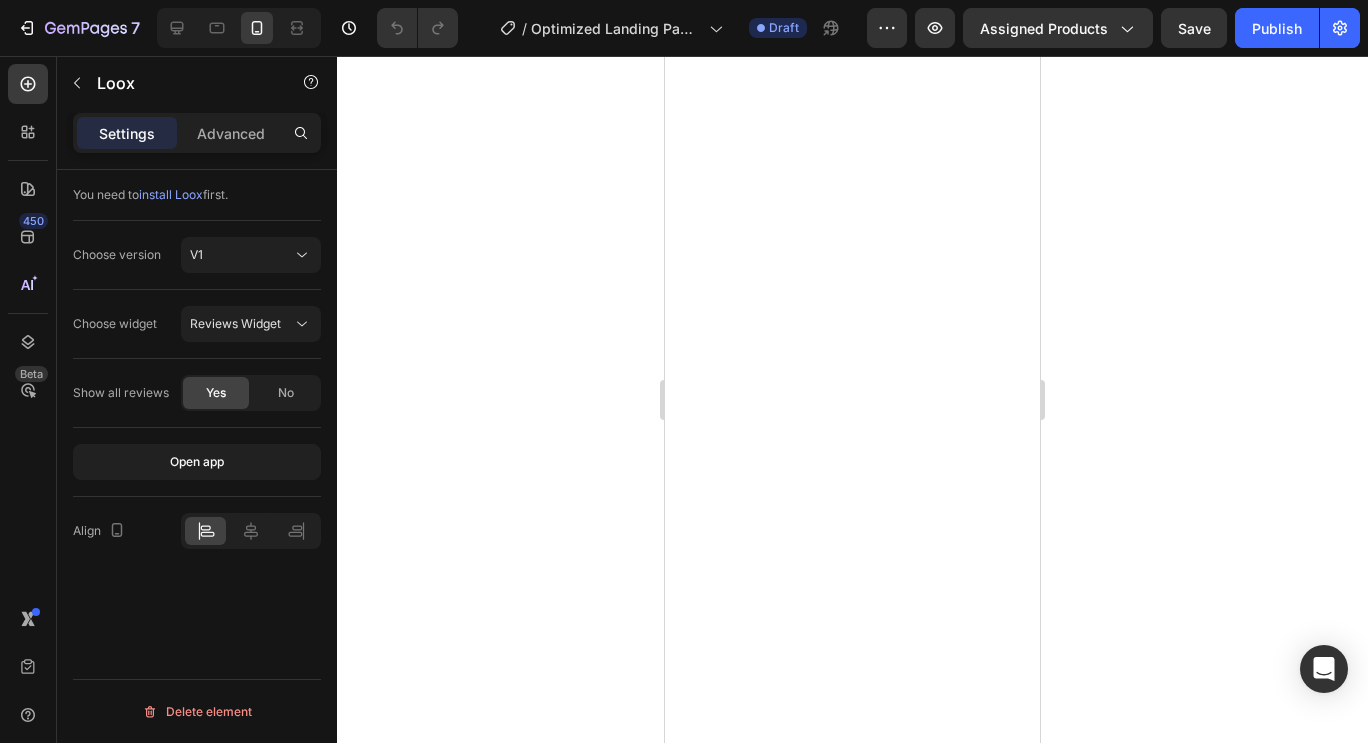 click on "install Loox" at bounding box center [171, 194] 